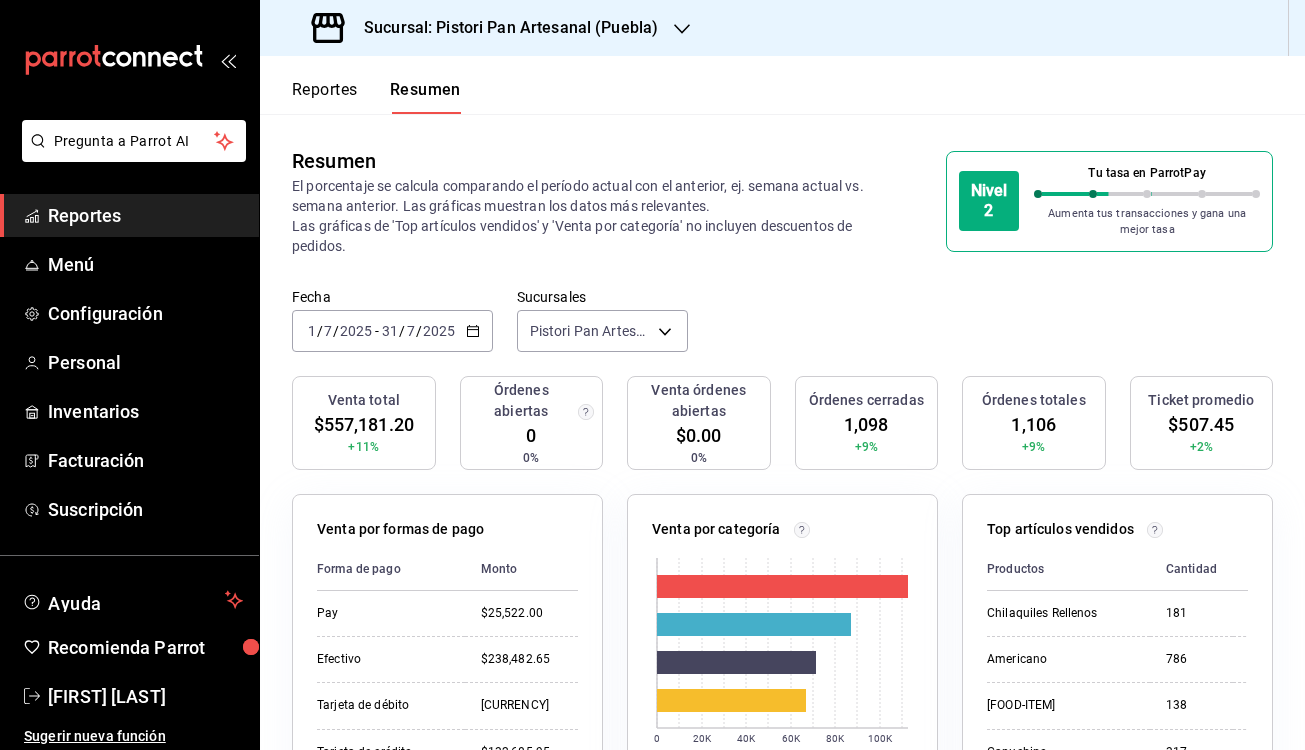 scroll, scrollTop: 0, scrollLeft: 0, axis: both 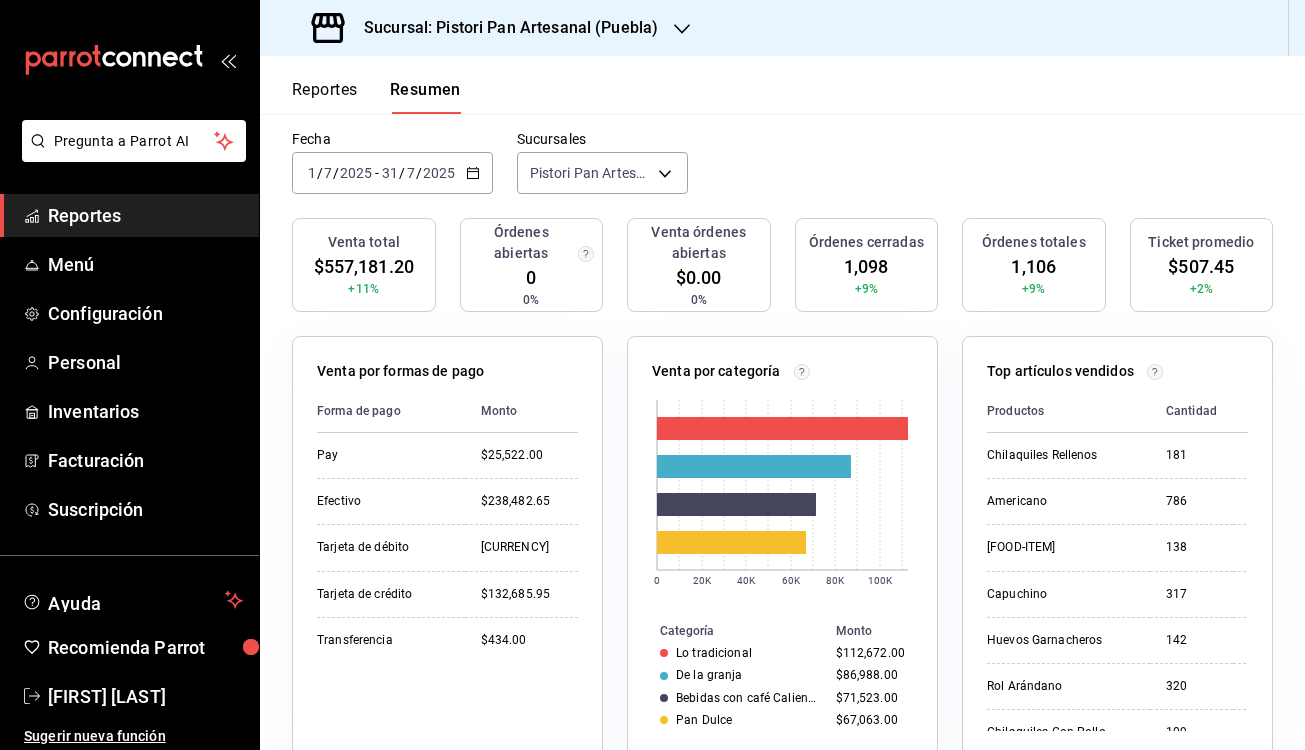 click on "Reportes" at bounding box center [145, 215] 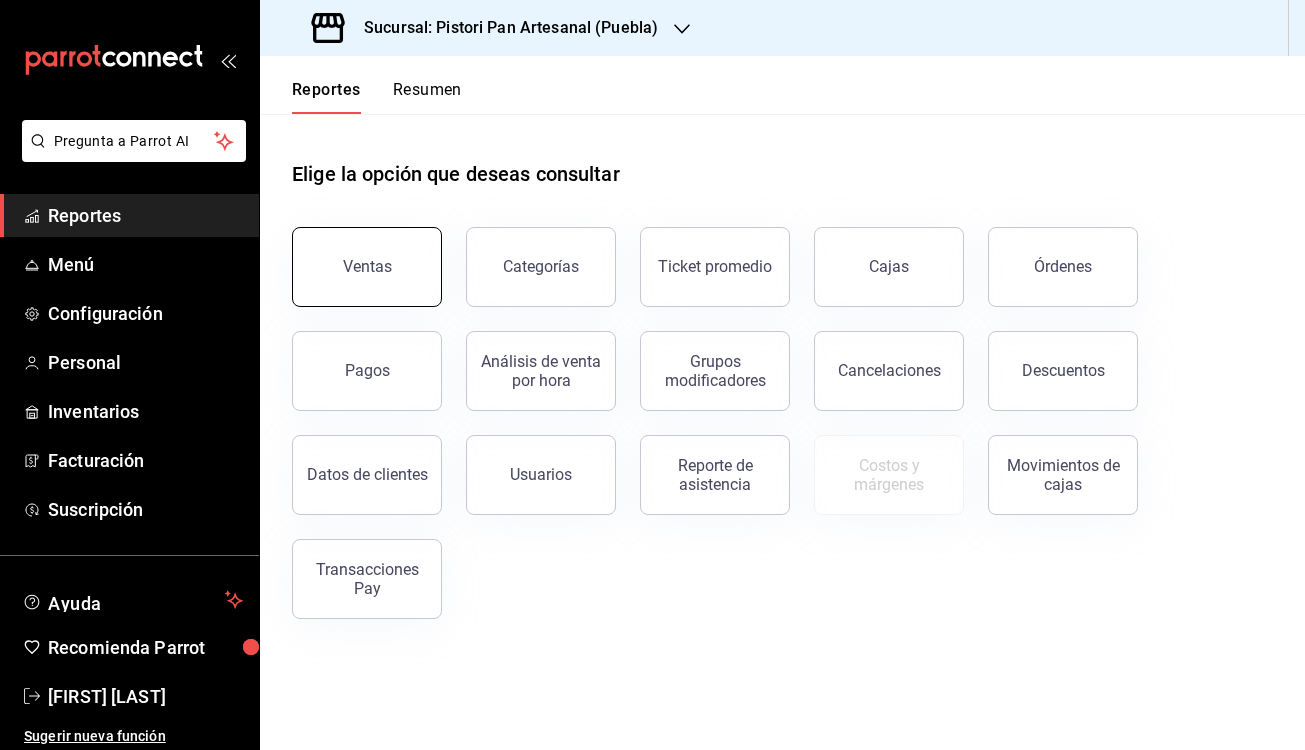 click on "Ventas" at bounding box center [367, 267] 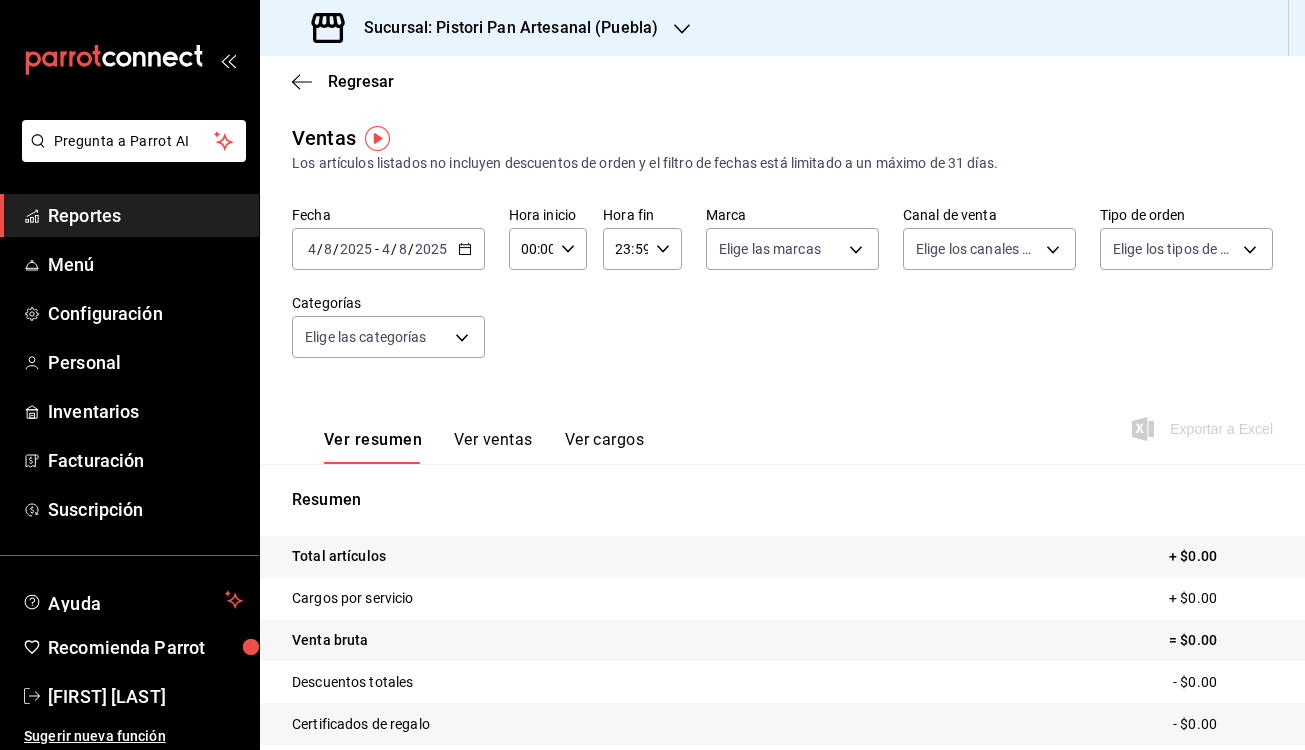 click 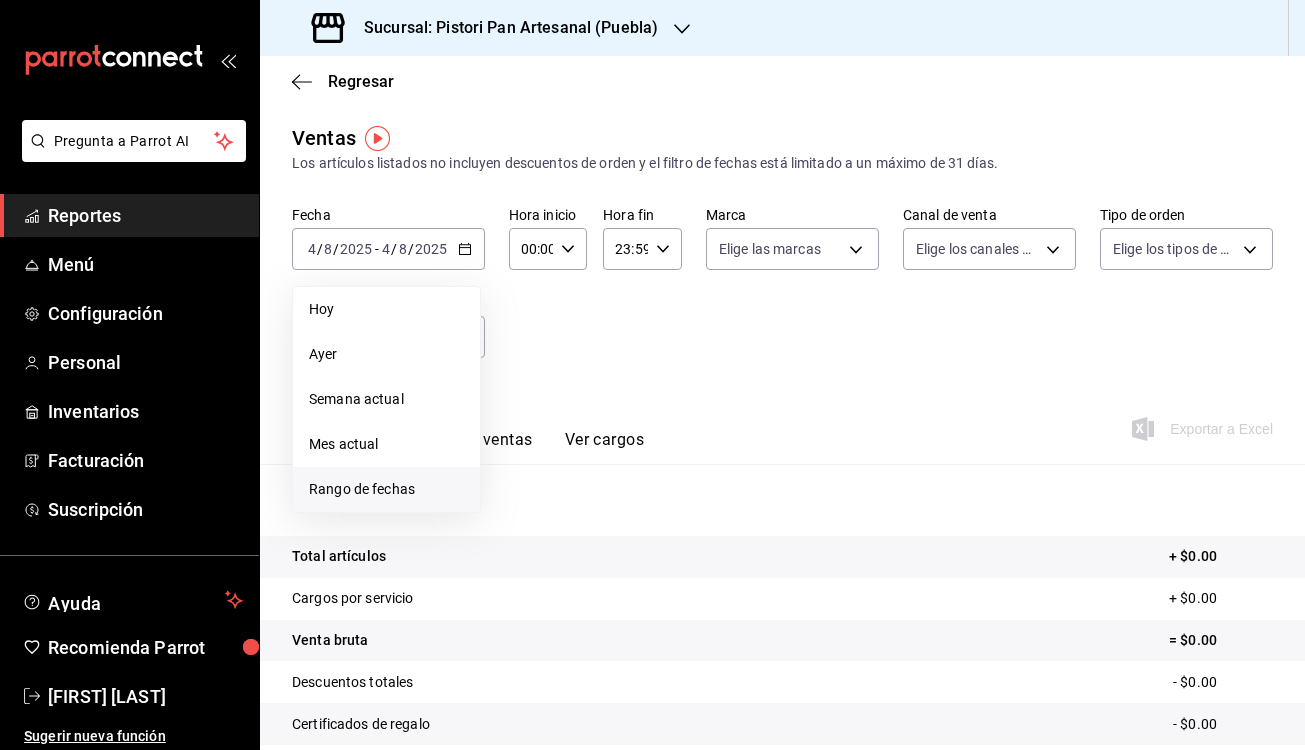 click on "Rango de fechas" at bounding box center (386, 489) 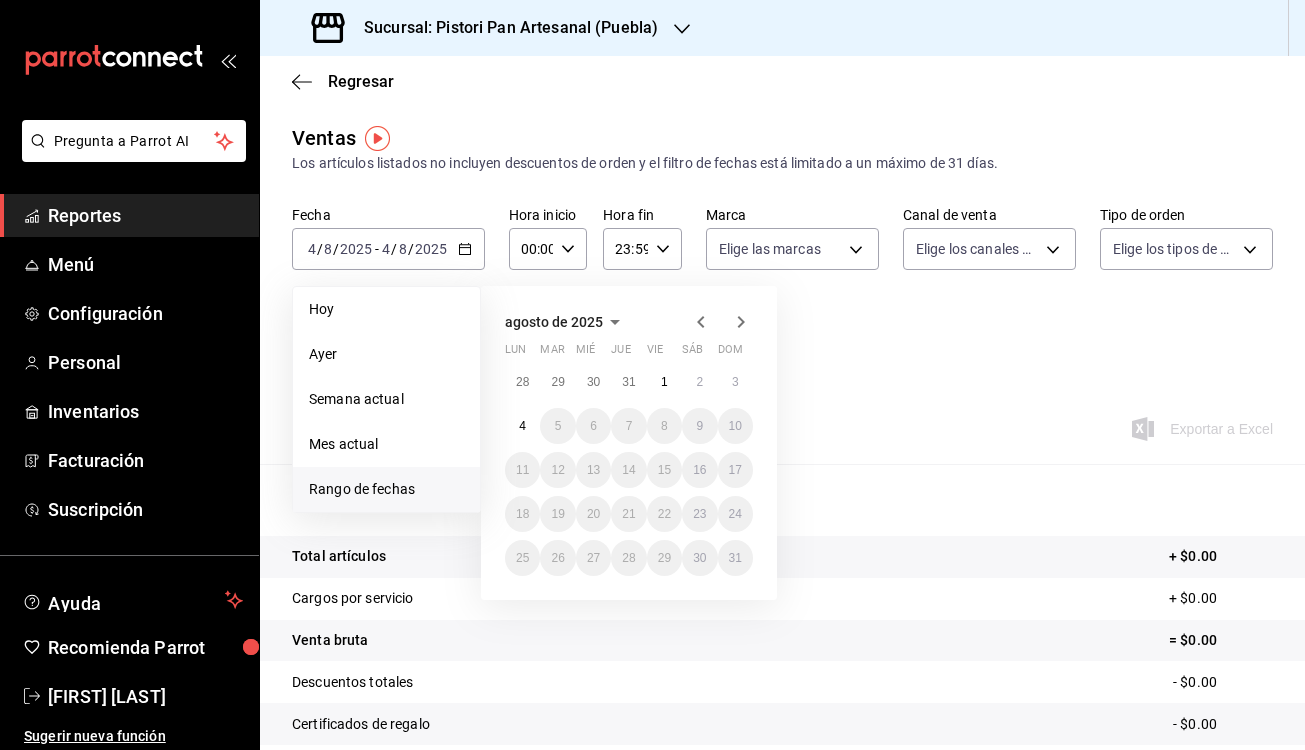 click 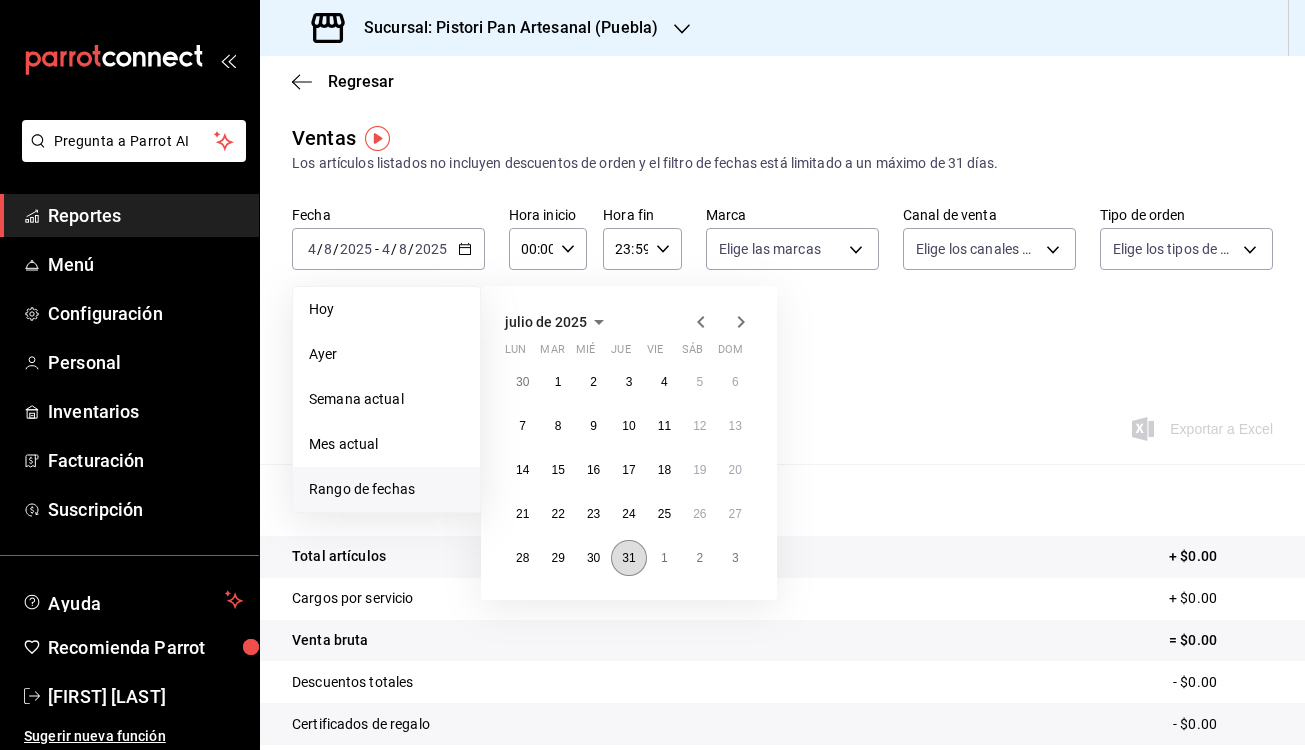 click on "31" at bounding box center [628, 558] 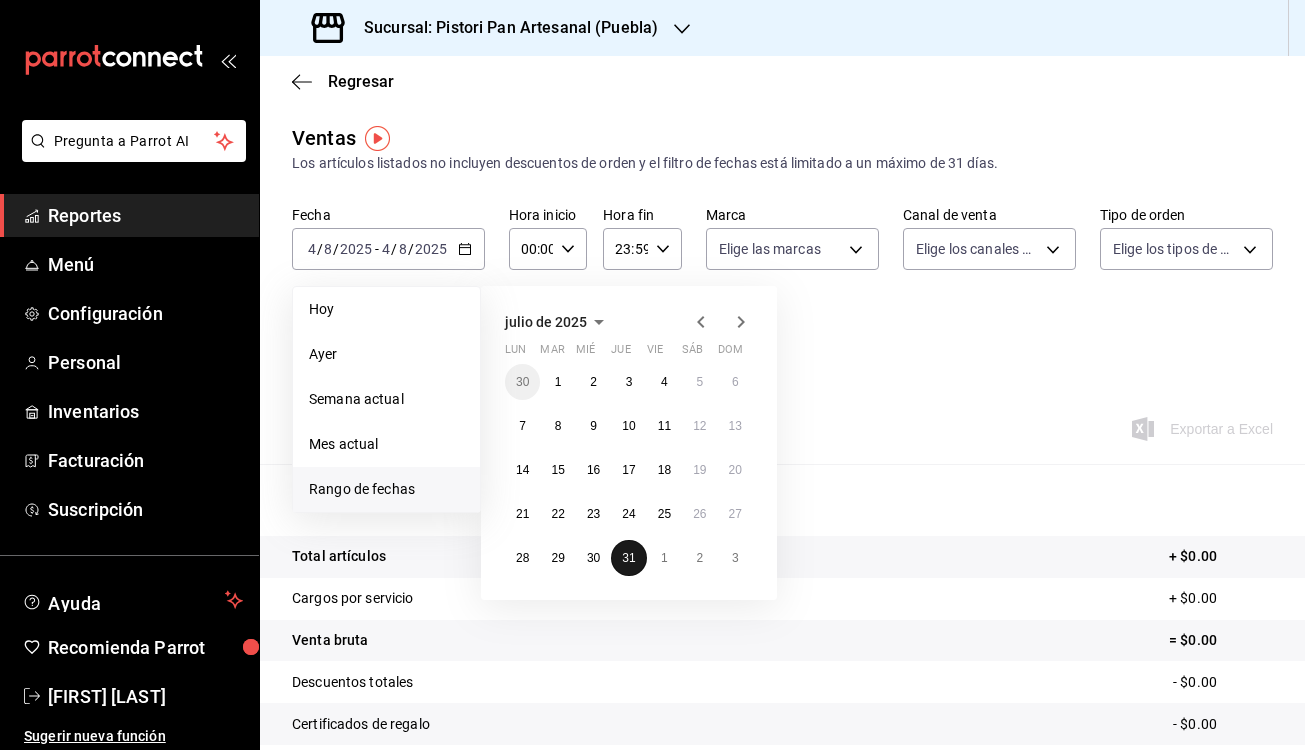 click on "31" at bounding box center (628, 558) 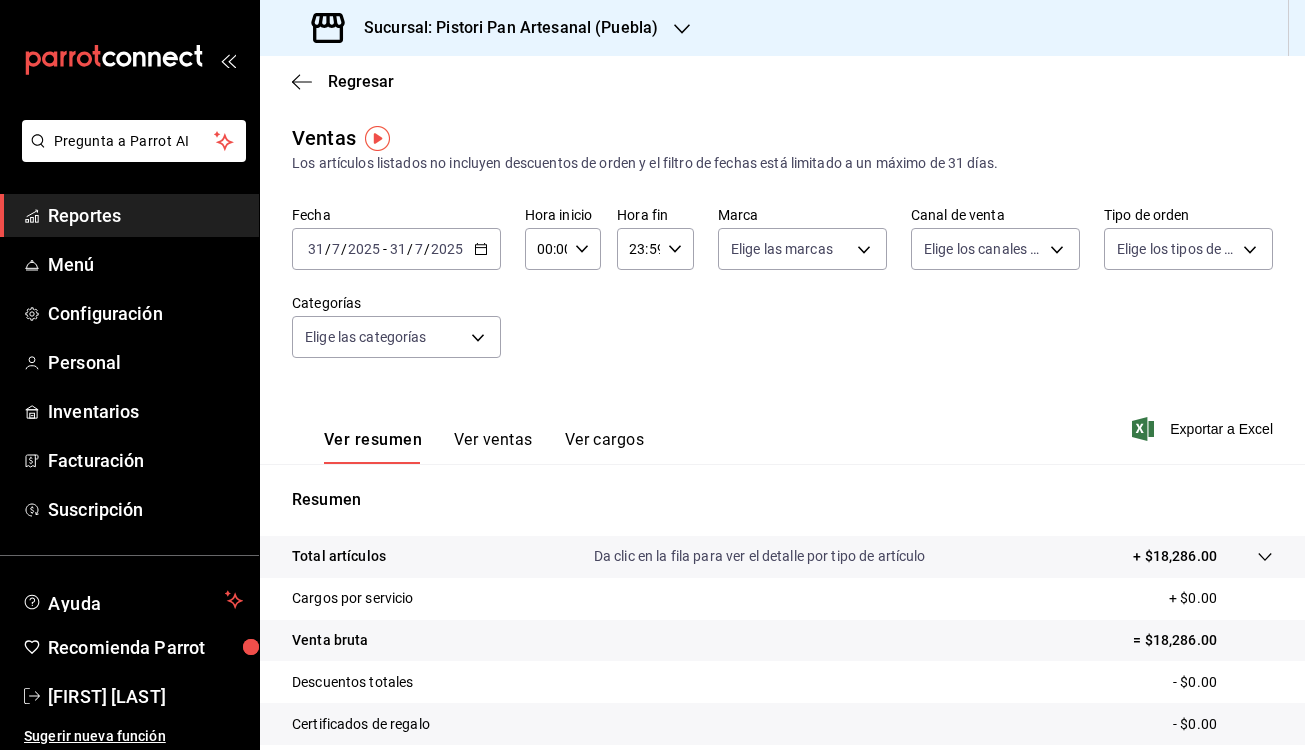 click on "Ver ventas" at bounding box center [493, 447] 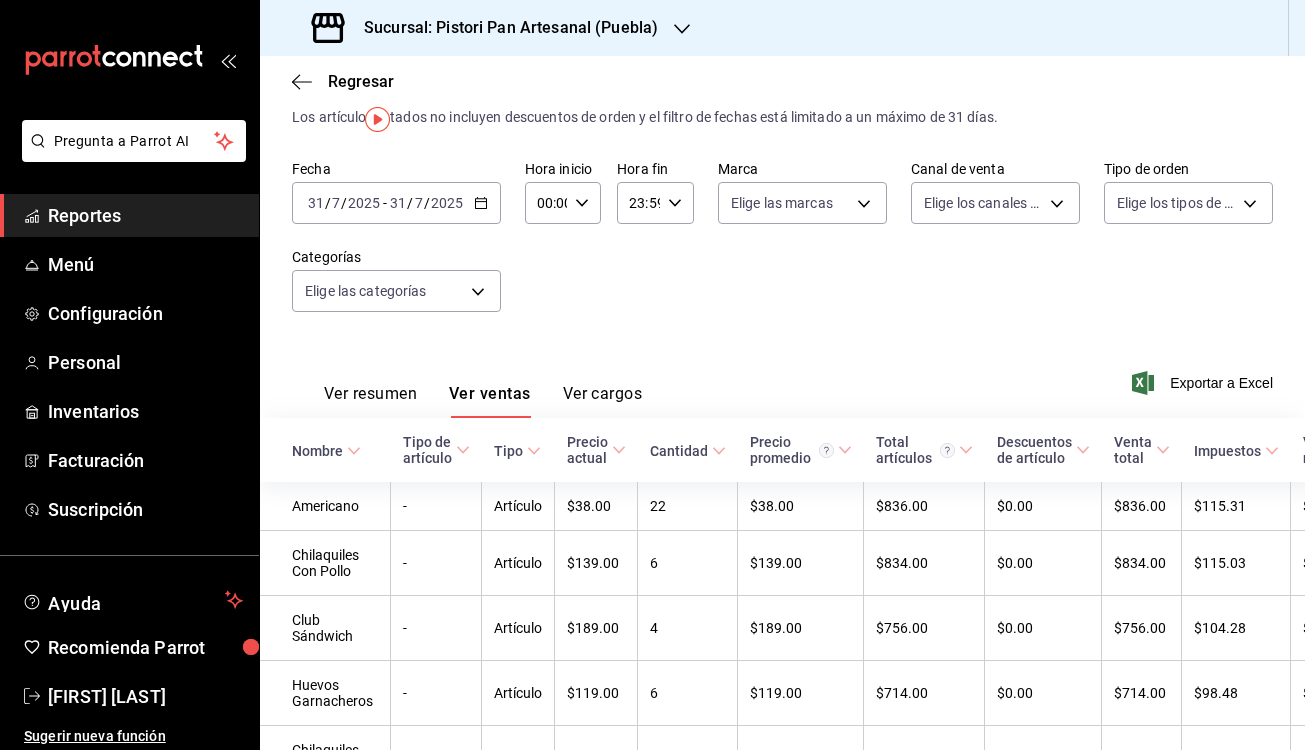 scroll, scrollTop: 48, scrollLeft: 0, axis: vertical 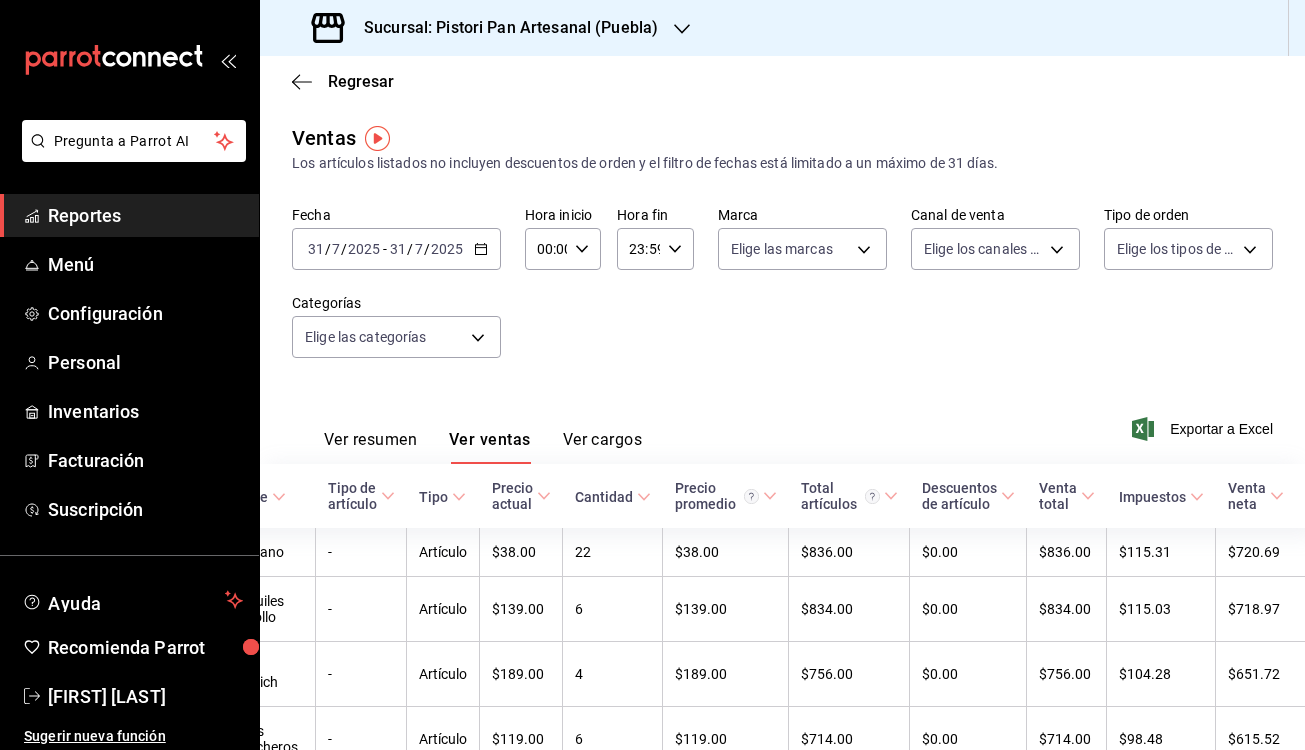 click on "Ver cargos" at bounding box center (603, 447) 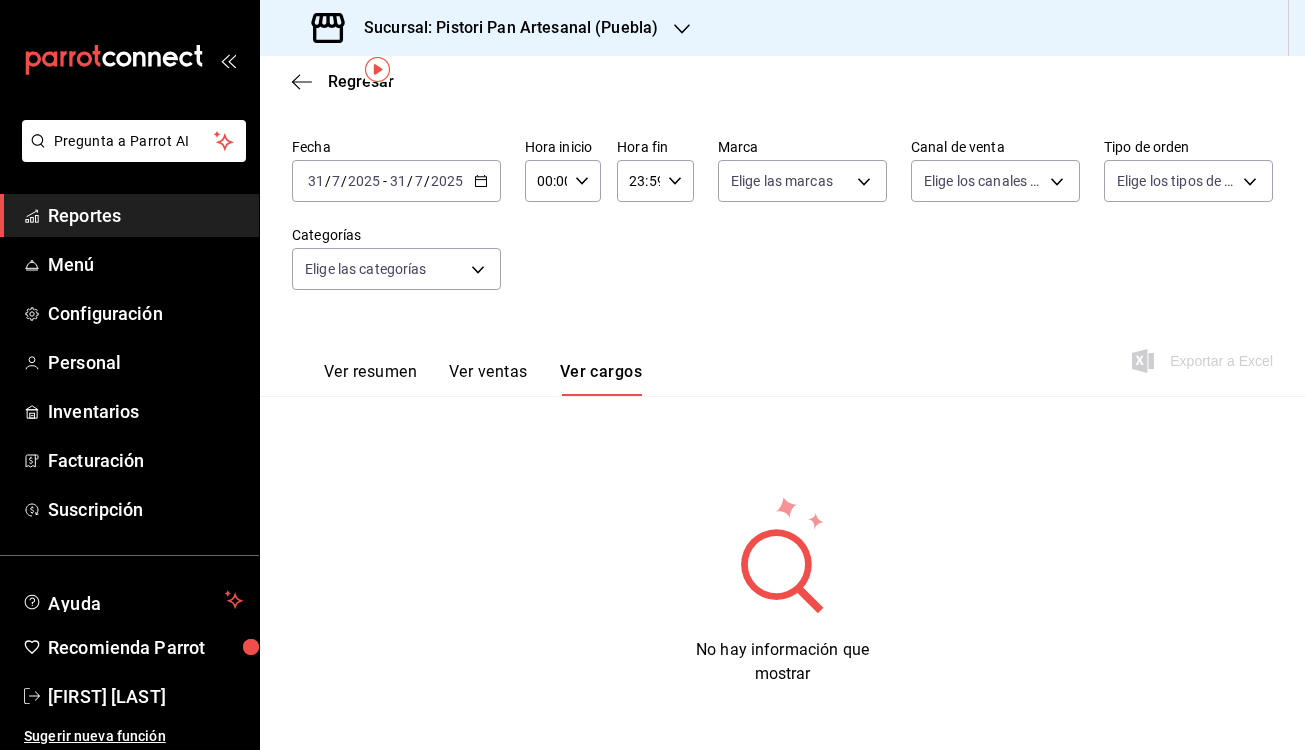 scroll, scrollTop: 68, scrollLeft: 0, axis: vertical 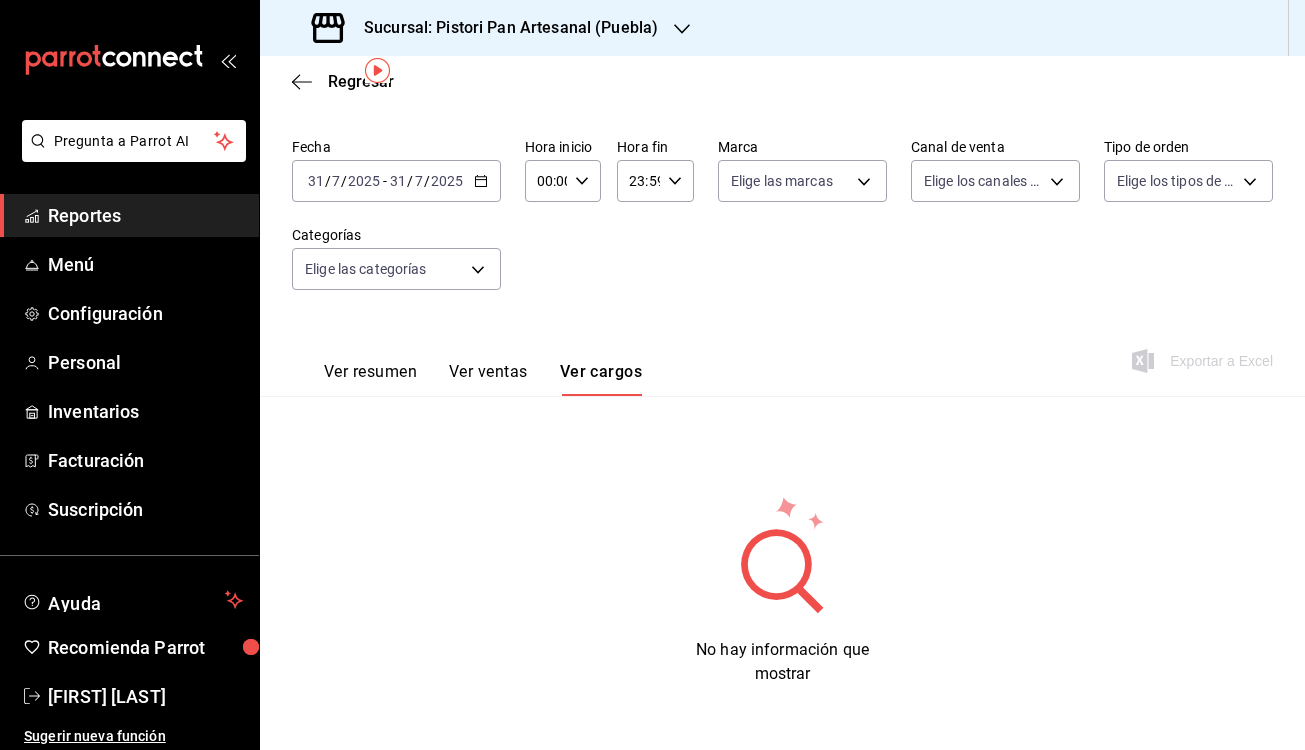 click on "Ver ventas" at bounding box center (488, 379) 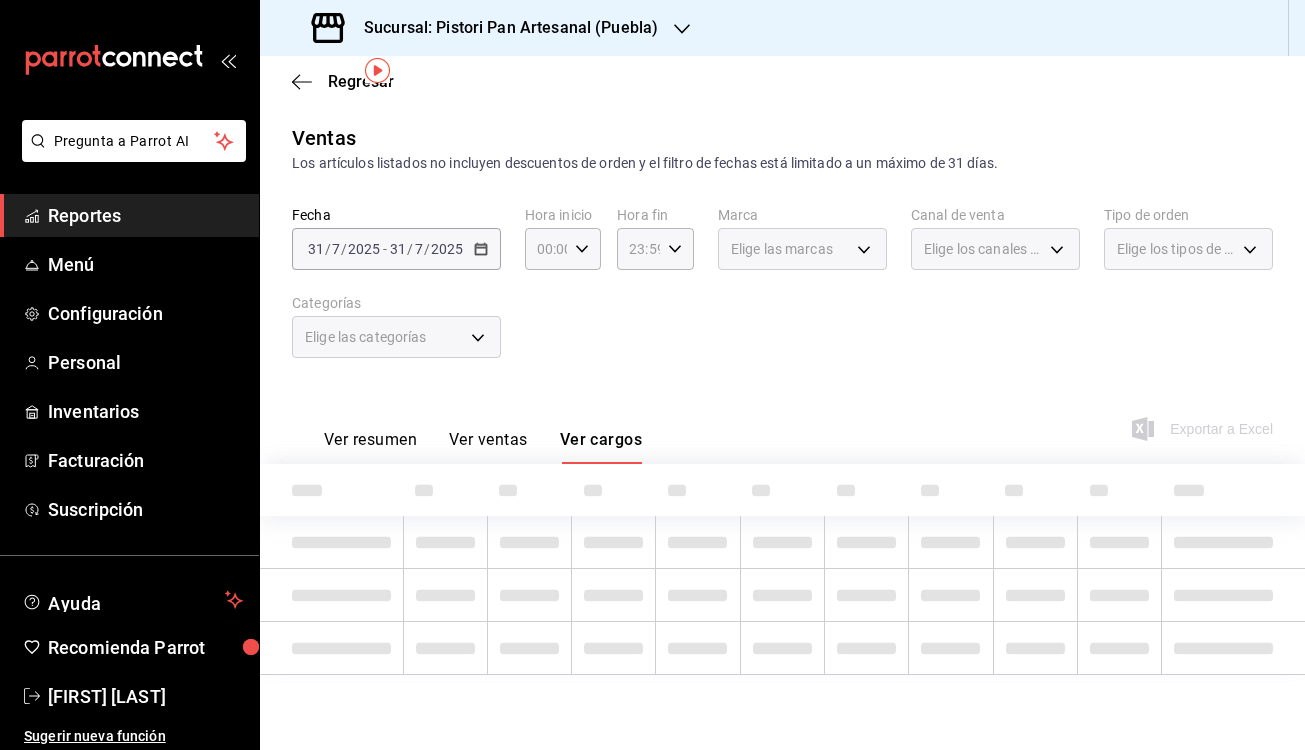 scroll, scrollTop: 0, scrollLeft: 0, axis: both 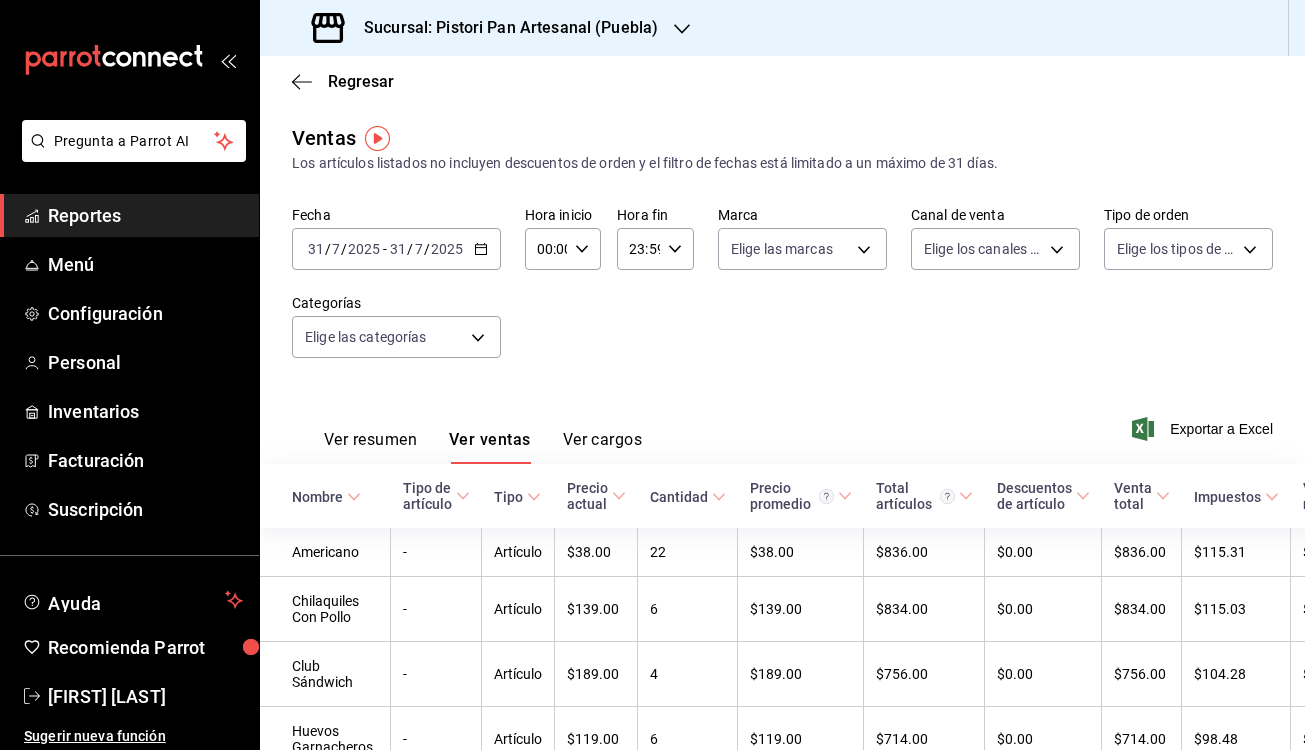 click on "Regresar" at bounding box center (782, 81) 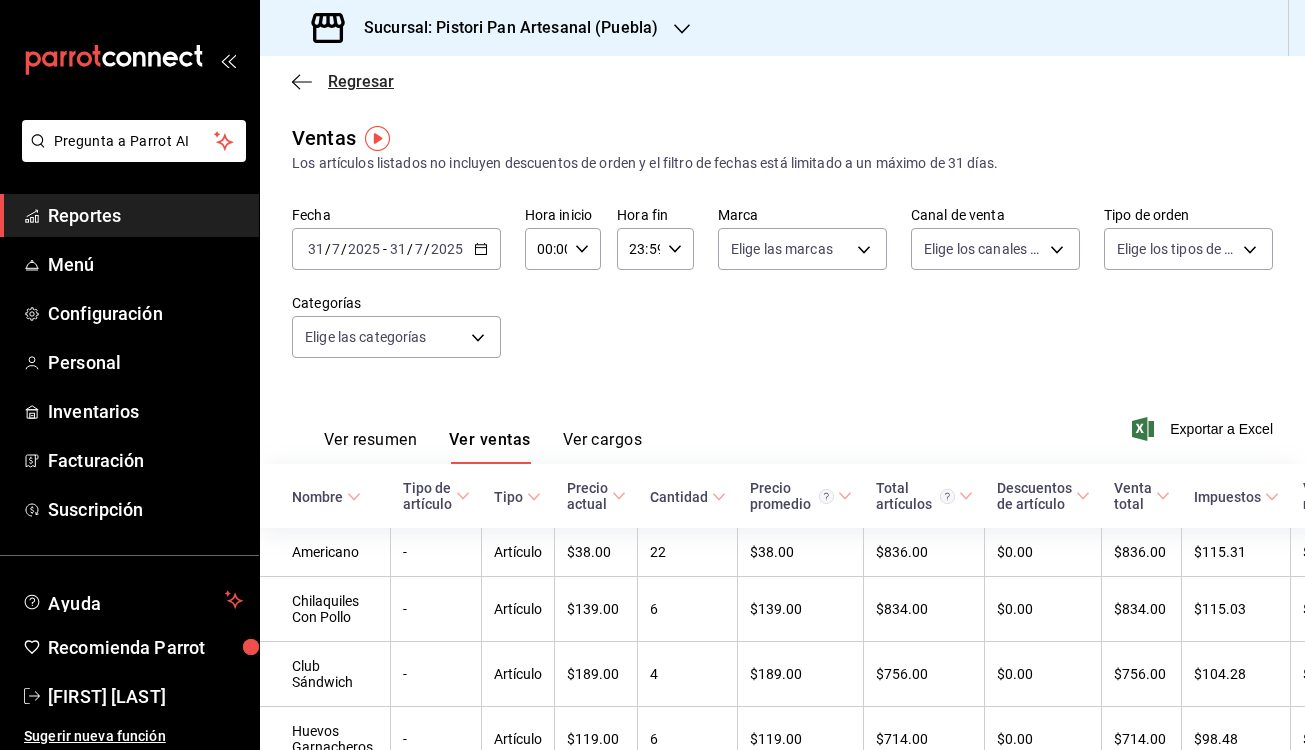 click 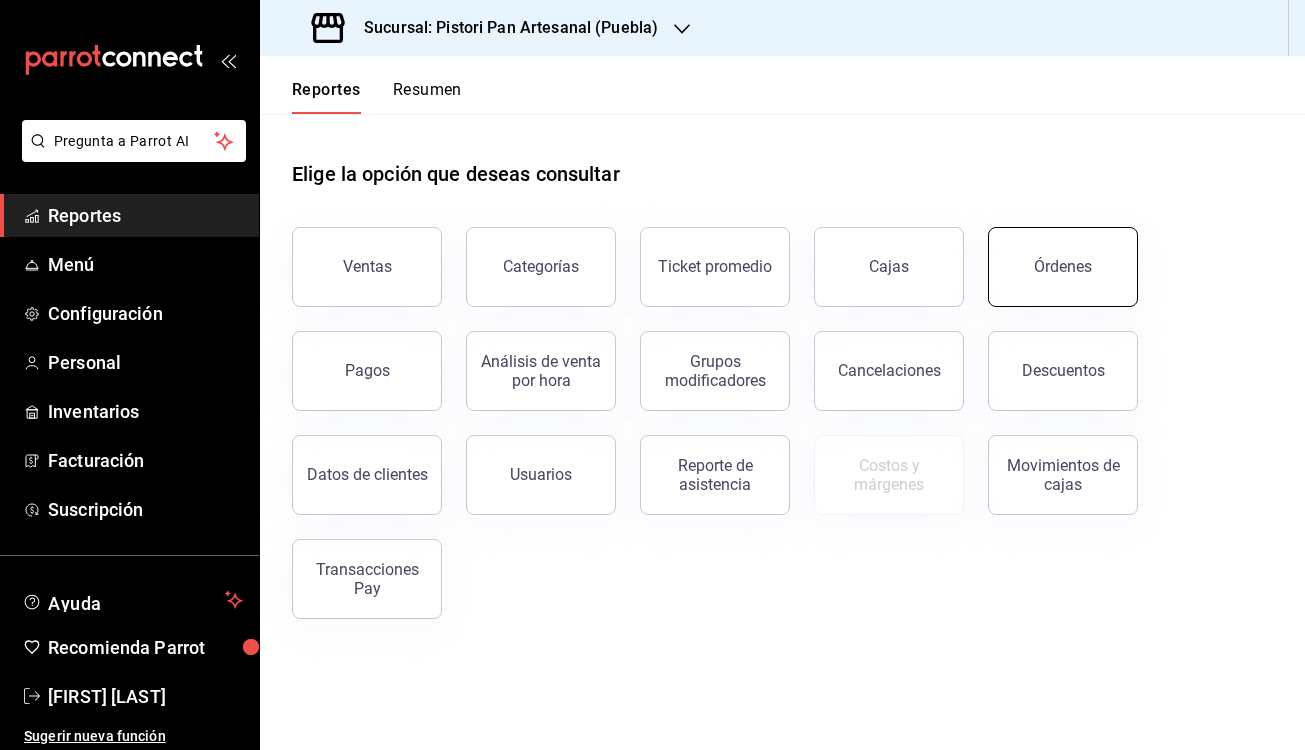 click on "Órdenes" at bounding box center [1063, 267] 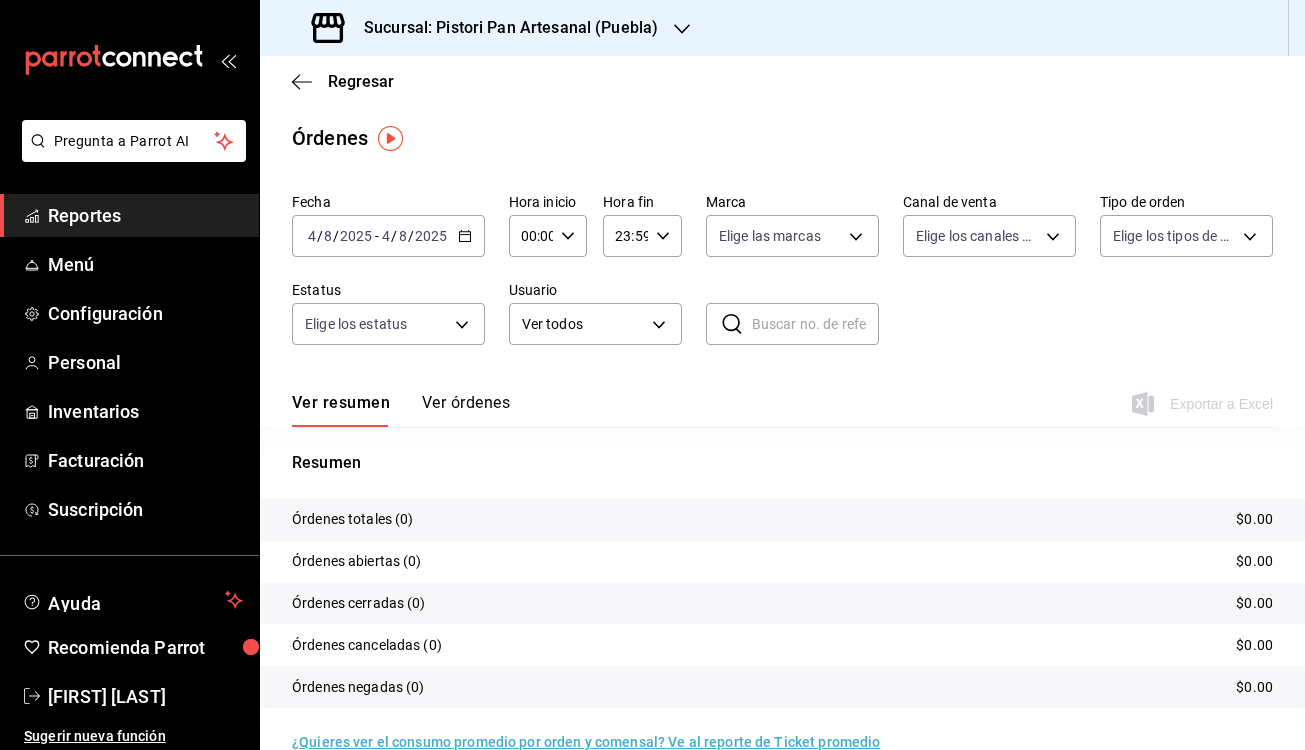 click on "2025-08-04 4 / 8 / 2025 - 2025-08-04 4 / 8 / 2025" at bounding box center (388, 236) 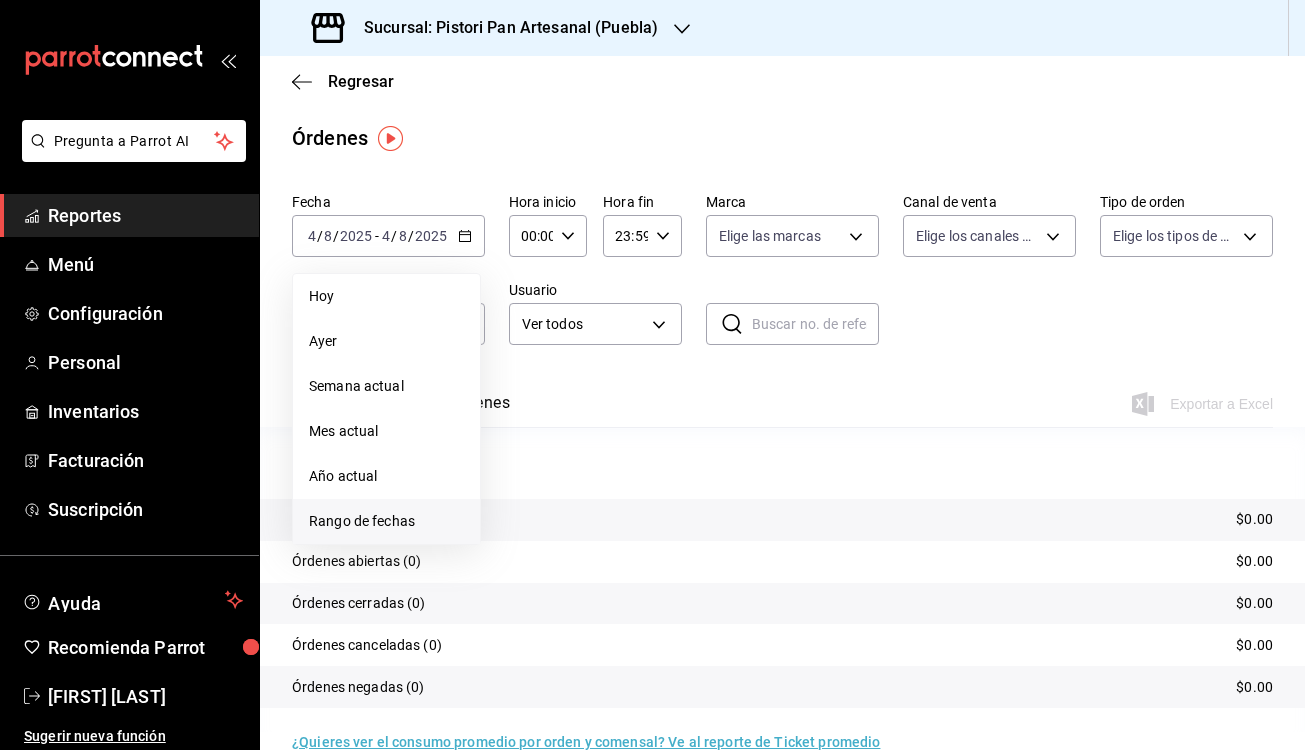 click on "Rango de fechas" at bounding box center (386, 521) 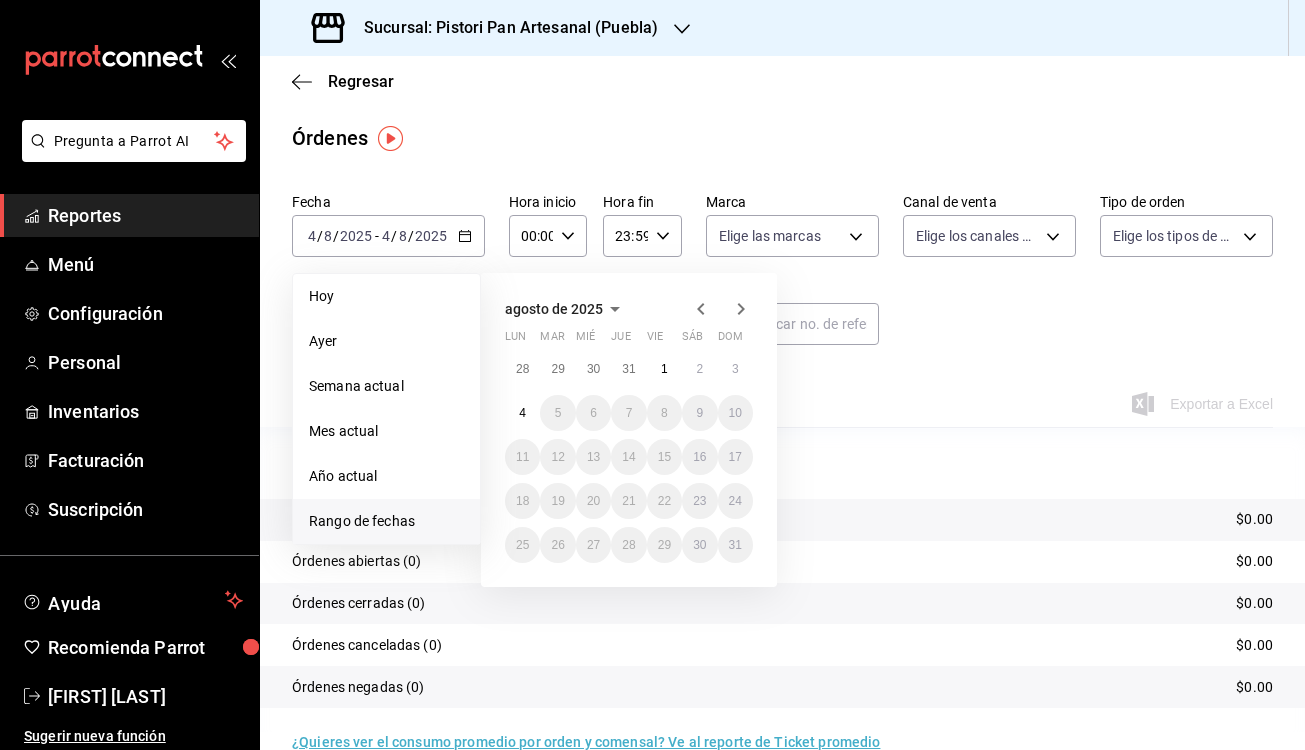 click at bounding box center (721, 309) 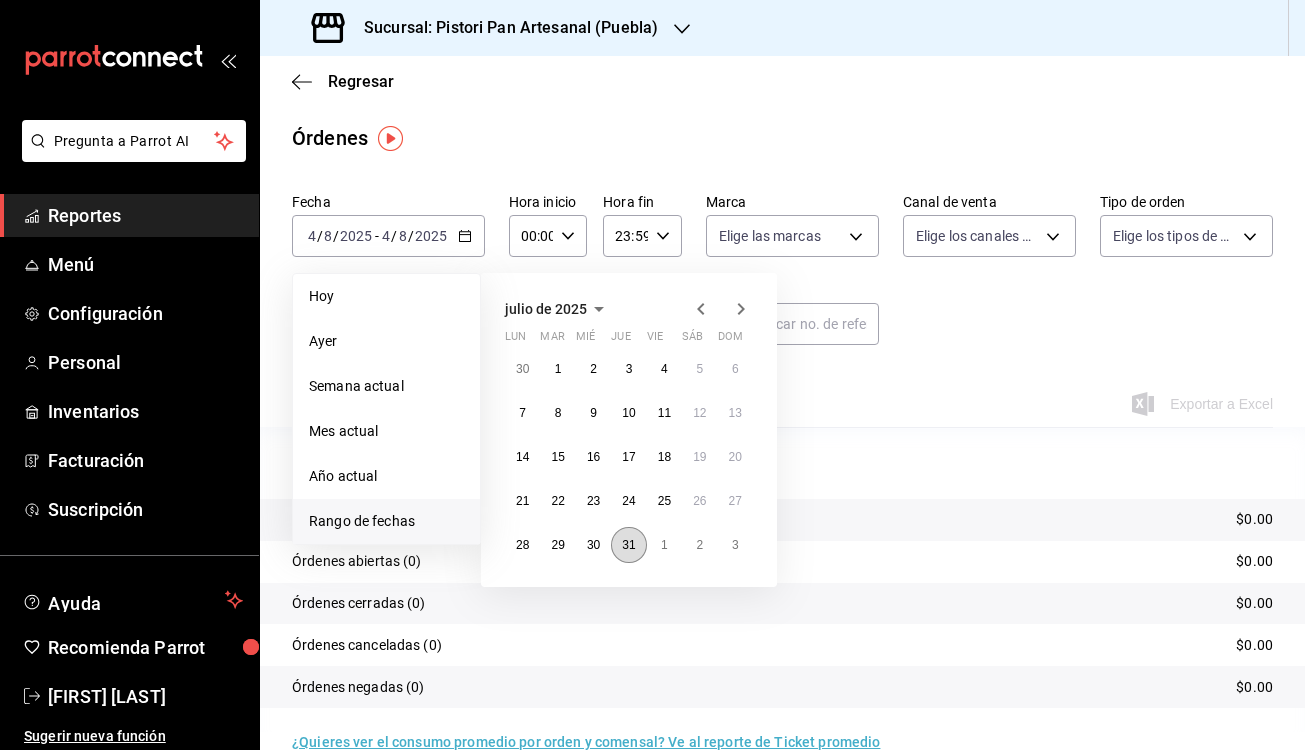 click on "31" at bounding box center (628, 545) 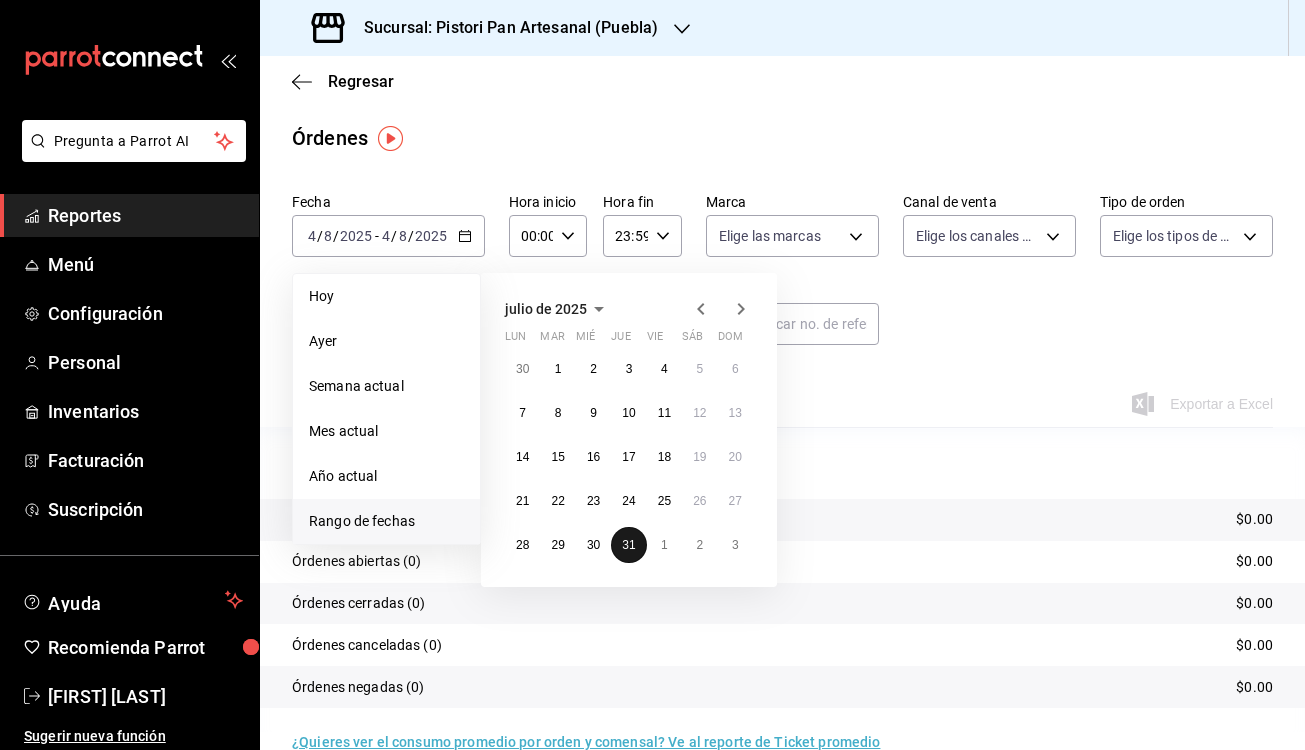 click on "31" at bounding box center (628, 545) 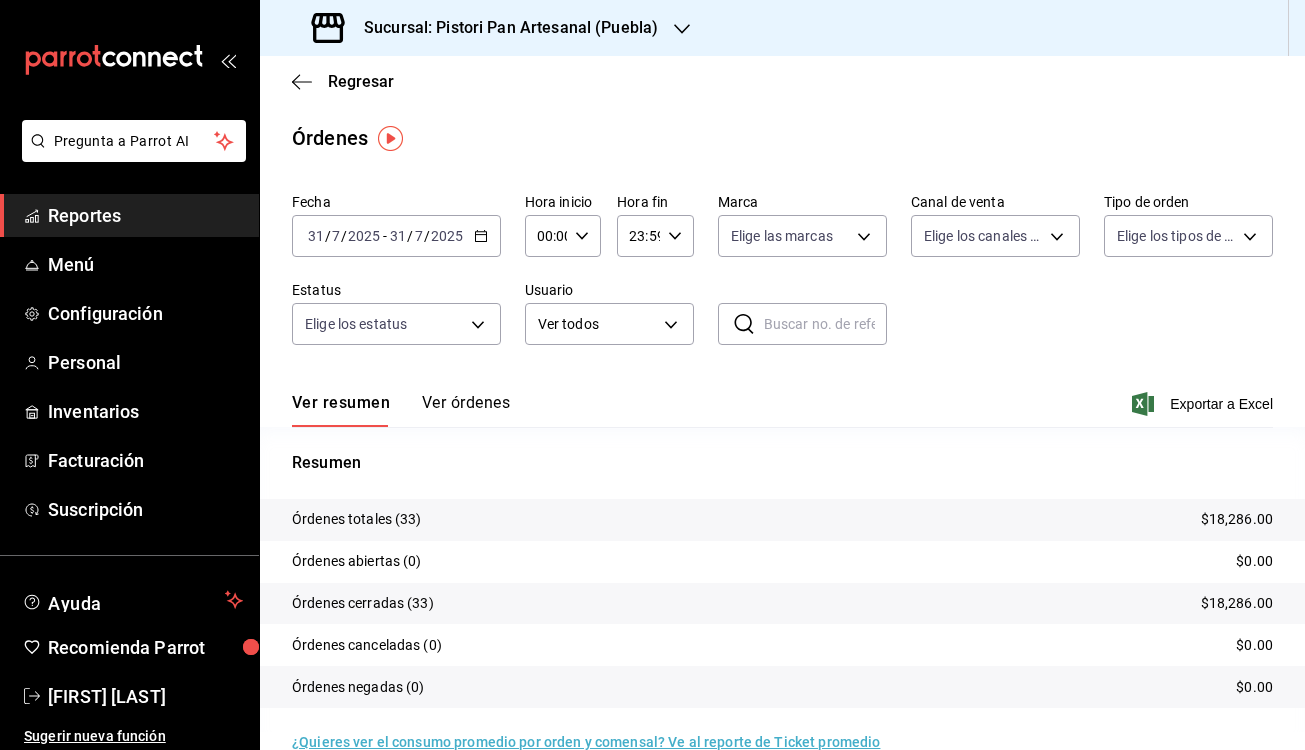 click on "Ver órdenes" at bounding box center (466, 410) 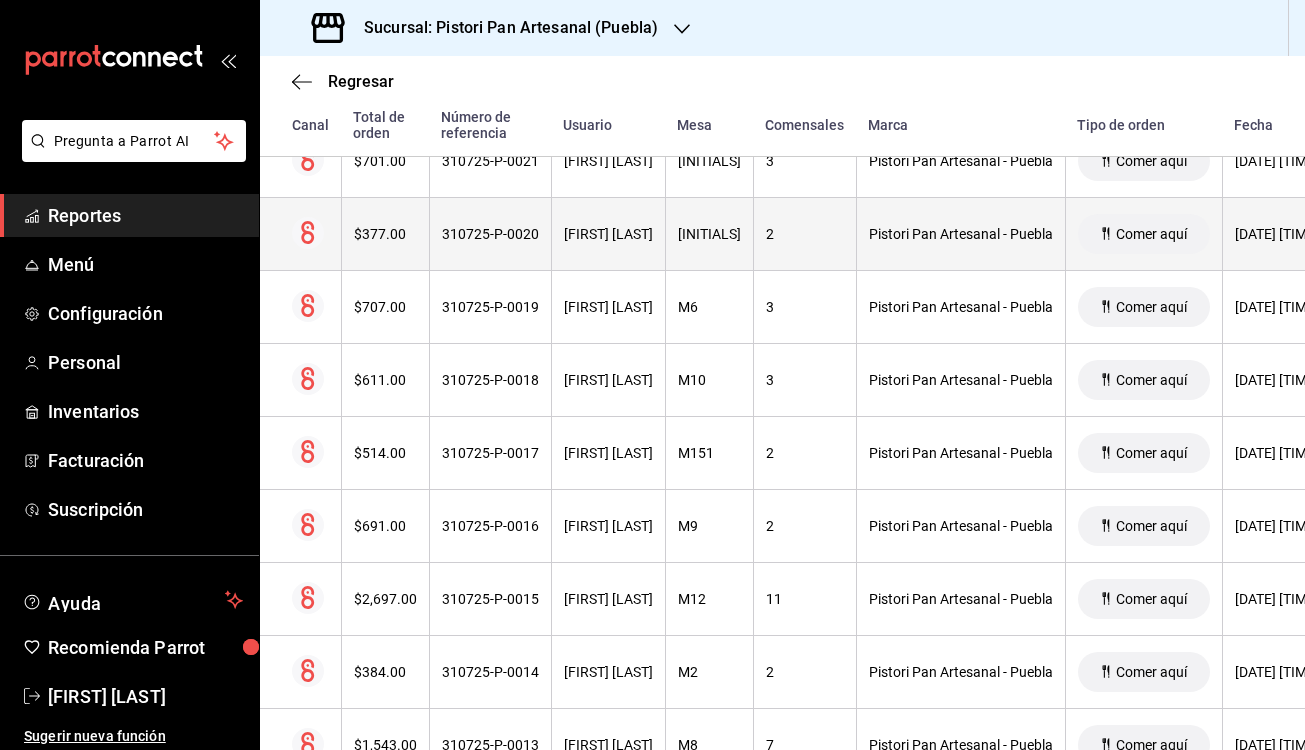 scroll, scrollTop: 1282, scrollLeft: 0, axis: vertical 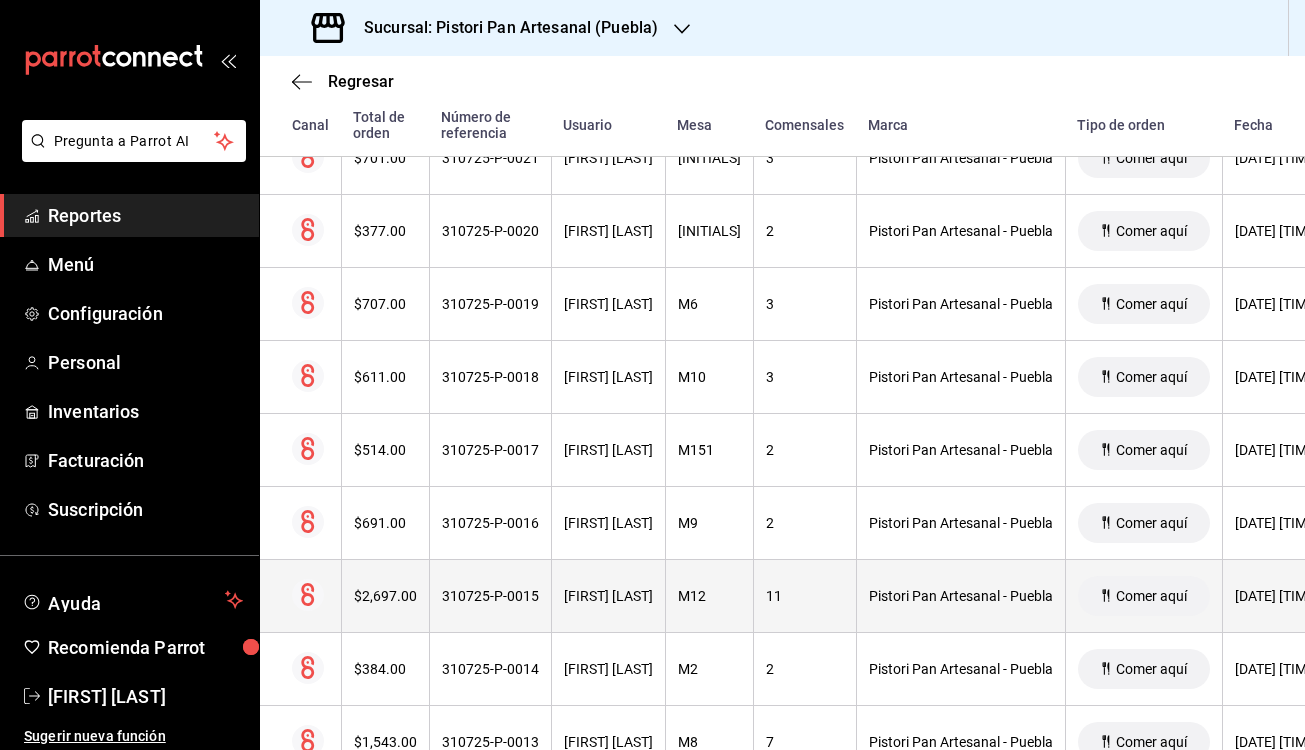 click on "$2,697.00" at bounding box center (385, 596) 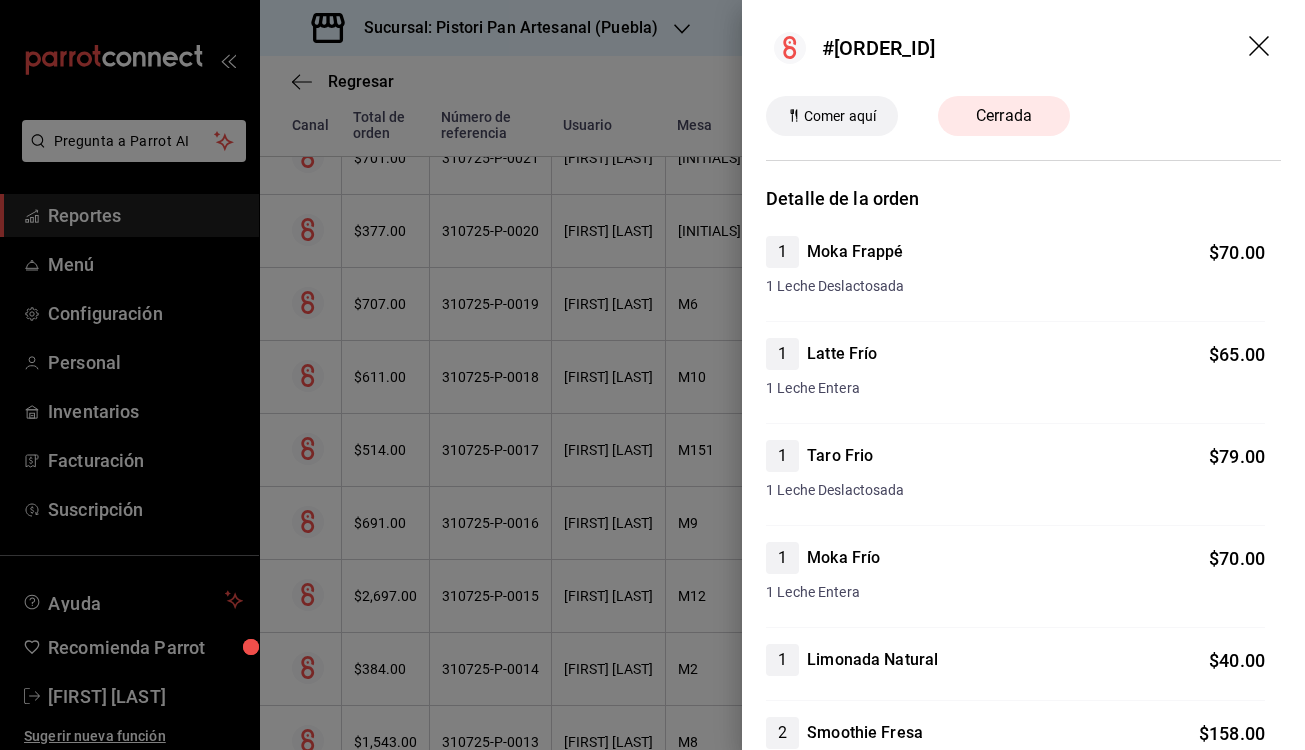 click 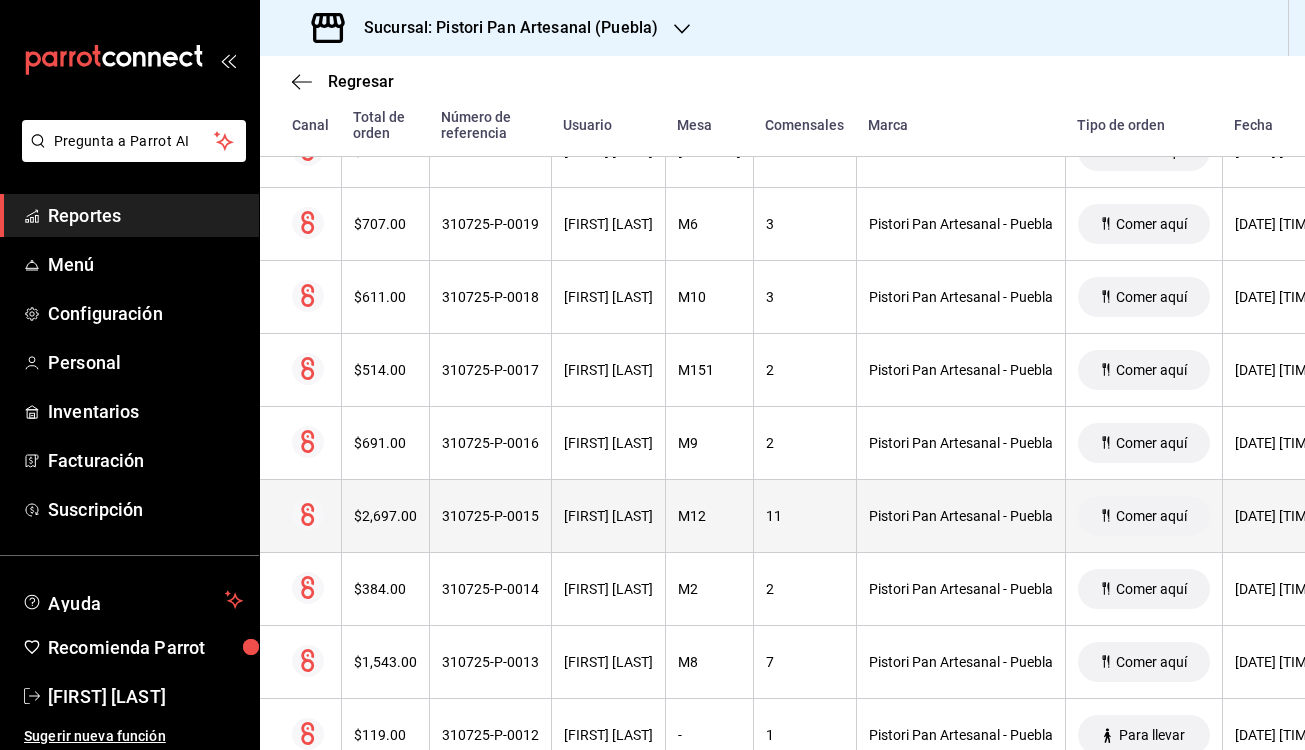 scroll, scrollTop: 1364, scrollLeft: 0, axis: vertical 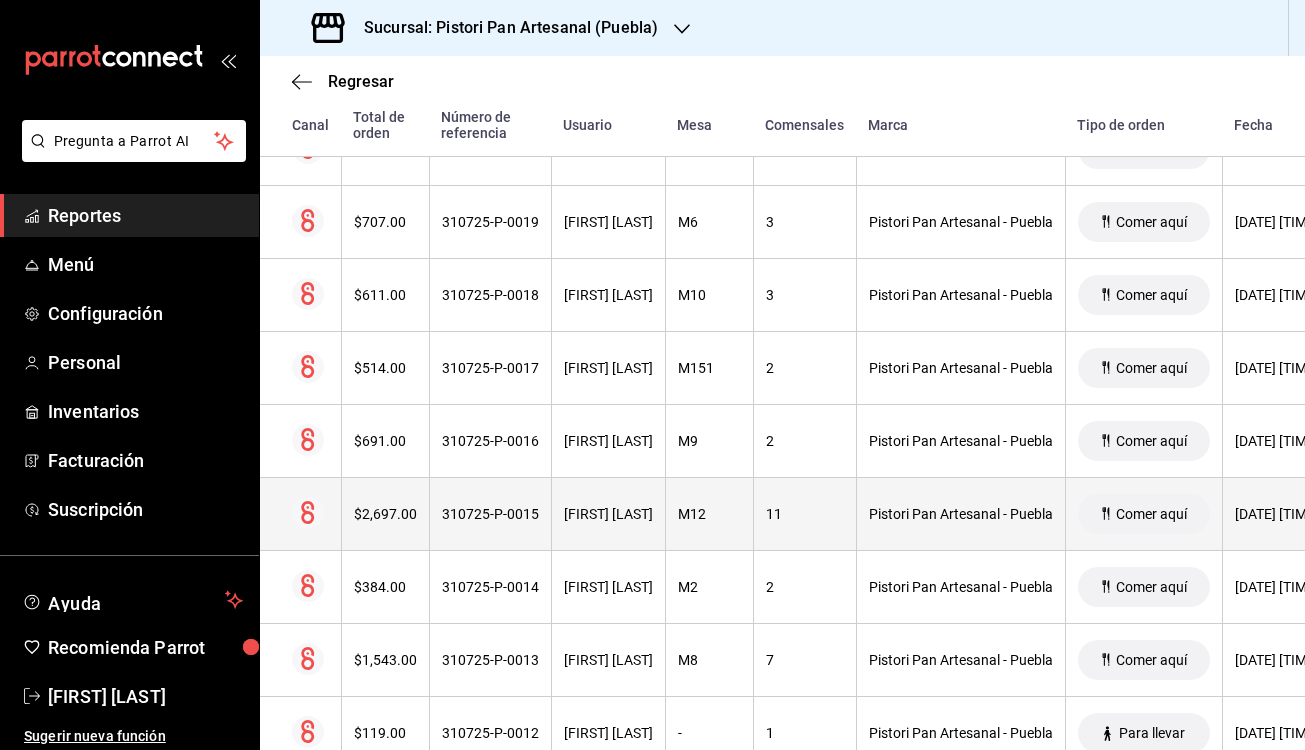 click on "$2,697.00" at bounding box center (385, 514) 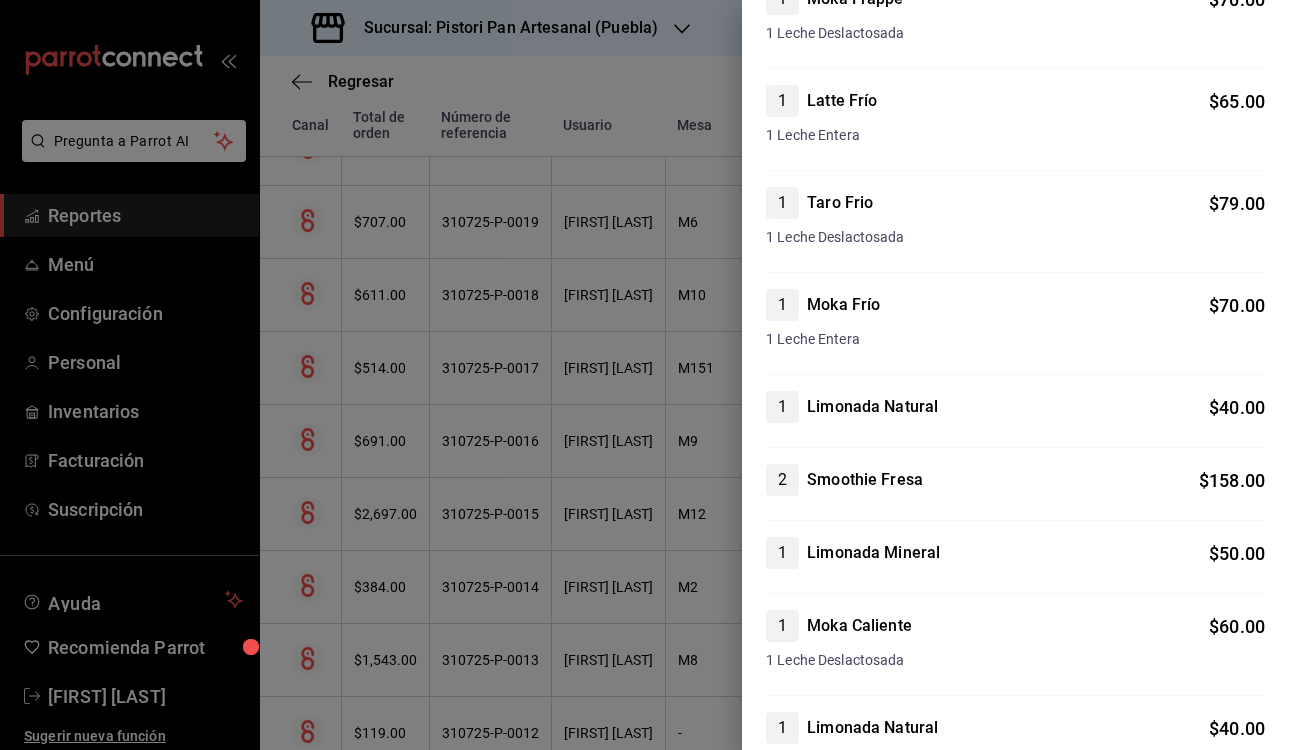 scroll, scrollTop: 507, scrollLeft: 0, axis: vertical 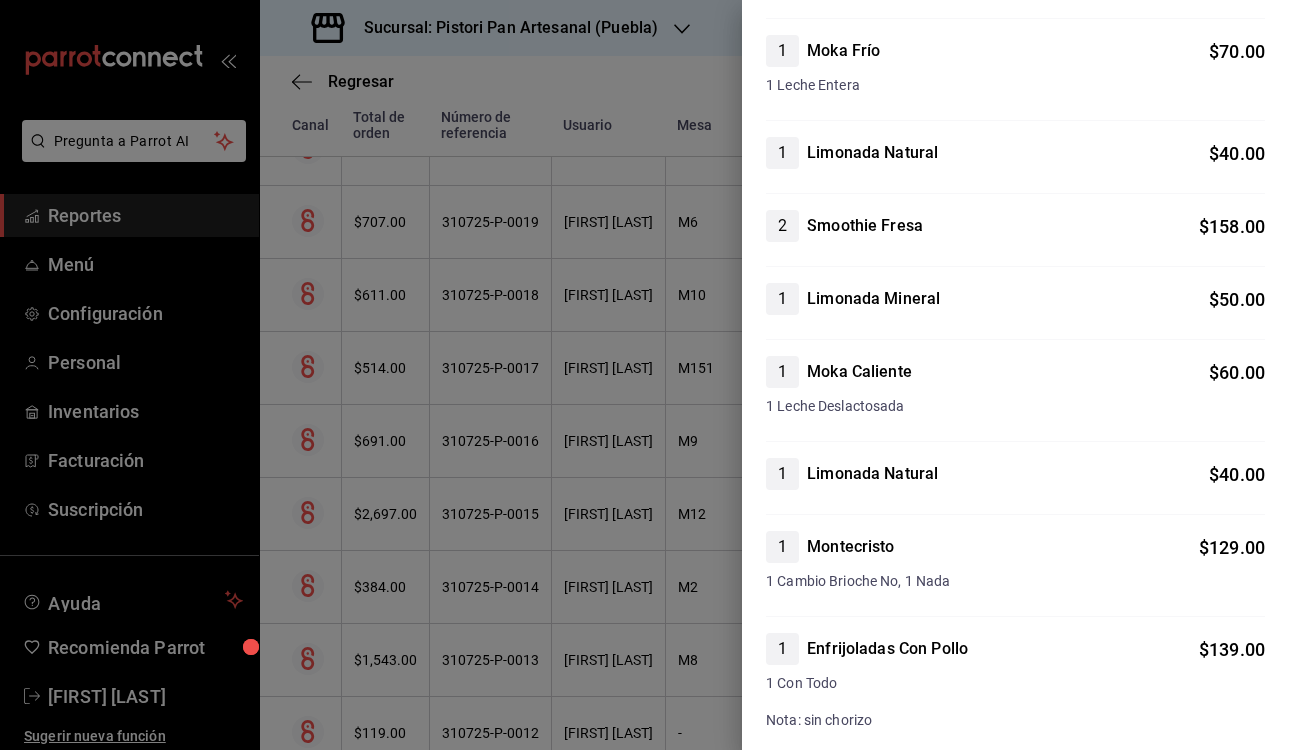 click at bounding box center [652, 375] 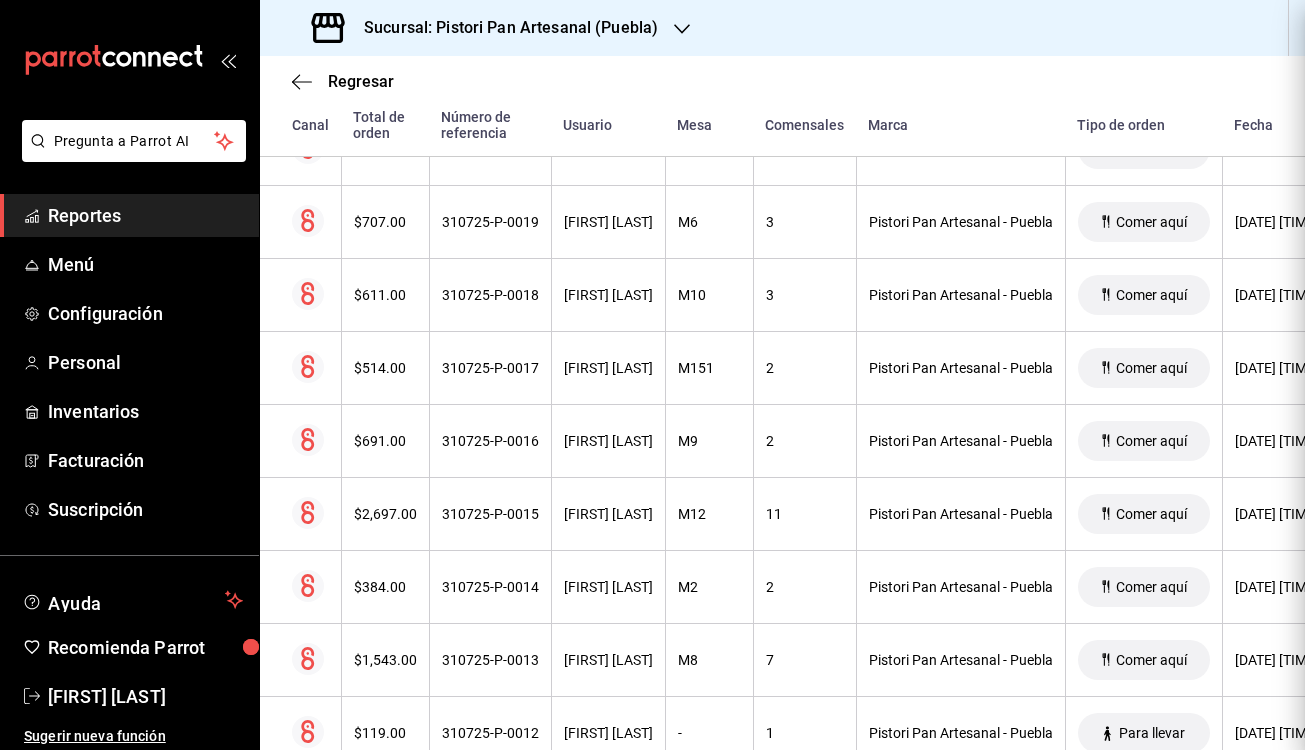 scroll, scrollTop: 0, scrollLeft: 0, axis: both 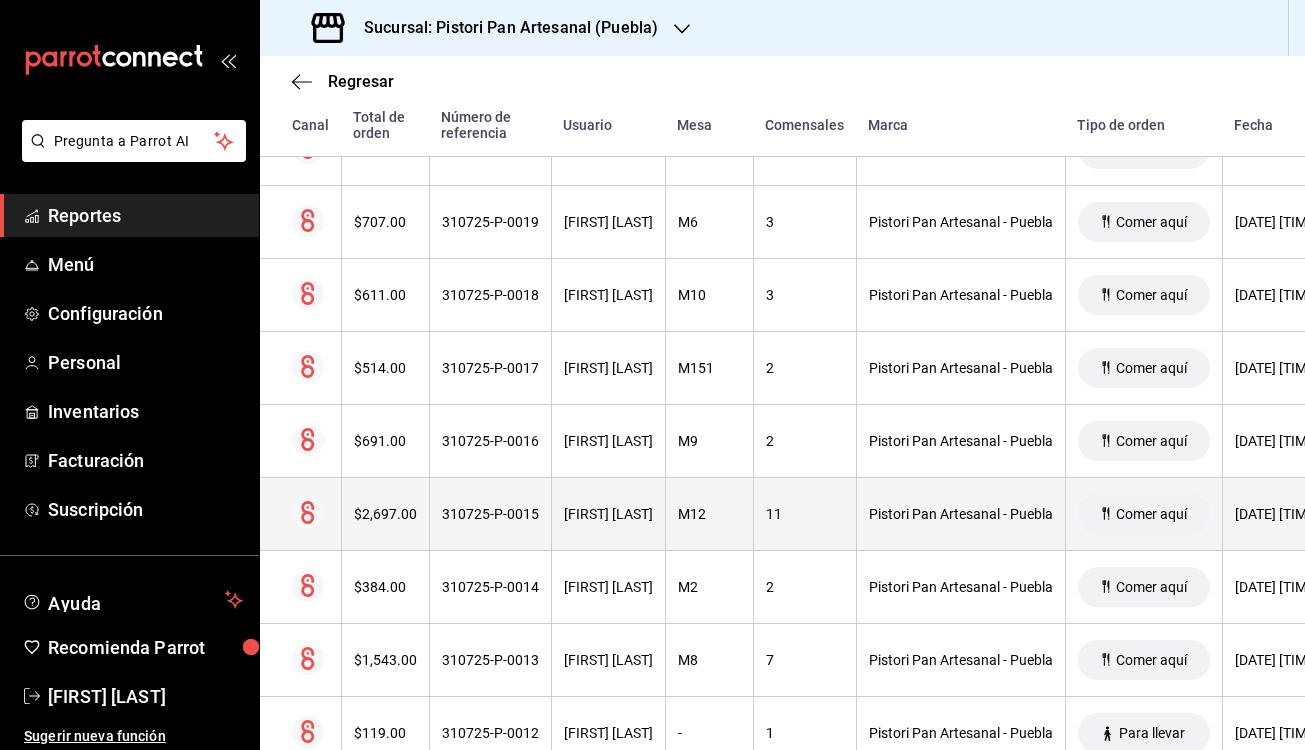click on "$2,697.00" at bounding box center [385, 514] 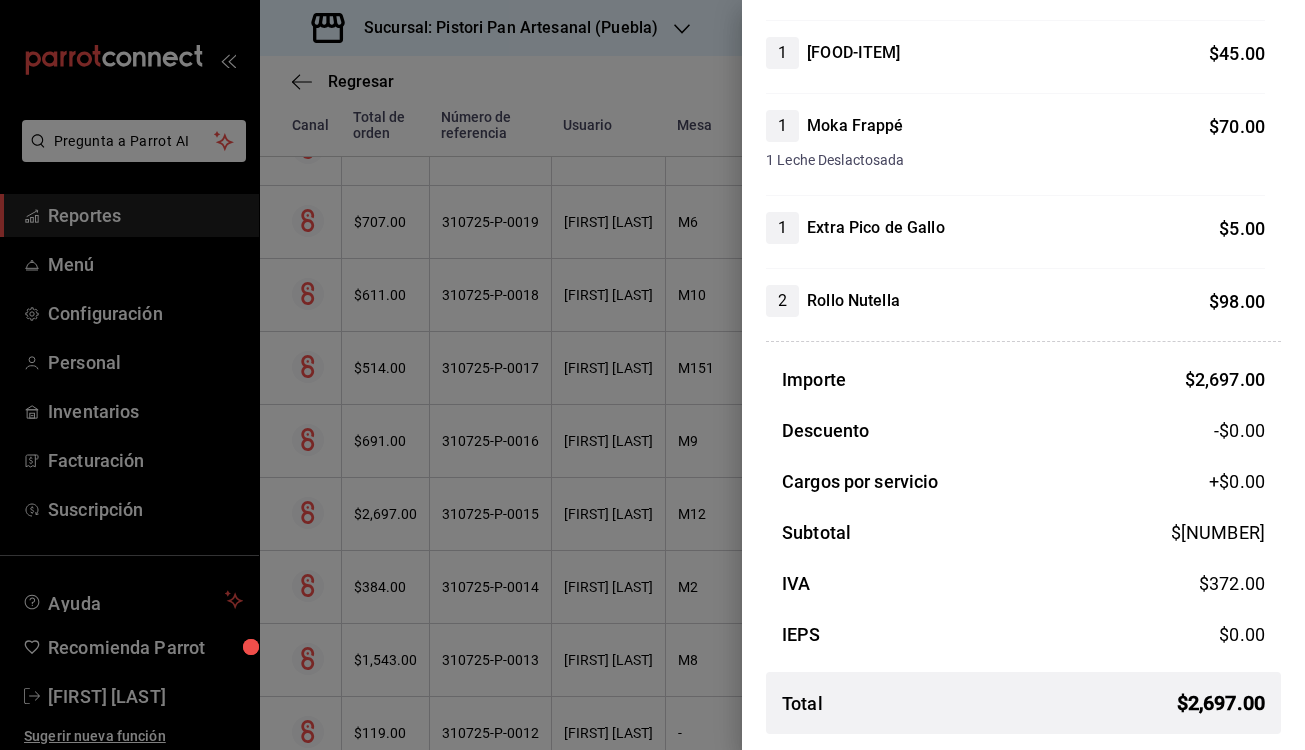 scroll, scrollTop: 2454, scrollLeft: 0, axis: vertical 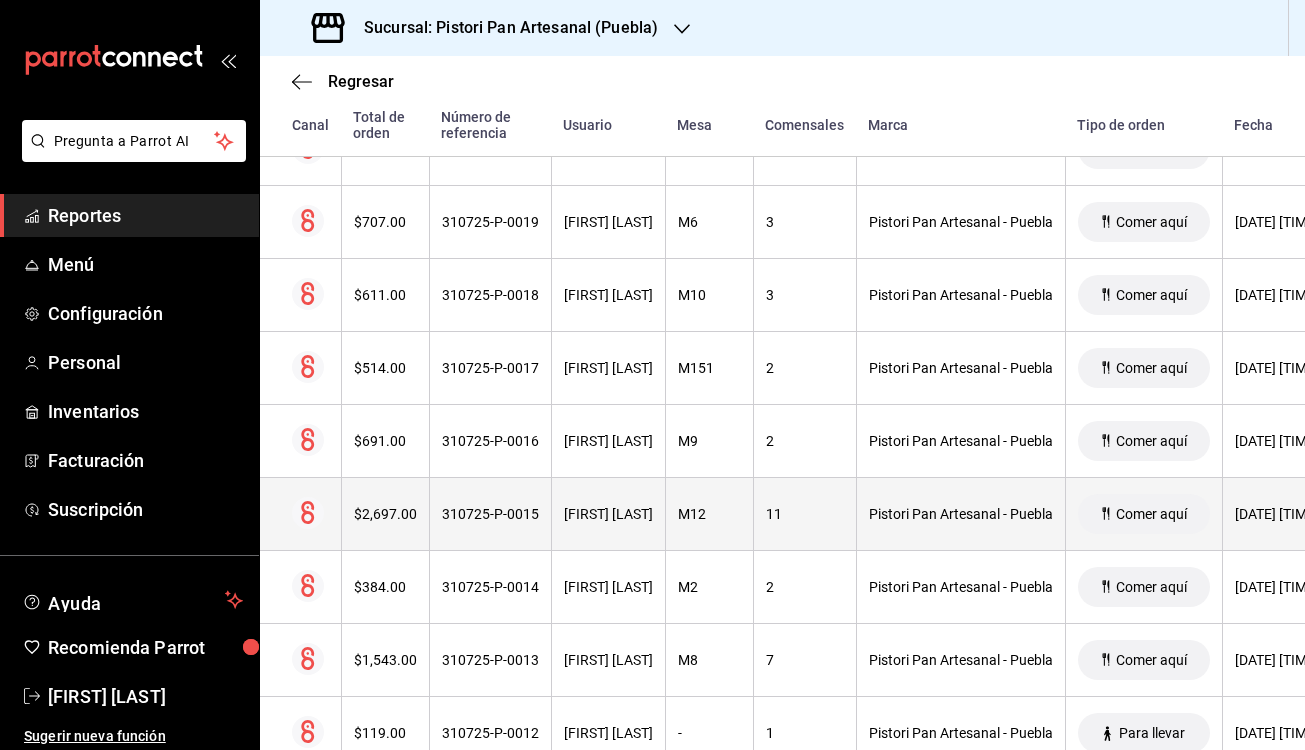 click on "[FIRST] [LAST]" at bounding box center (608, 514) 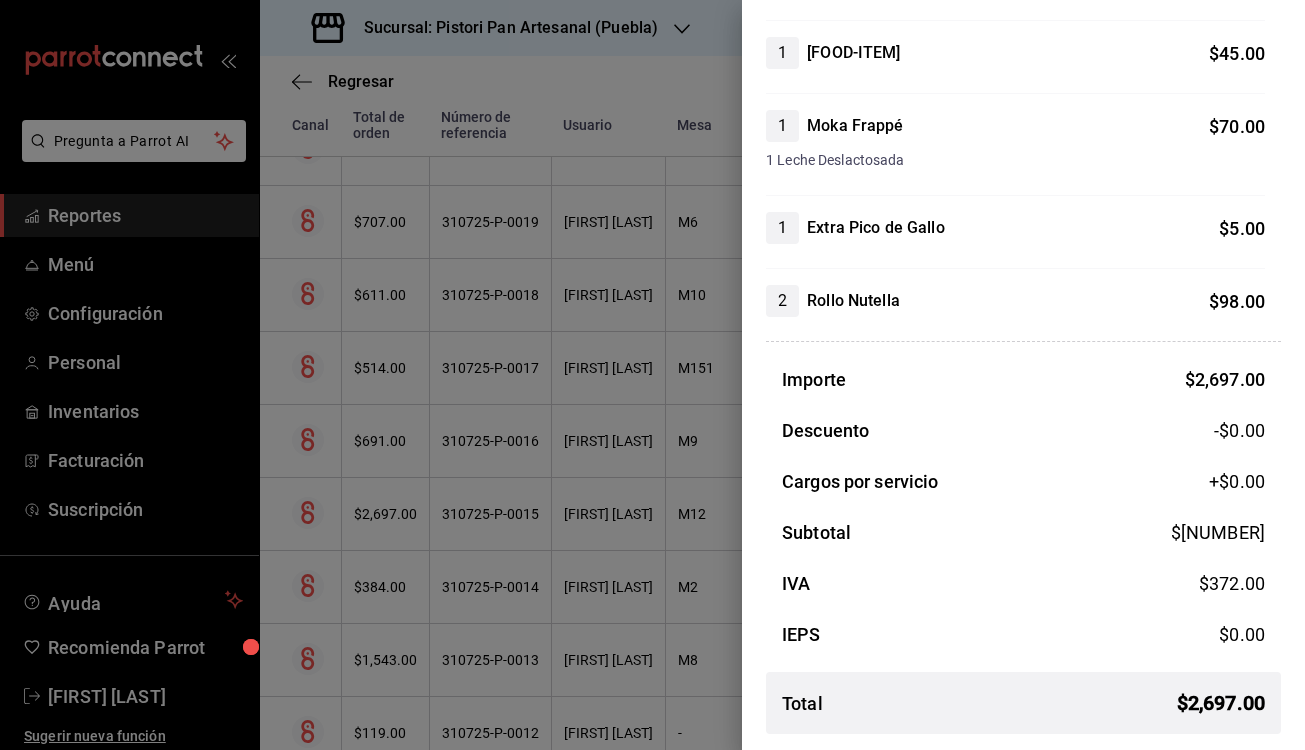 scroll, scrollTop: 2454, scrollLeft: 0, axis: vertical 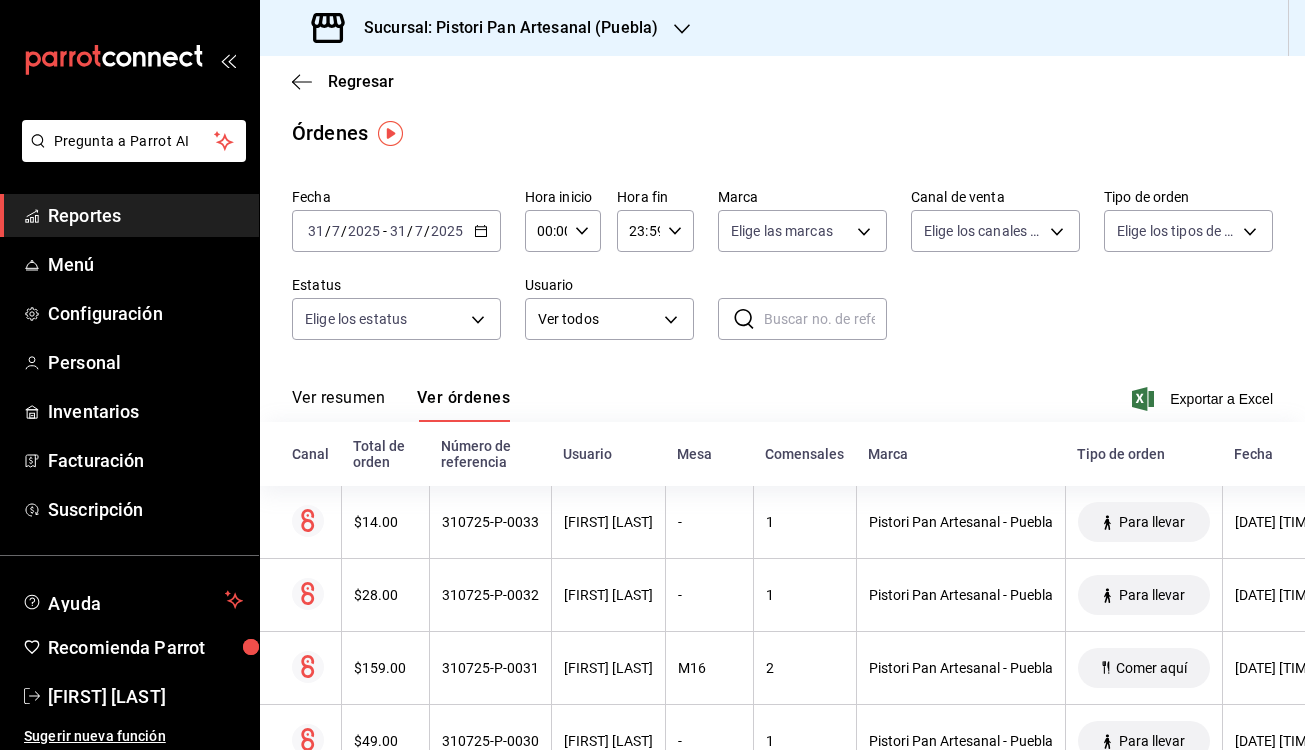 click on "Reportes" at bounding box center (145, 215) 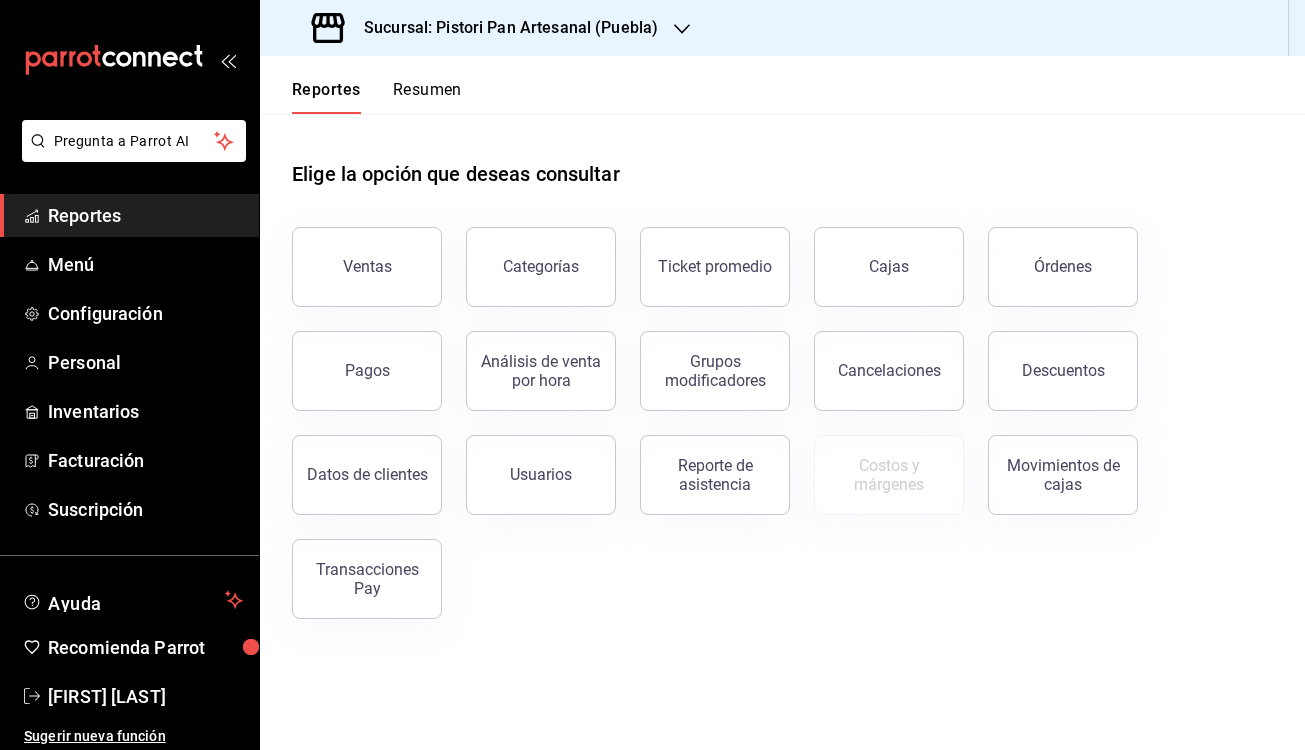click on "Resumen" at bounding box center (427, 97) 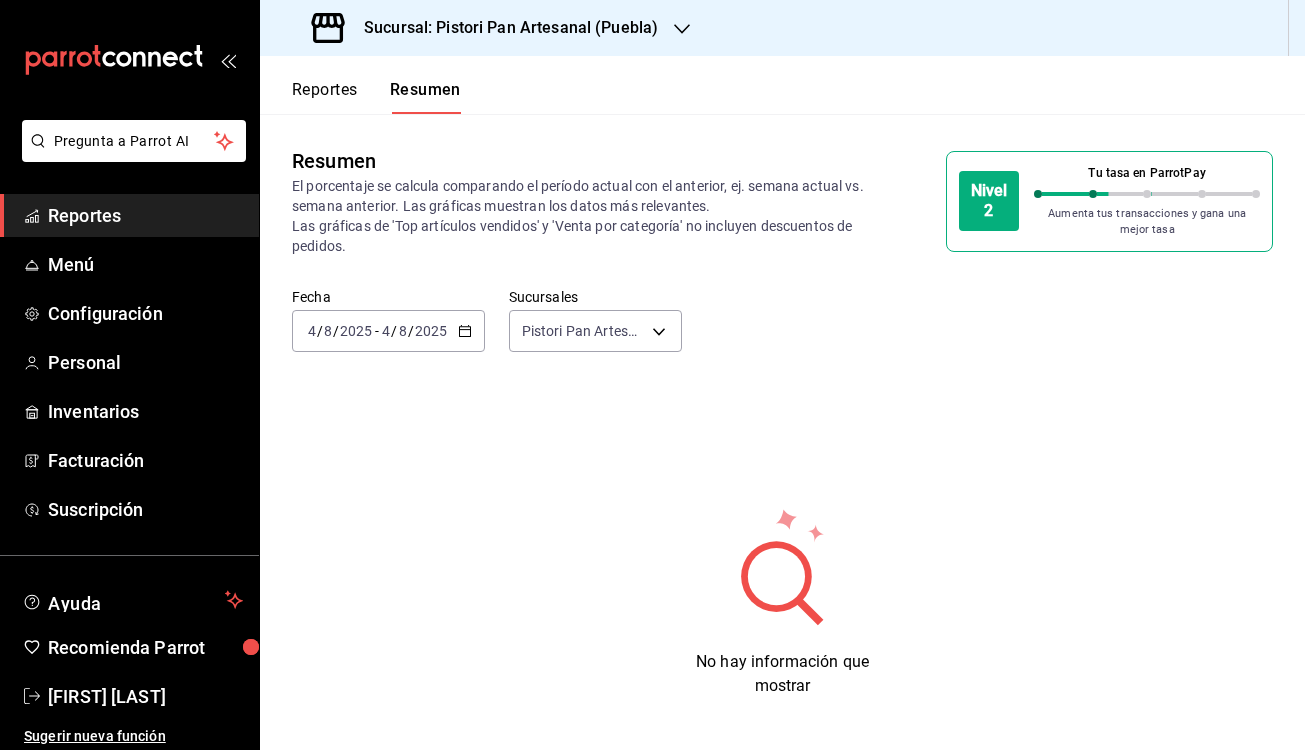 click on "2025-08-04 4 / 8 / 2025 - 2025-08-04 4 / 8 / 2025" at bounding box center [388, 331] 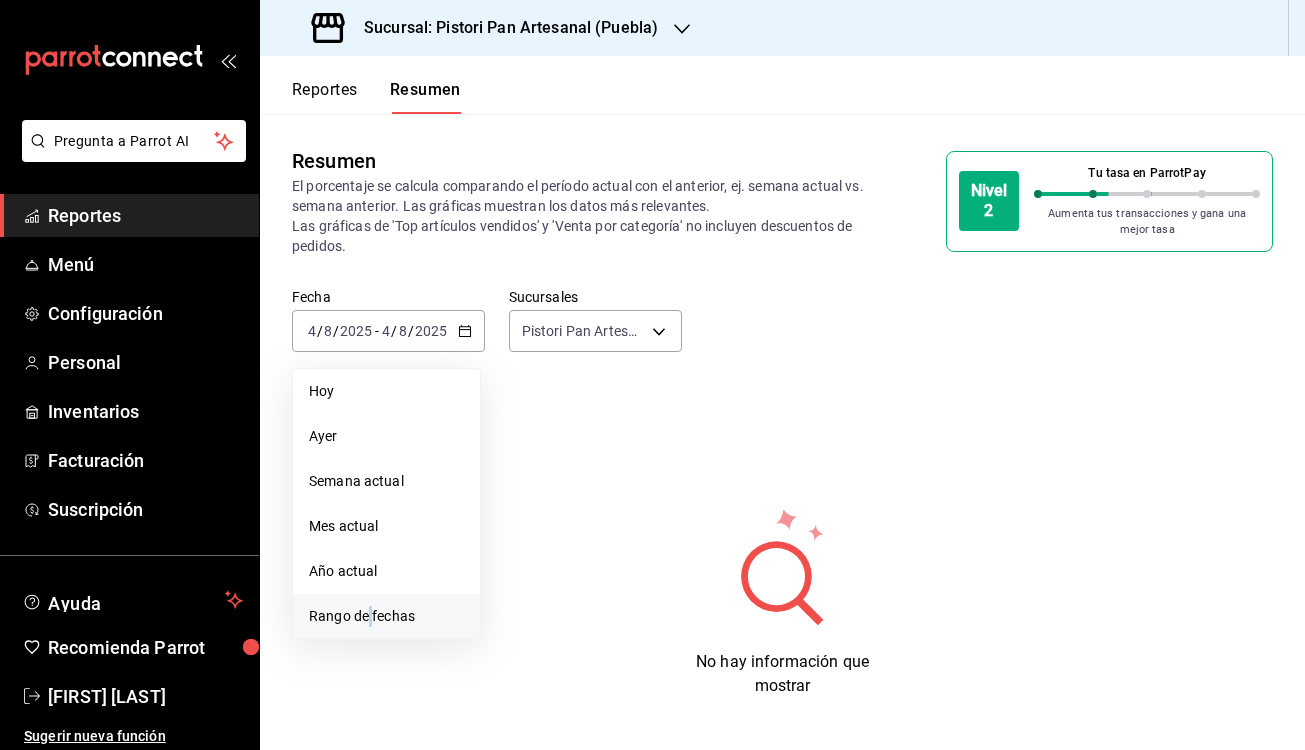 click on "Rango de fechas" at bounding box center [386, 616] 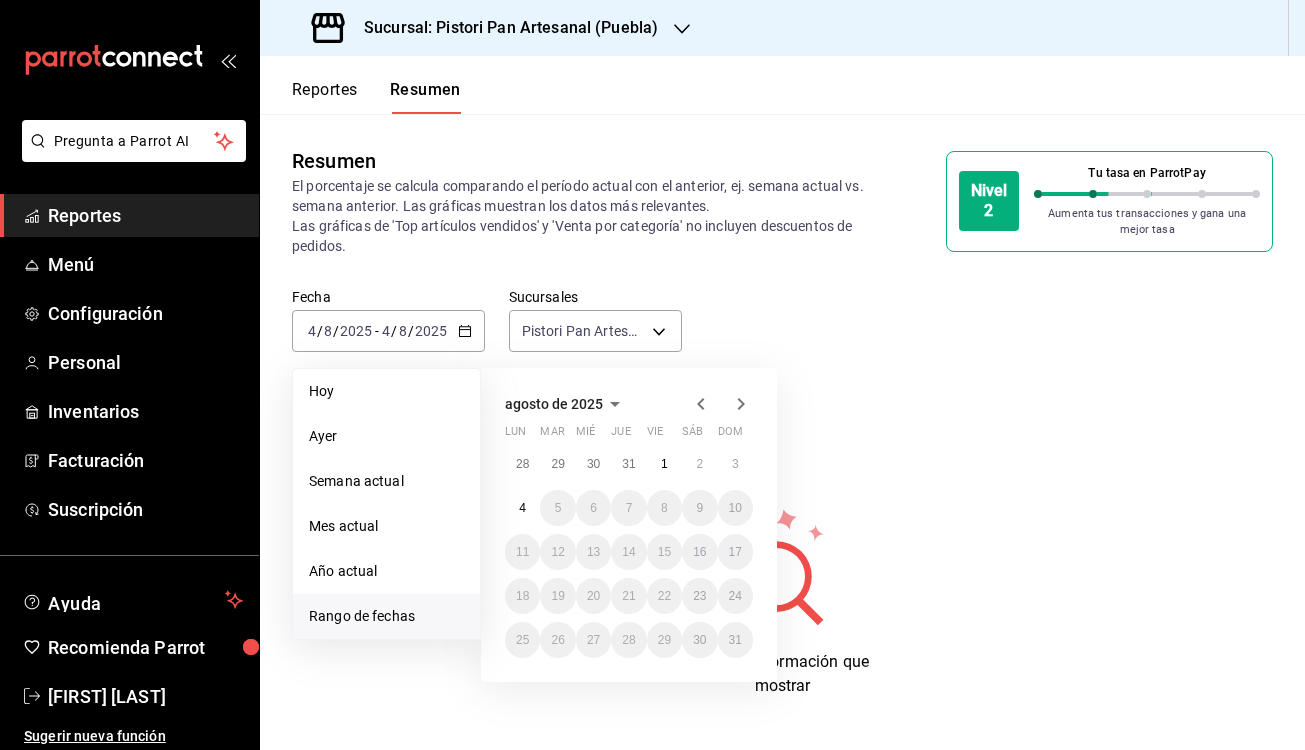 click 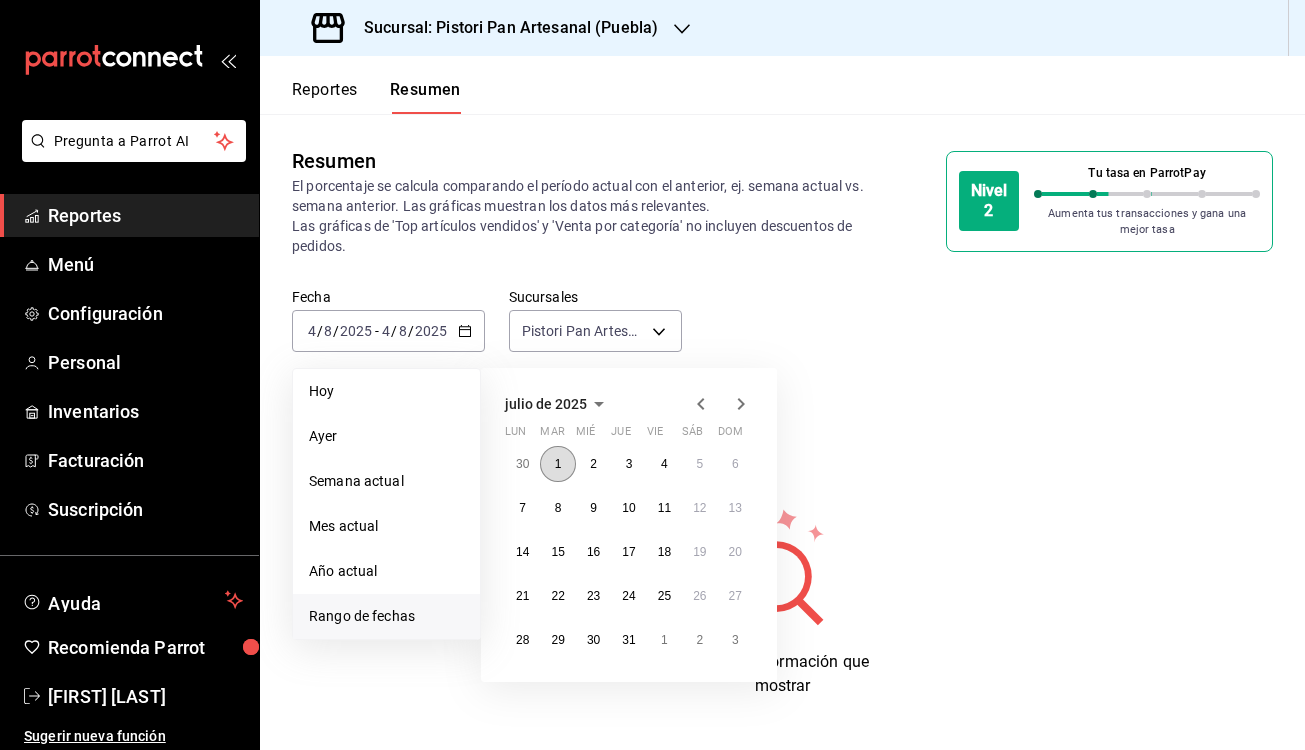click on "1" at bounding box center (558, 464) 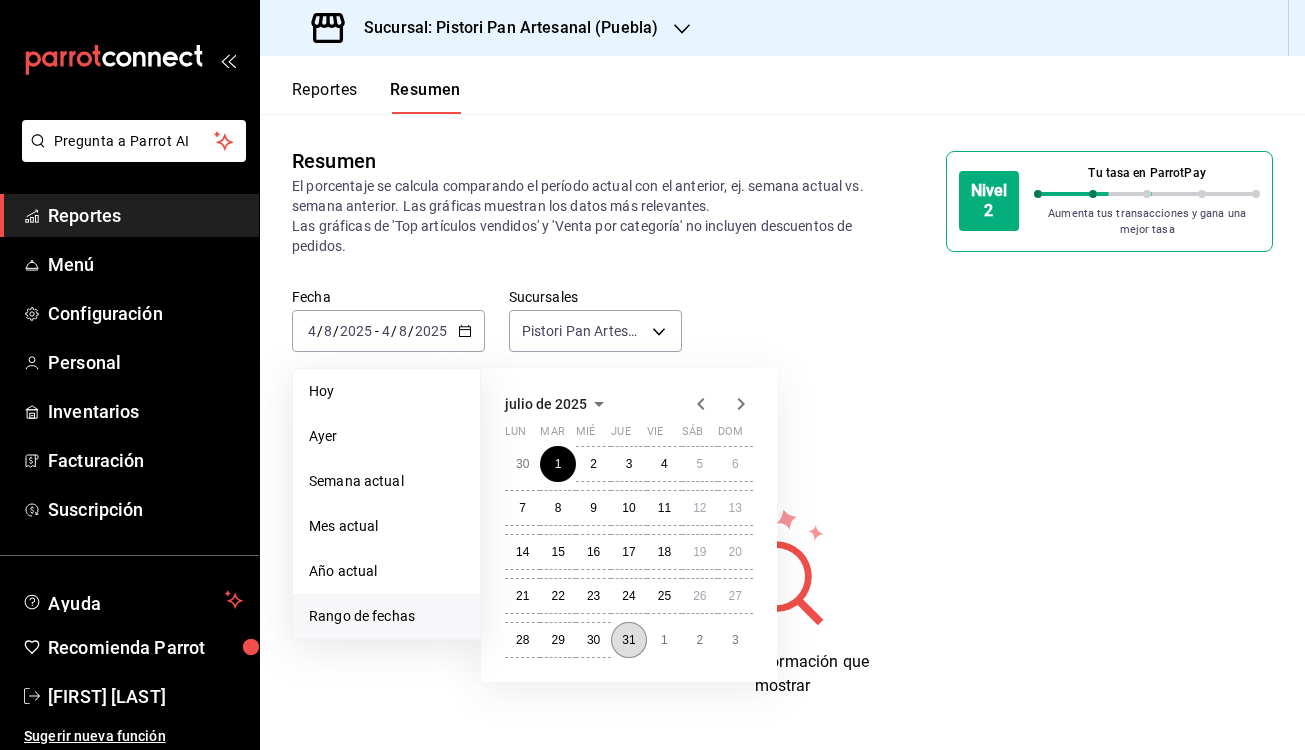 click on "31" at bounding box center (628, 640) 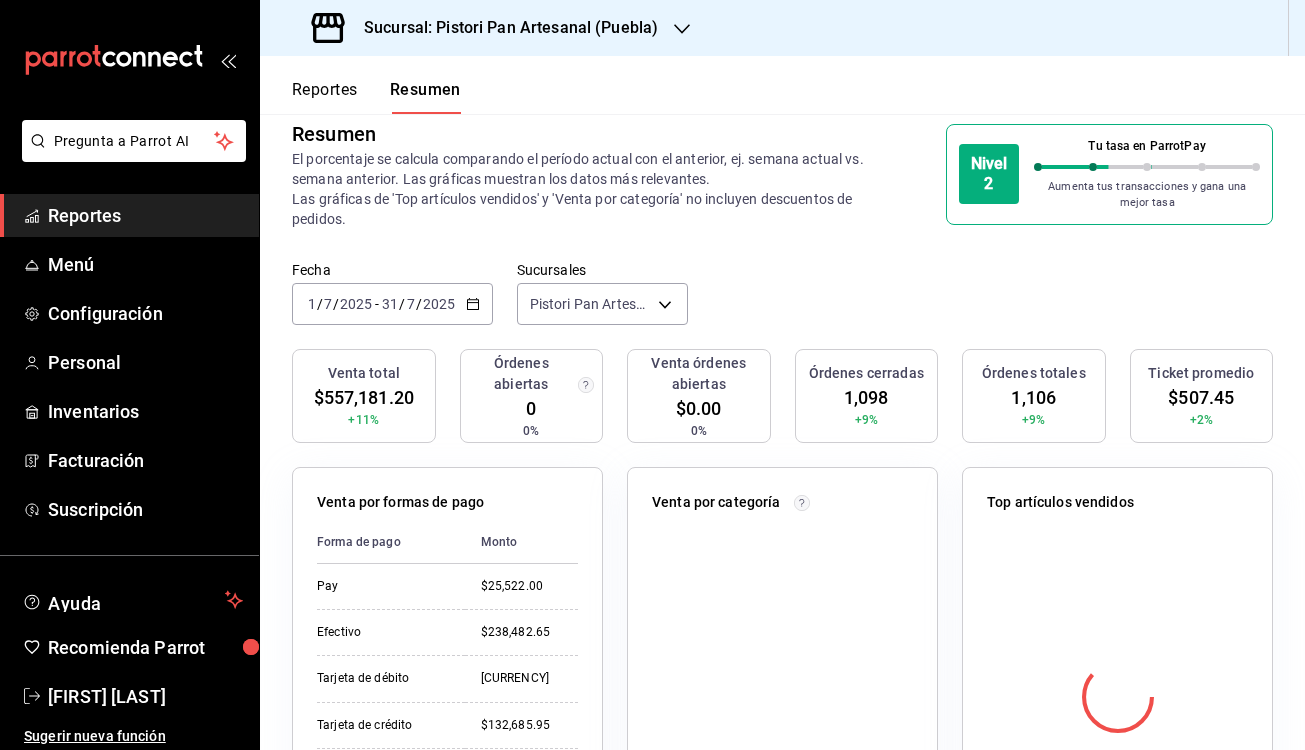 scroll, scrollTop: 96, scrollLeft: 0, axis: vertical 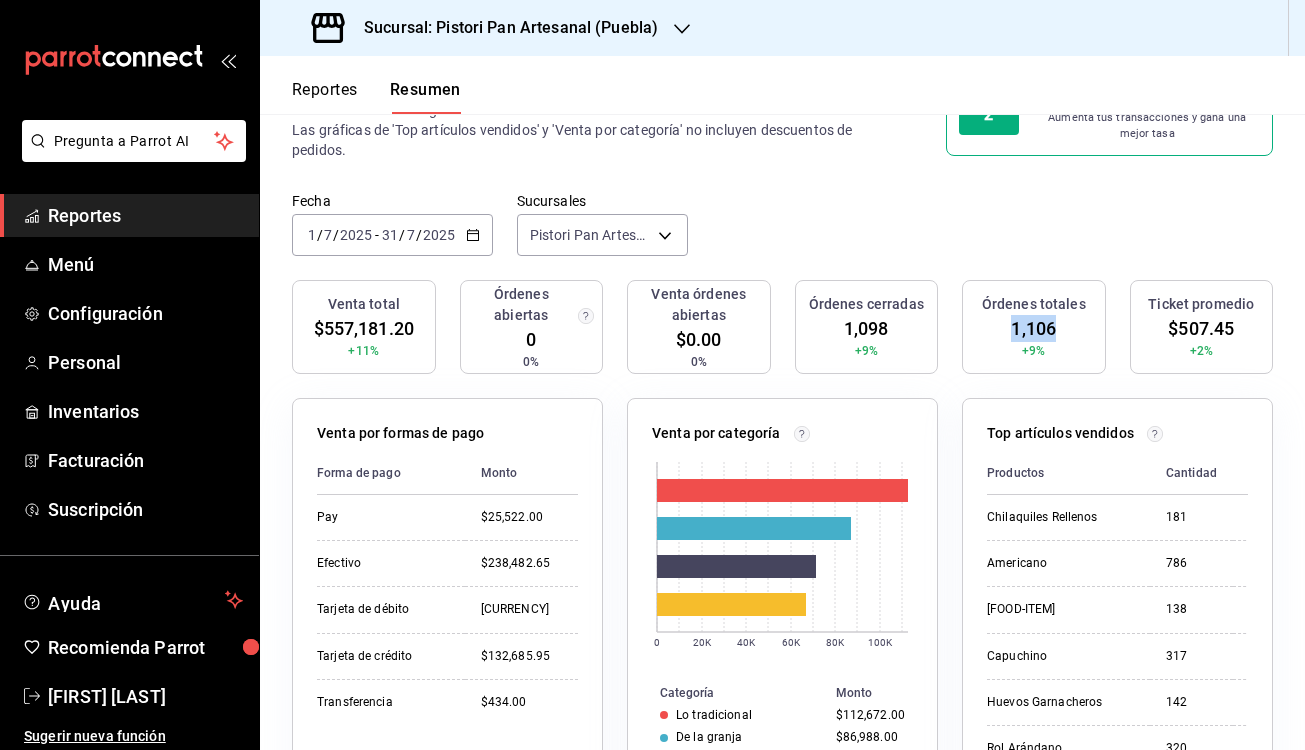 drag, startPoint x: 1006, startPoint y: 329, endPoint x: 1064, endPoint y: 332, distance: 58.077534 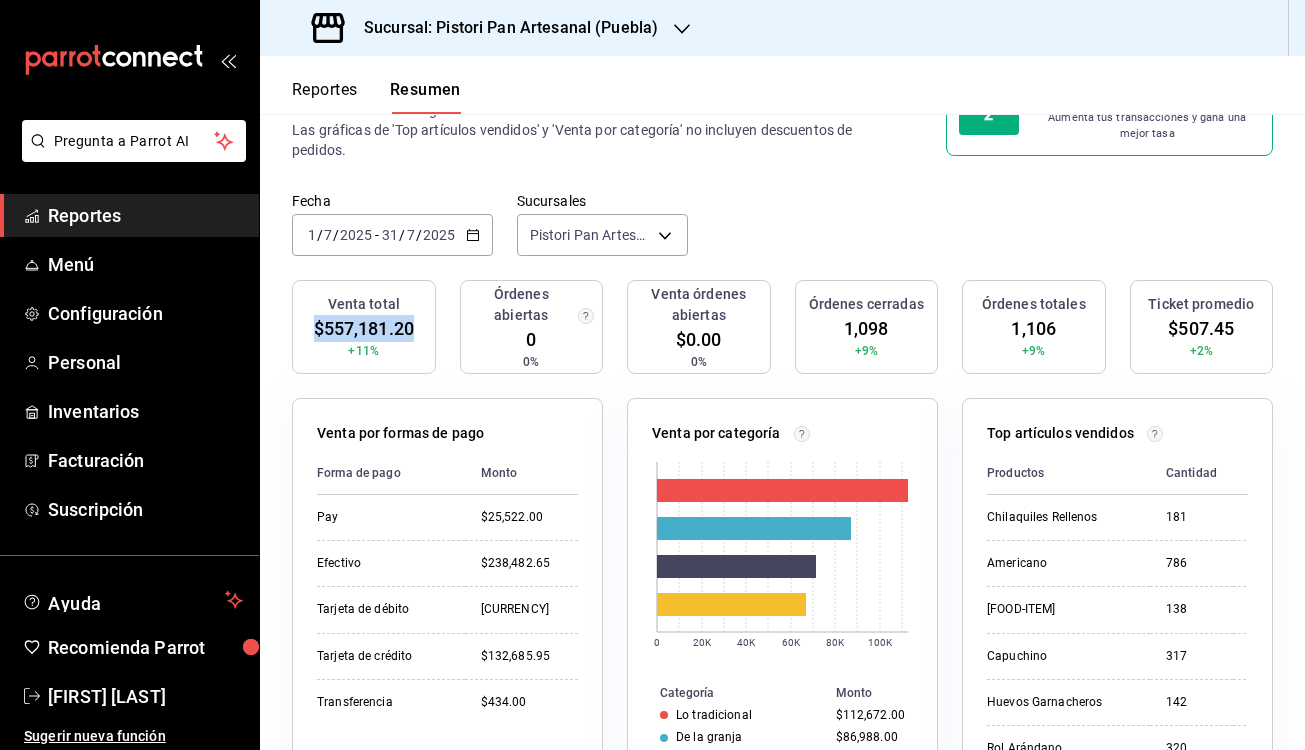 drag, startPoint x: 314, startPoint y: 317, endPoint x: 427, endPoint y: 334, distance: 114.27161 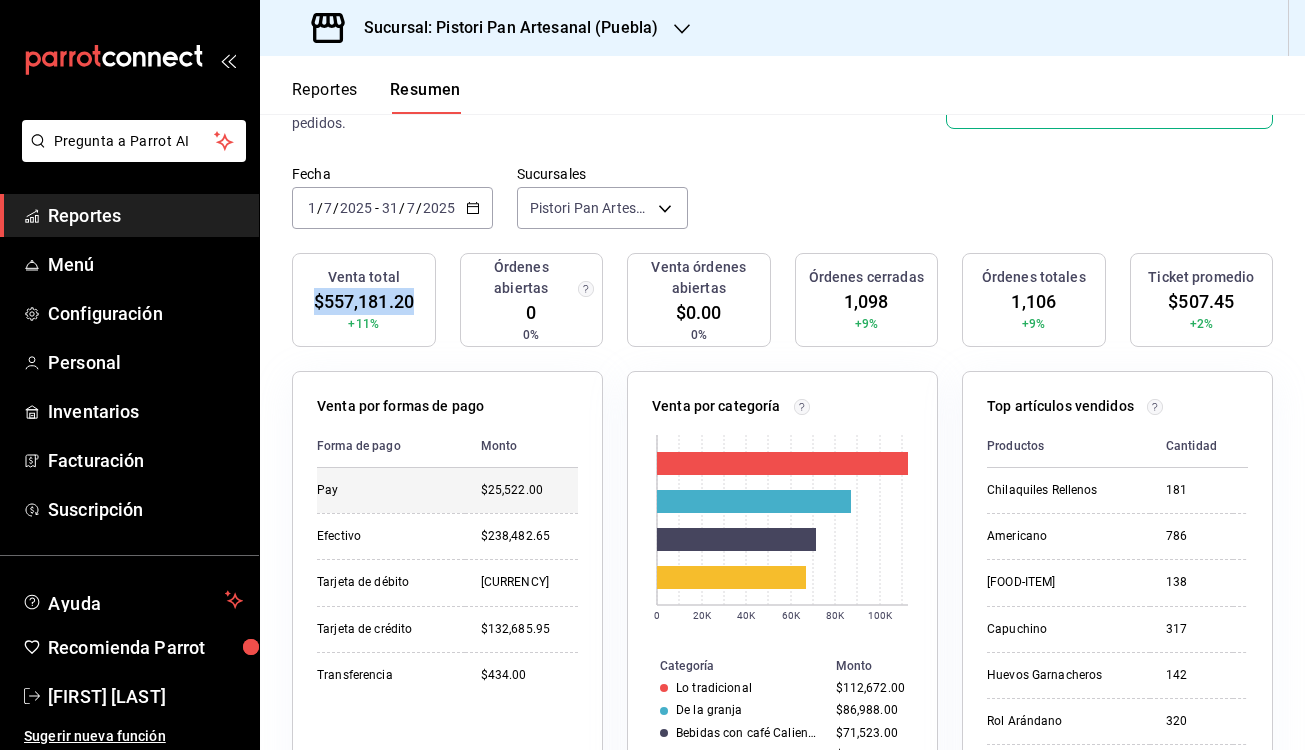 scroll, scrollTop: 161, scrollLeft: 0, axis: vertical 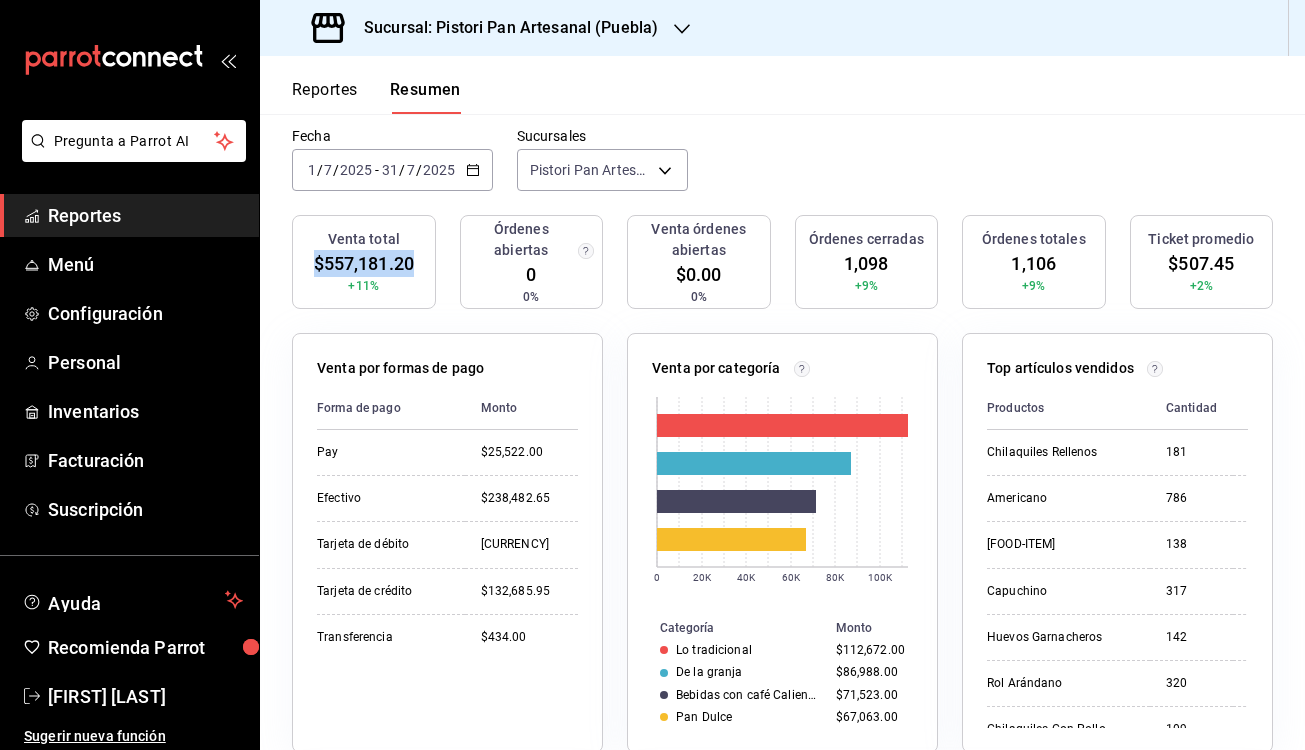click on "Reportes" at bounding box center (145, 215) 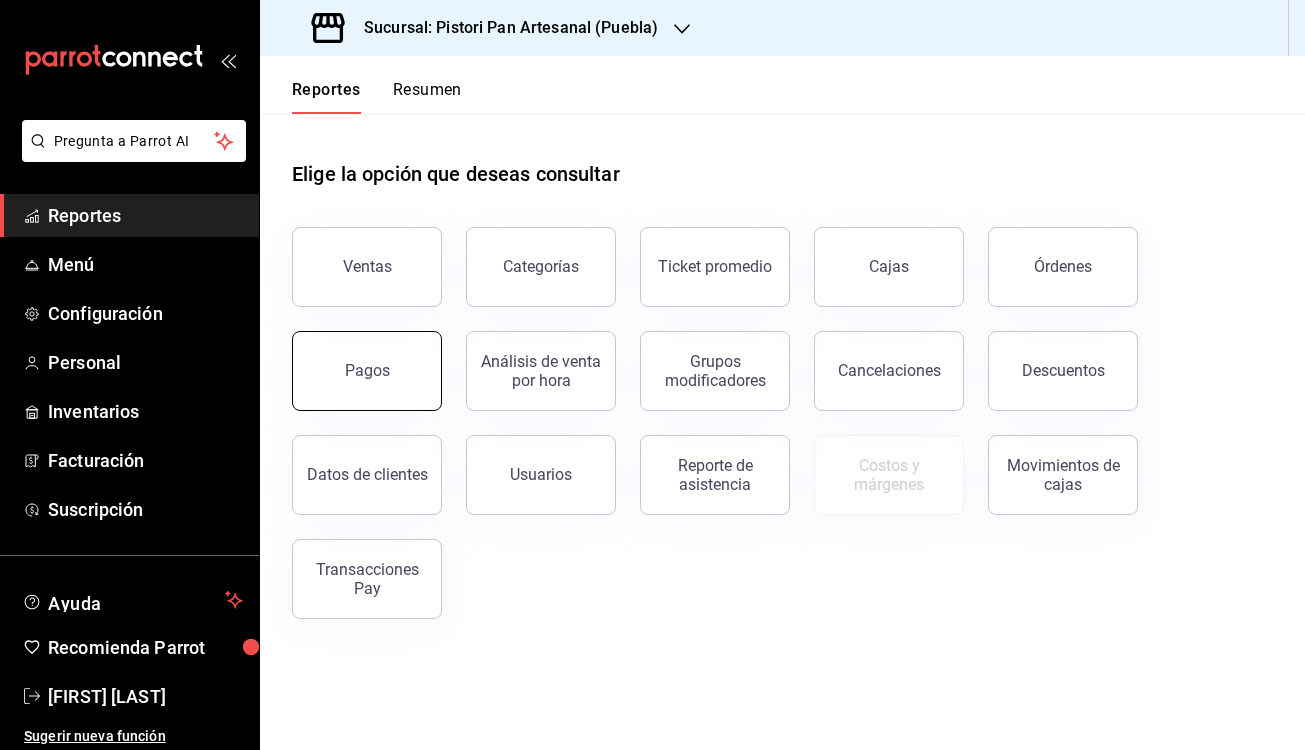 click on "Pagos" at bounding box center (367, 371) 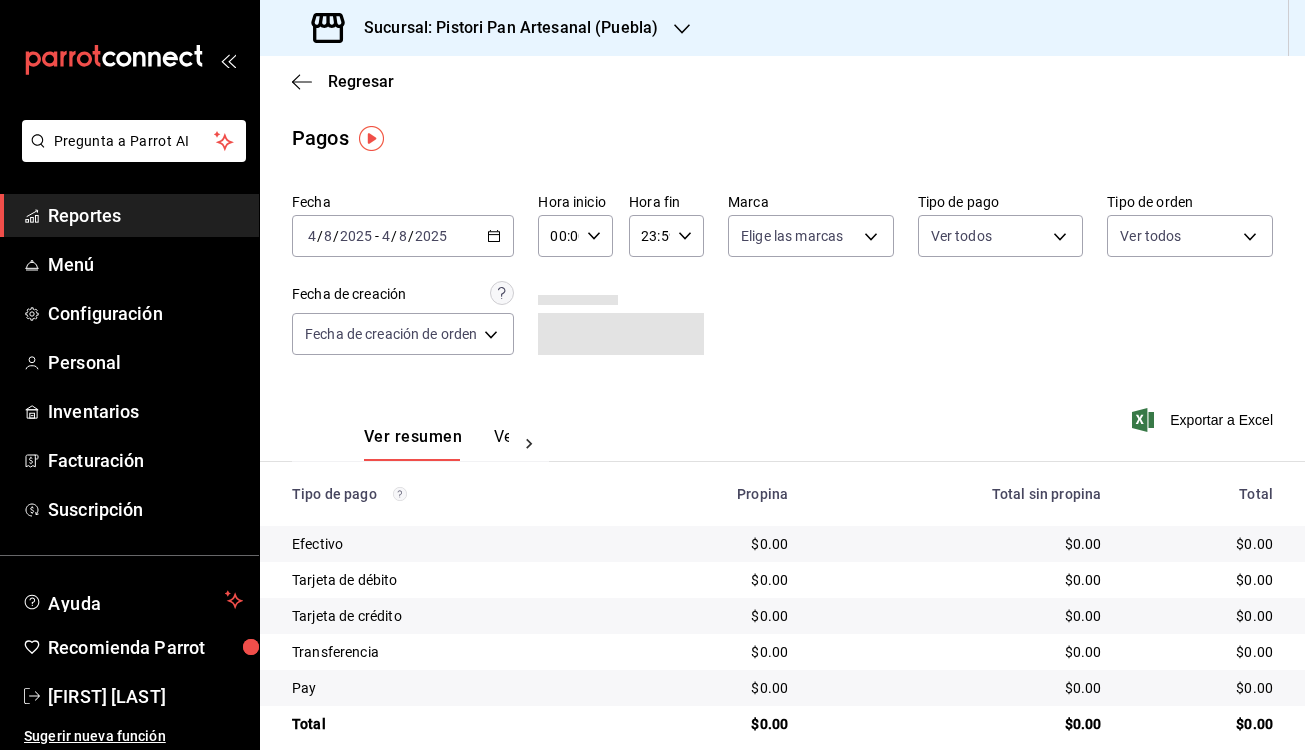 click on "2025-08-04 4 / 8 / 2025 - 2025-08-04 4 / 8 / 2025" at bounding box center (403, 236) 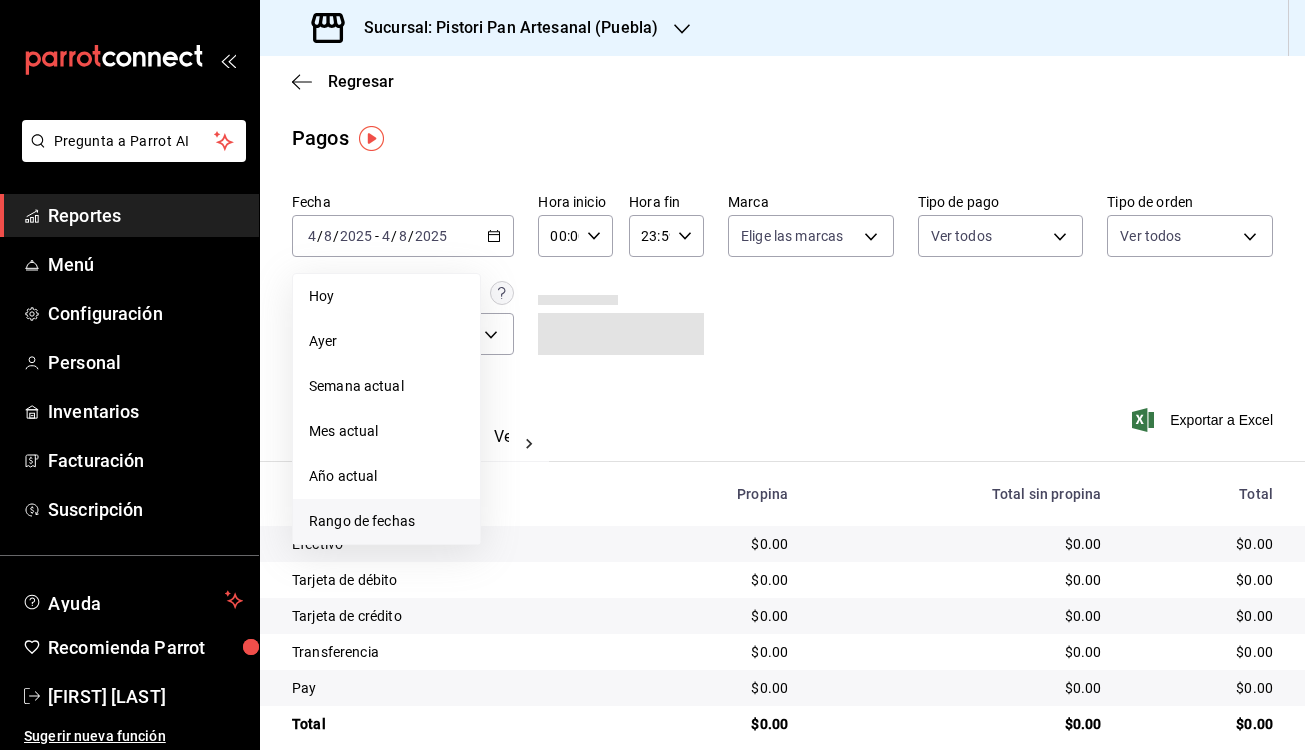 click on "Rango de fechas" at bounding box center [386, 521] 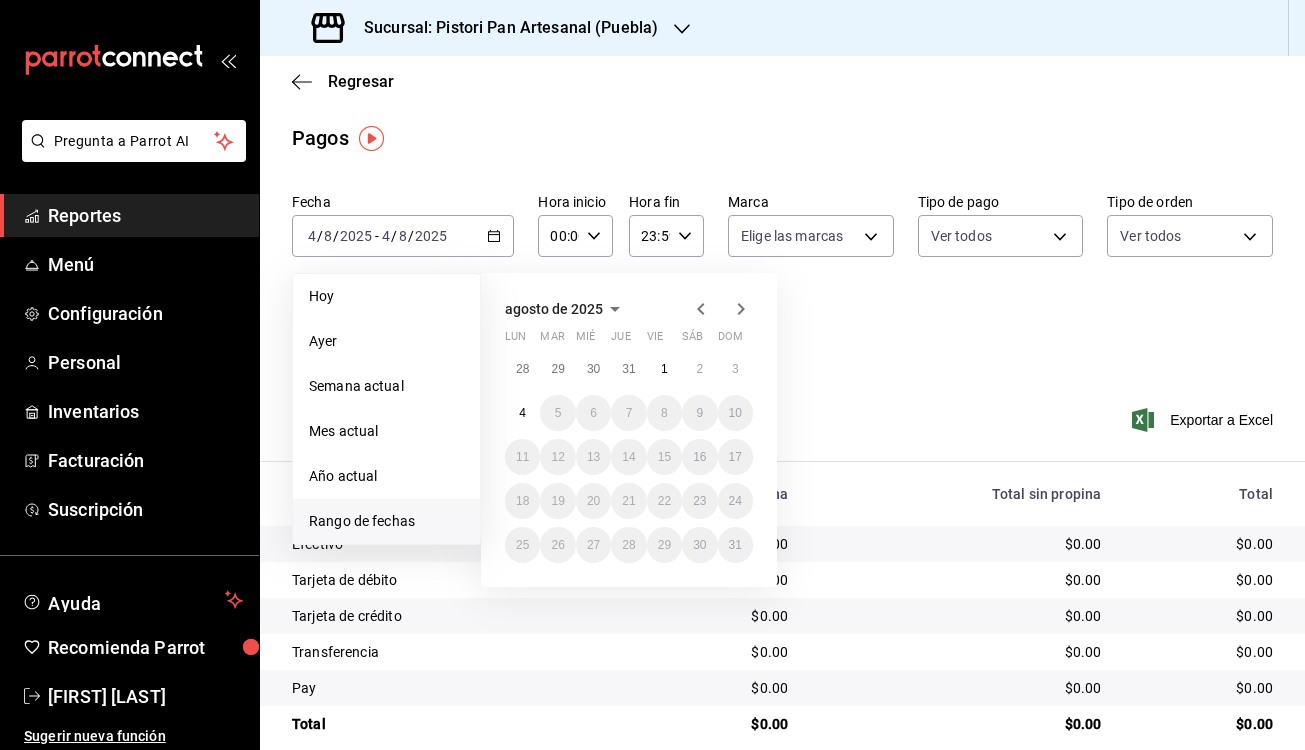 click 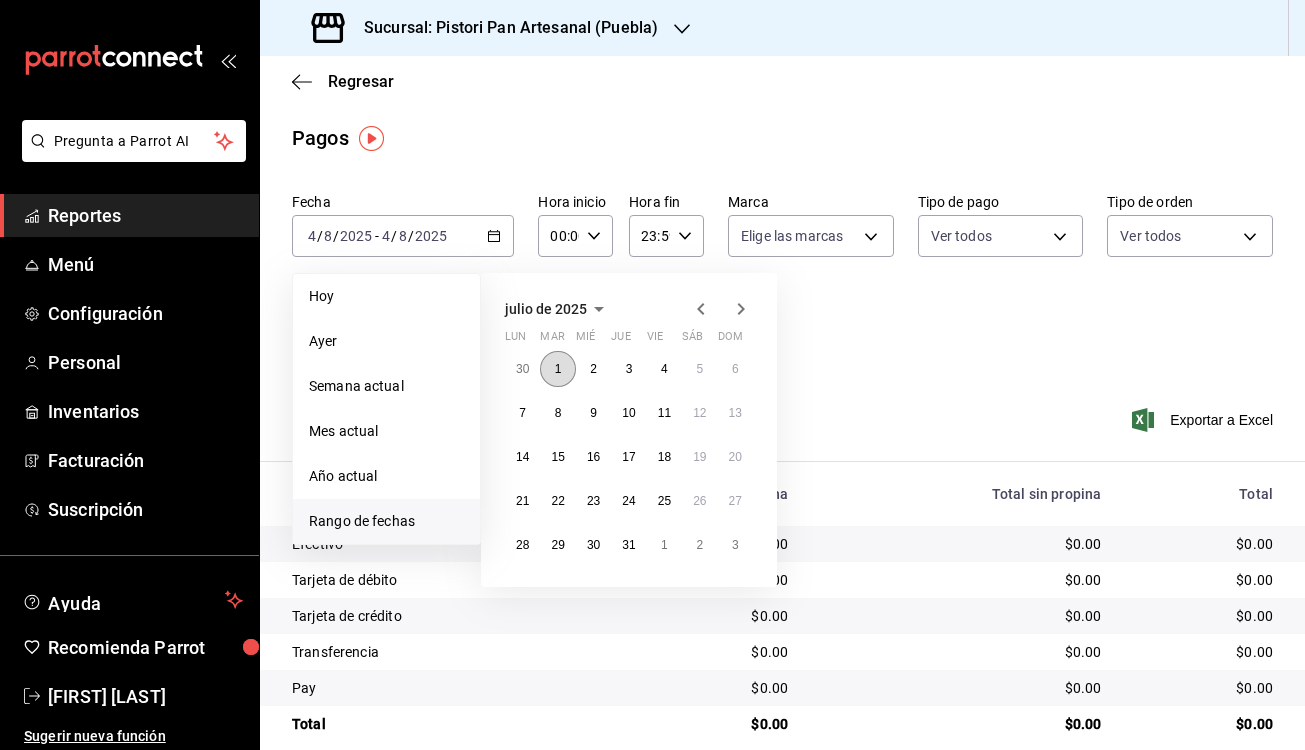 click on "1" at bounding box center (557, 369) 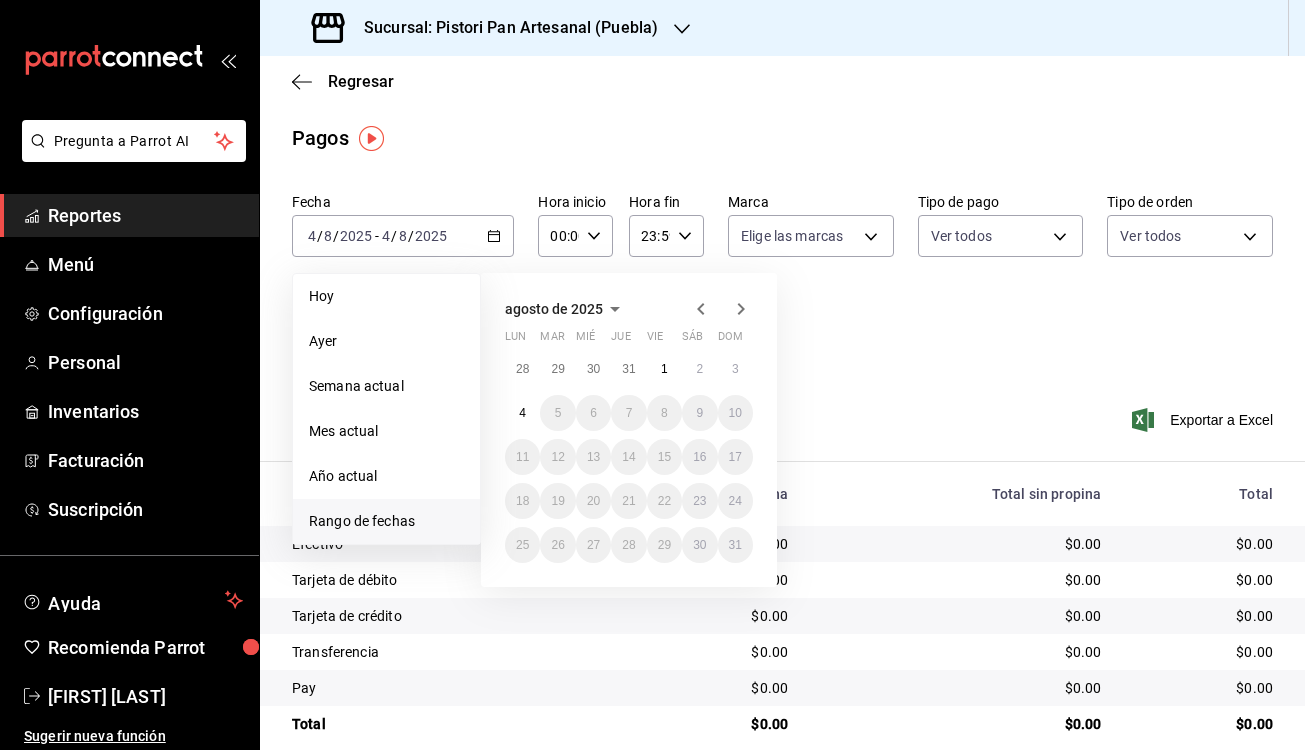 click 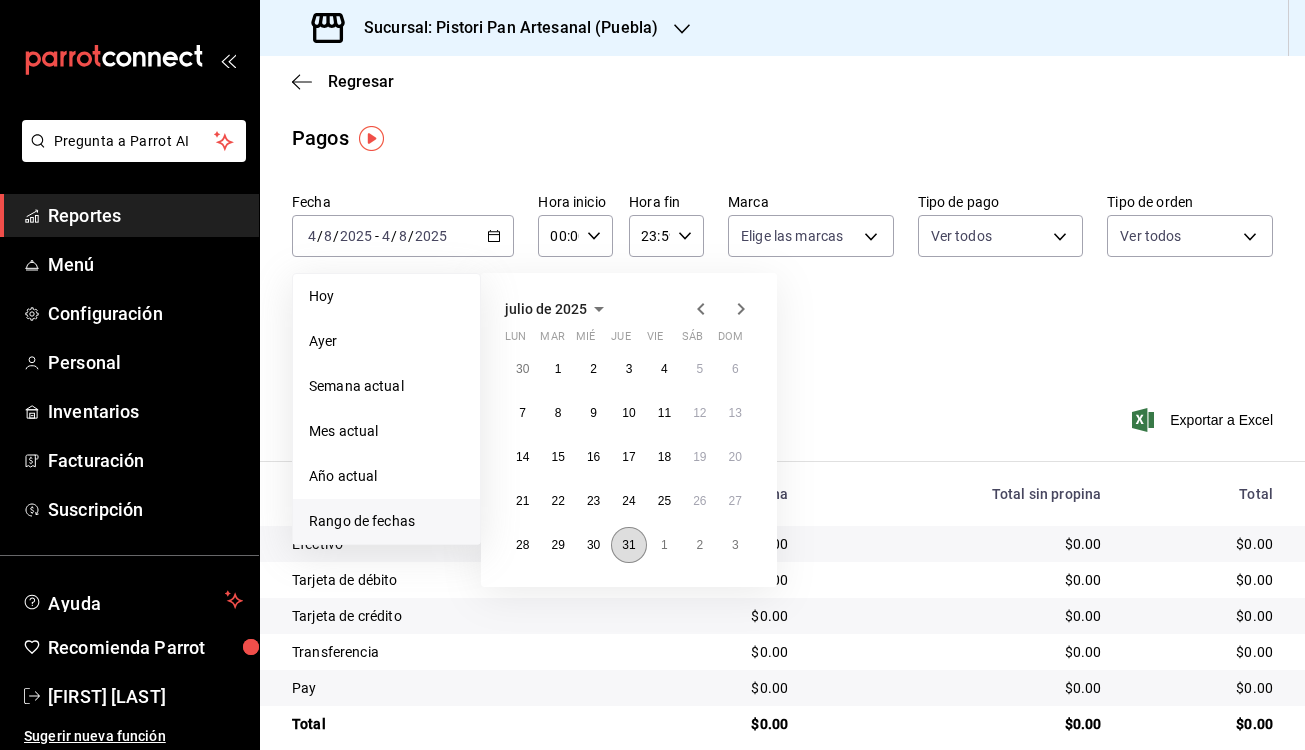 click on "31" at bounding box center (628, 545) 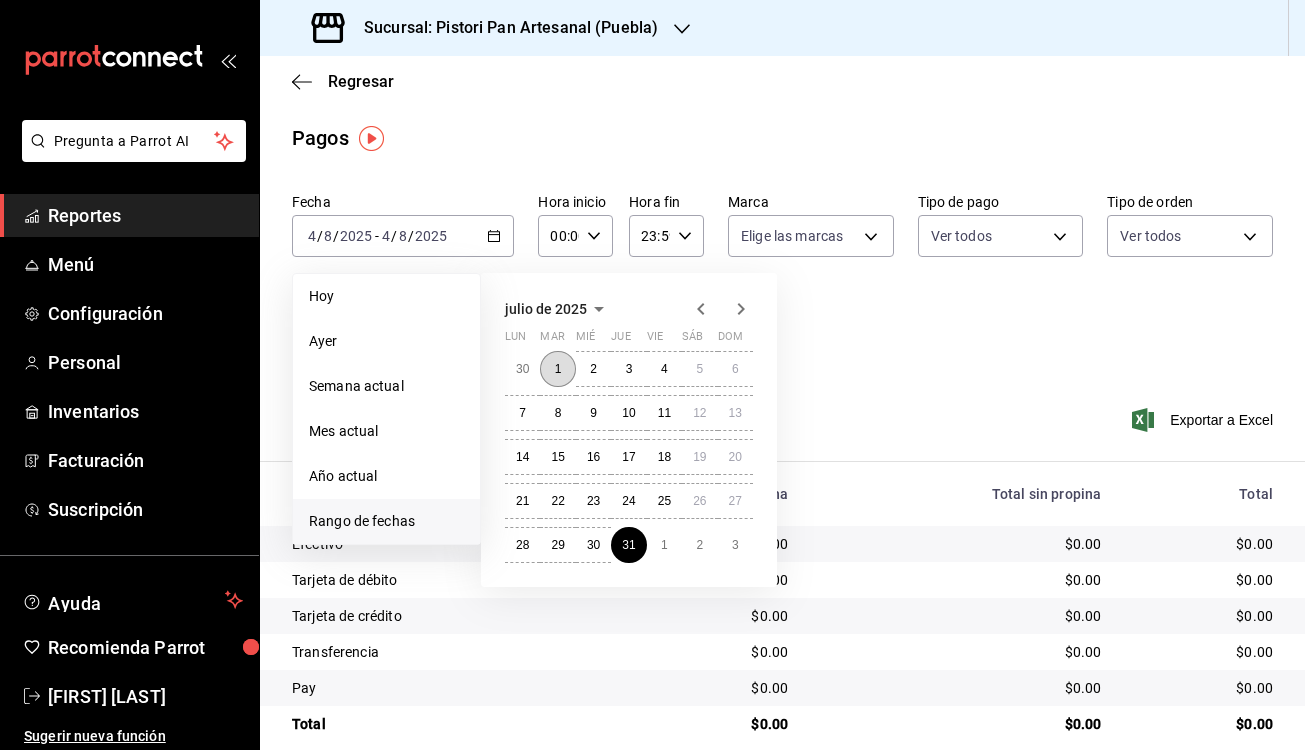 click on "1" at bounding box center [558, 369] 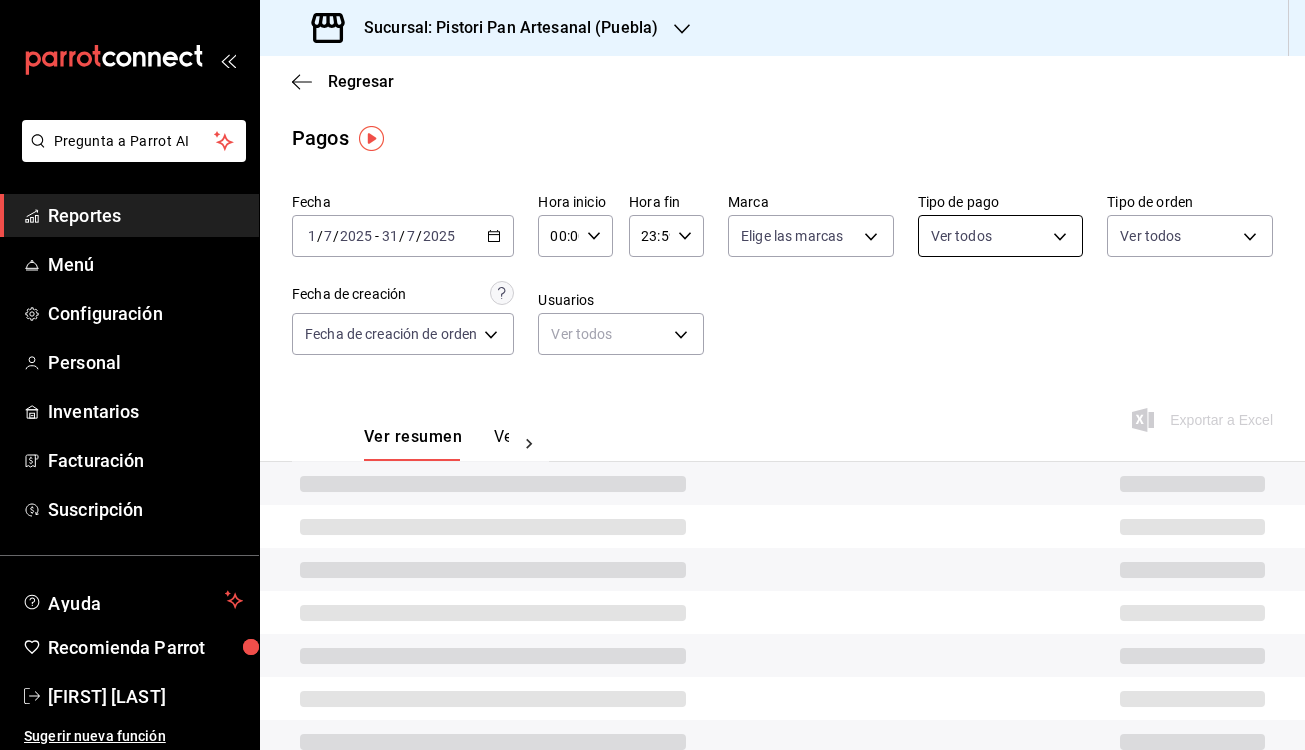 click on "Pregunta a Parrot AI Reportes   Menú   Configuración   Personal   Inventarios   Facturación   Suscripción   Ayuda Recomienda Parrot   [FIRST] [LAST]   Sugerir nueva función   Sucursal: Pistori Pan Artesanal (Puebla) Regresar Pagos Fecha [DATE] [DAY] / [MONTH] / [YEAR] - [DATE] [DAY] / [MONTH] / [YEAR] Hora inicio 00:00 Hora inicio Hora fin 23:59 Hora fin Marca Elige las marcas Tipo de pago Ver todos Tipo de orden Ver todos Fecha de creación   Fecha de creación de orden ORDER Usuarios Ver todos null Ver resumen Ver pagos Exportar a Excel Pregunta a Parrot AI Reportes   Menú   Configuración   Personal   Inventarios   Facturación   Suscripción   Ayuda Recomienda Parrot   GANA 1 MES GRATIS EN TU SUSCRIPCIÓN AQUÍ ¿Recuerdas cómo empezó tu restaurante?
Hoy puedes ayudar a un colega a tener el mismo cambio que tú viviste.
Recomienda Parrot directamente desde tu Portal Administrador.
Es fácil y rápido.
🎁 Por cada restaurante que se una, ganas 1 mes gratis. Ir a video" at bounding box center (652, 375) 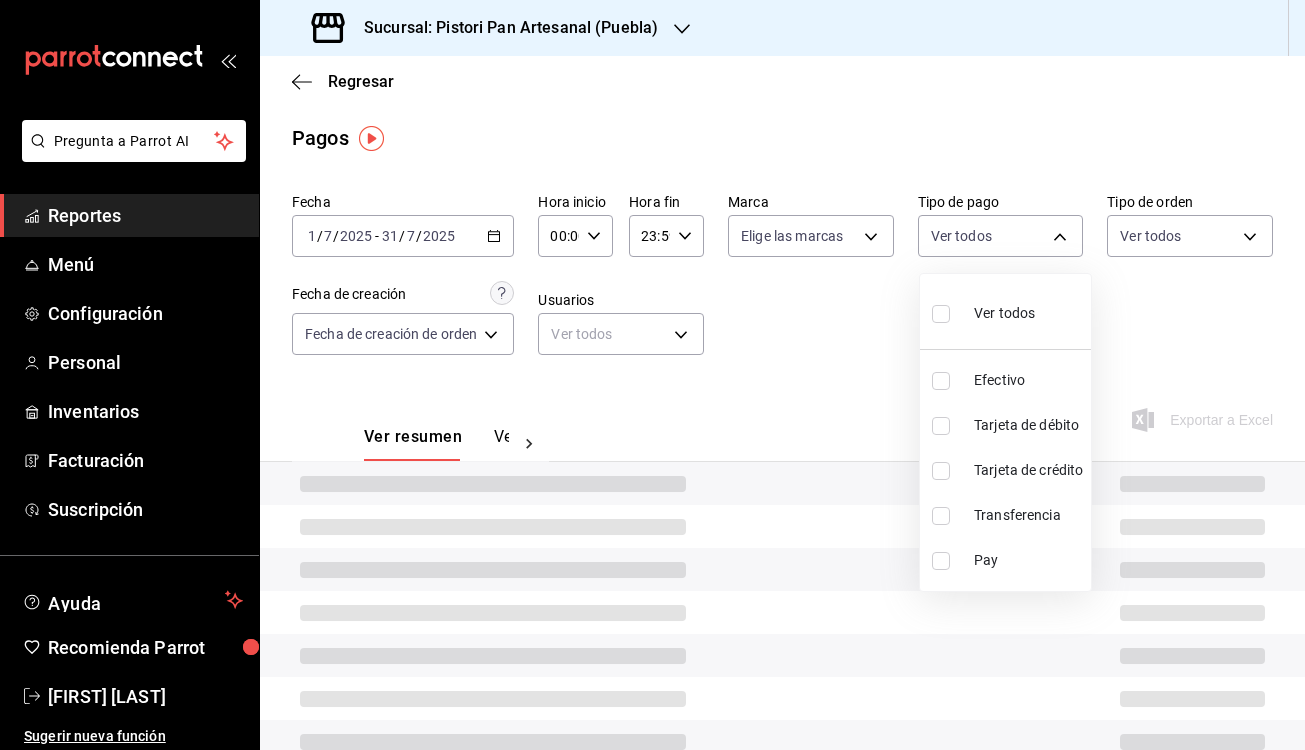 click at bounding box center (941, 426) 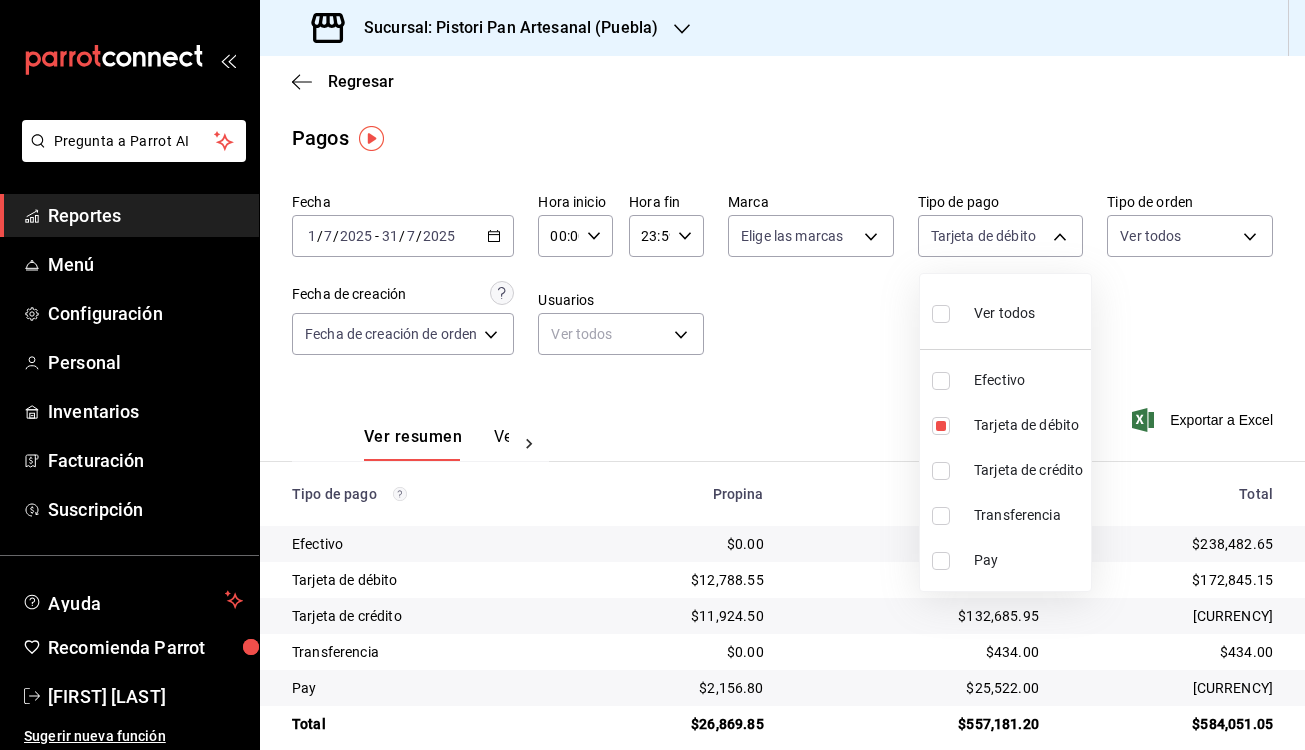 click at bounding box center [941, 471] 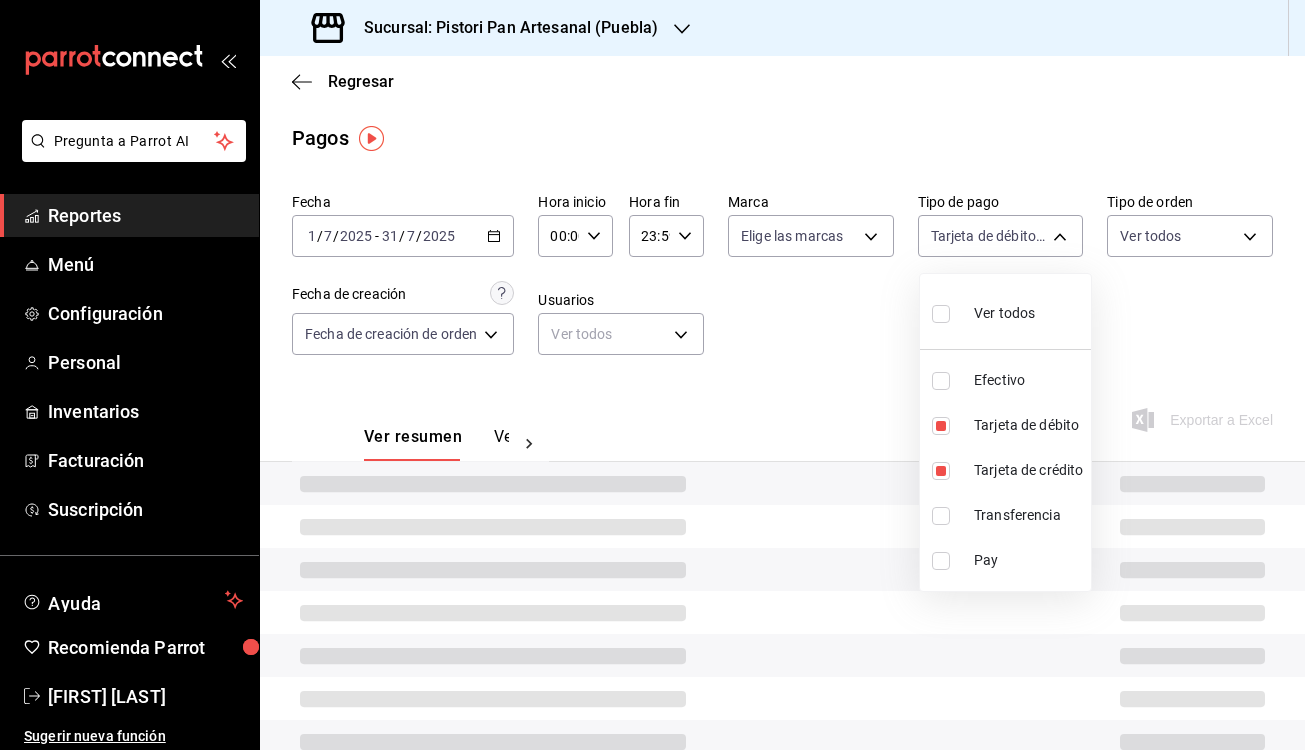 click at bounding box center (652, 375) 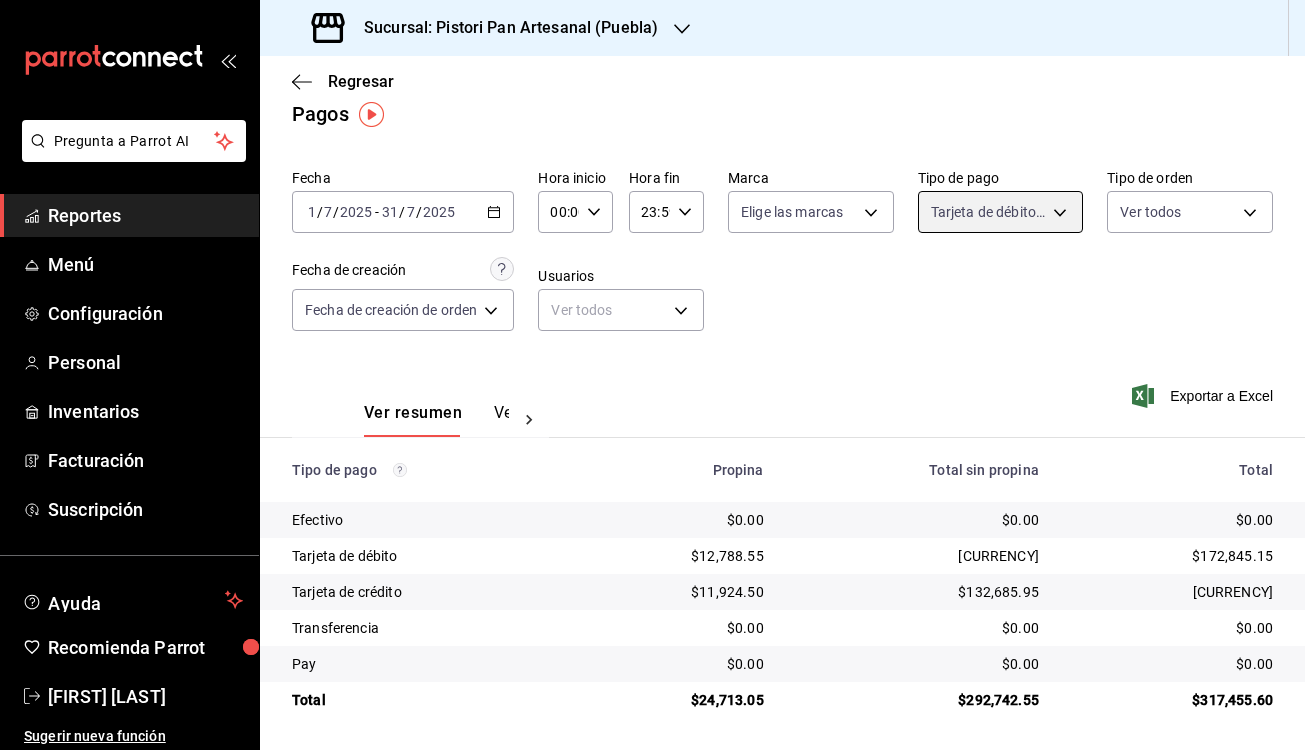 scroll, scrollTop: 24, scrollLeft: 0, axis: vertical 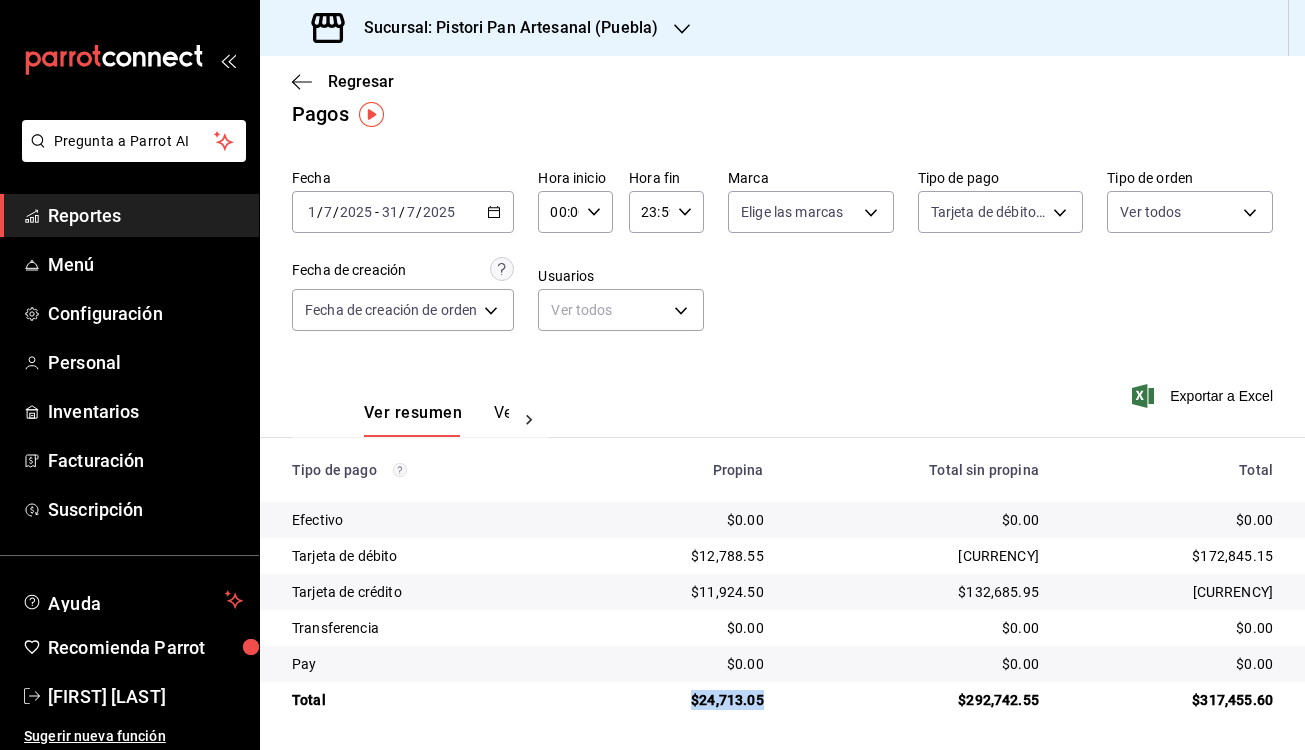drag, startPoint x: 690, startPoint y: 695, endPoint x: 773, endPoint y: 687, distance: 83.38465 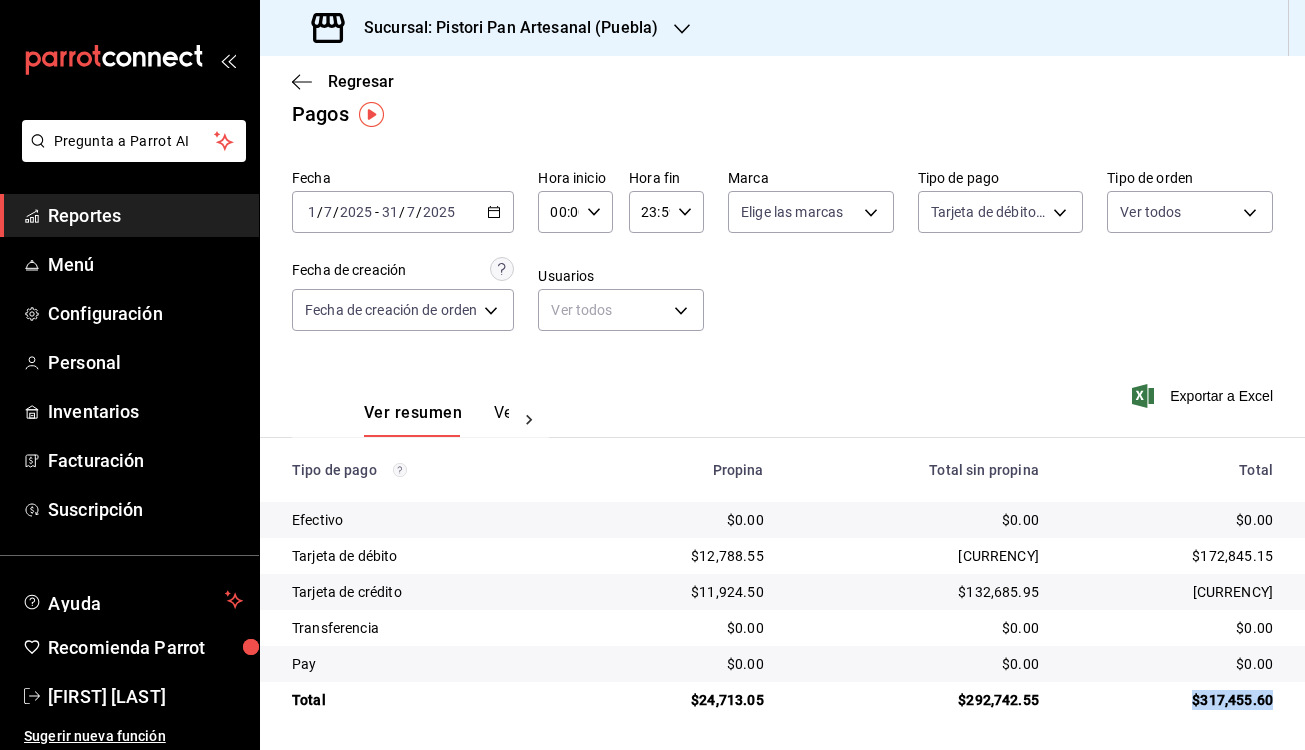 drag, startPoint x: 1274, startPoint y: 702, endPoint x: 1182, endPoint y: 704, distance: 92.021736 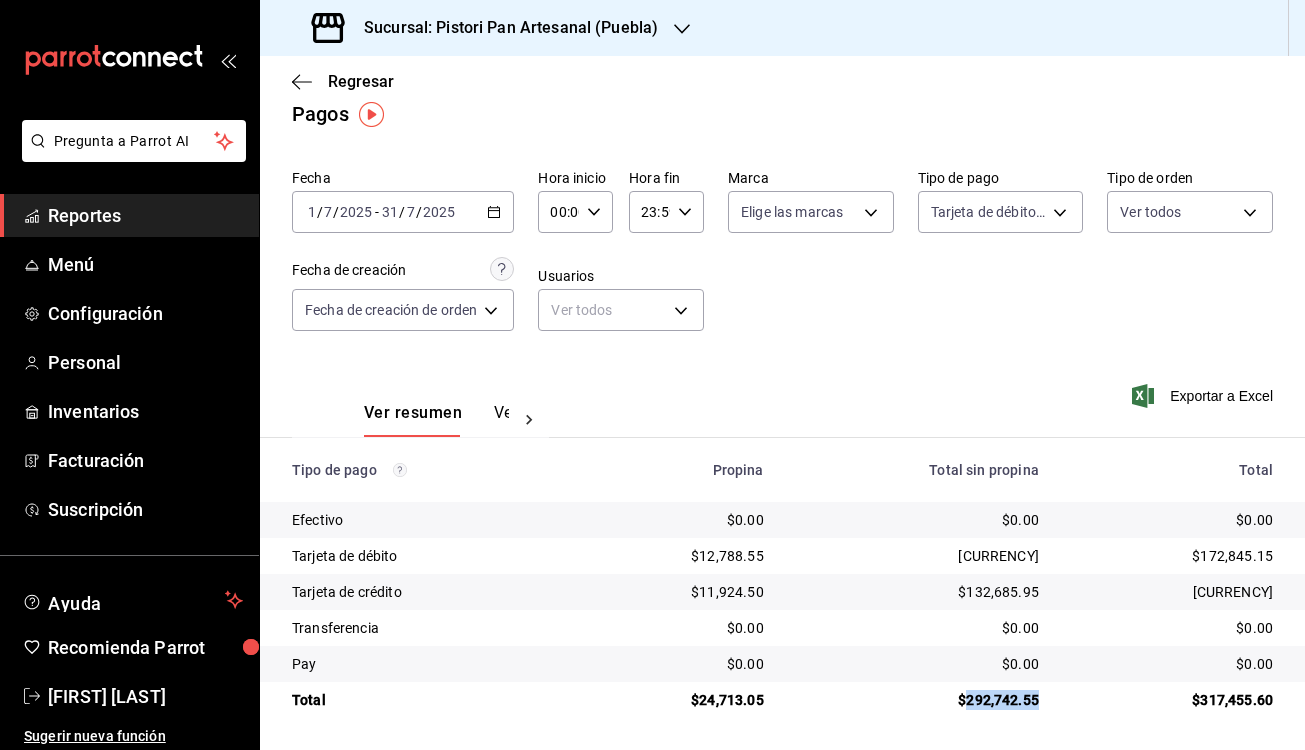 drag, startPoint x: 956, startPoint y: 703, endPoint x: 1041, endPoint y: 692, distance: 85.70881 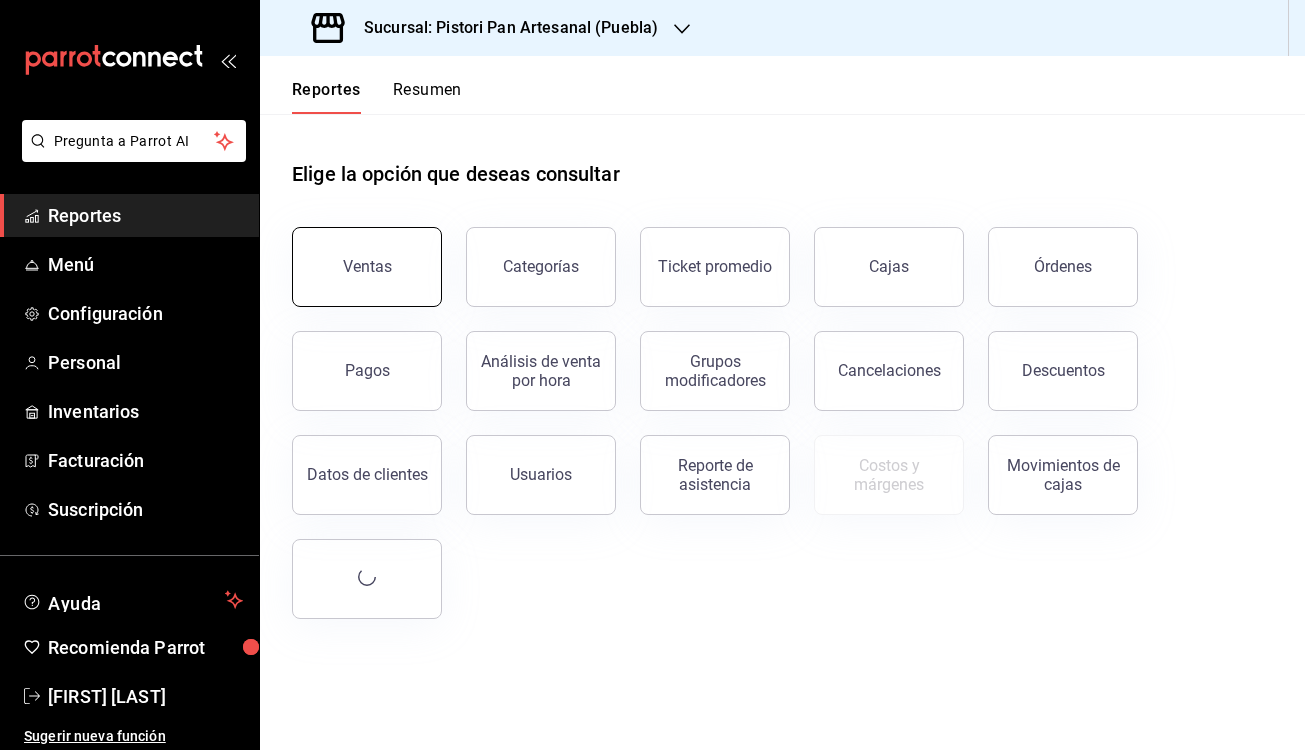 click on "Ventas" at bounding box center [367, 267] 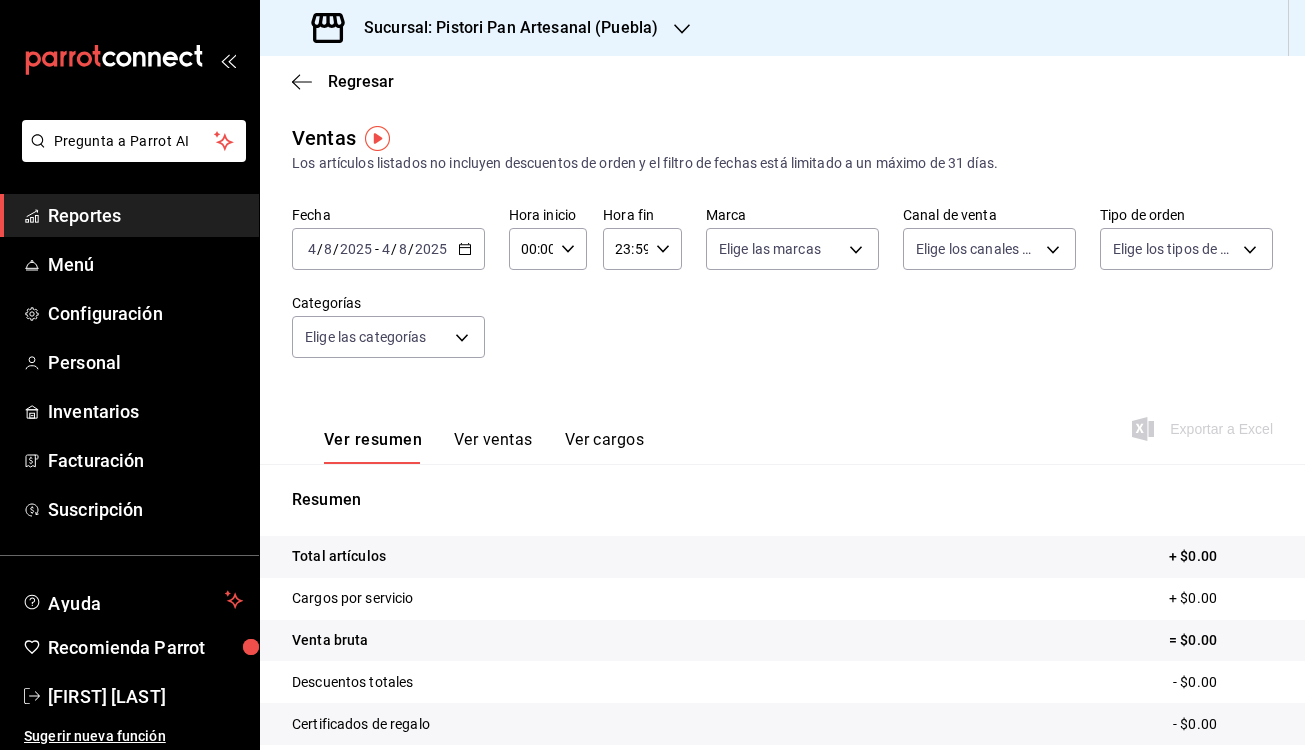 click 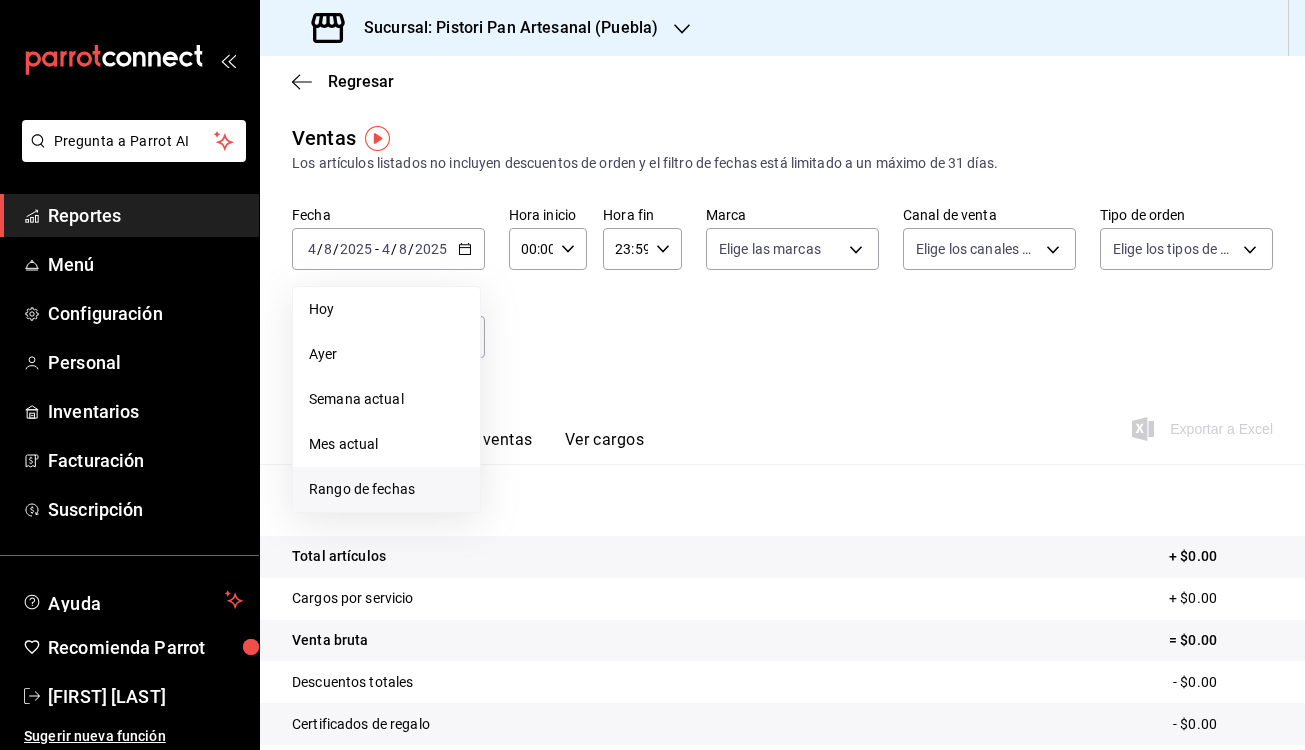click on "Rango de fechas" at bounding box center (386, 489) 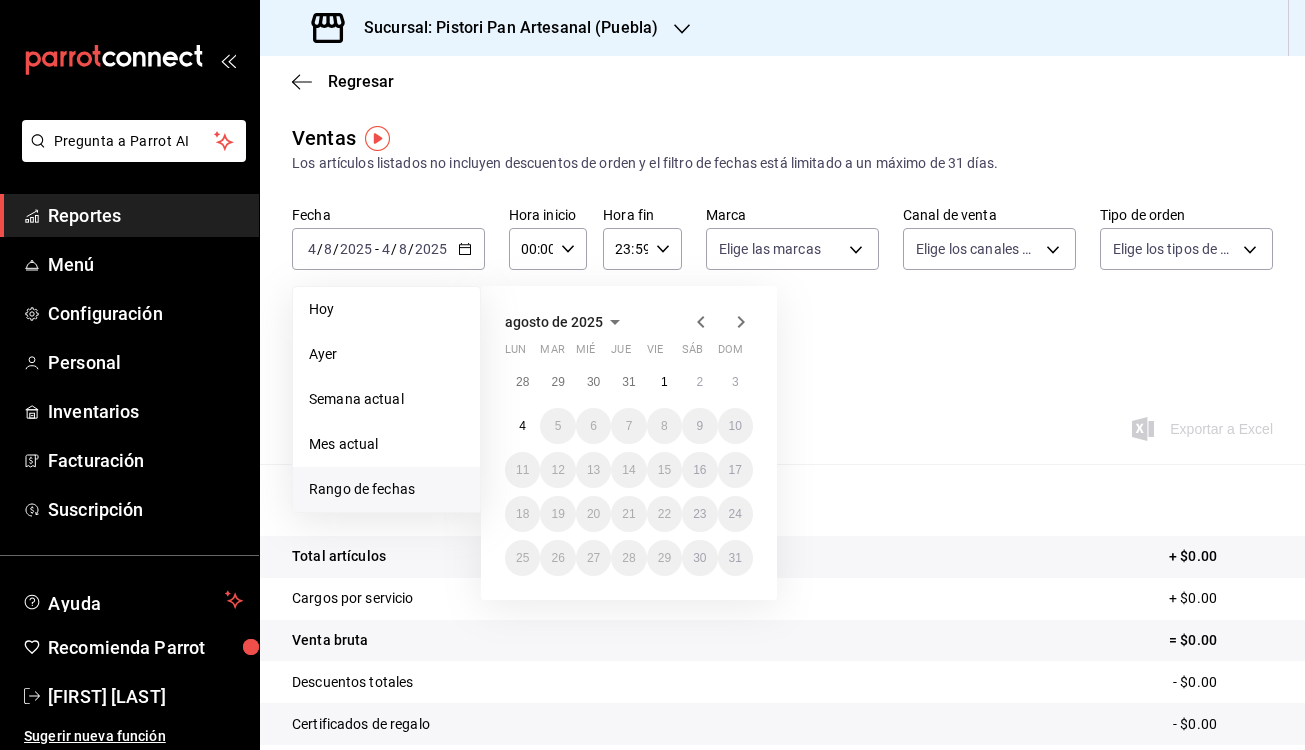 click 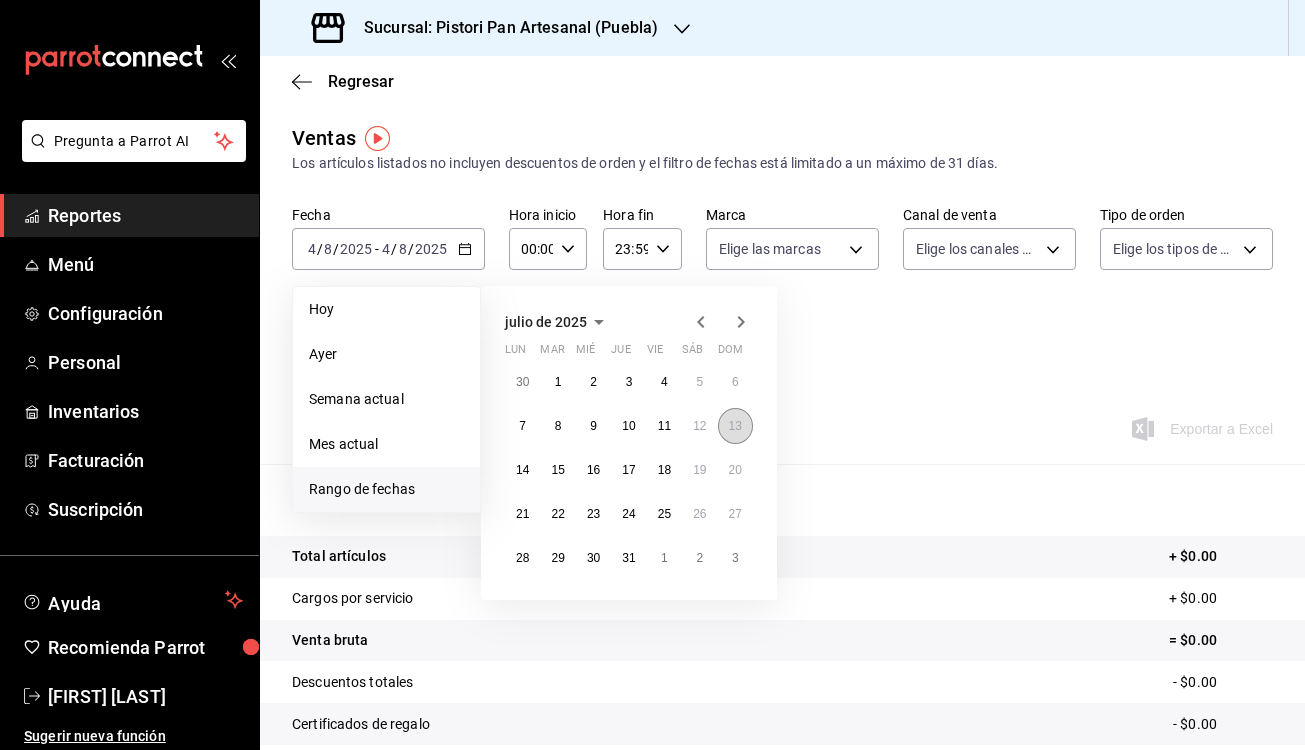 click on "13" at bounding box center (735, 426) 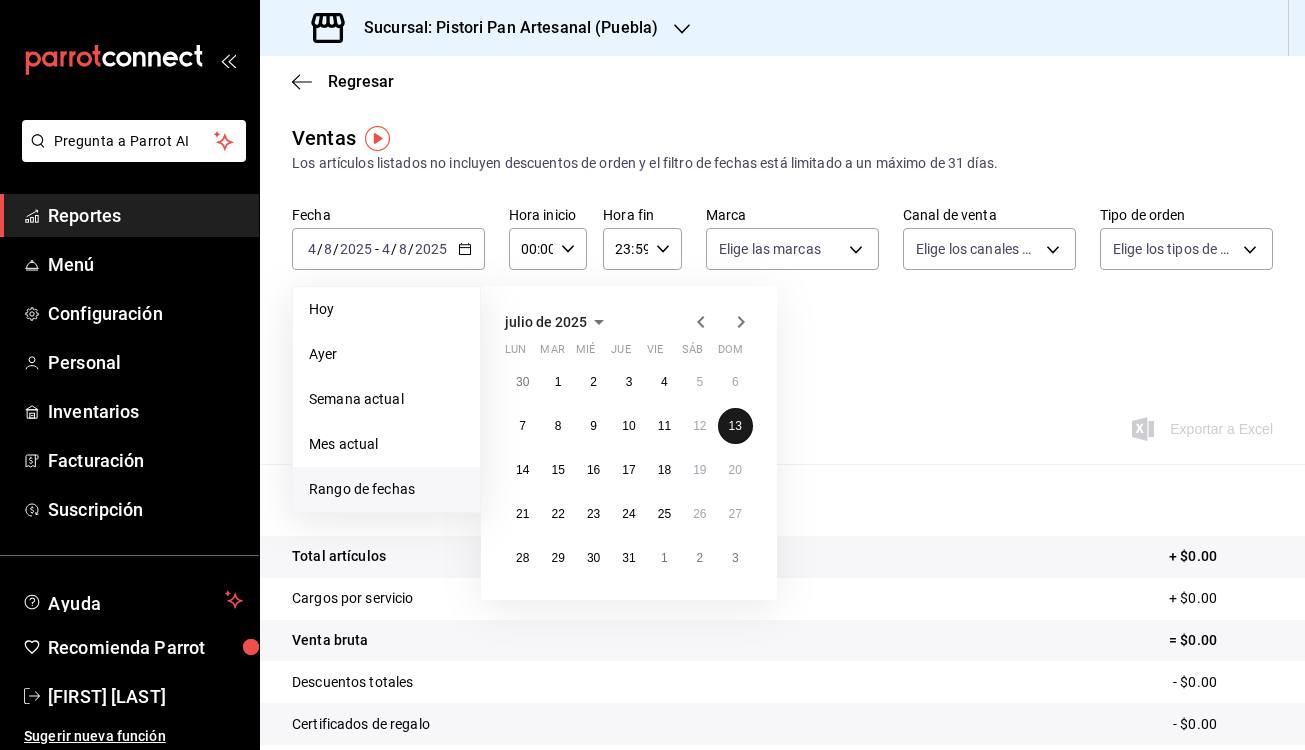 click on "13" at bounding box center [735, 426] 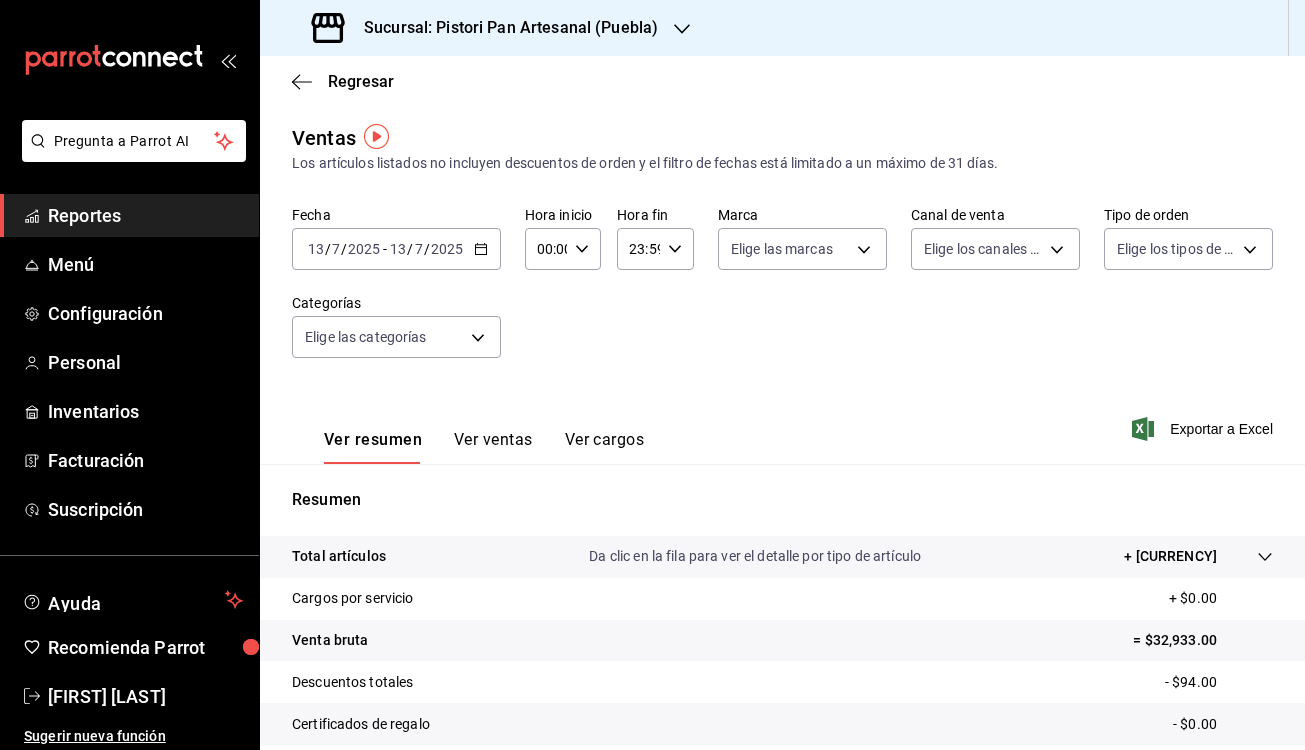 scroll, scrollTop: 0, scrollLeft: 0, axis: both 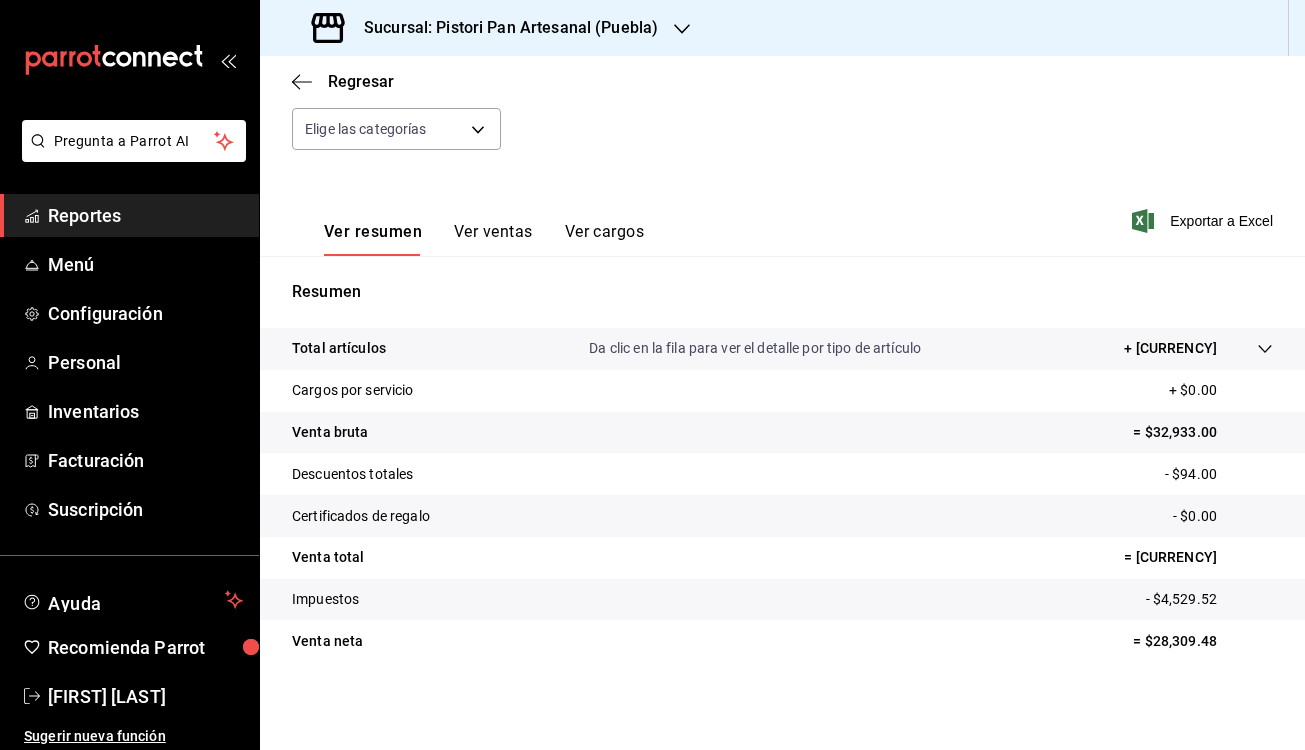 click on "Ver cargos" at bounding box center (605, 239) 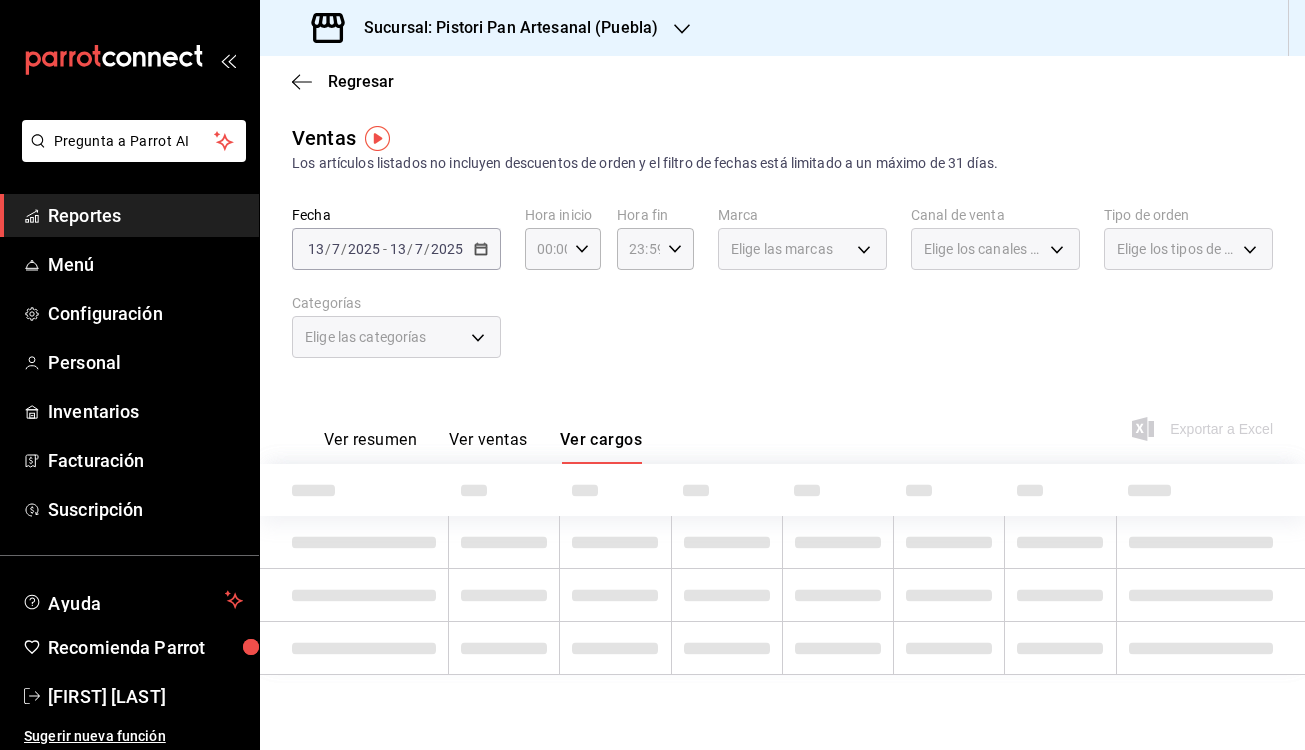 scroll, scrollTop: 0, scrollLeft: 0, axis: both 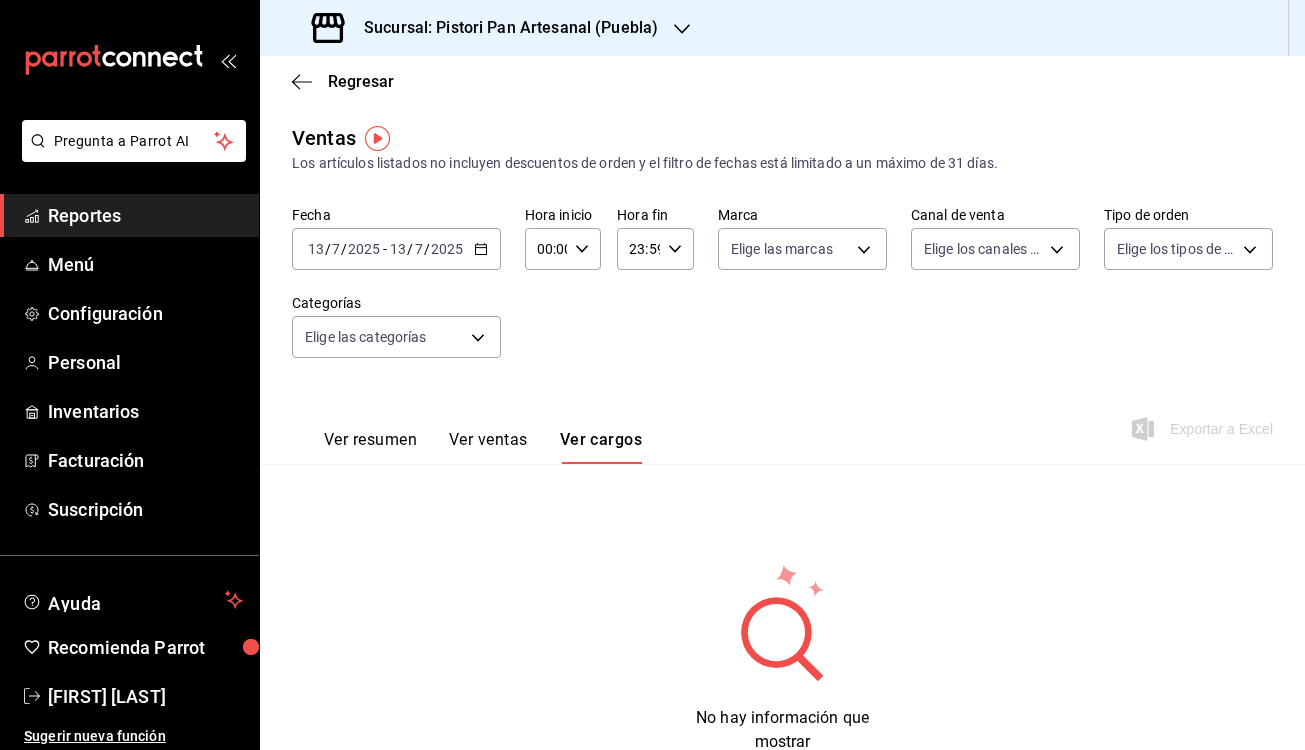 click on "Ver ventas" at bounding box center (488, 447) 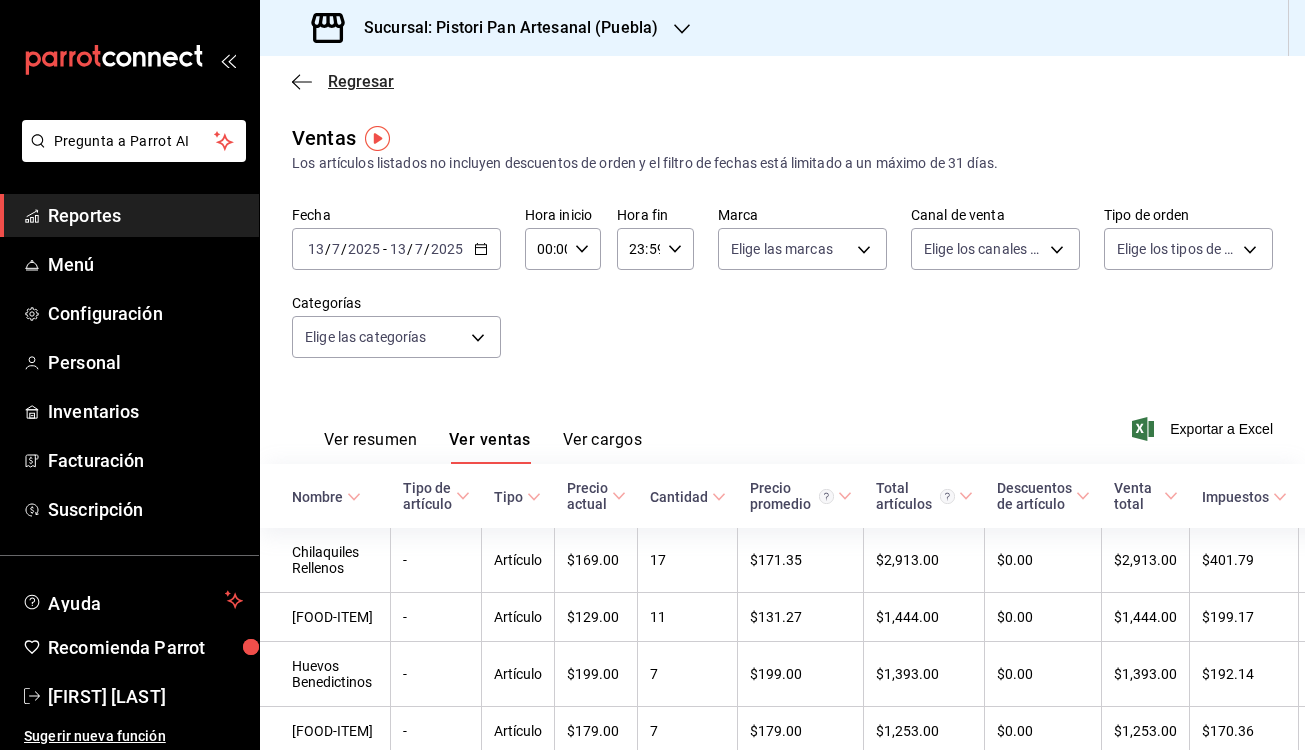 click 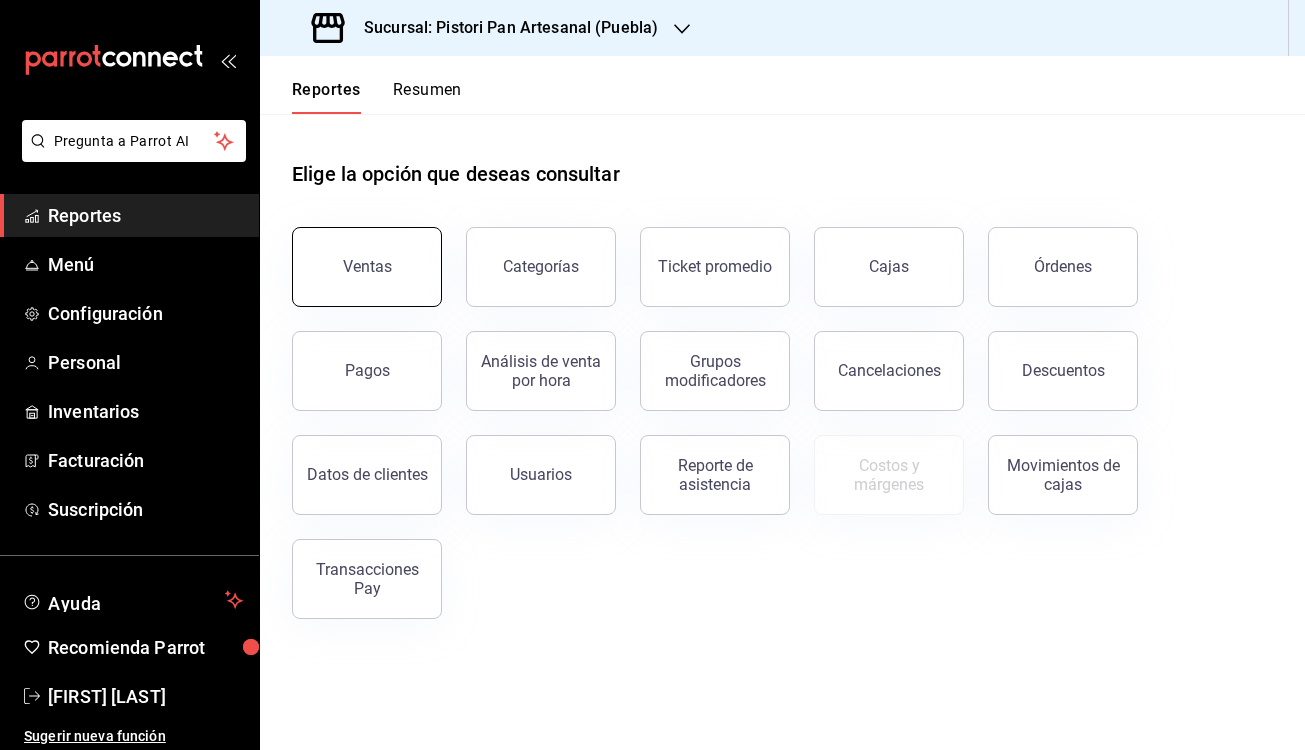 click on "Ventas" at bounding box center (367, 266) 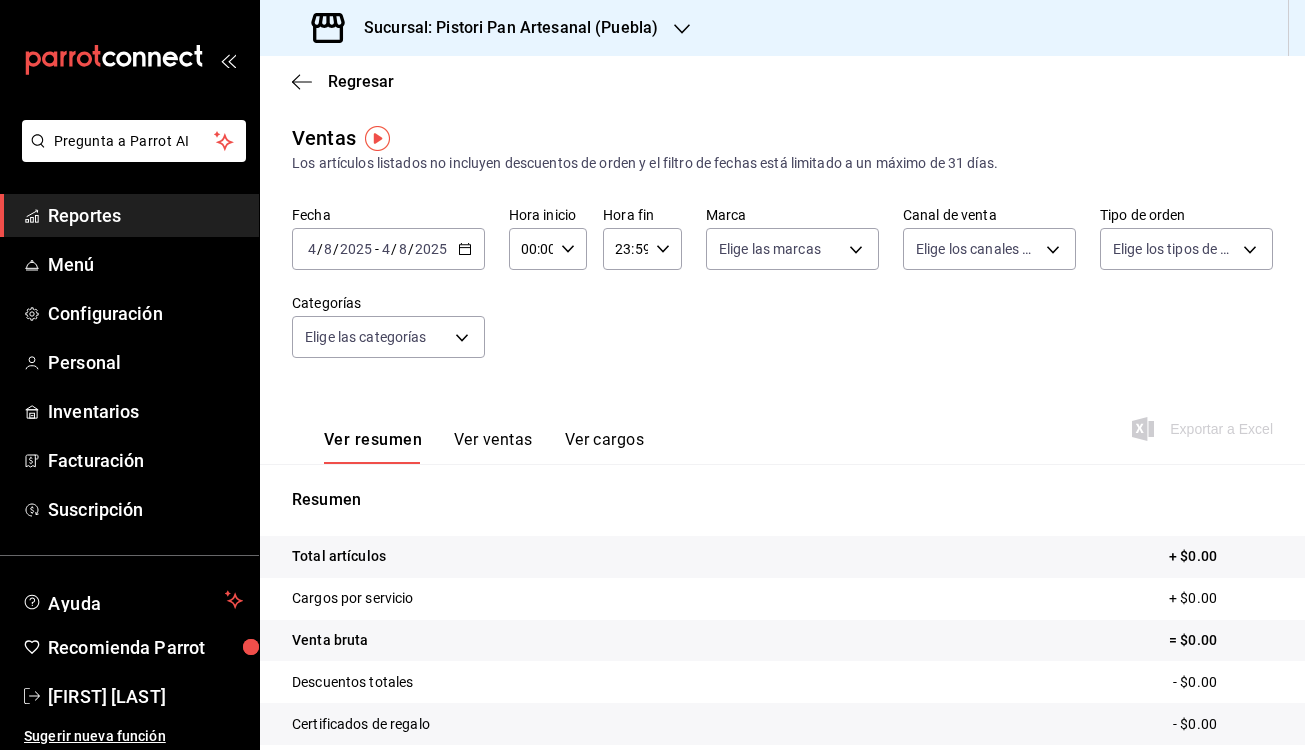 click 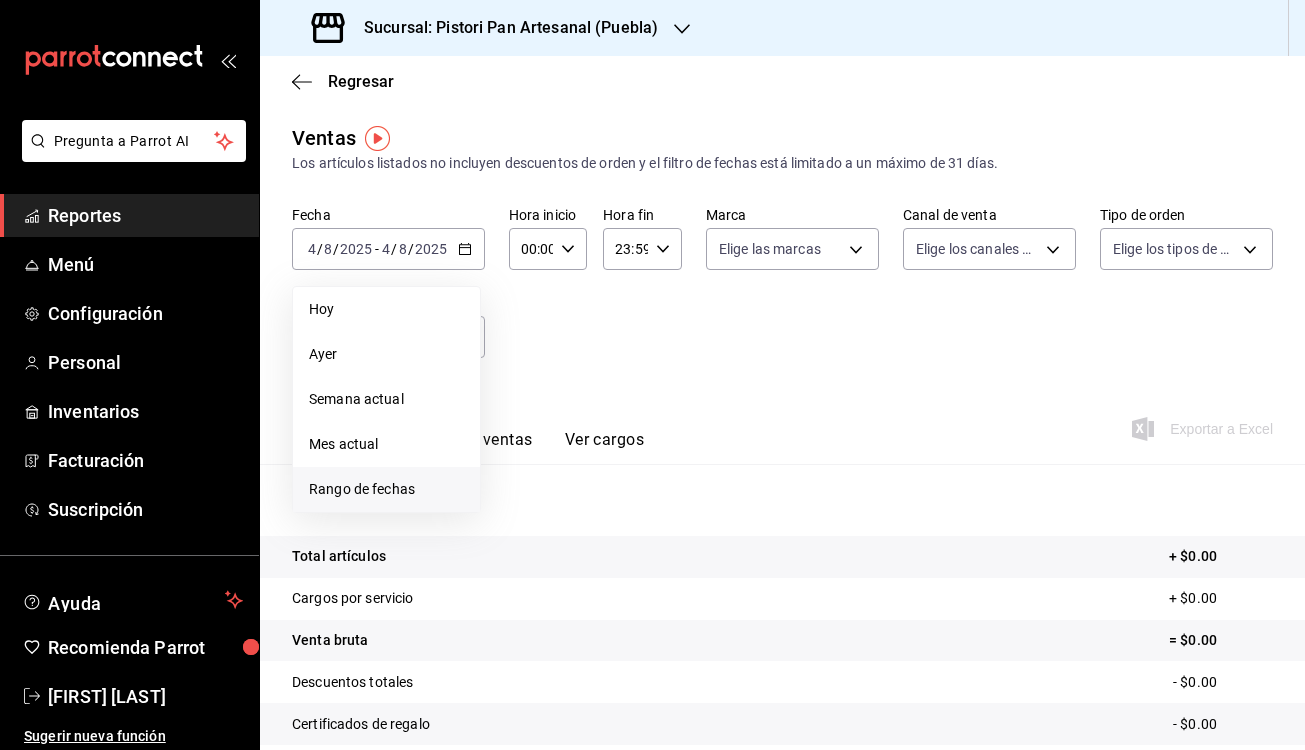click on "Rango de fechas" at bounding box center [386, 489] 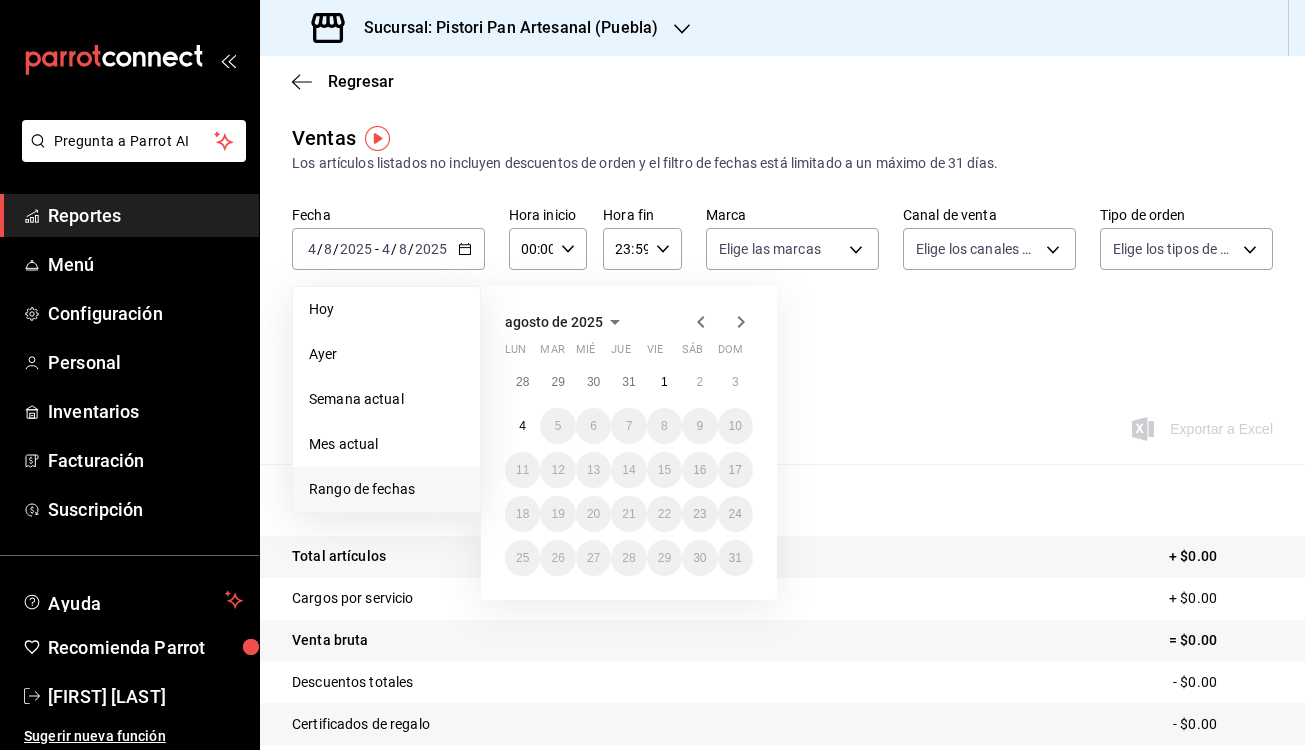 click 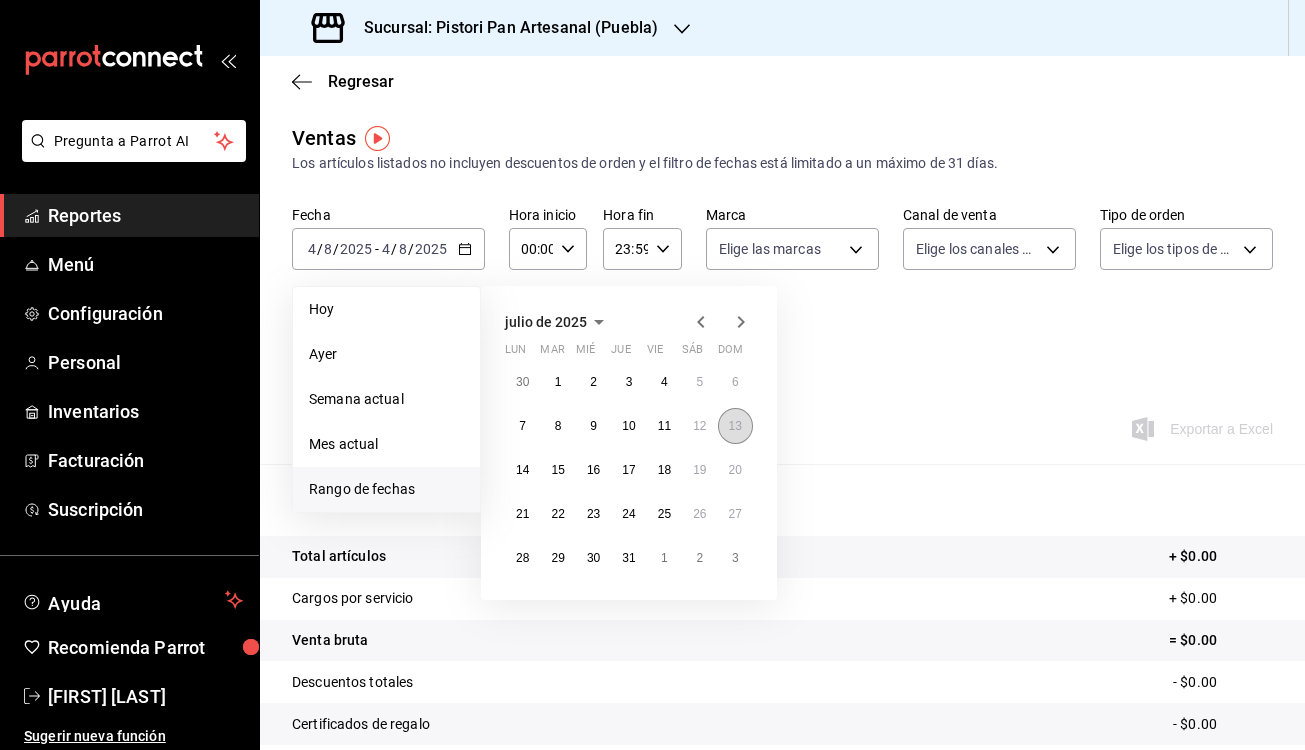 click on "13" at bounding box center [735, 426] 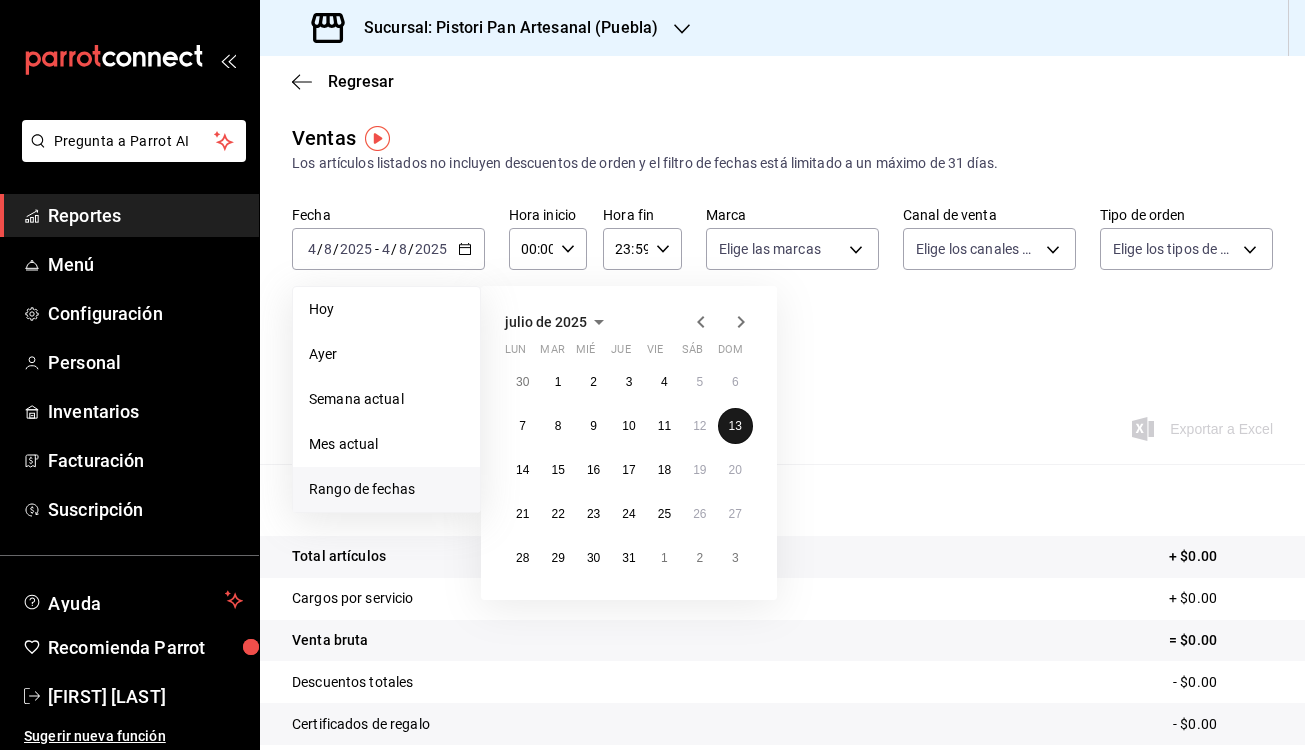 click on "13" at bounding box center (735, 426) 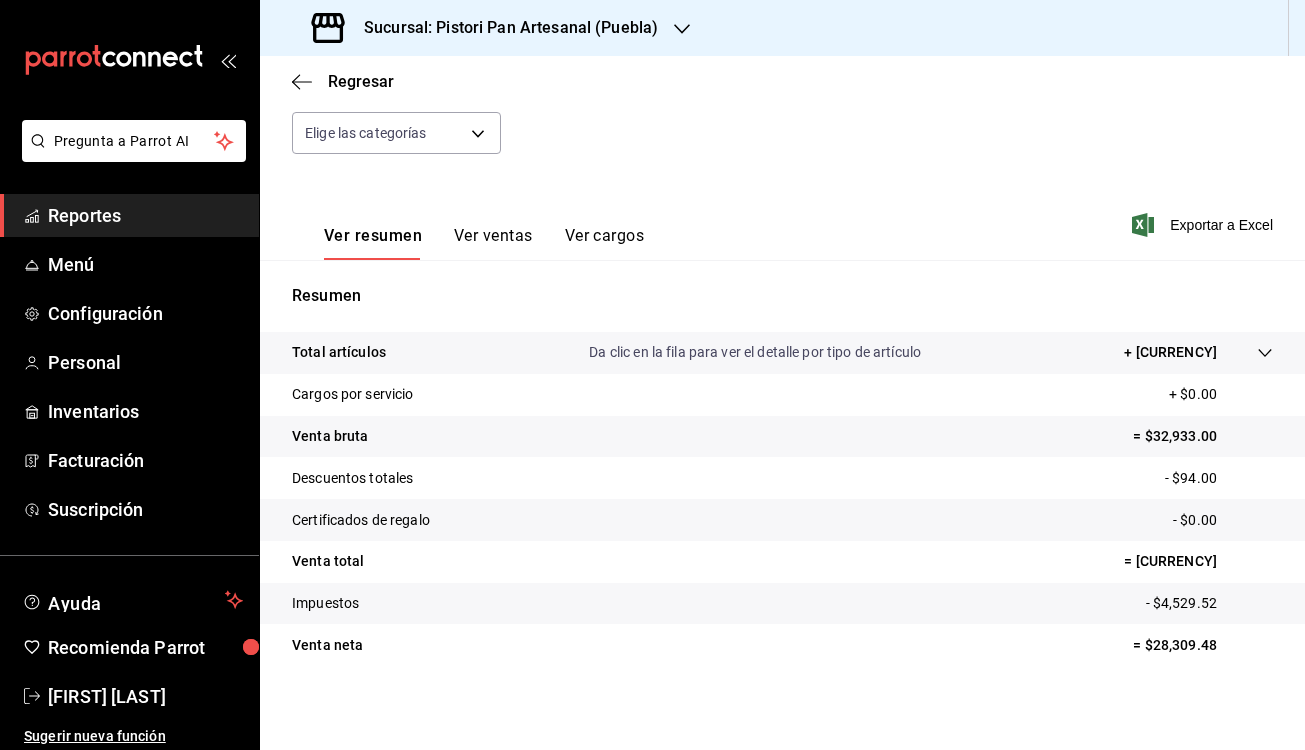 scroll, scrollTop: 205, scrollLeft: 0, axis: vertical 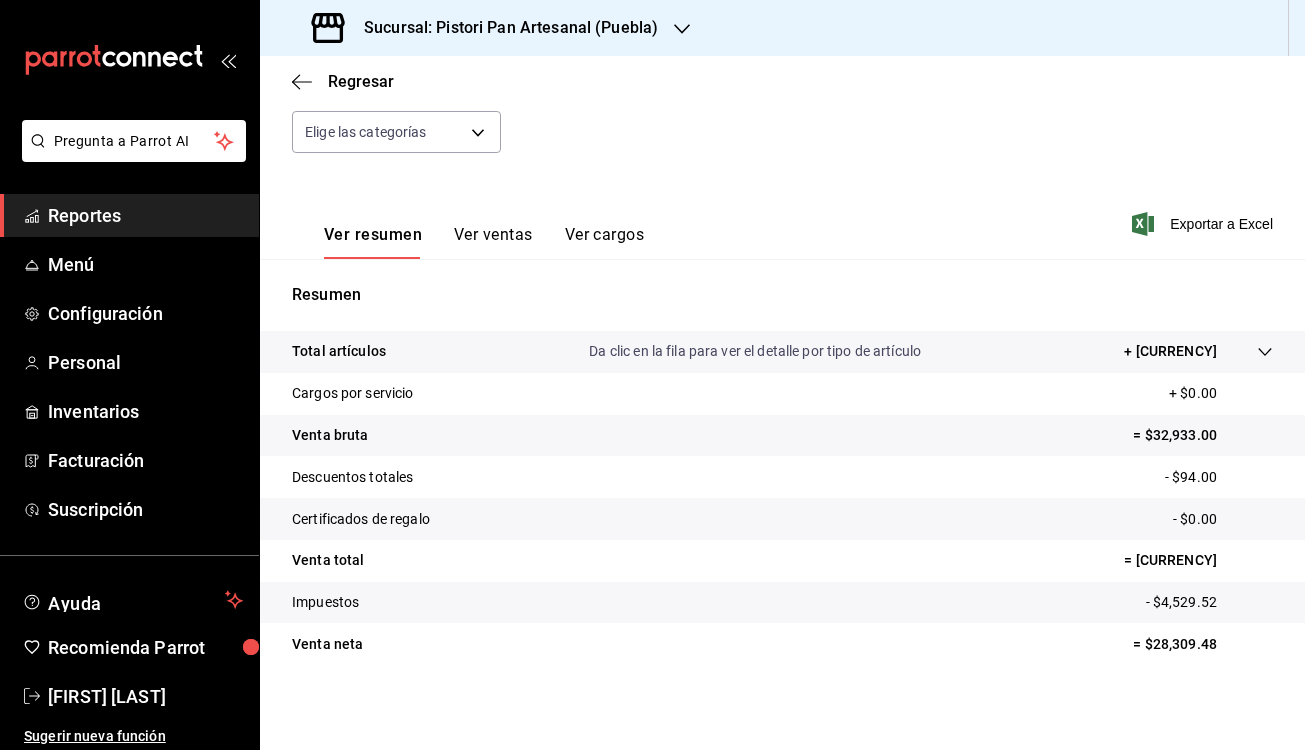 click on "Ver resumen Ver ventas Ver cargos" at bounding box center (468, 230) 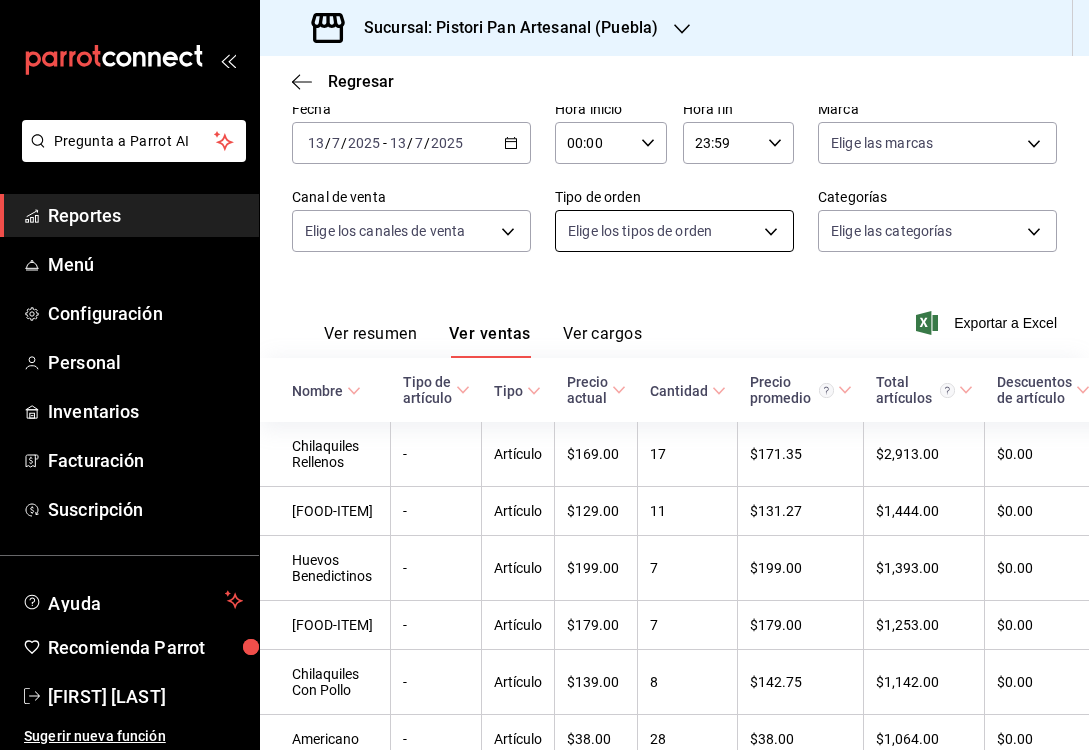scroll, scrollTop: 93, scrollLeft: 0, axis: vertical 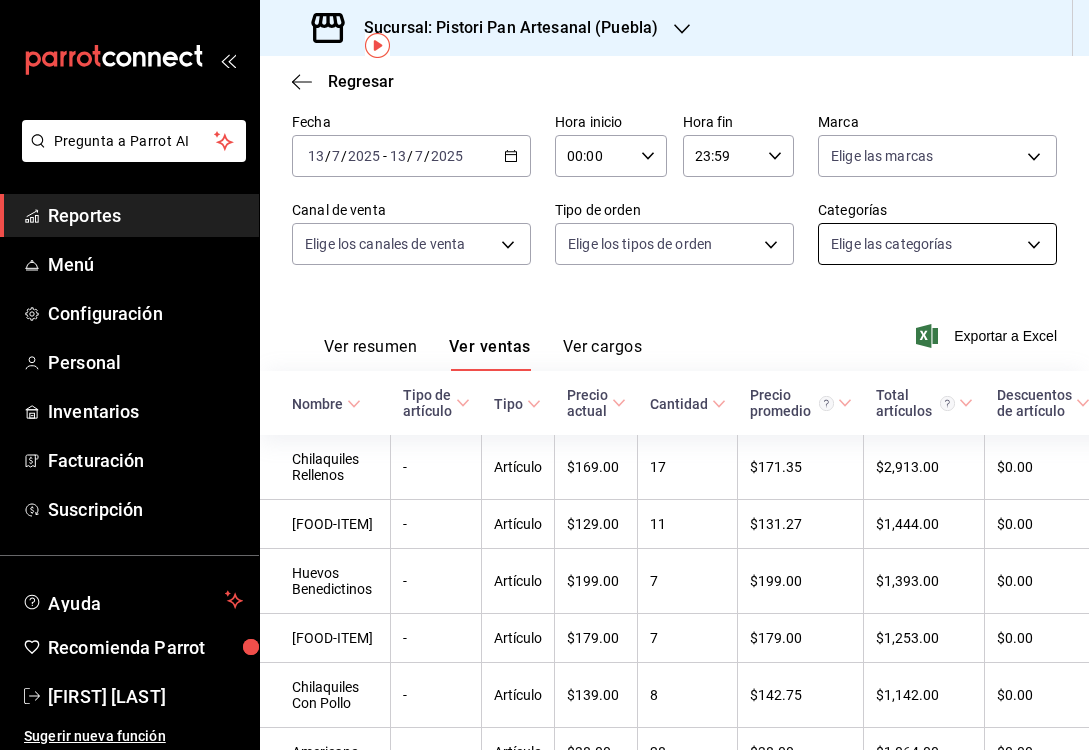 click on "Pregunta a Parrot AI Reportes   Menú   Configuración   Personal   Inventarios   Facturación   Suscripción   Ayuda Recomienda Parrot   [FIRST] [LAST]   Sugerir nueva función   Sucursal: Pistori Pan Artesanal (Puebla) Regresar Ventas Los artículos listados no incluyen descuentos de orden y el filtro de fechas está limitado a un máximo de 31 días. Fecha [DATE] [DAY] / [MONTH] / [YEAR] - [DATE] [DAY] / [MONTH] / [YEAR] Hora inicio 00:00 Hora inicio Hora fin 23:59 Hora fin Marca Elige las marcas Canal de venta Elige los canales de venta Tipo de orden Elige los tipos de orden Categorías Elige las categorías Ver resumen Ver ventas Ver cargos Exportar a Excel Nombre Tipo de artículo Tipo Precio actual Cantidad Precio promedio   Total artículos   Descuentos de artículo Venta total Impuestos Venta neta Chilaquiles Rellenos - Artículo $169.00 17 $171.35 $2,913.00 $0.00 $2,913.00 $401.79 $2,511.21 Huevos Con Parmesano - Artículo $129.00 11 $131.27 $1,444.00 $0.00 $1,444.00 $199.17 $1,244.83 Huevos Benedictinos - $199.00" at bounding box center (544, 375) 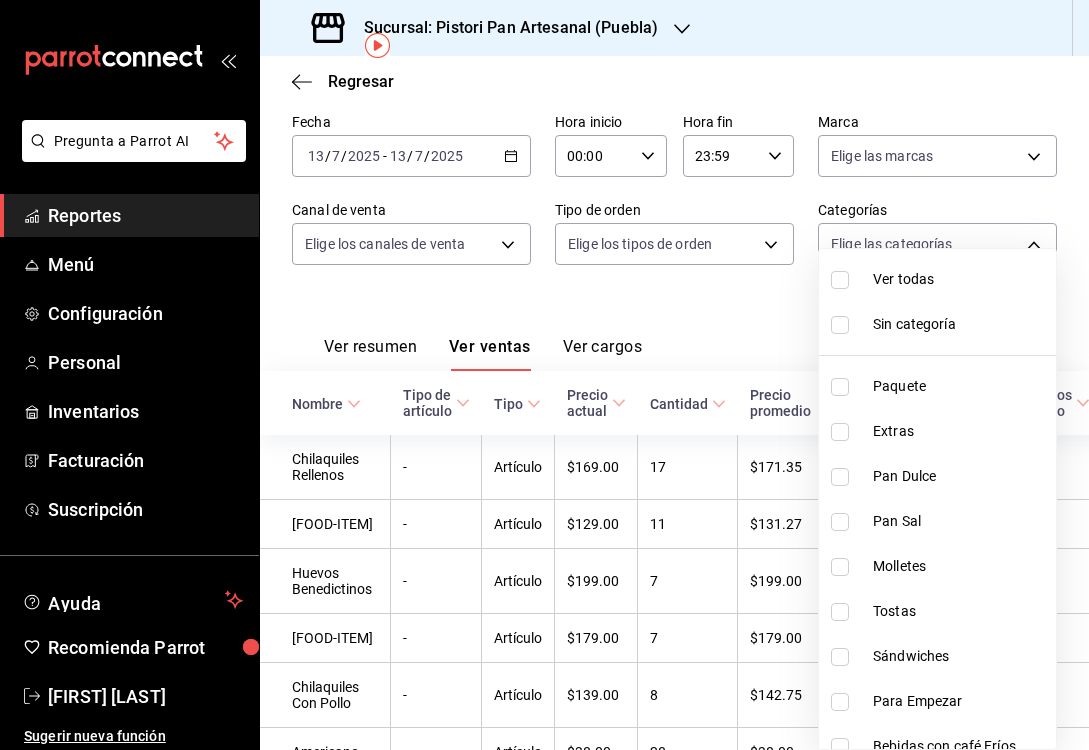 click at bounding box center (544, 375) 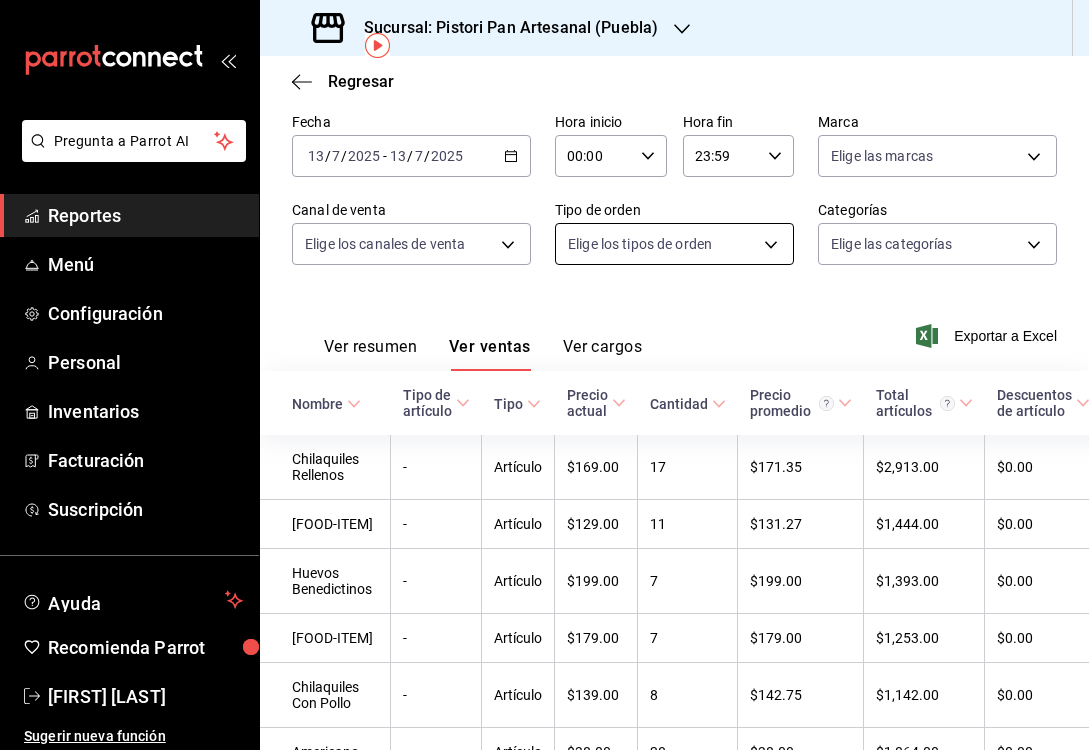 click on "Pregunta a Parrot AI Reportes   Menú   Configuración   Personal   Inventarios   Facturación   Suscripción   Ayuda Recomienda Parrot   [FIRST] [LAST]   Sugerir nueva función   Sucursal: Pistori Pan Artesanal (Puebla) Regresar Ventas Los artículos listados no incluyen descuentos de orden y el filtro de fechas está limitado a un máximo de 31 días. Fecha [DATE] [DAY] / [MONTH] / [YEAR] - [DATE] [DAY] / [MONTH] / [YEAR] Hora inicio 00:00 Hora inicio Hora fin 23:59 Hora fin Marca Elige las marcas Canal de venta Elige los canales de venta Tipo de orden Elige los tipos de orden Categorías Elige las categorías Ver resumen Ver ventas Ver cargos Exportar a Excel Nombre Tipo de artículo Tipo Precio actual Cantidad Precio promedio   Total artículos   Descuentos de artículo Venta total Impuestos Venta neta Chilaquiles Rellenos - Artículo $169.00 17 $171.35 $2,913.00 $0.00 $2,913.00 $401.79 $2,511.21 Huevos Con Parmesano - Artículo $129.00 11 $131.27 $1,444.00 $0.00 $1,444.00 $199.17 $1,244.83 Huevos Benedictinos - $199.00" at bounding box center [544, 375] 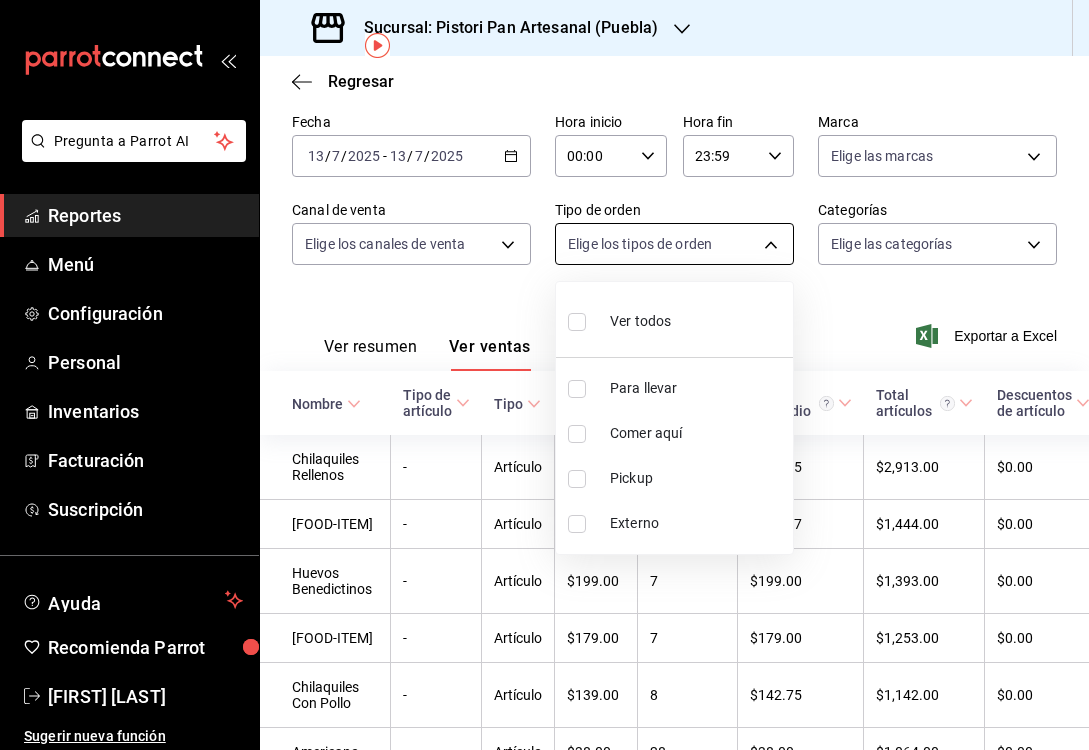 click at bounding box center (544, 375) 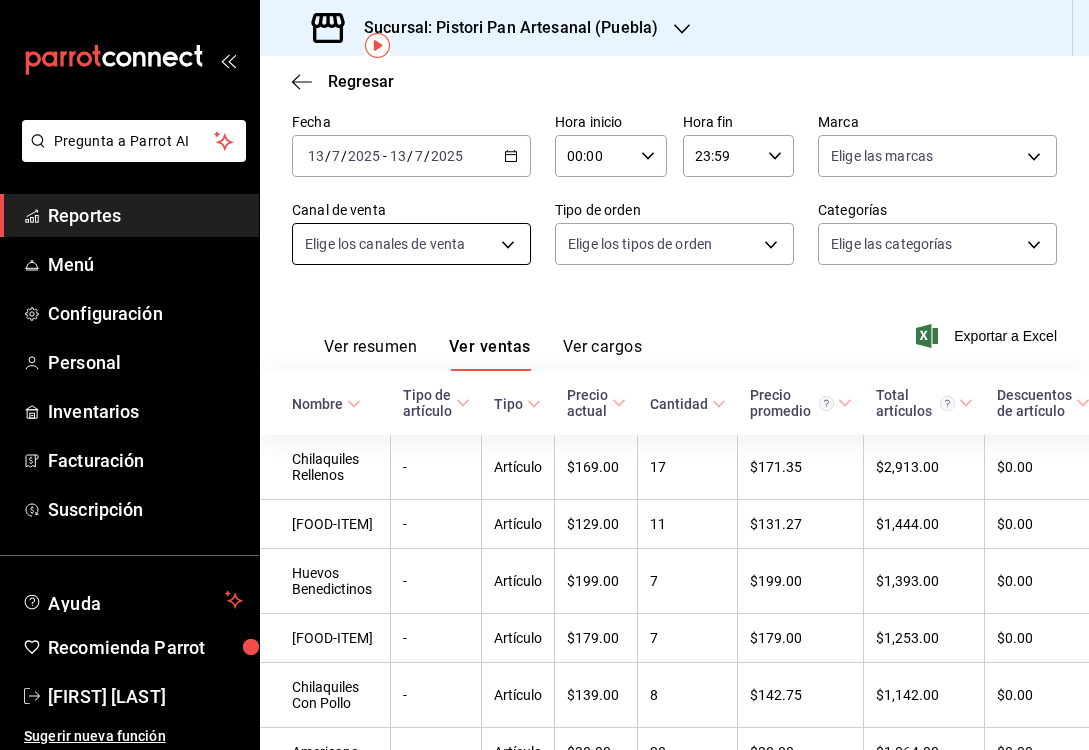 click on "Pregunta a Parrot AI Reportes   Menú   Configuración   Personal   Inventarios   Facturación   Suscripción   Ayuda Recomienda Parrot   [FIRST] [LAST]   Sugerir nueva función   Sucursal: Pistori Pan Artesanal (Puebla) Regresar Ventas Los artículos listados no incluyen descuentos de orden y el filtro de fechas está limitado a un máximo de 31 días. Fecha [DATE] [DAY] / [MONTH] / [YEAR] - [DATE] [DAY] / [MONTH] / [YEAR] Hora inicio 00:00 Hora inicio Hora fin 23:59 Hora fin Marca Elige las marcas Canal de venta Elige los canales de venta Tipo de orden Elige los tipos de orden Categorías Elige las categorías Ver resumen Ver ventas Ver cargos Exportar a Excel Nombre Tipo de artículo Tipo Precio actual Cantidad Precio promedio   Total artículos   Descuentos de artículo Venta total Impuestos Venta neta Chilaquiles Rellenos - Artículo $169.00 17 $171.35 $2,913.00 $0.00 $2,913.00 $401.79 $2,511.21 Huevos Con Parmesano - Artículo $129.00 11 $131.27 $1,444.00 $0.00 $1,444.00 $199.17 $1,244.83 Huevos Benedictinos - $199.00" at bounding box center [544, 375] 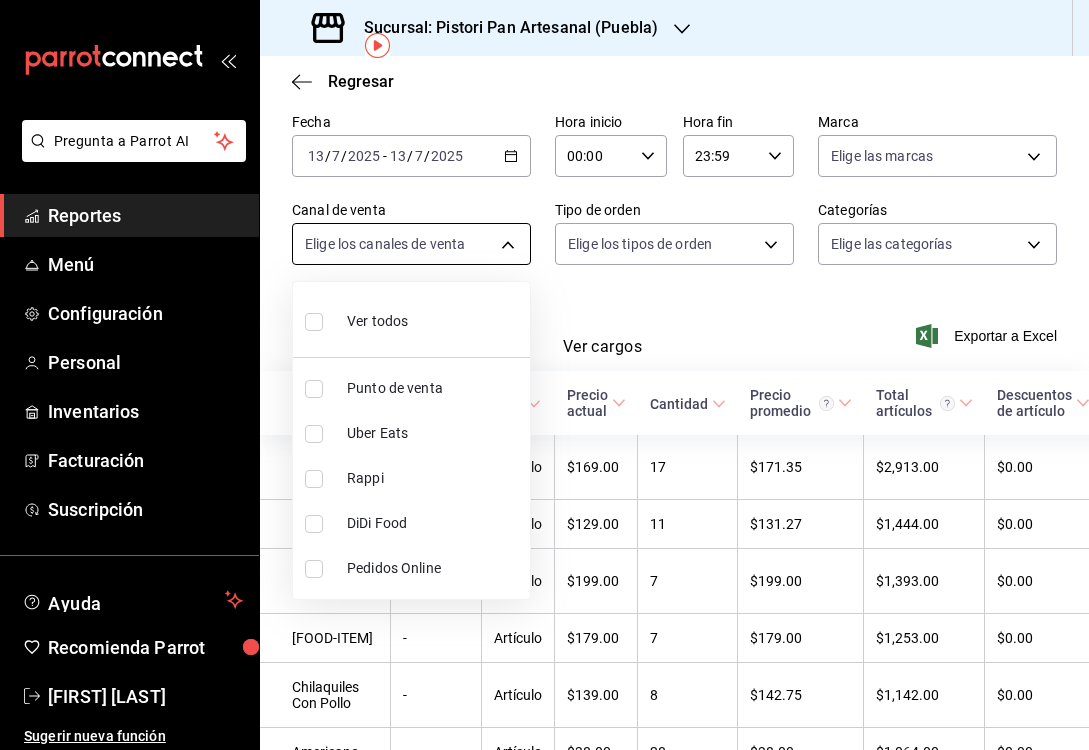 click at bounding box center (544, 375) 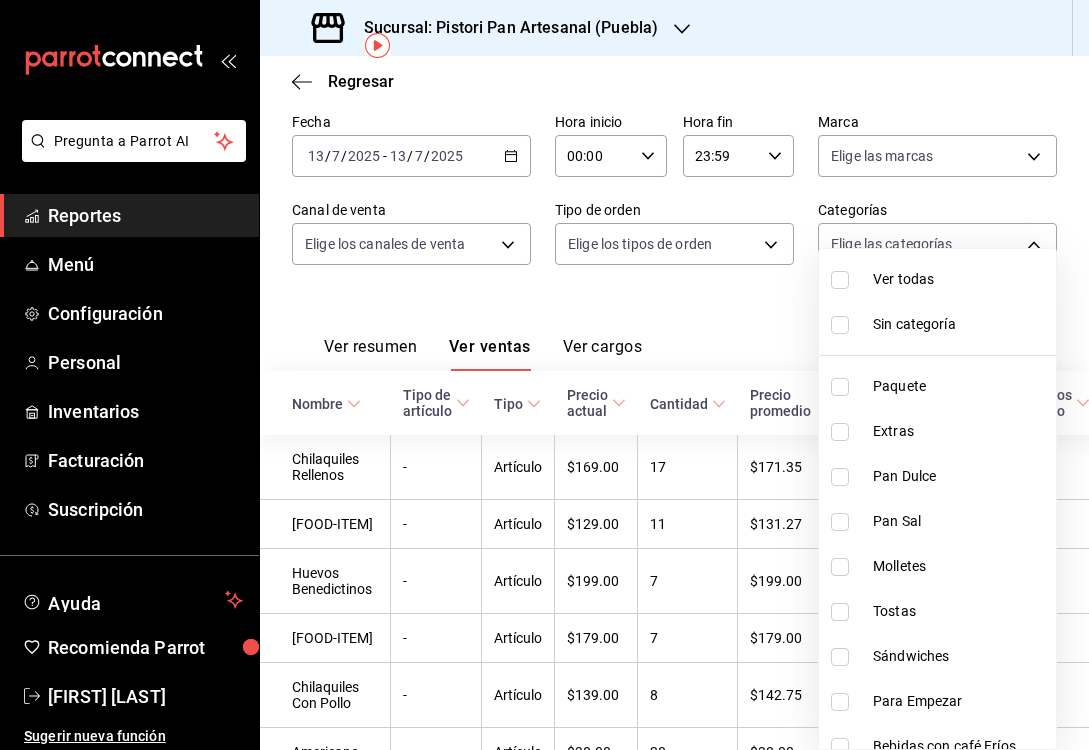 click on "Pregunta a Parrot AI Reportes   Menú   Configuración   Personal   Inventarios   Facturación   Suscripción   Ayuda Recomienda Parrot   [FIRST] [LAST]   Sugerir nueva función   Sucursal: Pistori Pan Artesanal (Puebla) Regresar Ventas Los artículos listados no incluyen descuentos de orden y el filtro de fechas está limitado a un máximo de 31 días. Fecha [DATE] [DAY] / [MONTH] / [YEAR] - [DATE] [DAY] / [MONTH] / [YEAR] Hora inicio 00:00 Hora inicio Hora fin 23:59 Hora fin Marca Elige las marcas Canal de venta Elige los canales de venta Tipo de orden Elige los tipos de orden Categorías Elige las categorías Ver resumen Ver ventas Ver cargos Exportar a Excel Nombre Tipo de artículo Tipo Precio actual Cantidad Precio promedio   Total artículos   Descuentos de artículo Venta total Impuestos Venta neta Chilaquiles Rellenos - Artículo $169.00 17 $171.35 $2,913.00 $0.00 $2,913.00 $401.79 $2,511.21 Huevos Con Parmesano - Artículo $129.00 11 $131.27 $1,444.00 $0.00 $1,444.00 $199.17 $1,244.83 Huevos Benedictinos - $199.00" at bounding box center [544, 375] 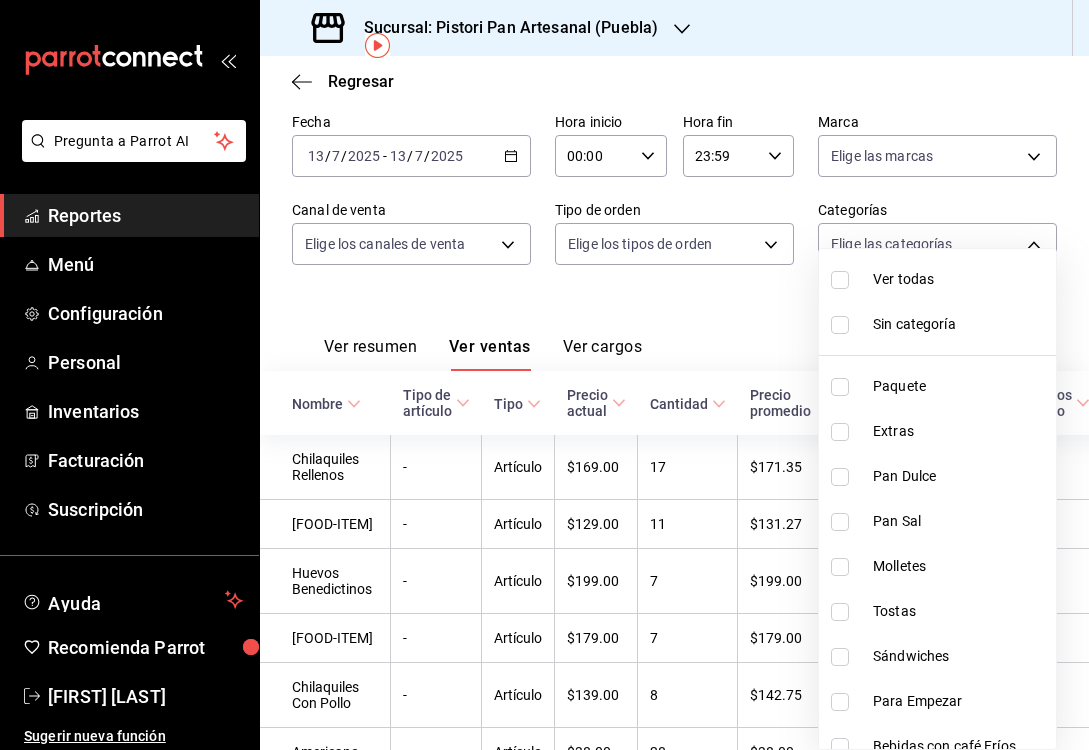 click on "Ver todas Sin categoría Paquete Extras Pan Dulce Pan Sal Molletes Tostas Sándwiches Para Empezar Bebidas con café Fríos Bebidas sin café Calientes Nuestros Clásicos De la granja Lo tradicional Bebidas sin café Frías Bebidas con café Calientes" at bounding box center (937, 499) 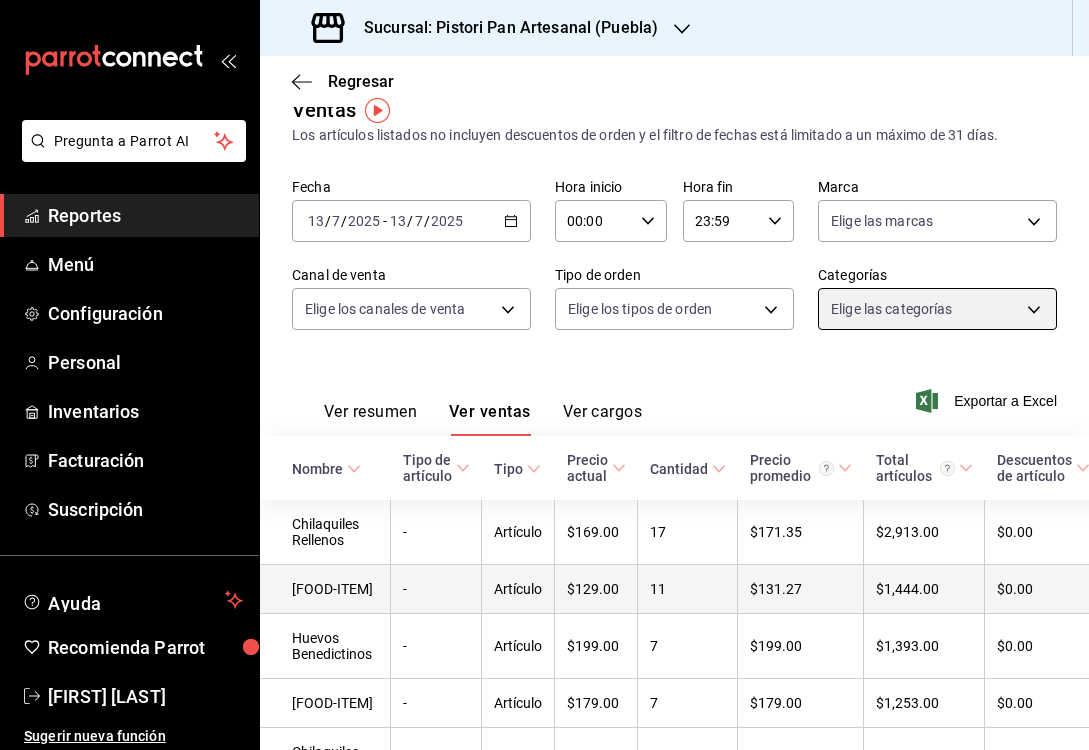 scroll, scrollTop: 30, scrollLeft: 0, axis: vertical 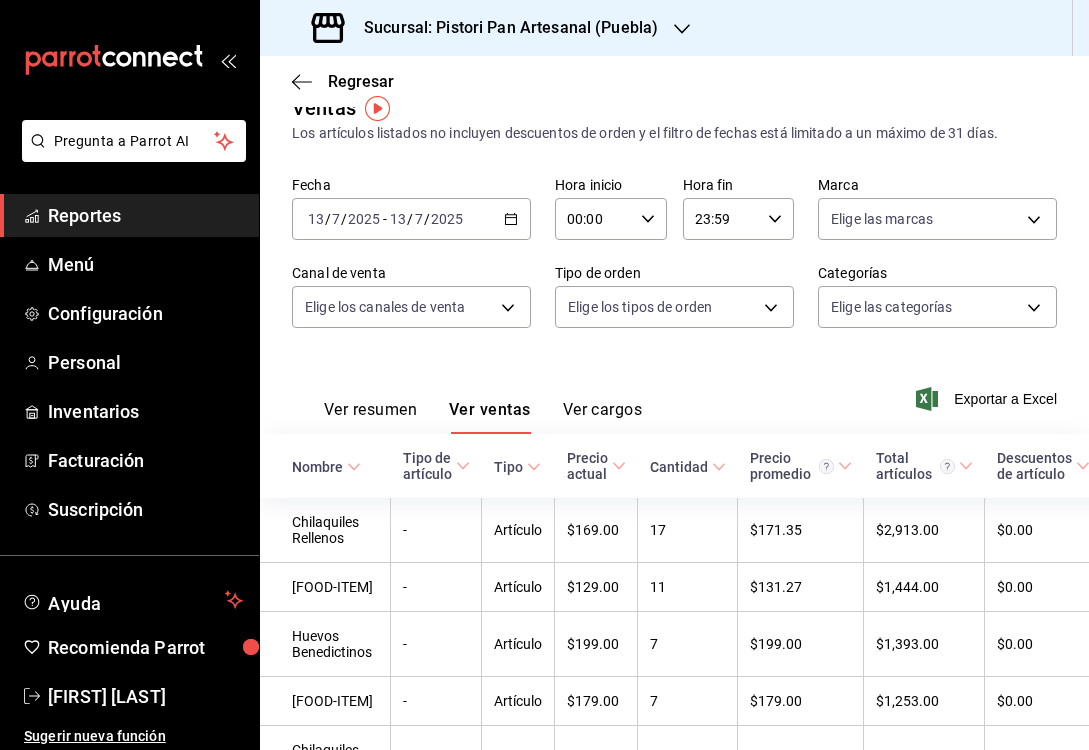 click on "Ver resumen Ver ventas Ver cargos" at bounding box center [467, 405] 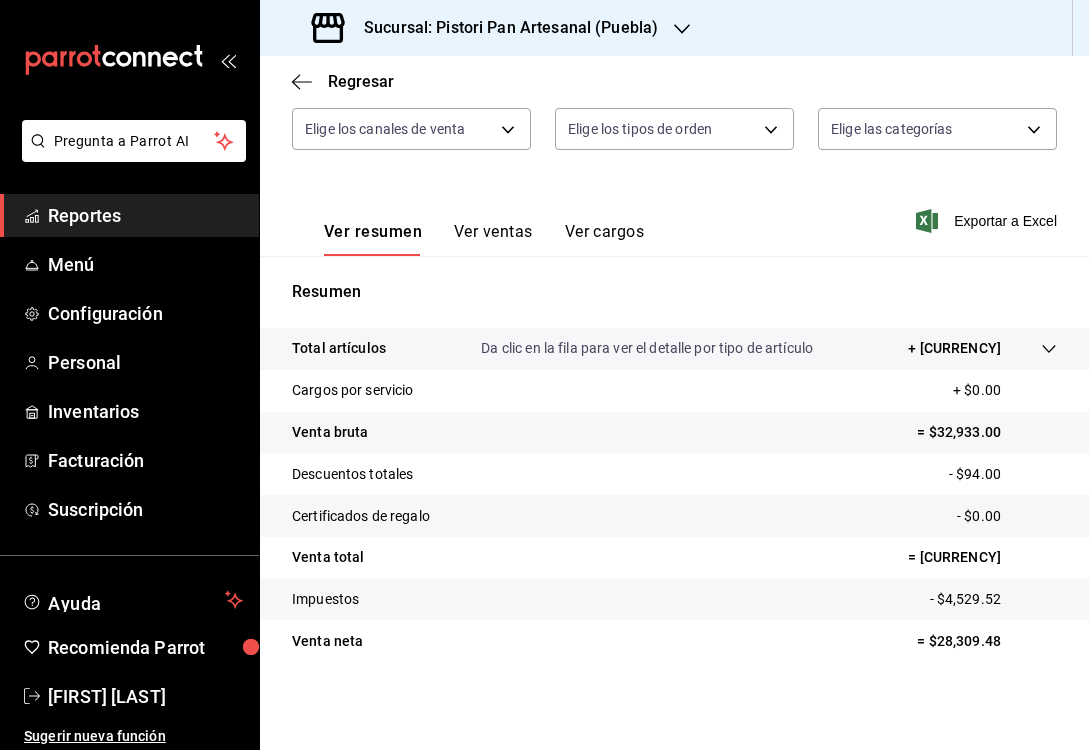 scroll, scrollTop: 208, scrollLeft: 0, axis: vertical 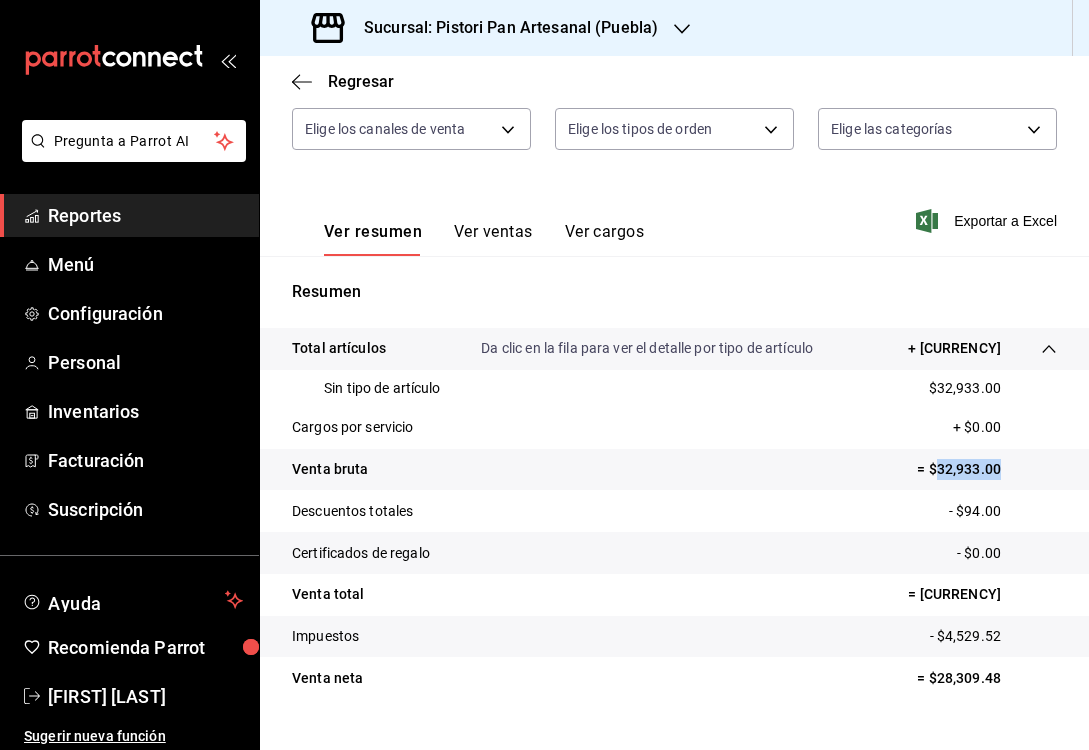 drag, startPoint x: 935, startPoint y: 473, endPoint x: 1004, endPoint y: 473, distance: 69 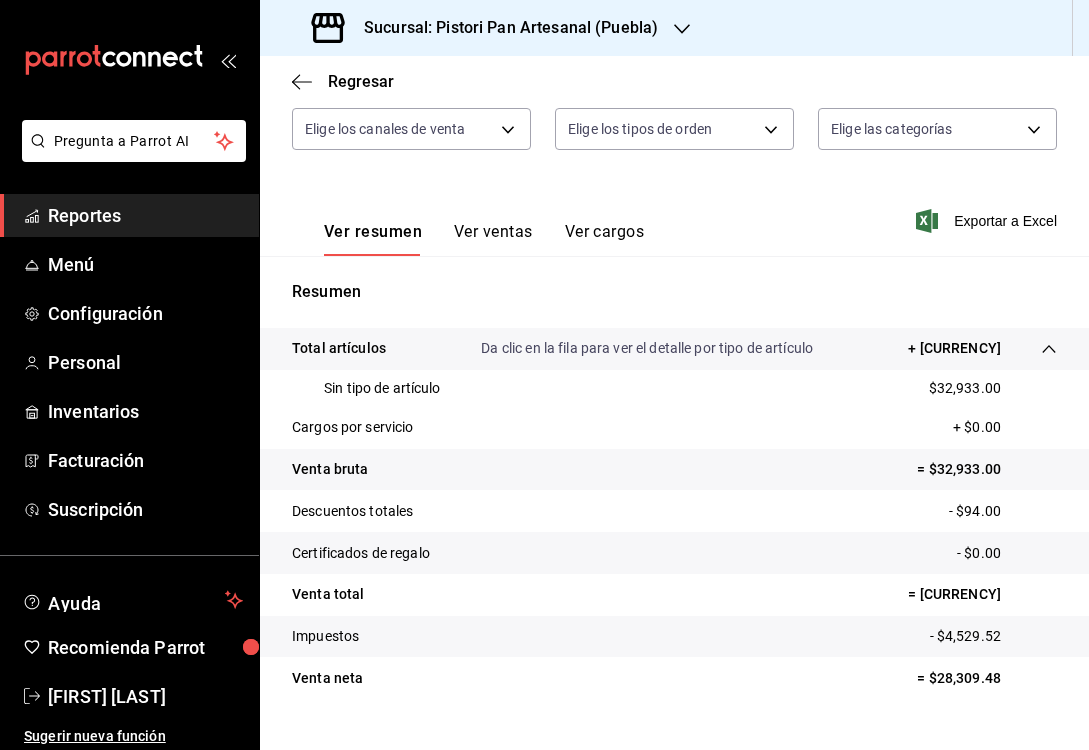 click on "= [CURRENCY]" at bounding box center [982, 594] 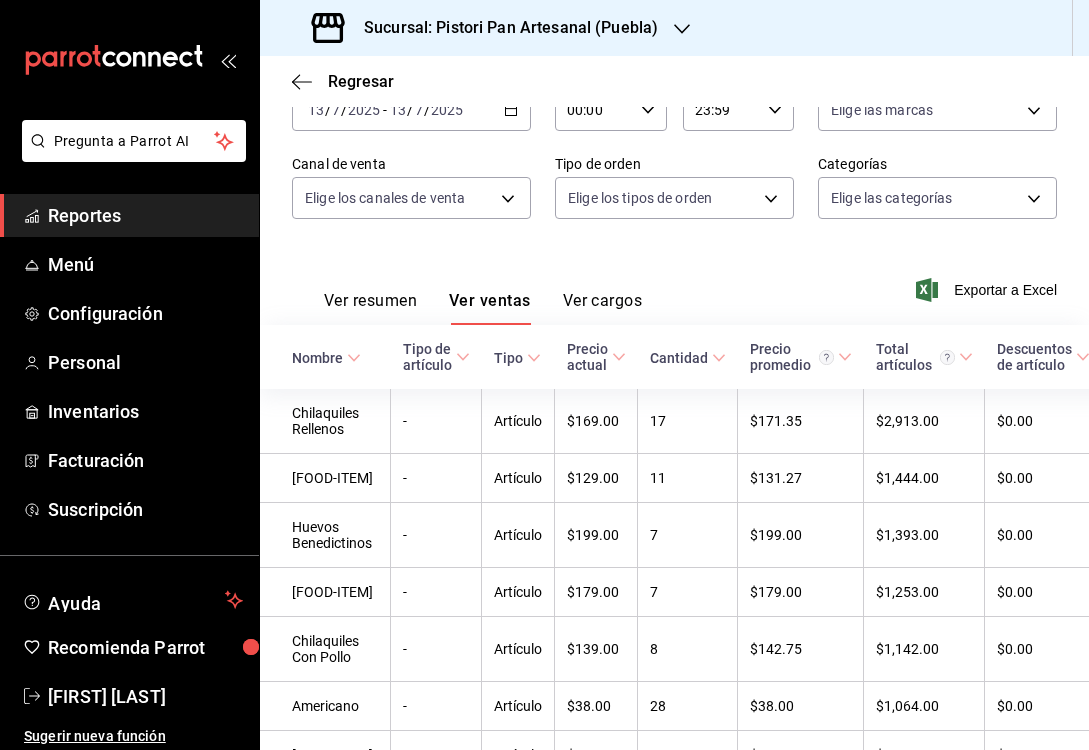 scroll, scrollTop: 137, scrollLeft: 0, axis: vertical 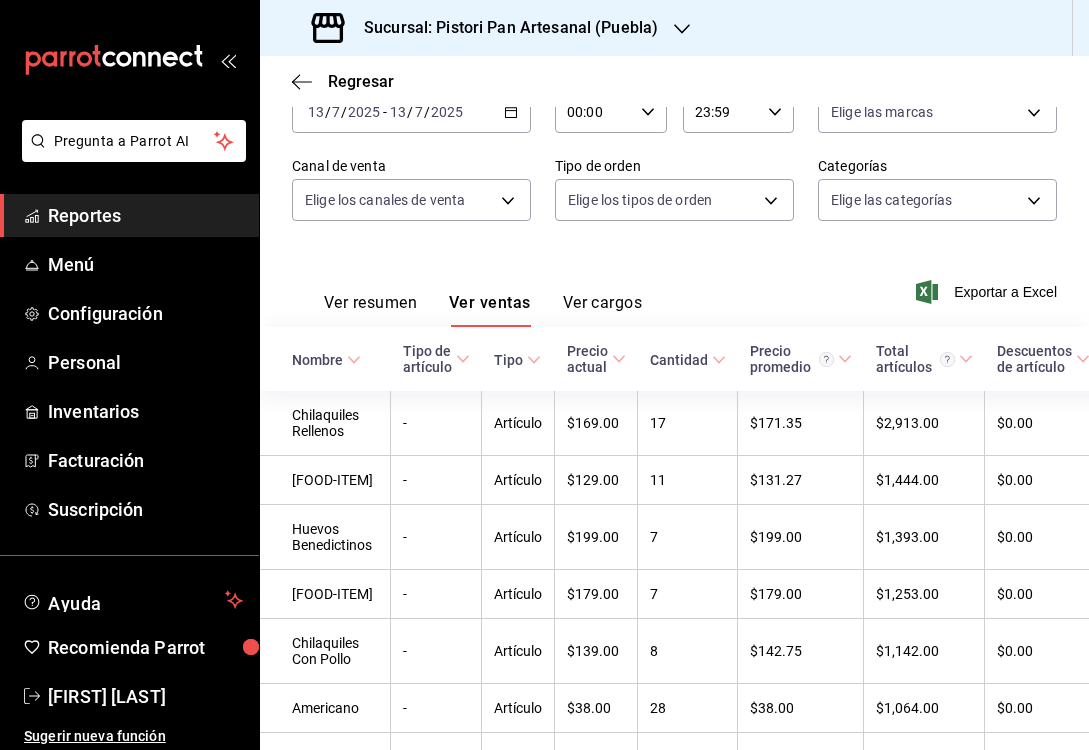 click on "Ver cargos" at bounding box center [603, 310] 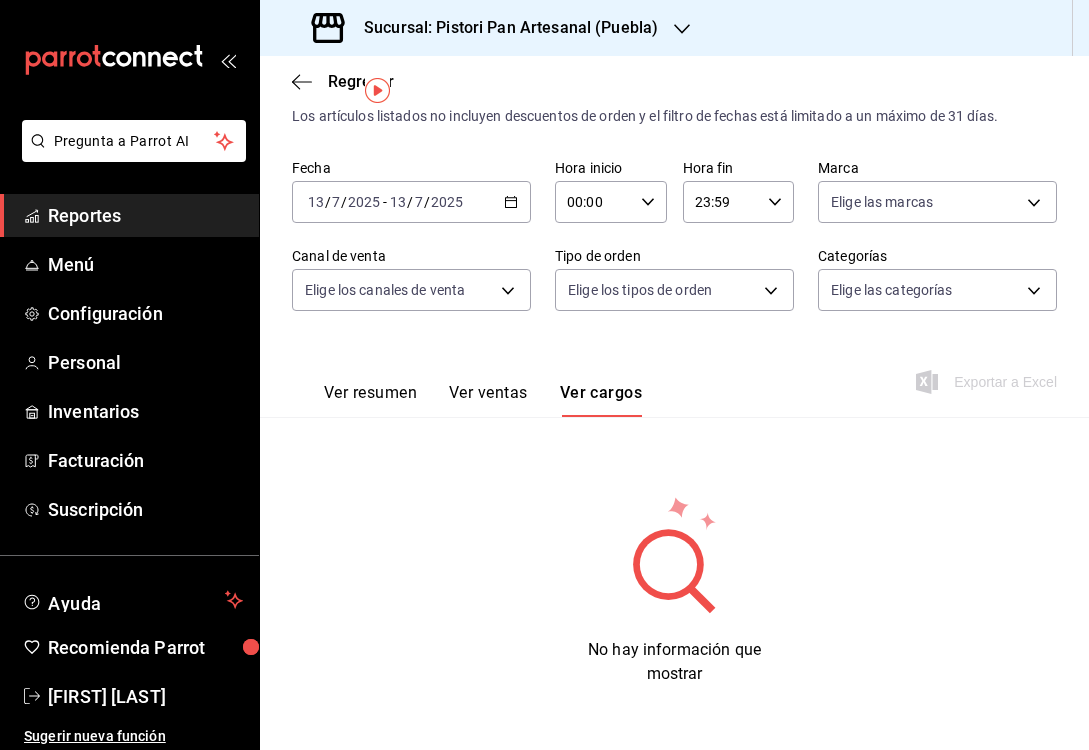 scroll, scrollTop: 47, scrollLeft: 0, axis: vertical 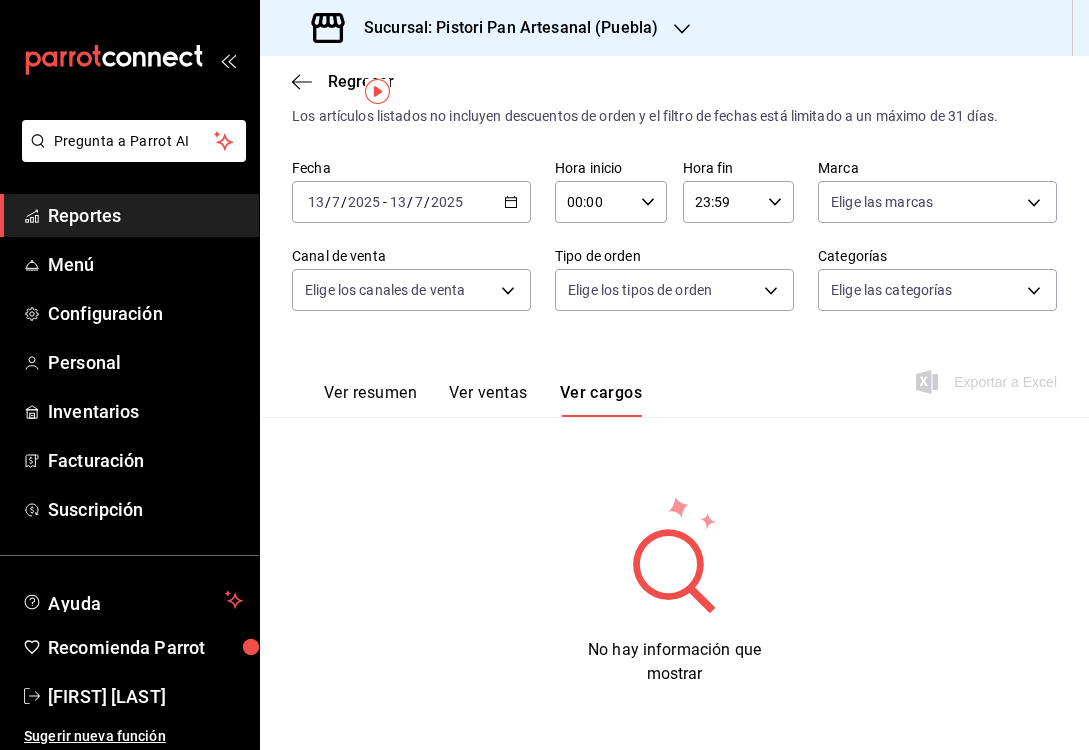 click on "Ver ventas" at bounding box center [488, 400] 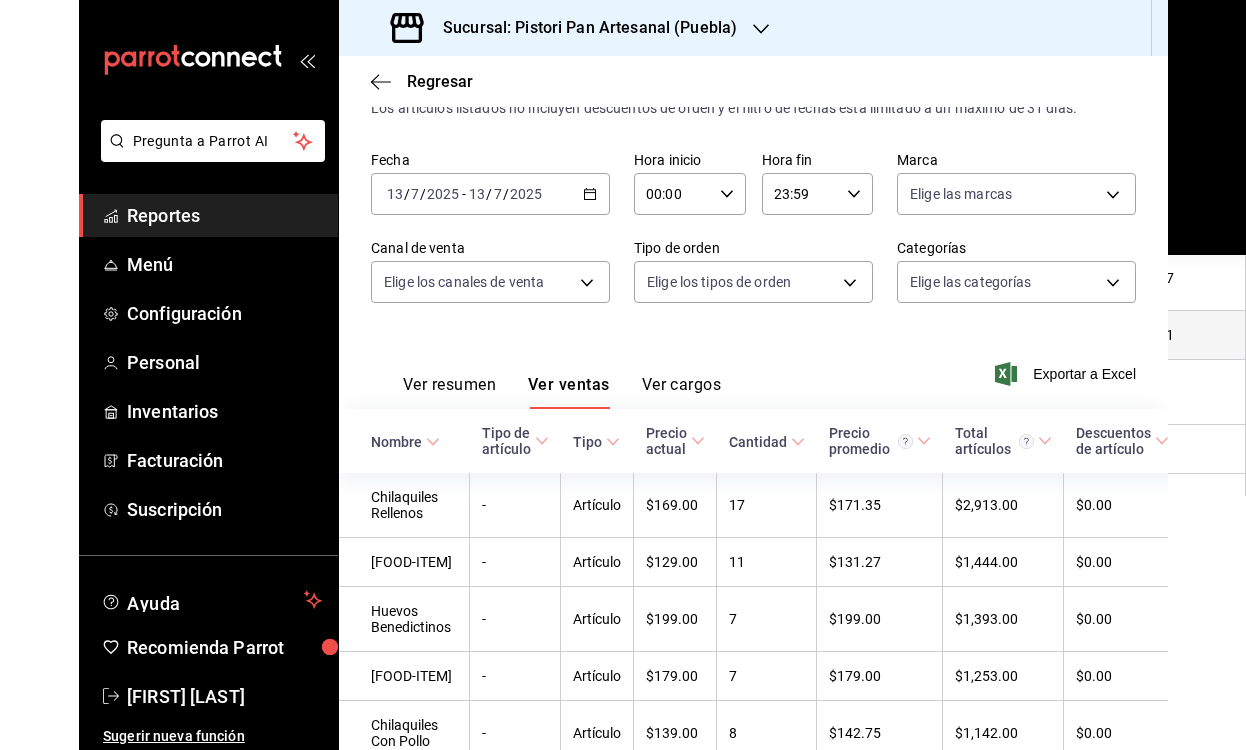 scroll, scrollTop: 52, scrollLeft: 0, axis: vertical 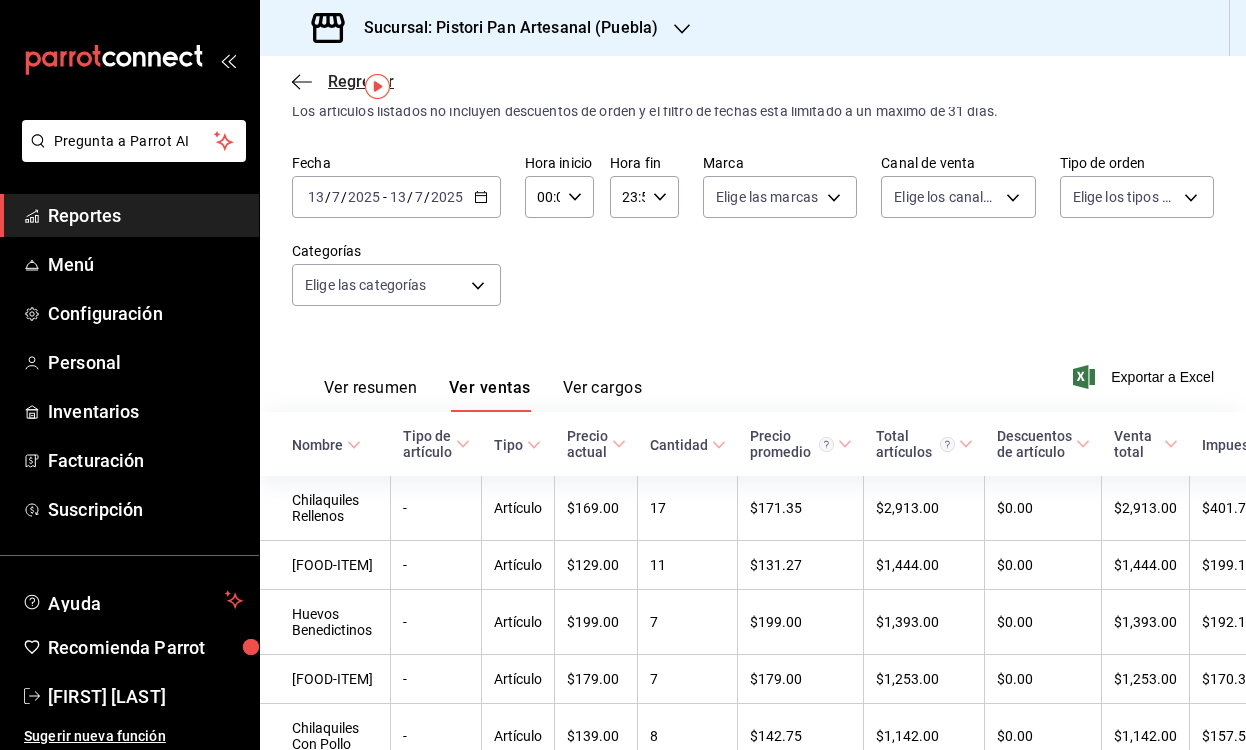 click 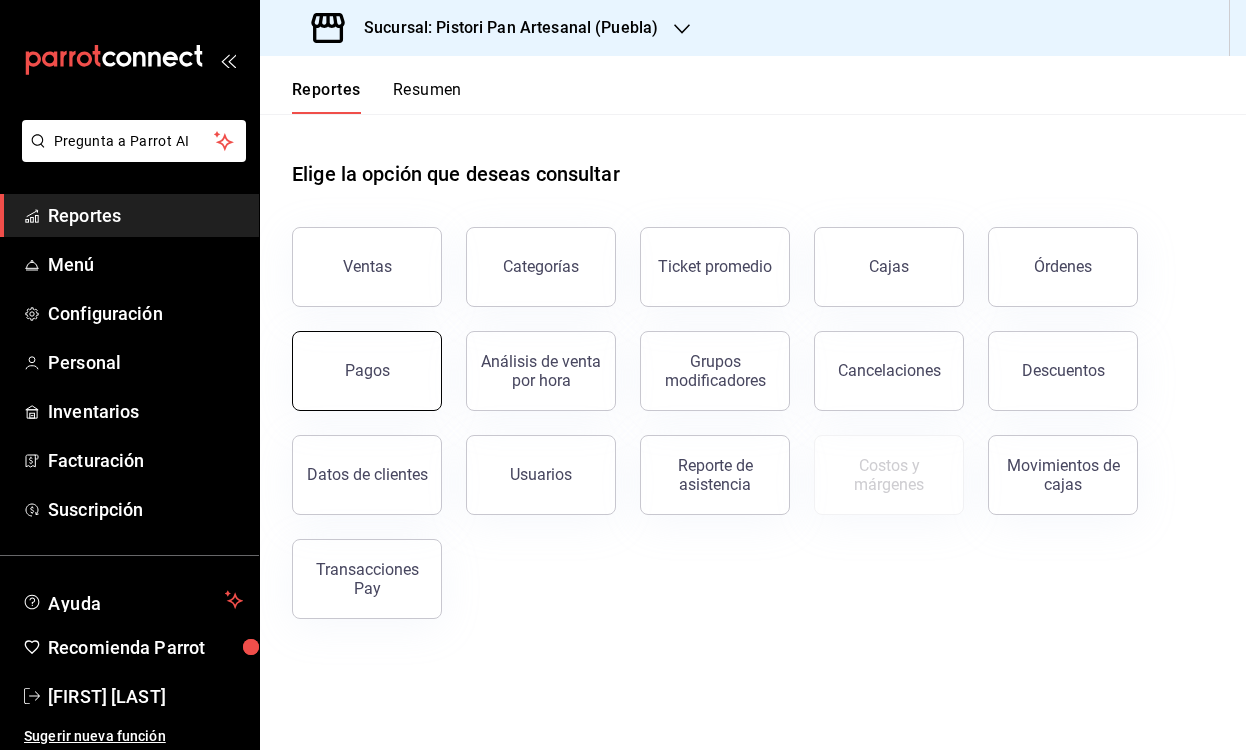 click on "Pagos" at bounding box center (367, 371) 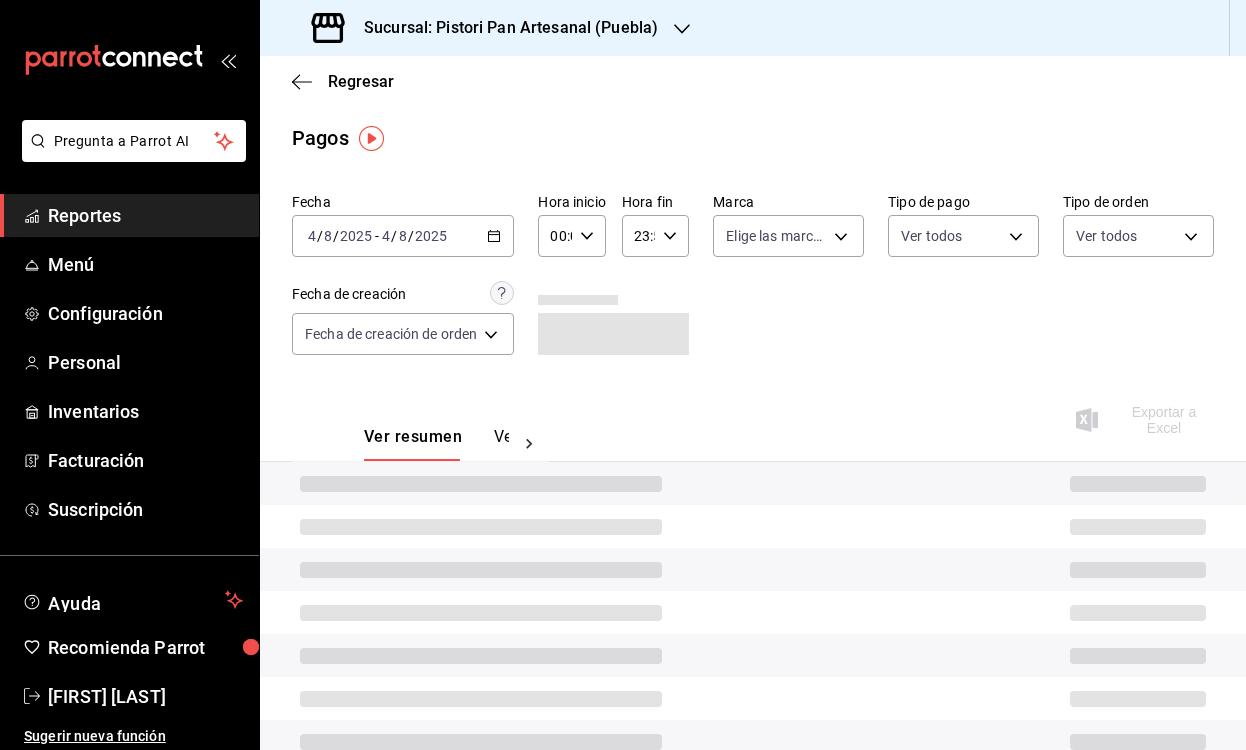 click 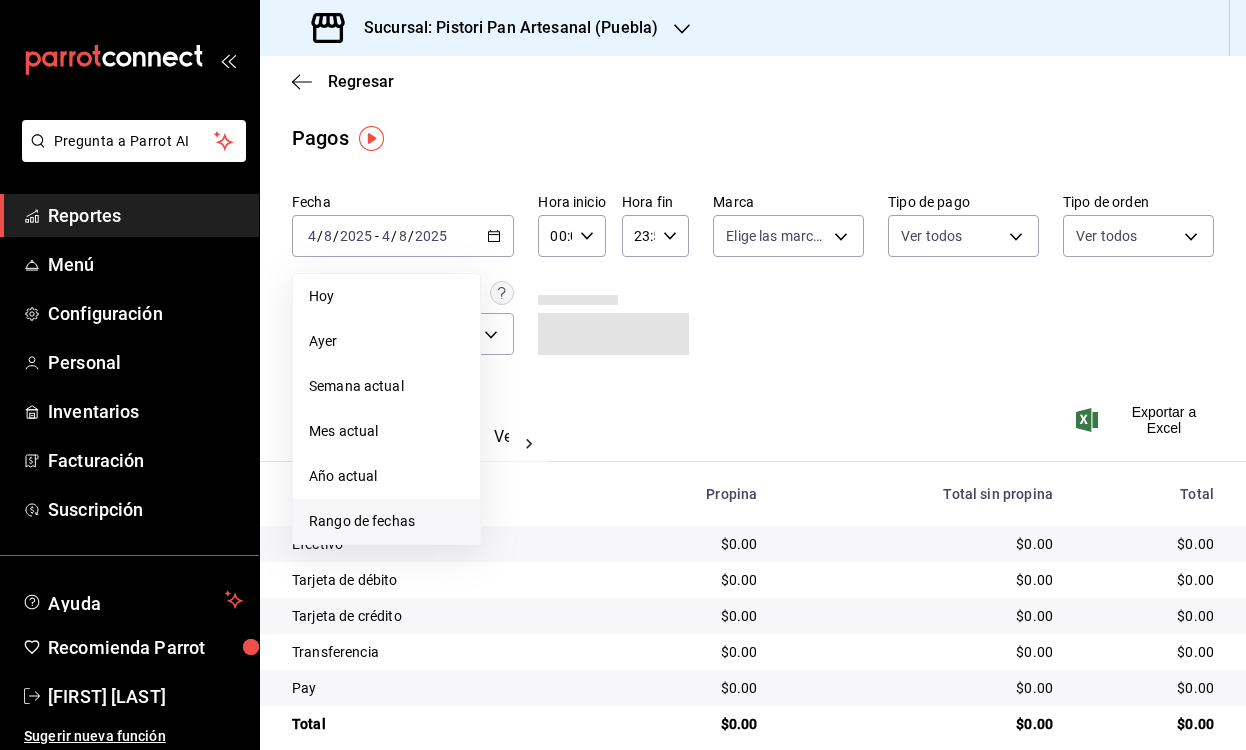 click on "Rango de fechas" at bounding box center [386, 521] 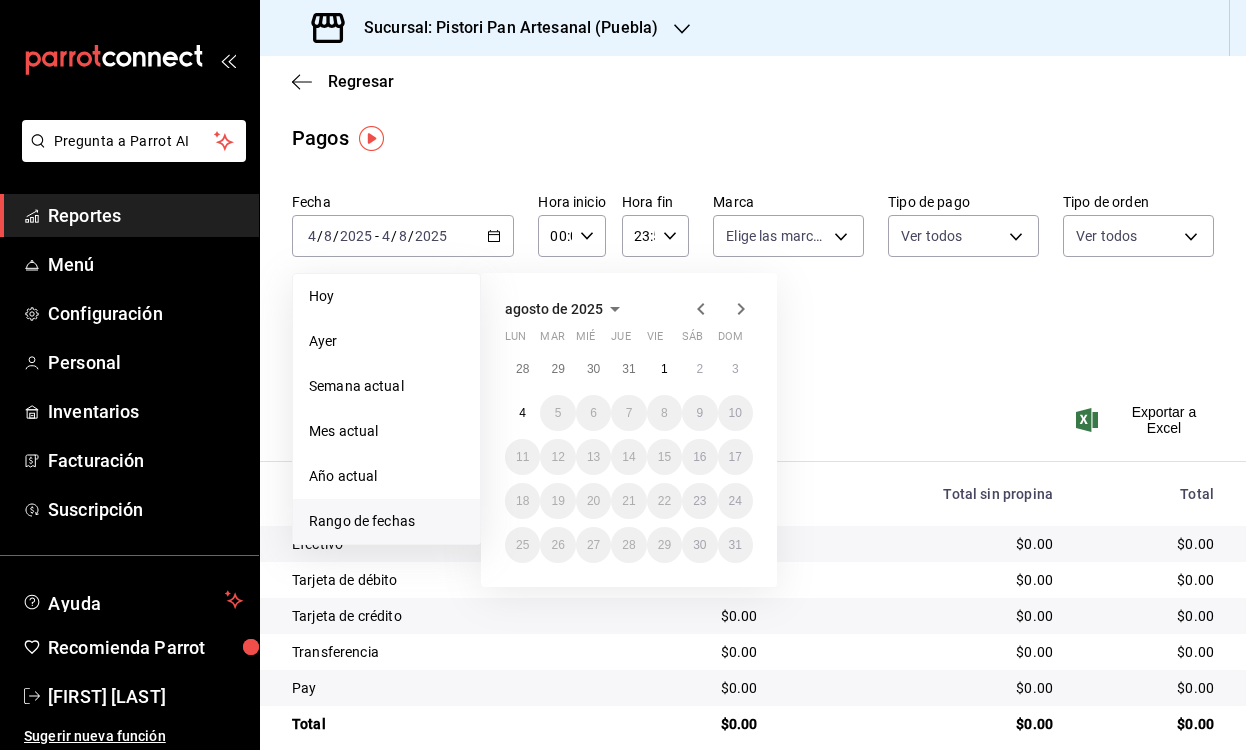 click 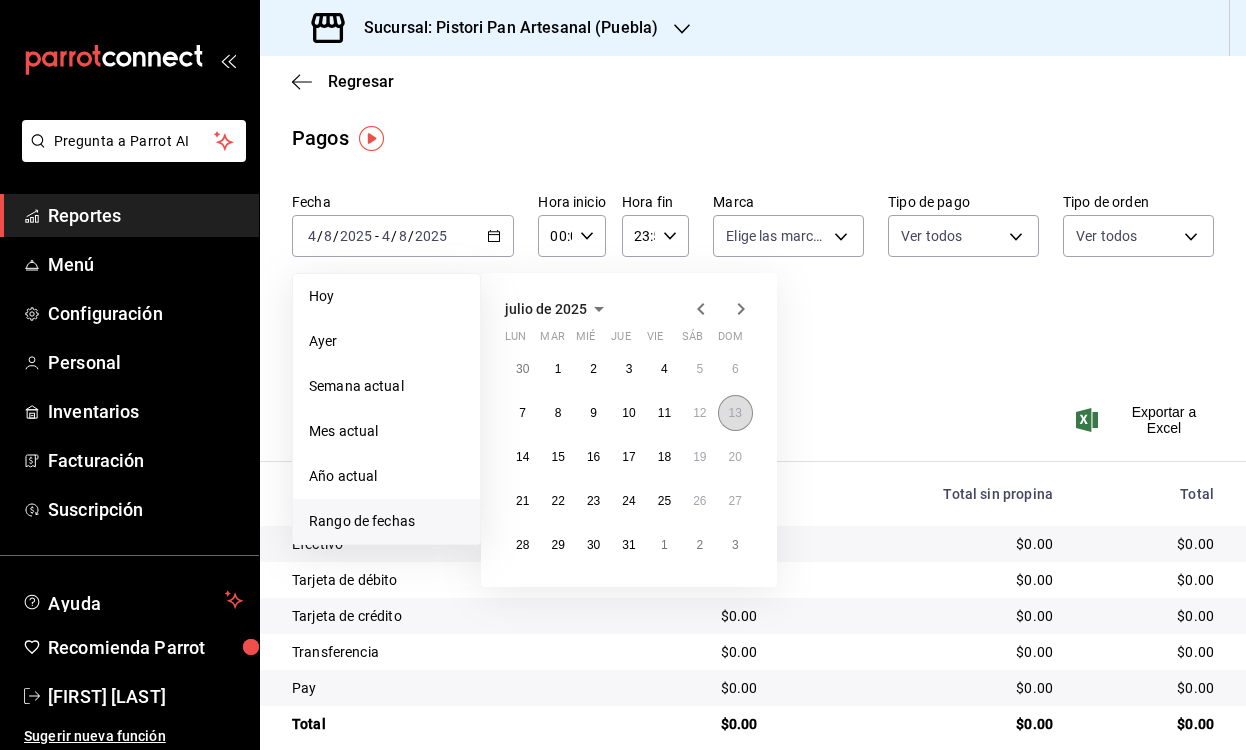 click on "13" at bounding box center (735, 413) 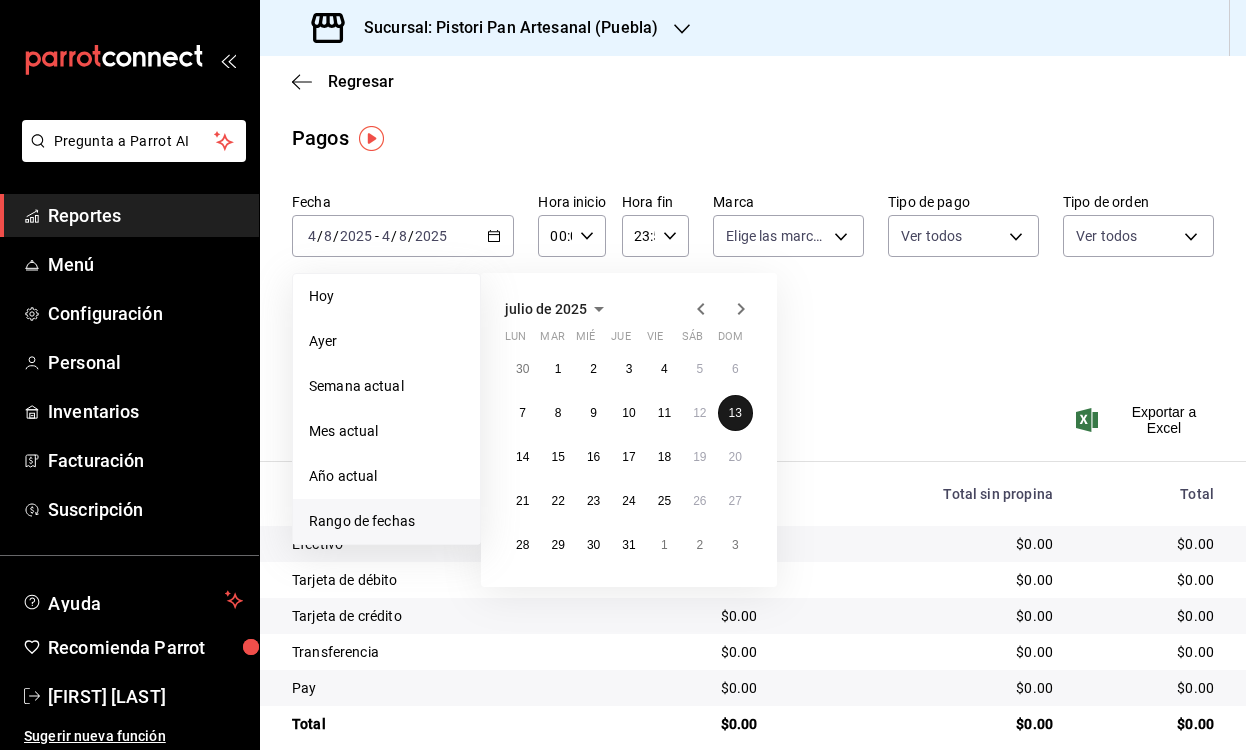 click on "13" at bounding box center (735, 413) 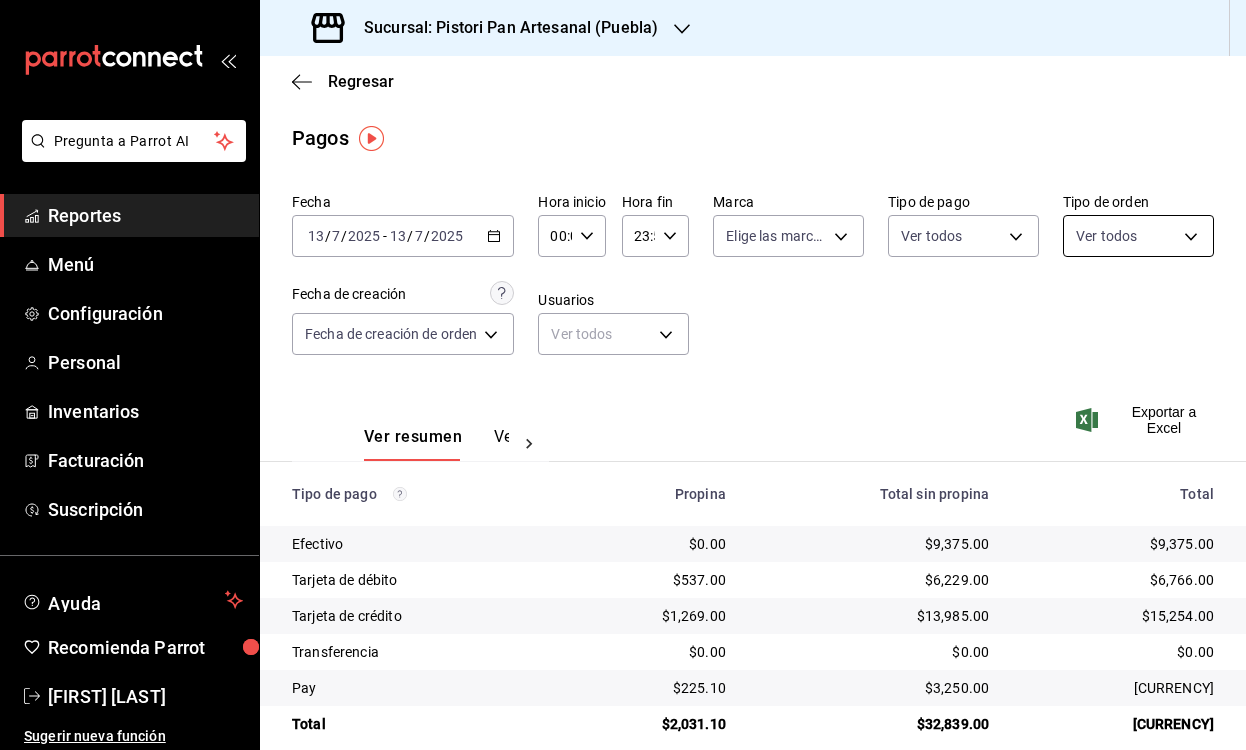 click on "Pregunta a Parrot AI Reportes   Menú   Configuración   Personal   Inventarios   Facturación   Suscripción   Ayuda Recomienda Parrot   [FIRST] [LAST]   Sugerir nueva función   Sucursal: Pistori Pan Artesanal ([CITY]) Regresar Pagos Fecha [DATE] [DATE] - [DATE] [DATE] Hora inicio 00:00 Hora inicio Hora fin 23:59 Hora fin Marca Elige las marcas Tipo de pago Ver todos Tipo de orden Ver todos Fecha de creación   Fecha de creación de orden ORDER Usuarios Ver todos null Ver resumen Ver pagos Exportar a Excel Tipo de pago   Propina Total sin propina Total Efectivo [CURRENCY] [CURRENCY] [CURRENCY] Tarjeta de débito [CURRENCY] [CURRENCY] [CURRENCY] Tarjeta de crédito [CURRENCY] [CURRENCY] [CURRENCY] Transferencia [CURRENCY] [CURRENCY] [CURRENCY] Pay [CURRENCY] [CURRENCY] [CURRENCY] Total [CURRENCY] [CURRENCY] [CURRENCY] Pregunta a Parrot AI Reportes   Menú   Configuración   Personal   Inventarios   Facturación   Suscripción   Ayuda Recomienda Parrot   [FIRST] [LAST]   Sugerir nueva función   Ver video tutorial" at bounding box center (623, 375) 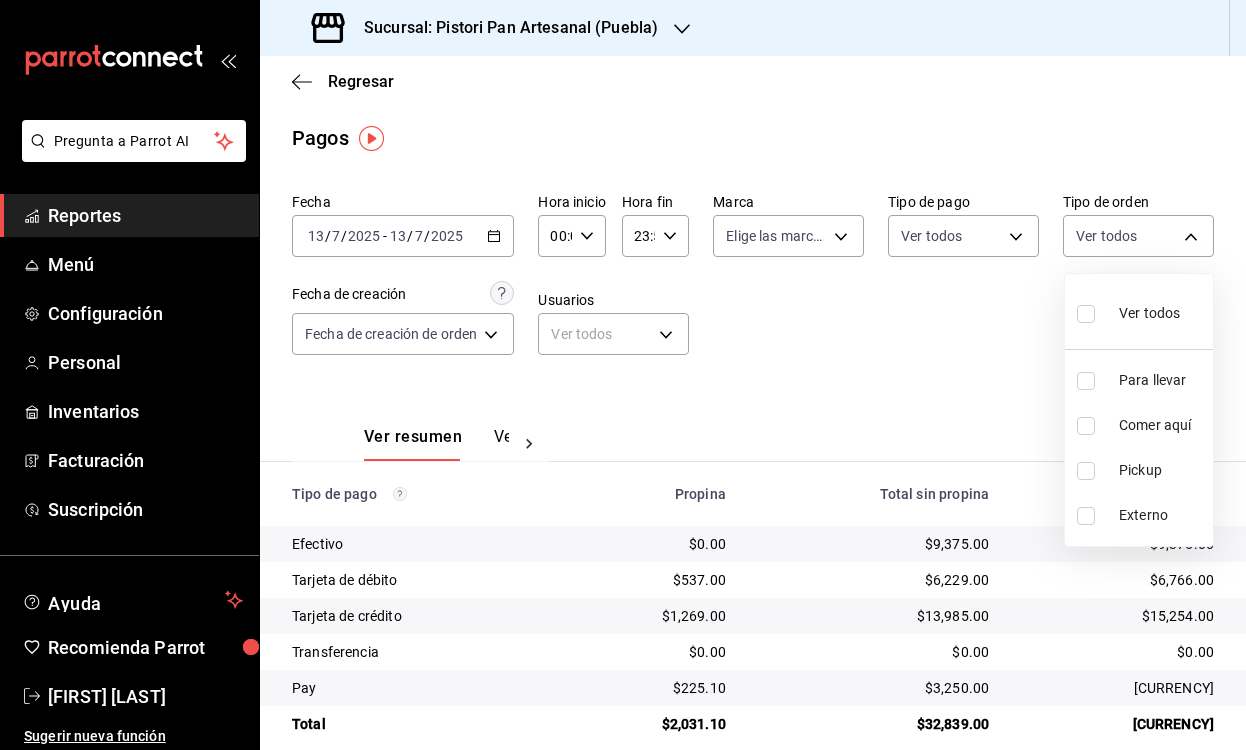 click at bounding box center (623, 375) 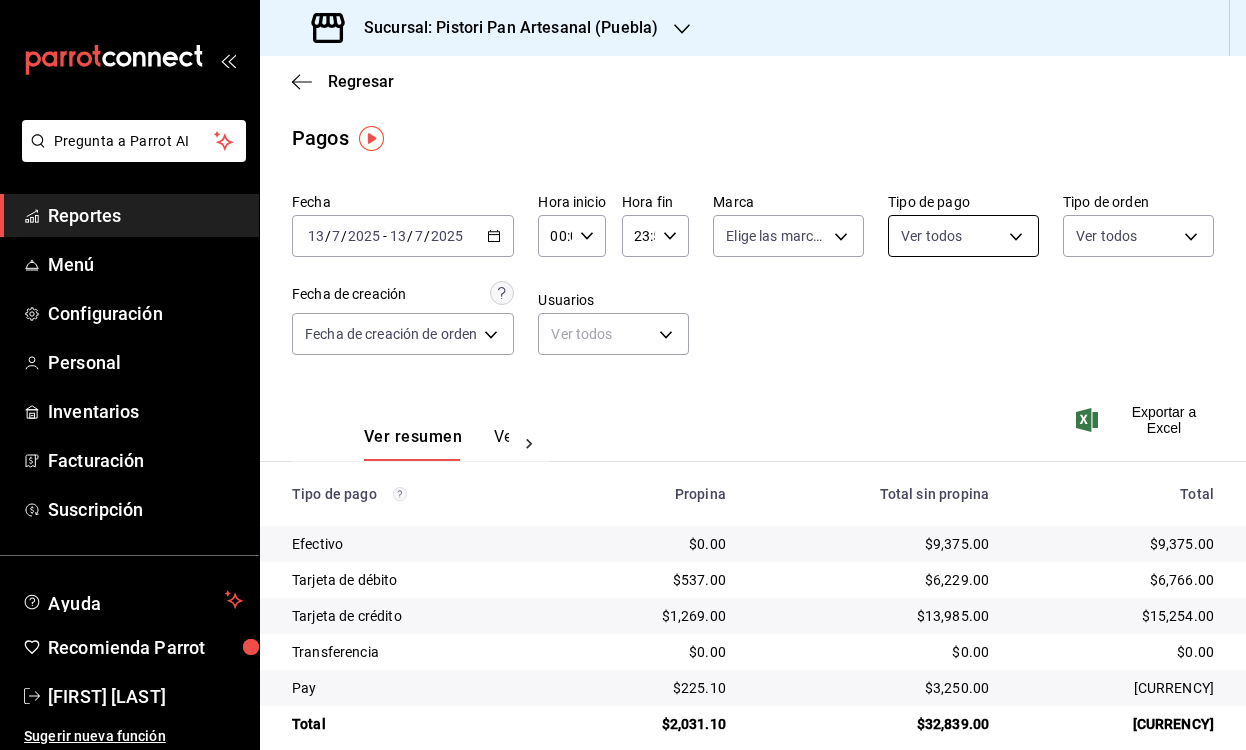 click on "Pregunta a Parrot AI Reportes   Menú   Configuración   Personal   Inventarios   Facturación   Suscripción   Ayuda Recomienda Parrot   [FIRST] [LAST]   Sugerir nueva función   Sucursal: Pistori Pan Artesanal ([CITY]) Regresar Pagos Fecha [DATE] [DATE] - [DATE] [DATE] Hora inicio 00:00 Hora inicio Hora fin 23:59 Hora fin Marca Elige las marcas Tipo de pago Ver todos Tipo de orden Ver todos Fecha de creación   Fecha de creación de orden ORDER Usuarios Ver todos null Ver resumen Ver pagos Exportar a Excel Tipo de pago   Propina Total sin propina Total Efectivo [CURRENCY] [CURRENCY] [CURRENCY] Tarjeta de débito [CURRENCY] [CURRENCY] [CURRENCY] Tarjeta de crédito [CURRENCY] [CURRENCY] [CURRENCY] Transferencia [CURRENCY] [CURRENCY] [CURRENCY] Pay [CURRENCY] [CURRENCY] [CURRENCY] Total [CURRENCY] [CURRENCY] [CURRENCY] Pregunta a Parrot AI Reportes   Menú   Configuración   Personal   Inventarios   Facturación   Suscripción   Ayuda Recomienda Parrot   [FIRST] [LAST]   Sugerir nueva función   Ver video tutorial" at bounding box center [623, 375] 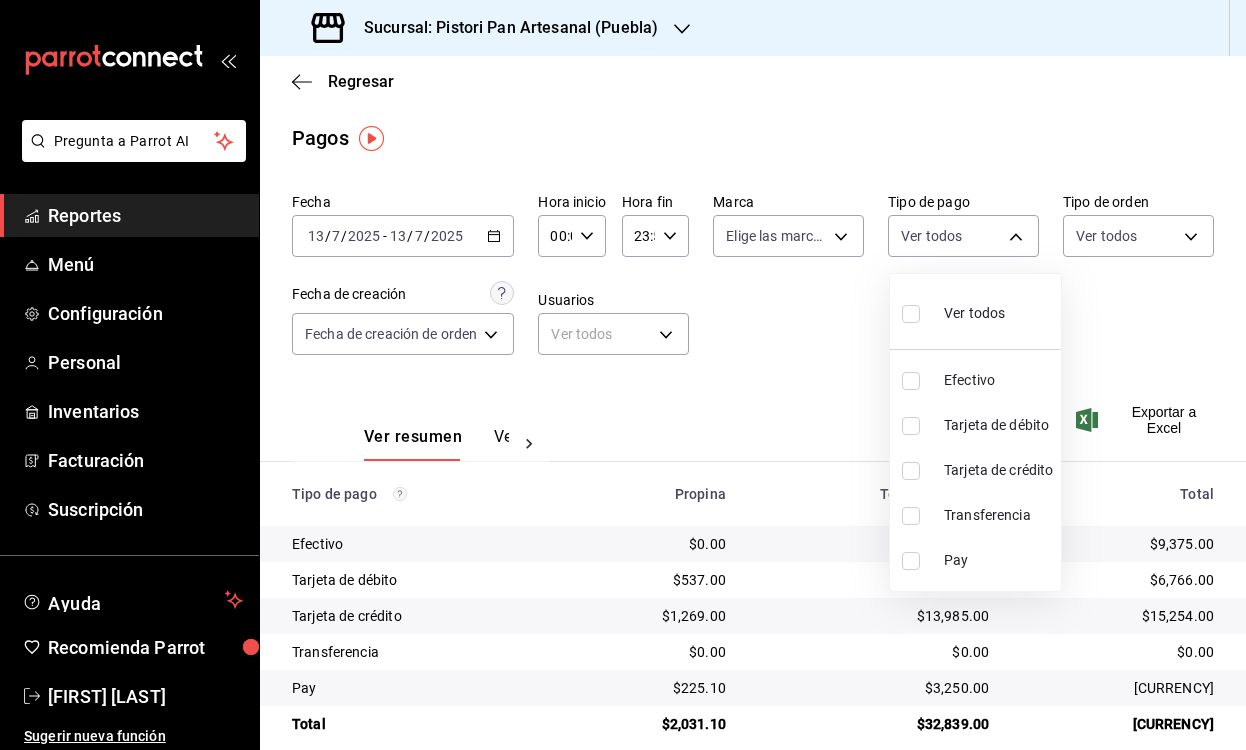 click at bounding box center (911, 426) 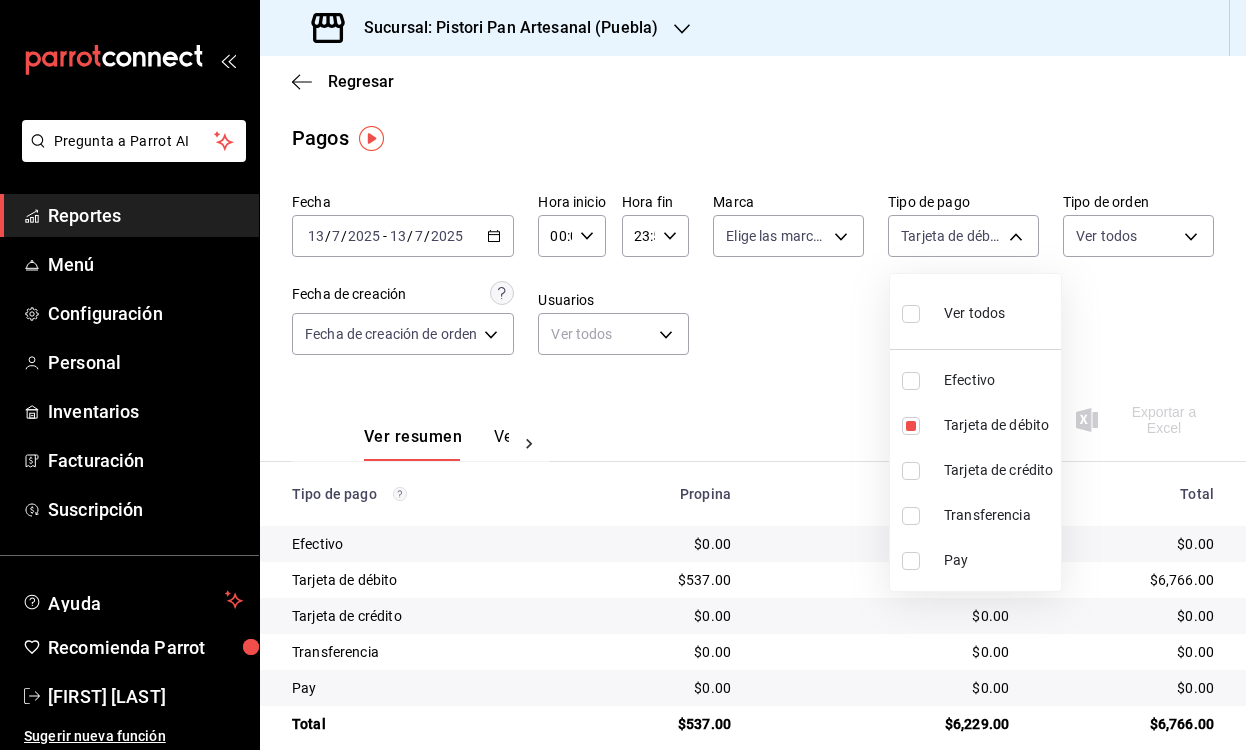 click at bounding box center (911, 471) 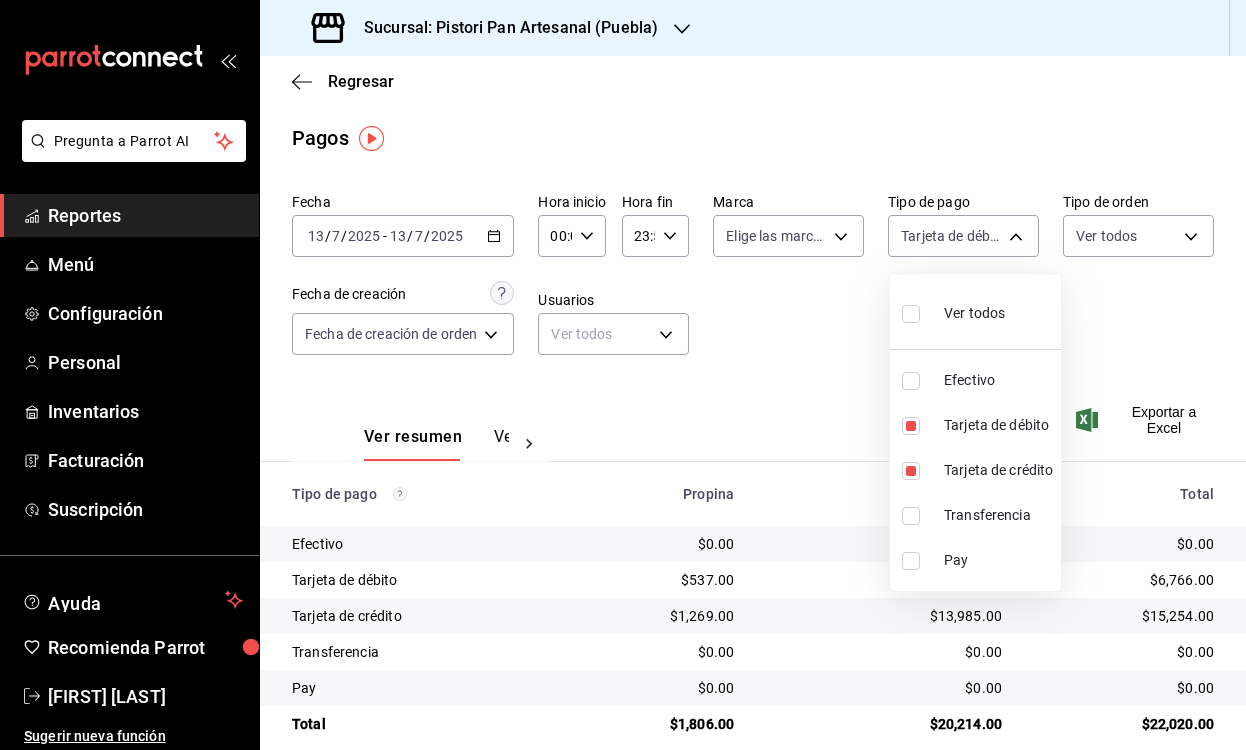 click at bounding box center (623, 375) 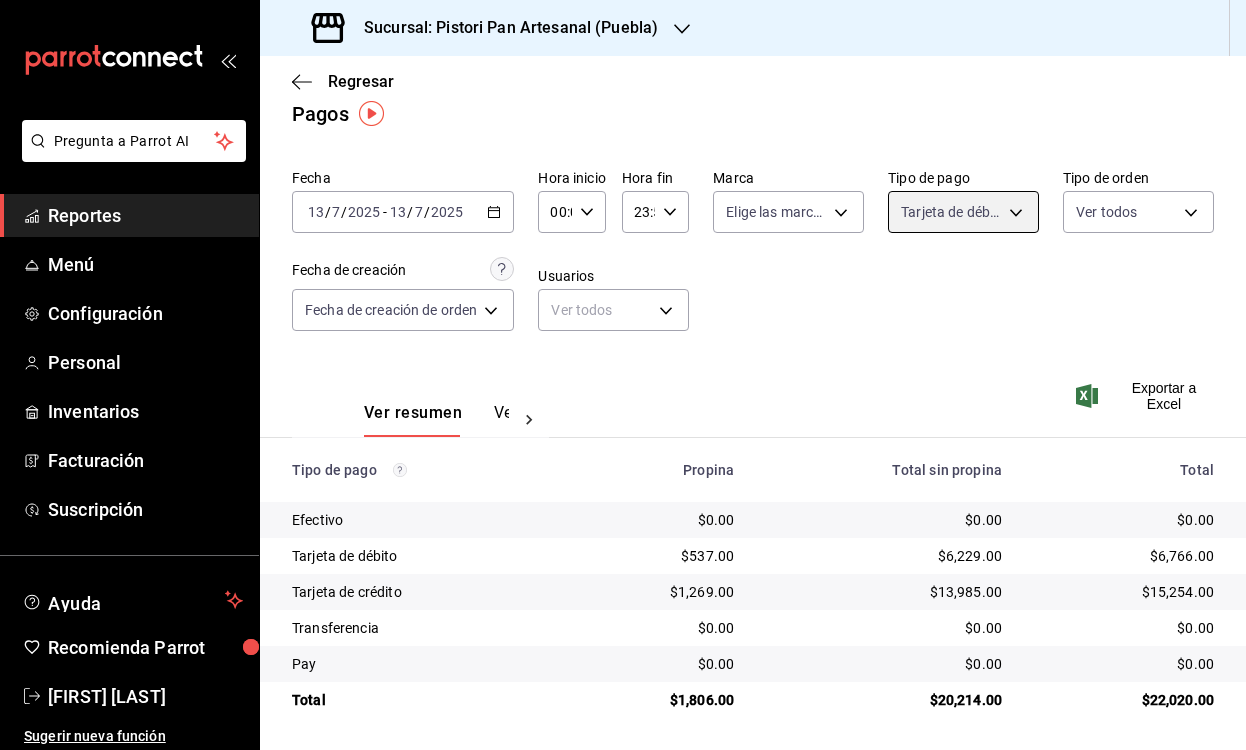 scroll, scrollTop: 24, scrollLeft: 0, axis: vertical 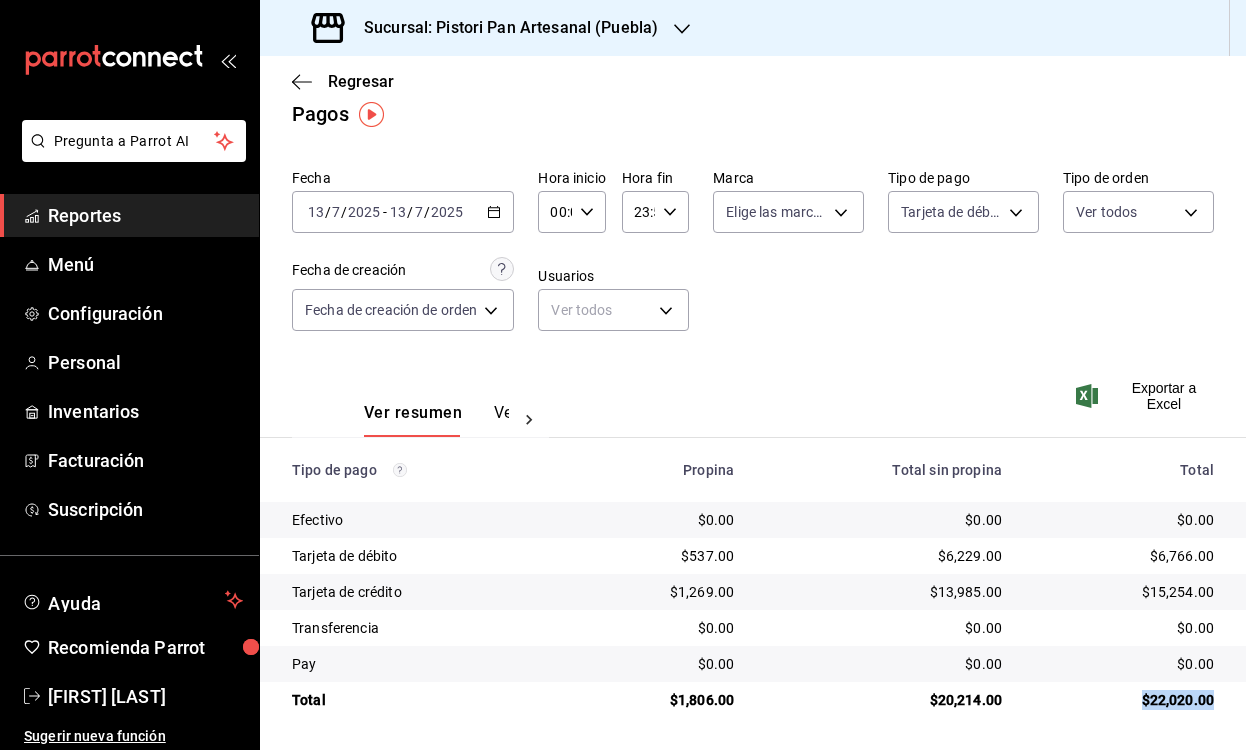 drag, startPoint x: 1124, startPoint y: 702, endPoint x: 1227, endPoint y: 702, distance: 103 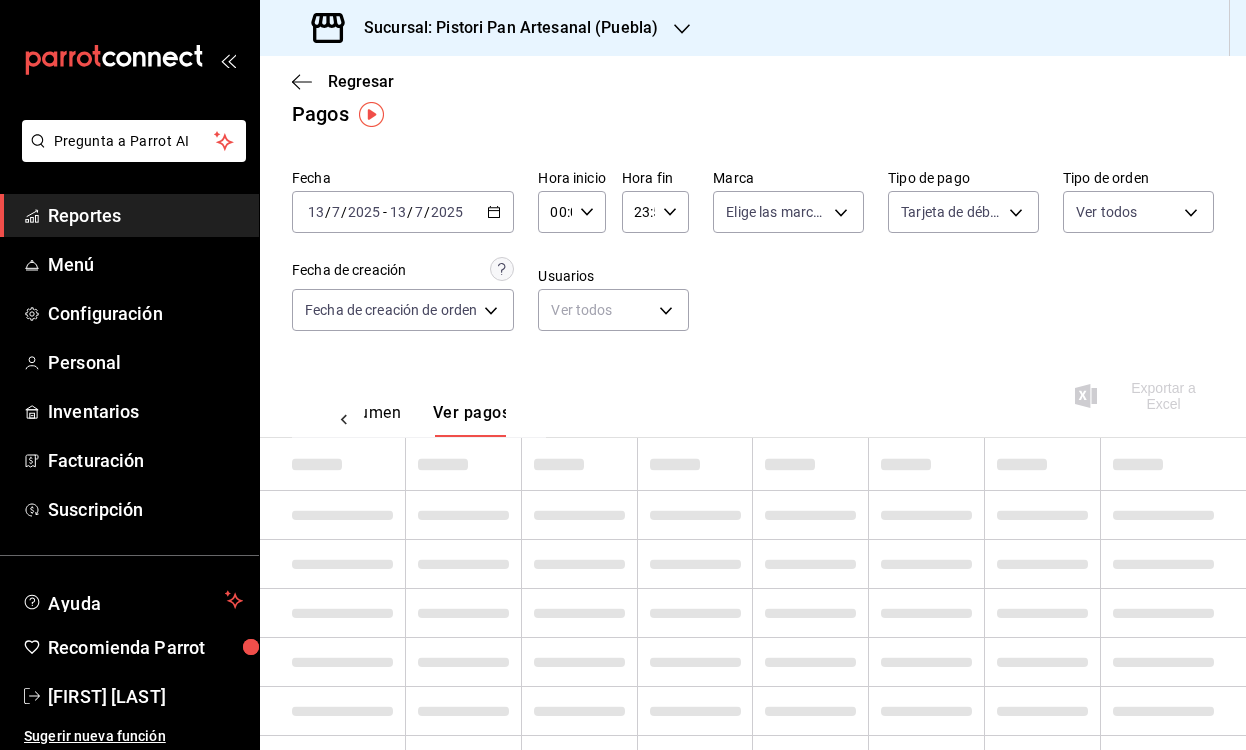 scroll, scrollTop: 0, scrollLeft: 59, axis: horizontal 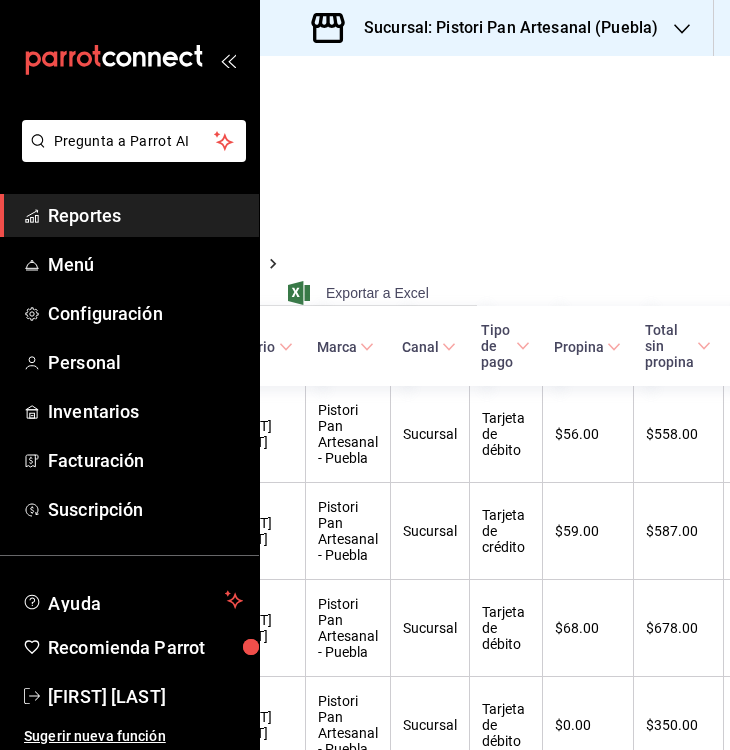 click on "Exportar a Excel" at bounding box center [360, 293] 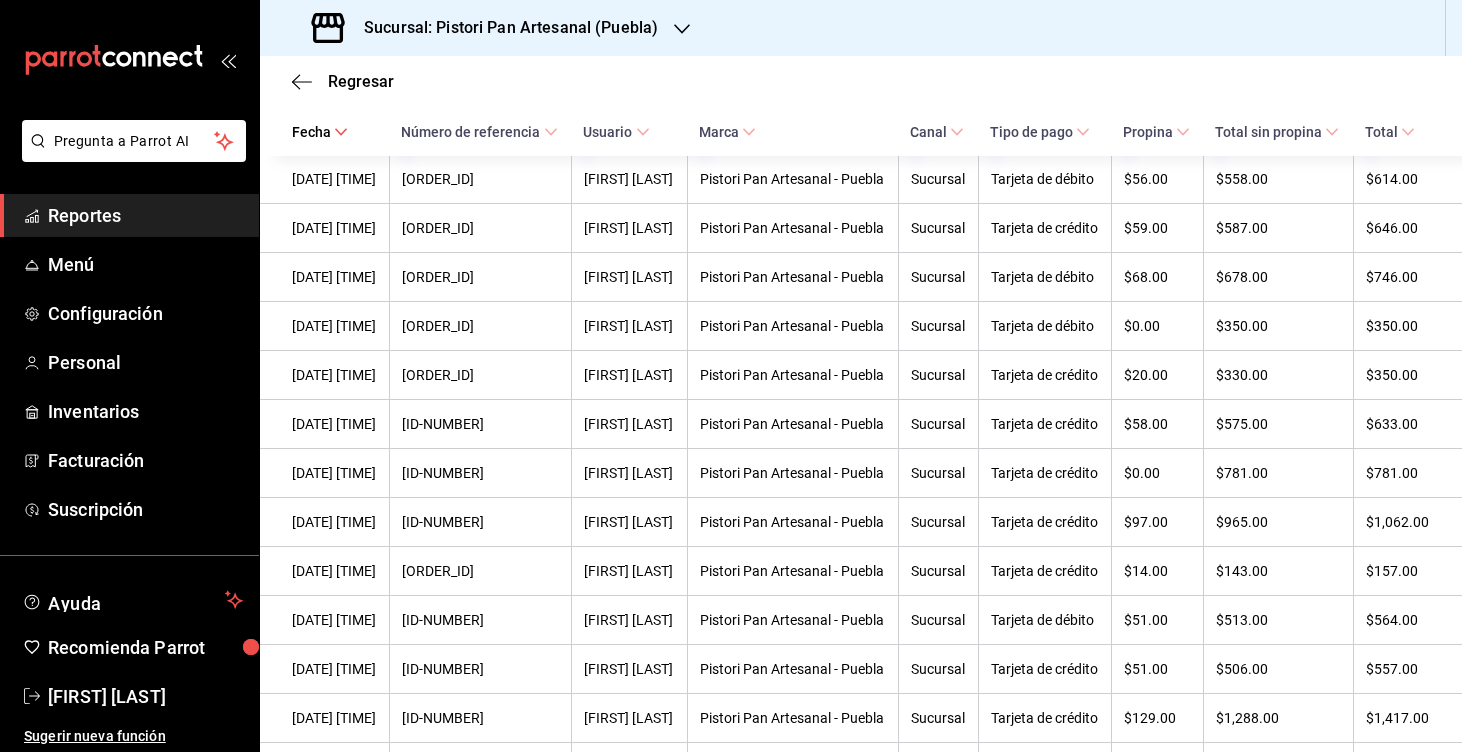 scroll, scrollTop: 356, scrollLeft: 0, axis: vertical 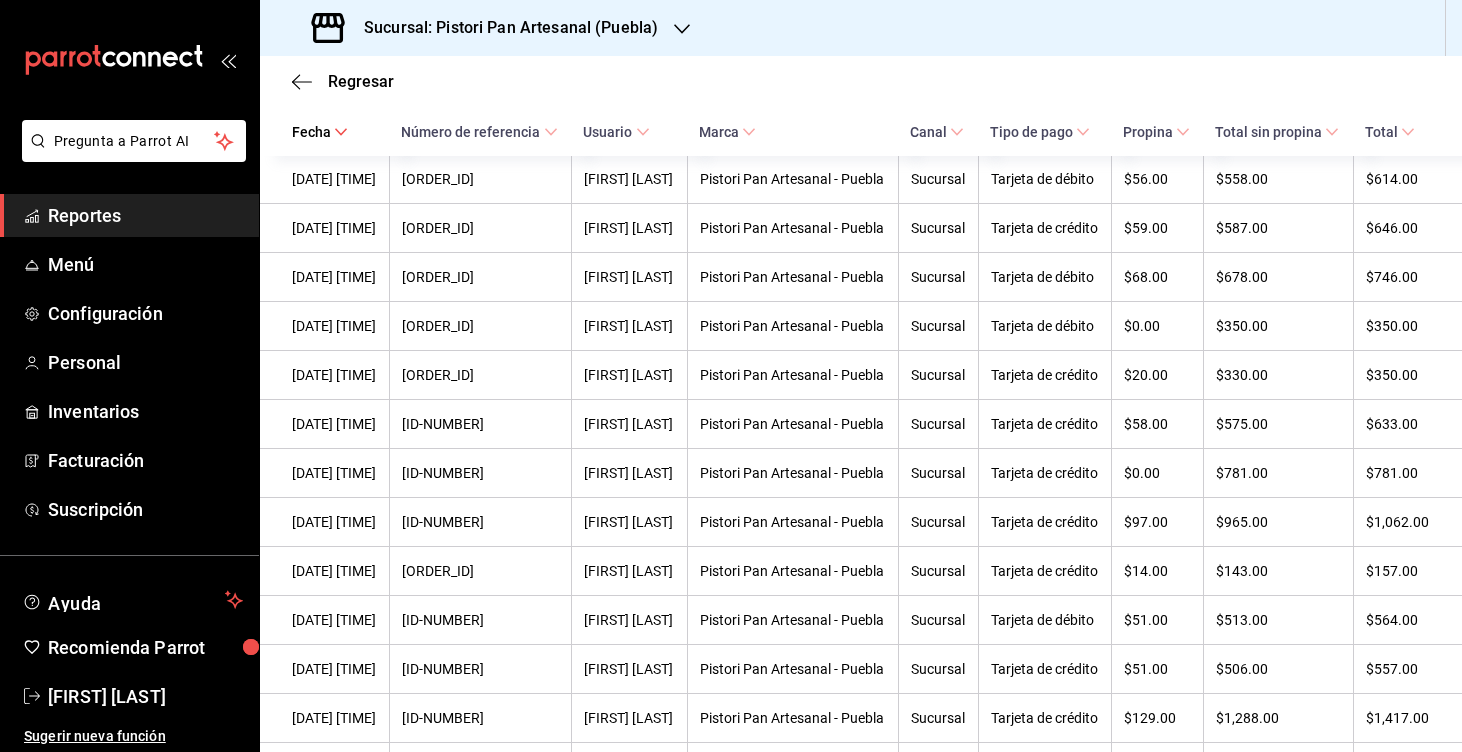 click on "Reportes" at bounding box center [145, 215] 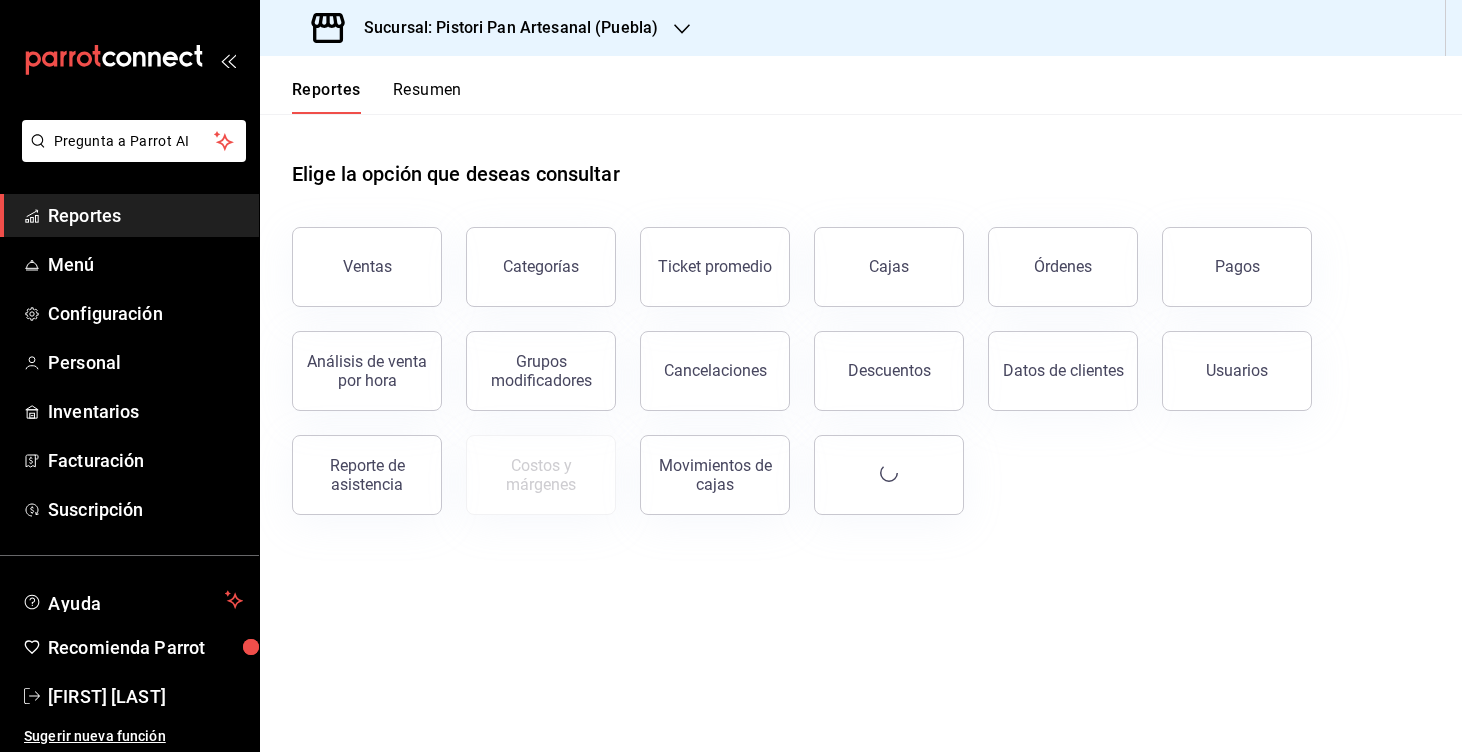 click on "Resumen" at bounding box center [427, 97] 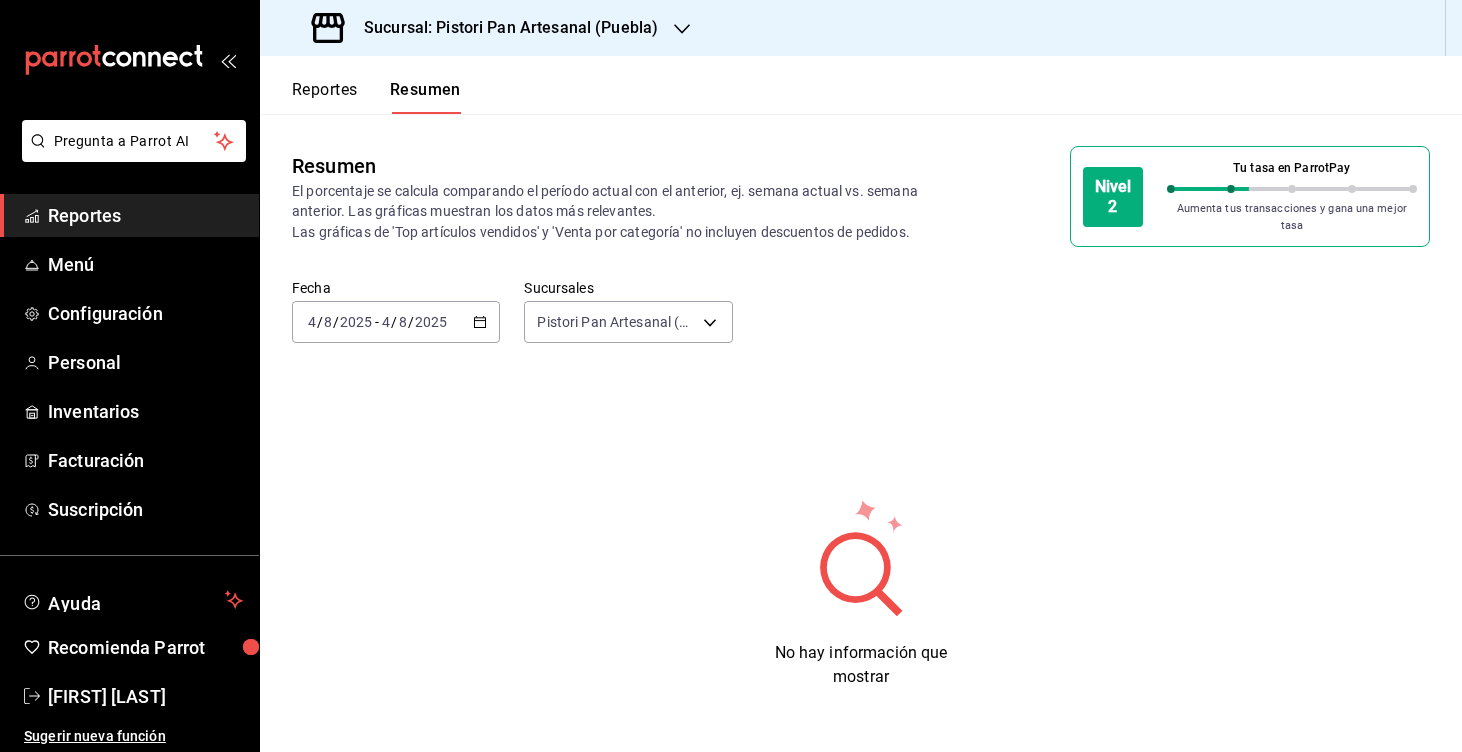 click on "2025-08-04 4 / 8 / 2025 - 2025-08-04 4 / 8 / 2025" at bounding box center [396, 322] 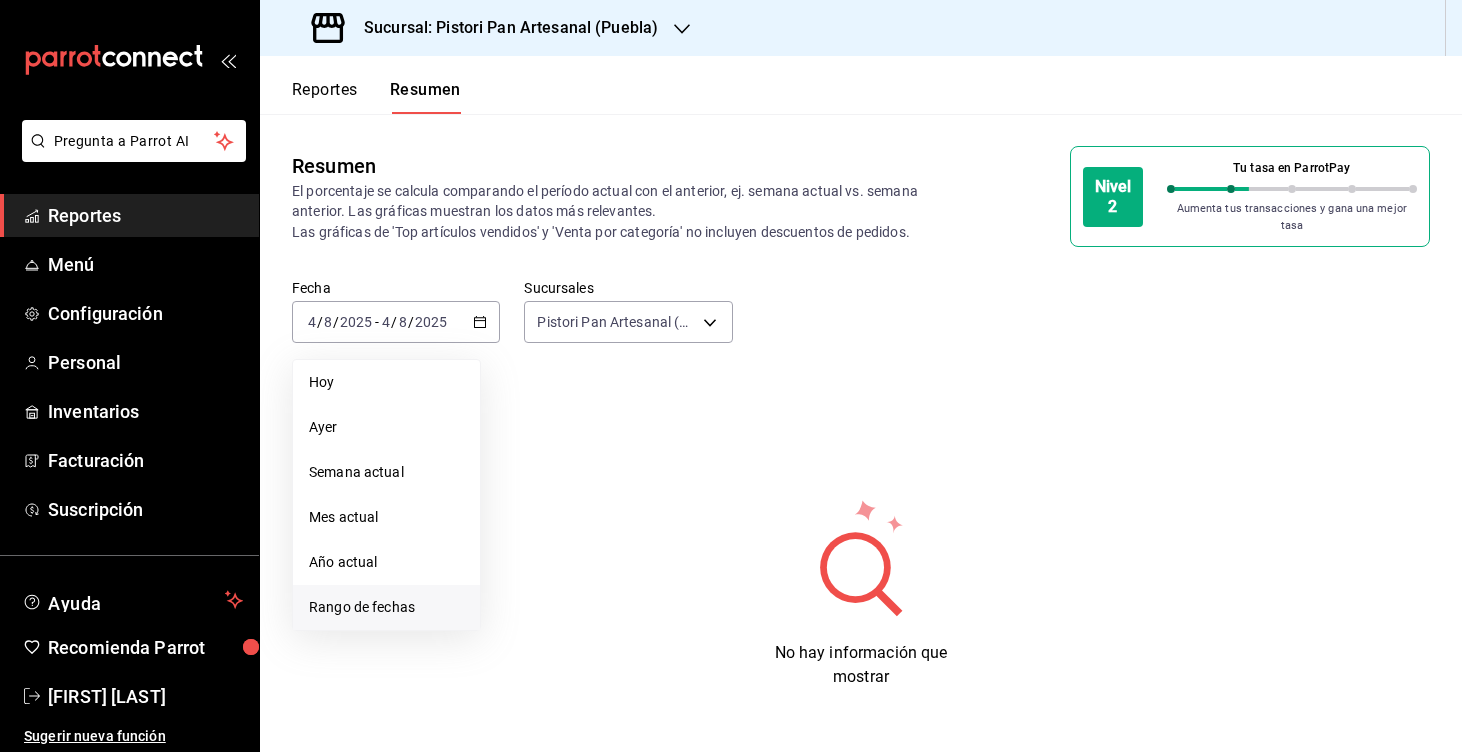 click on "Rango de fechas" at bounding box center [386, 607] 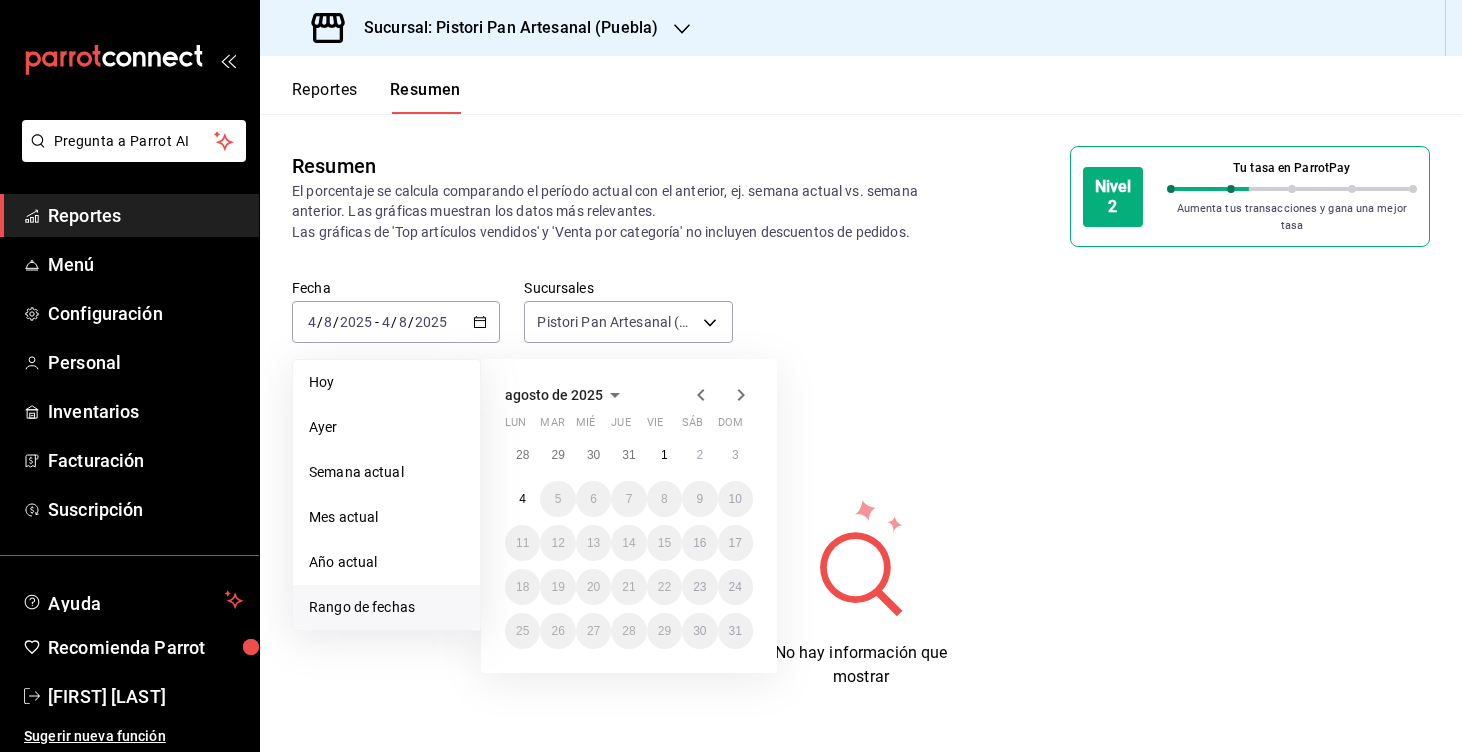 click 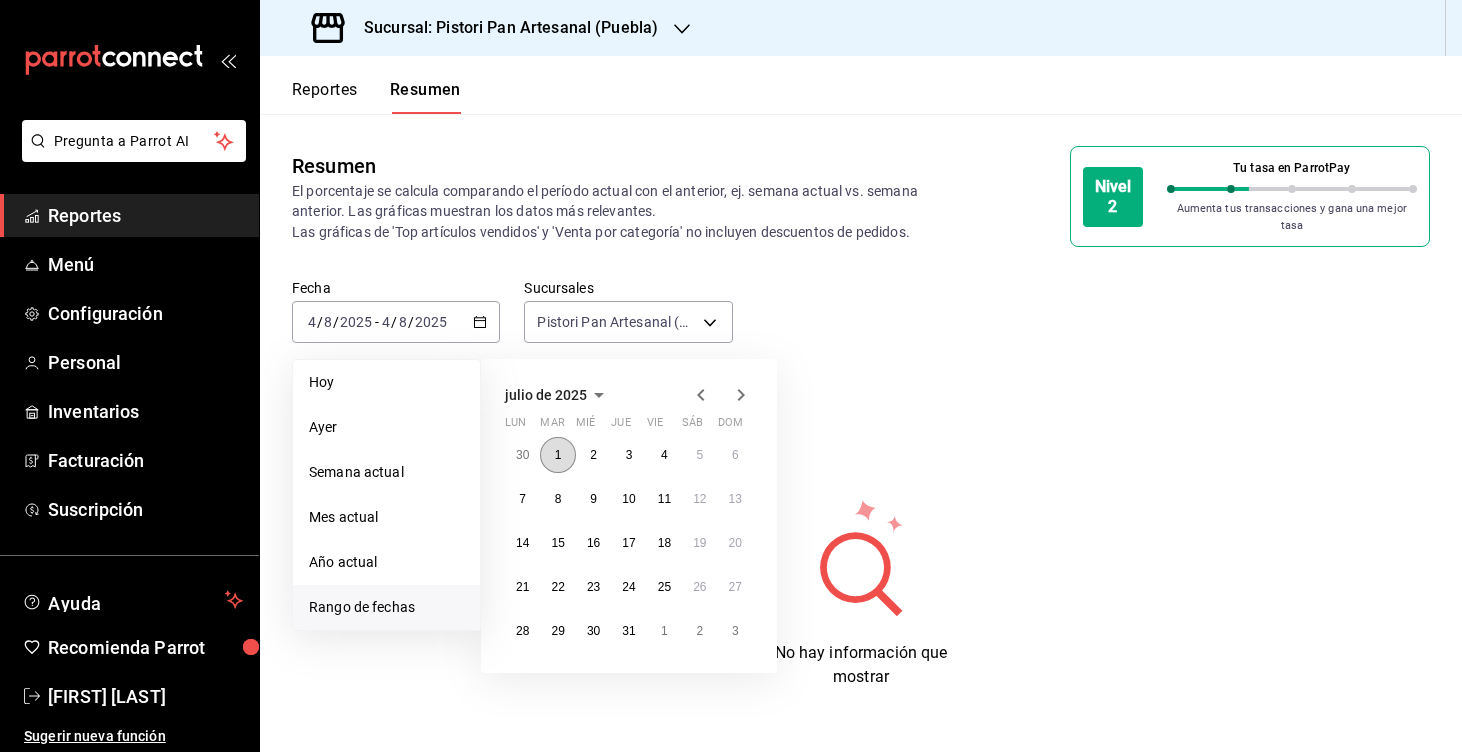 click on "1" at bounding box center (558, 455) 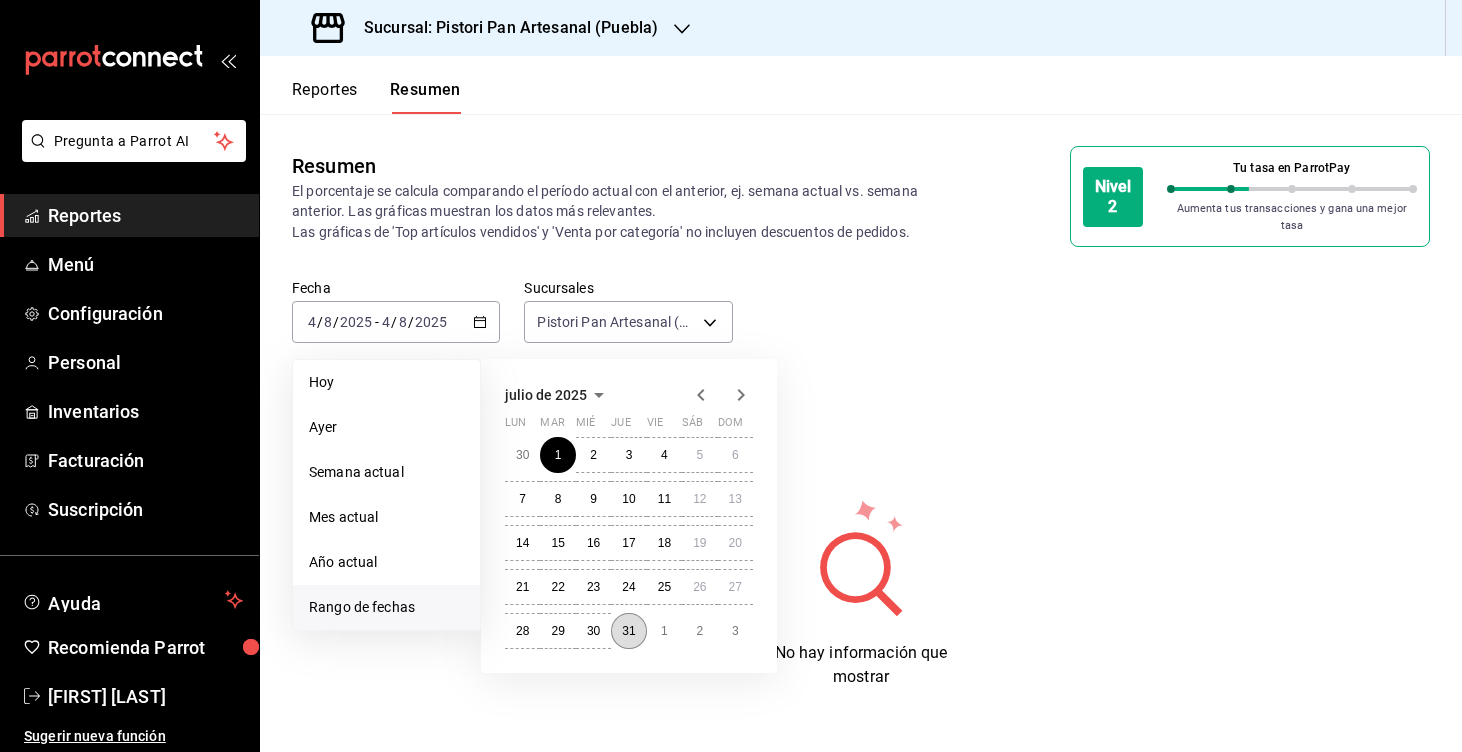click on "31" at bounding box center (628, 631) 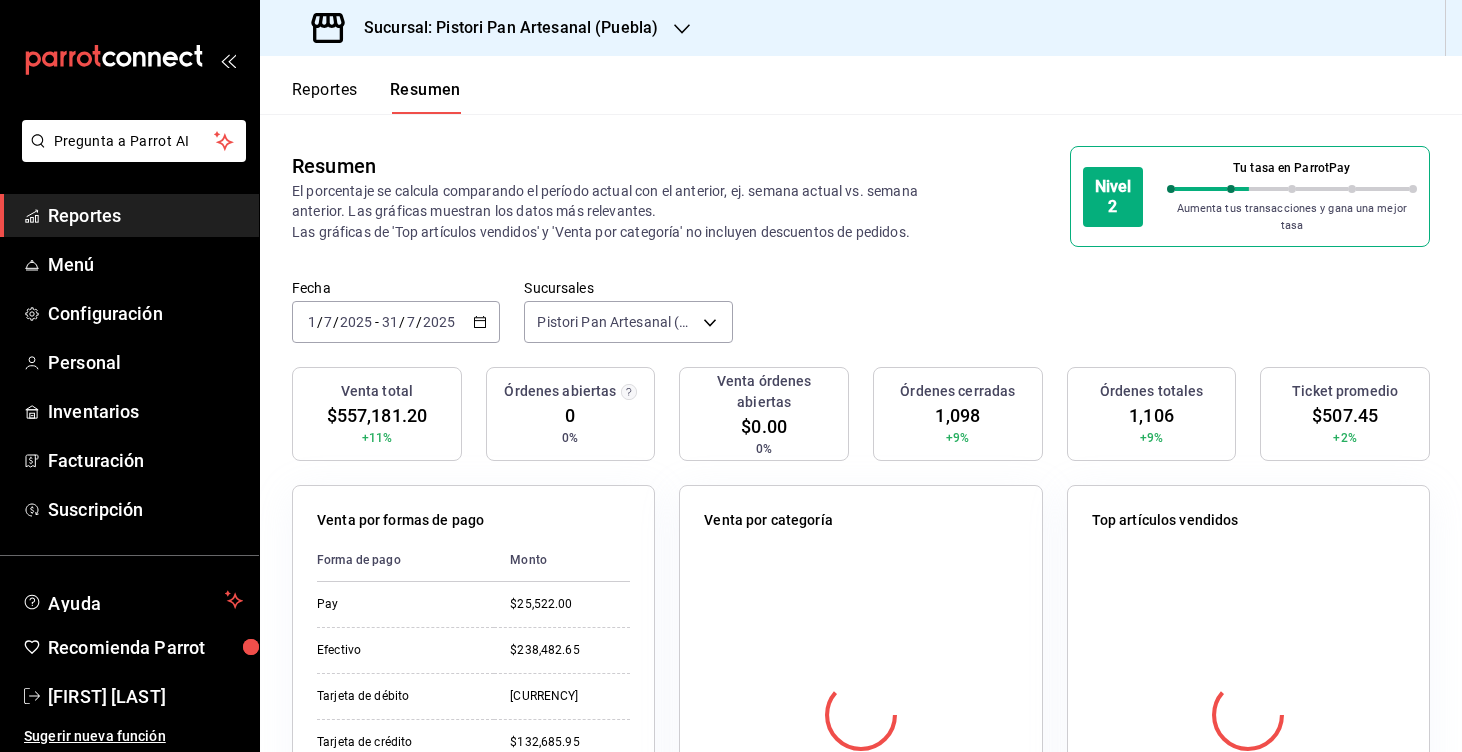 drag, startPoint x: 328, startPoint y: 407, endPoint x: 452, endPoint y: 407, distance: 124 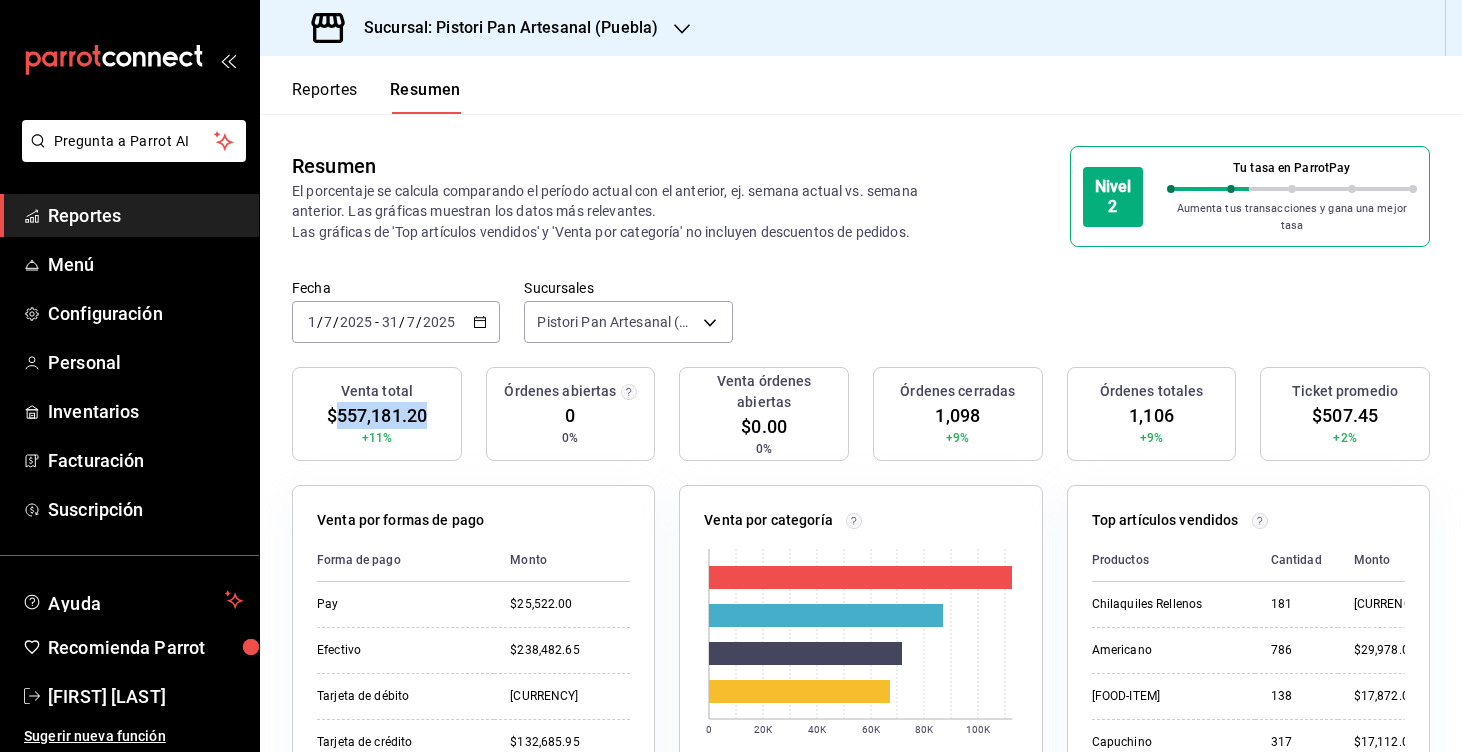 drag, startPoint x: 435, startPoint y: 407, endPoint x: 333, endPoint y: 407, distance: 102 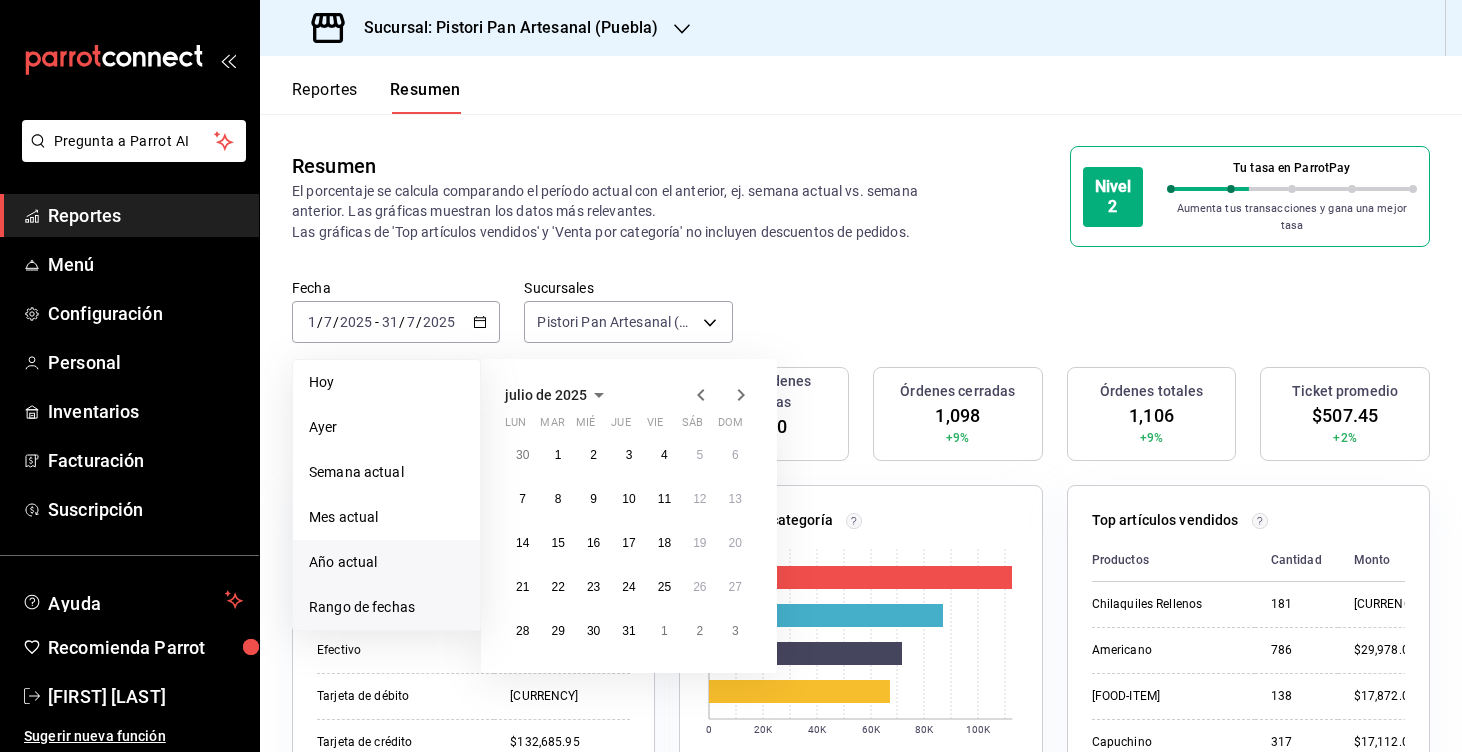 click on "Año actual" at bounding box center [386, 562] 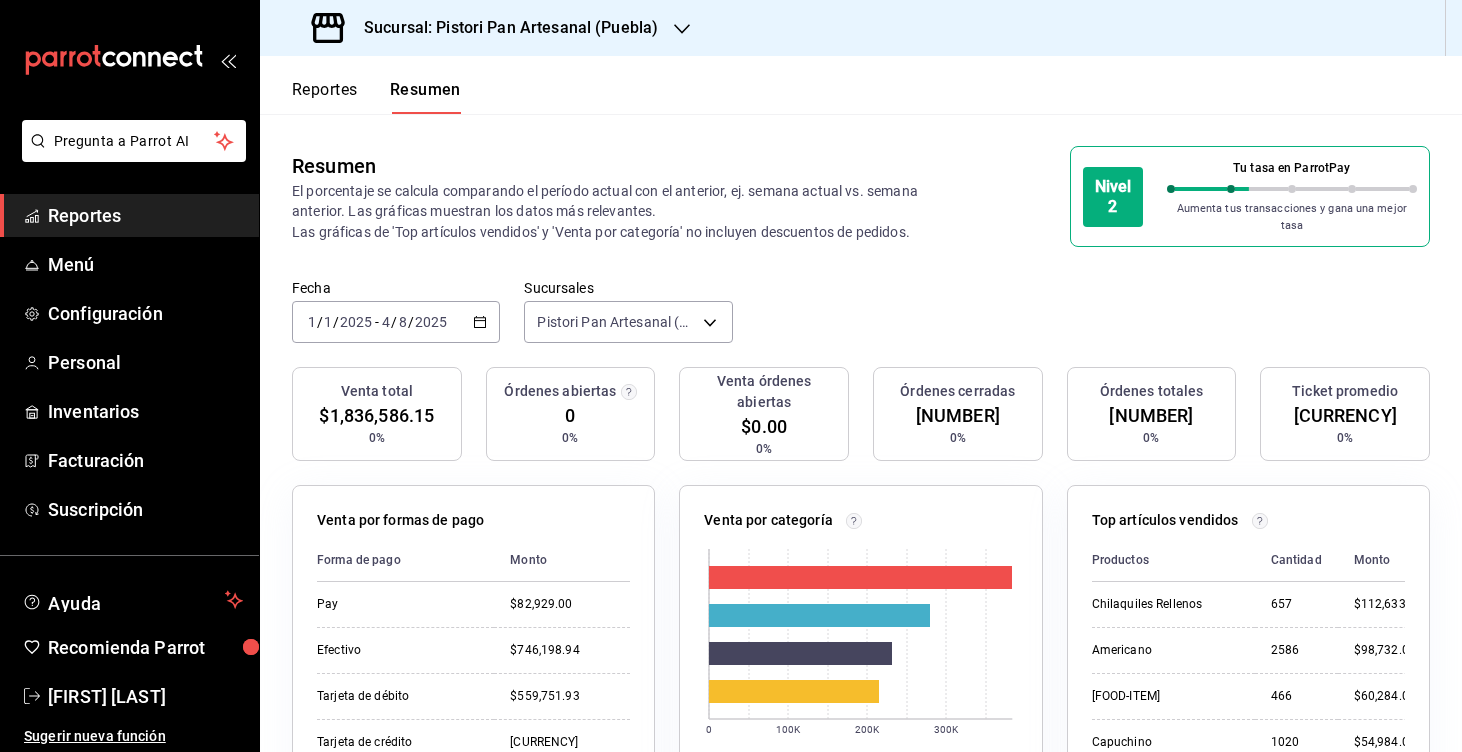 click 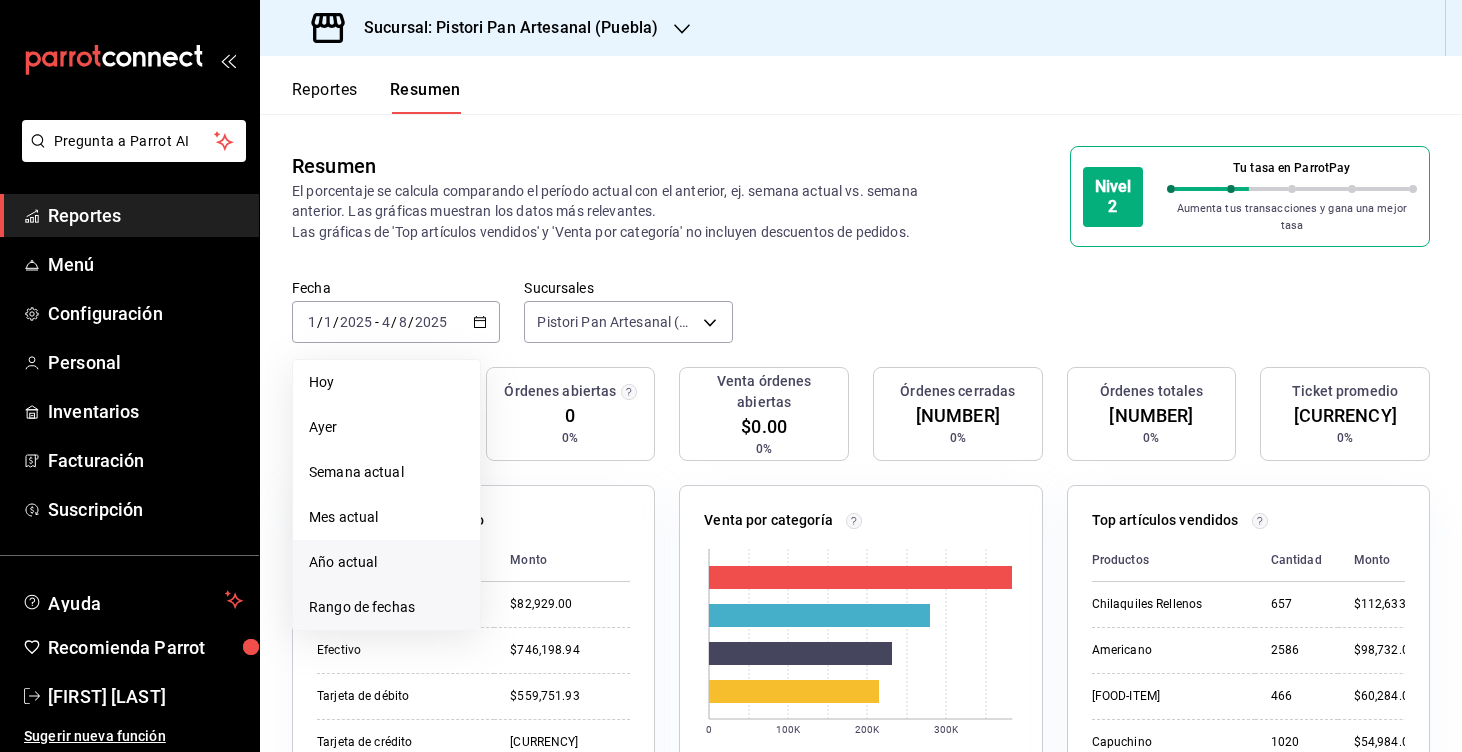 click on "Rango de fechas" at bounding box center (386, 607) 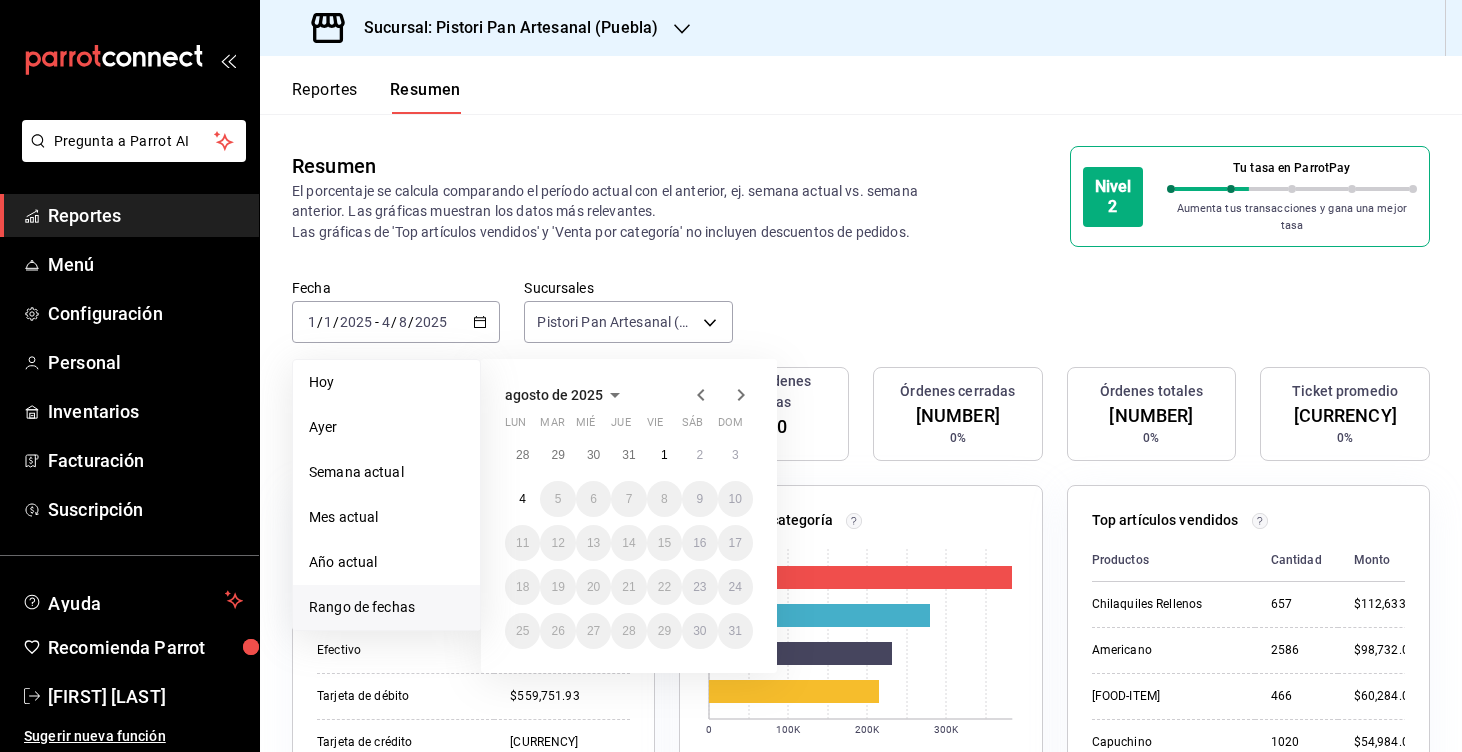 click 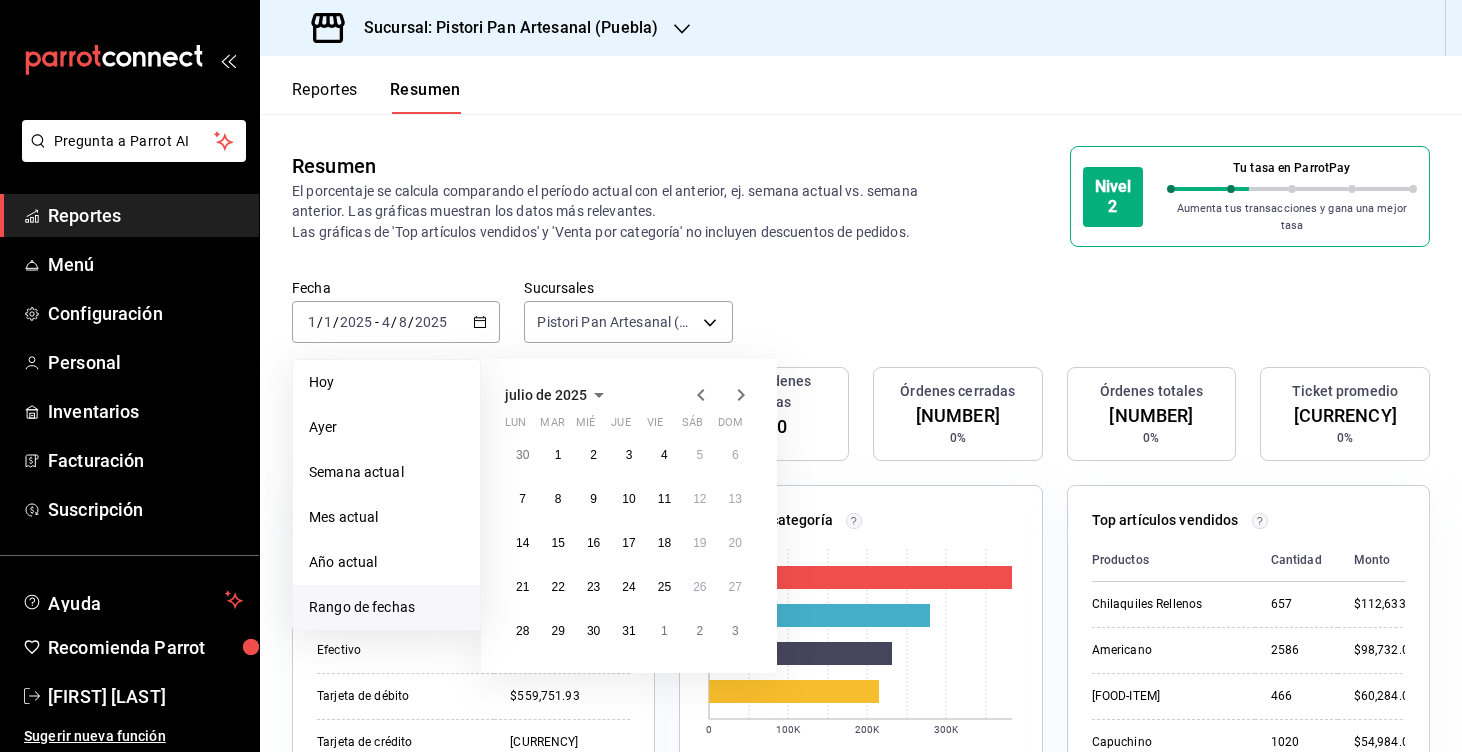 click 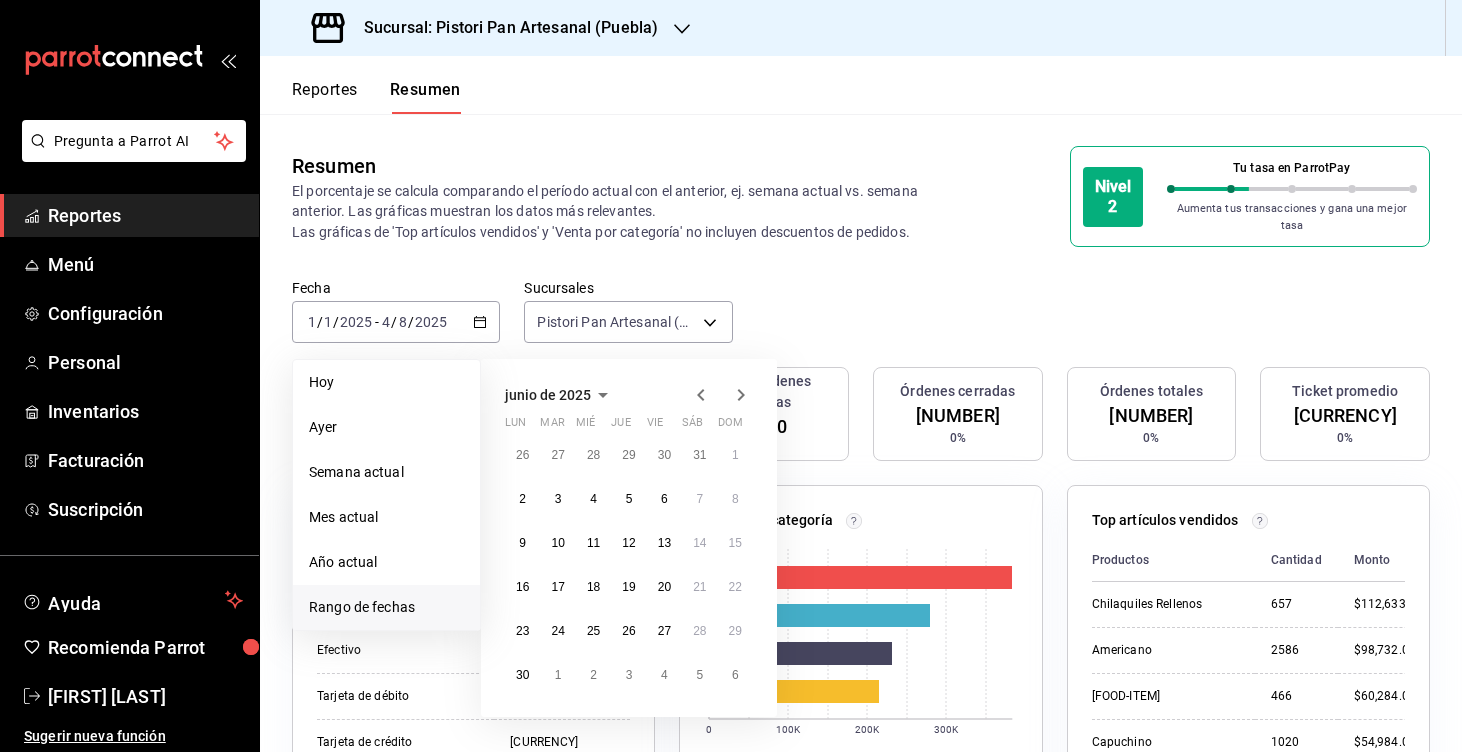 click 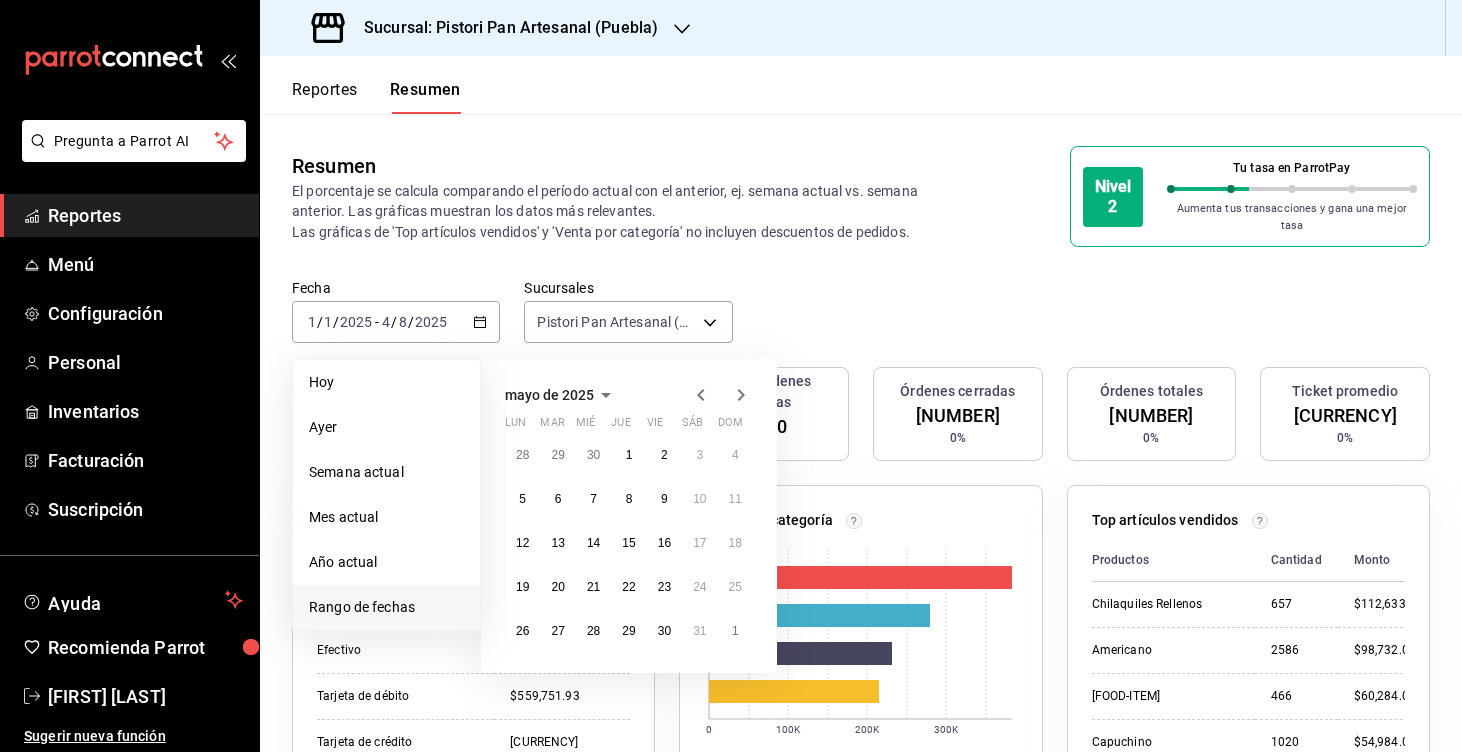click 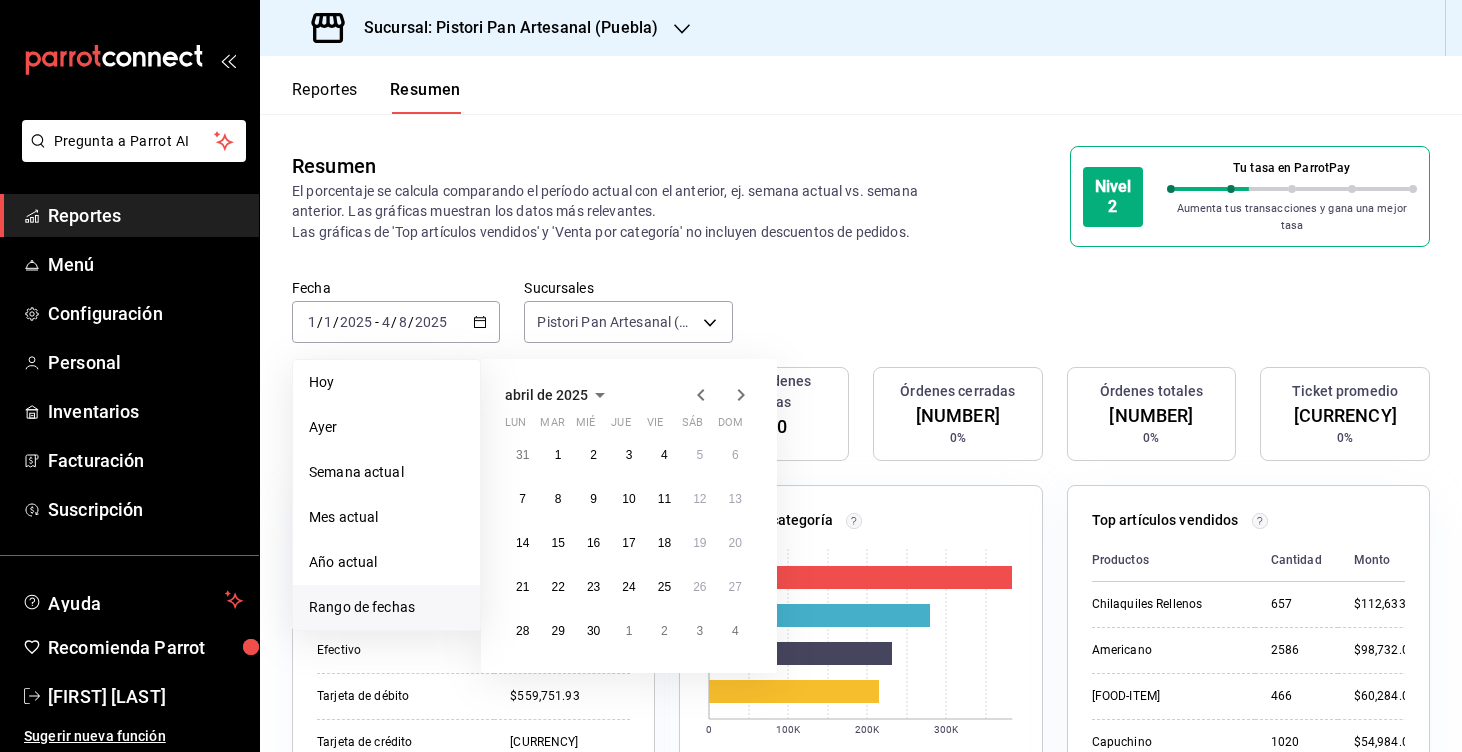 click 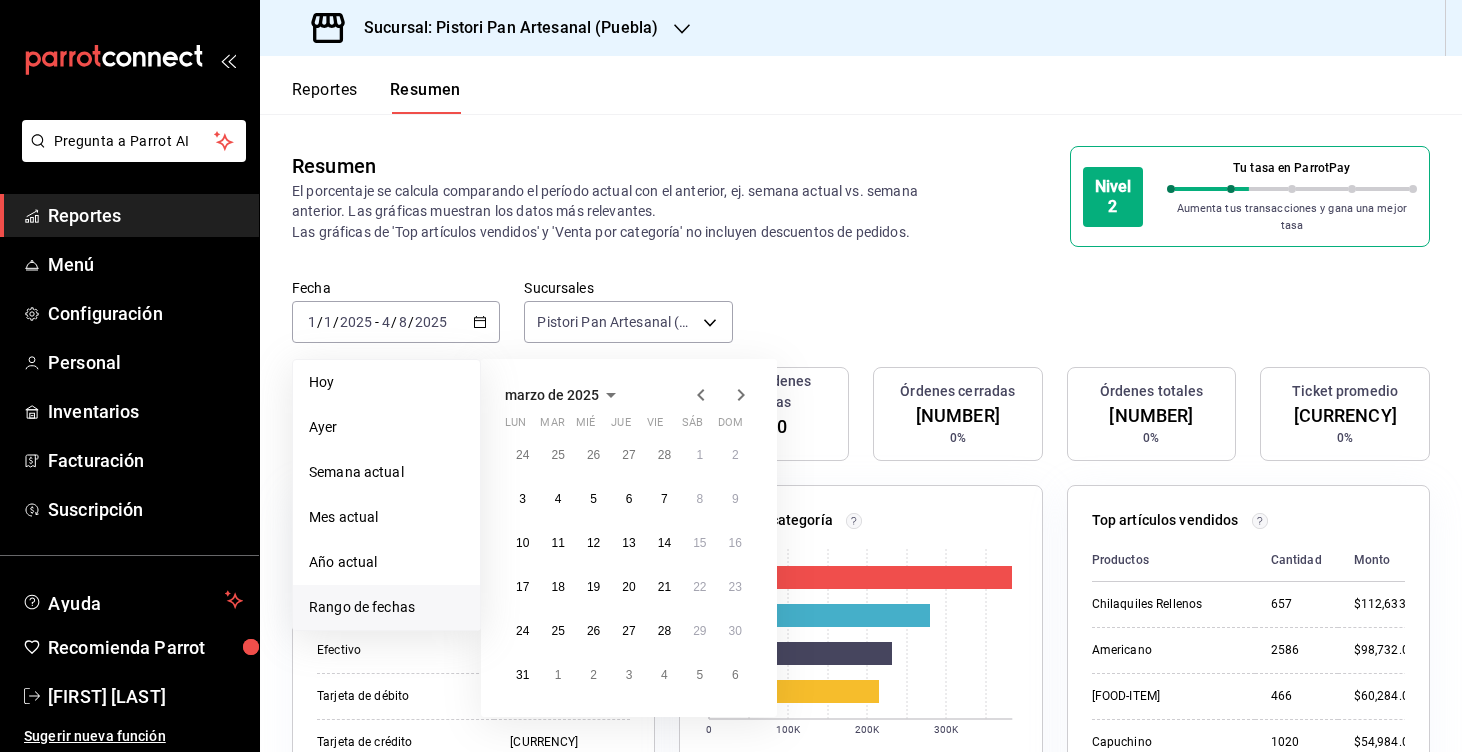 click 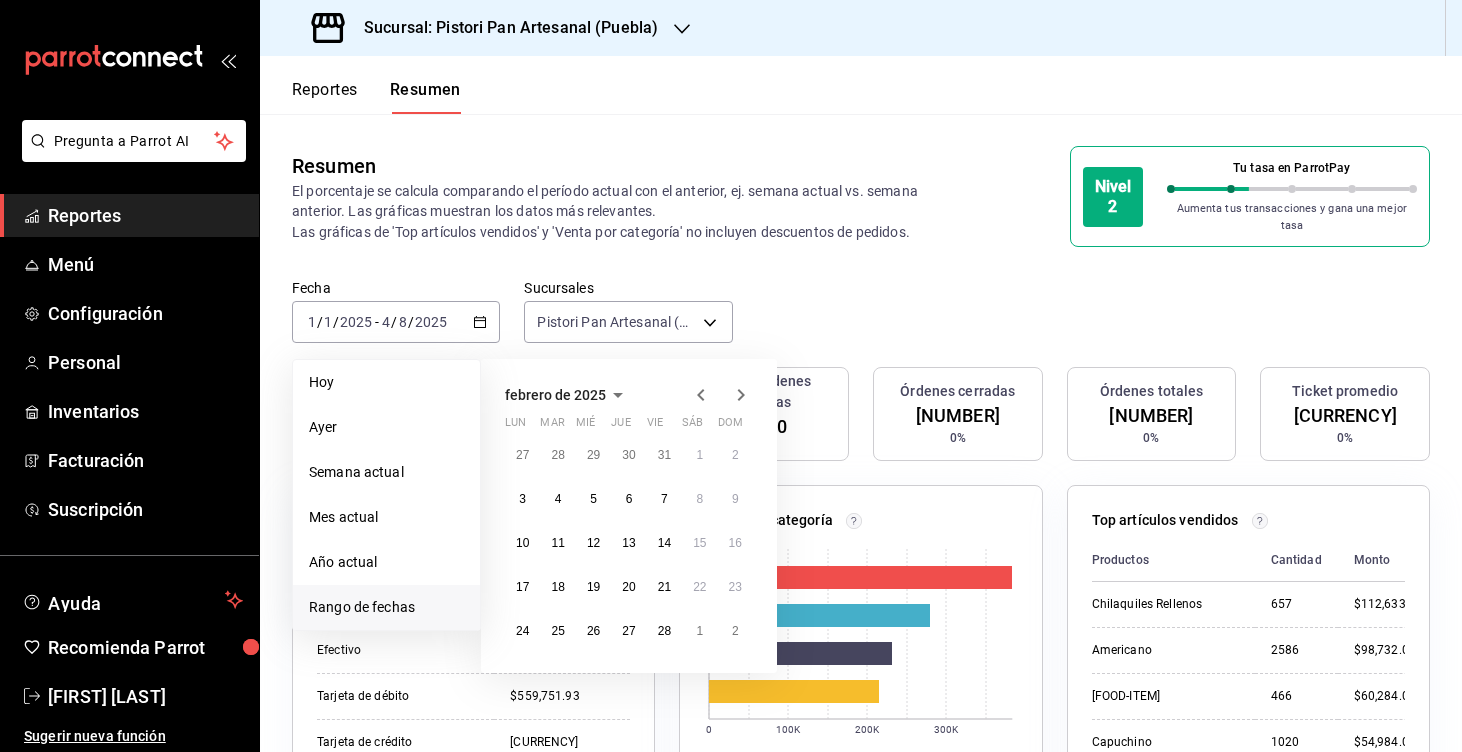 click 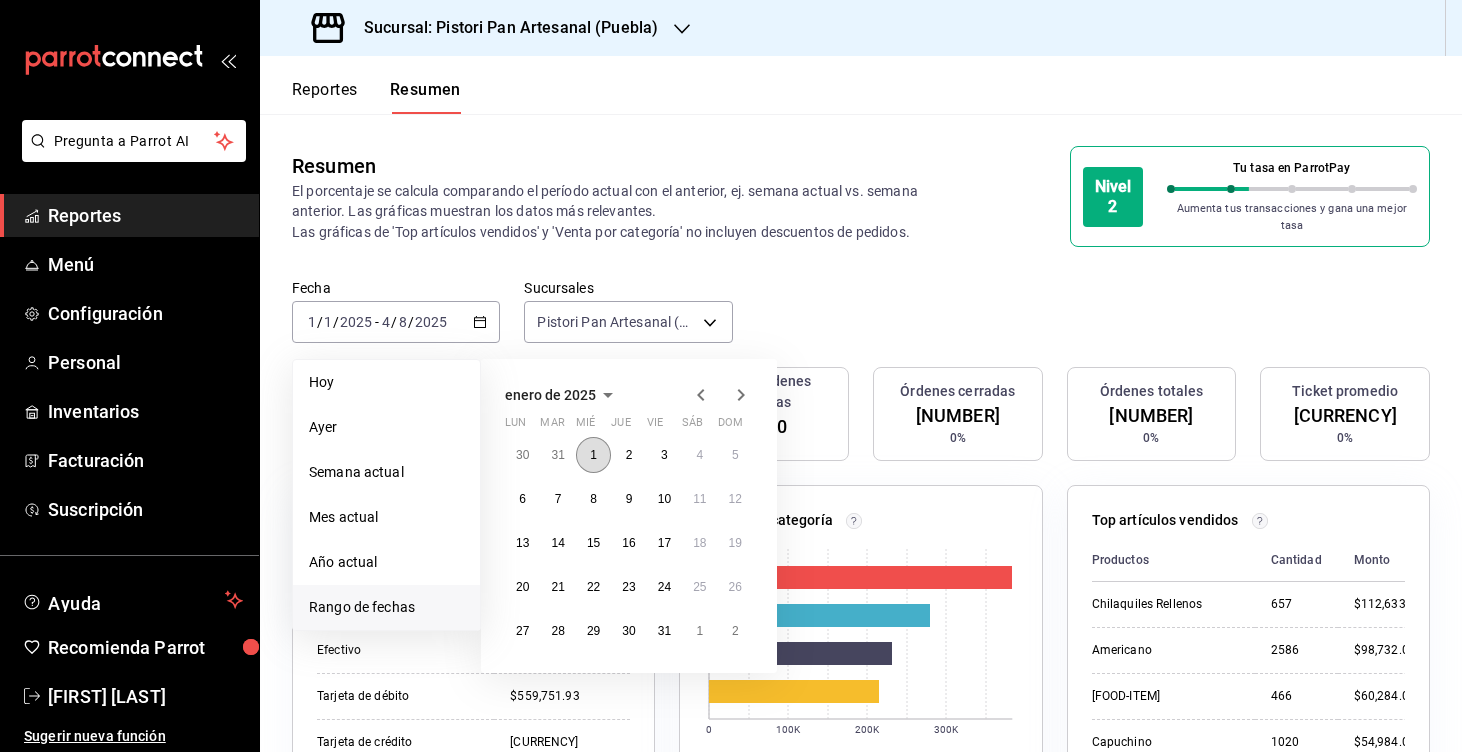 click on "1" at bounding box center [593, 455] 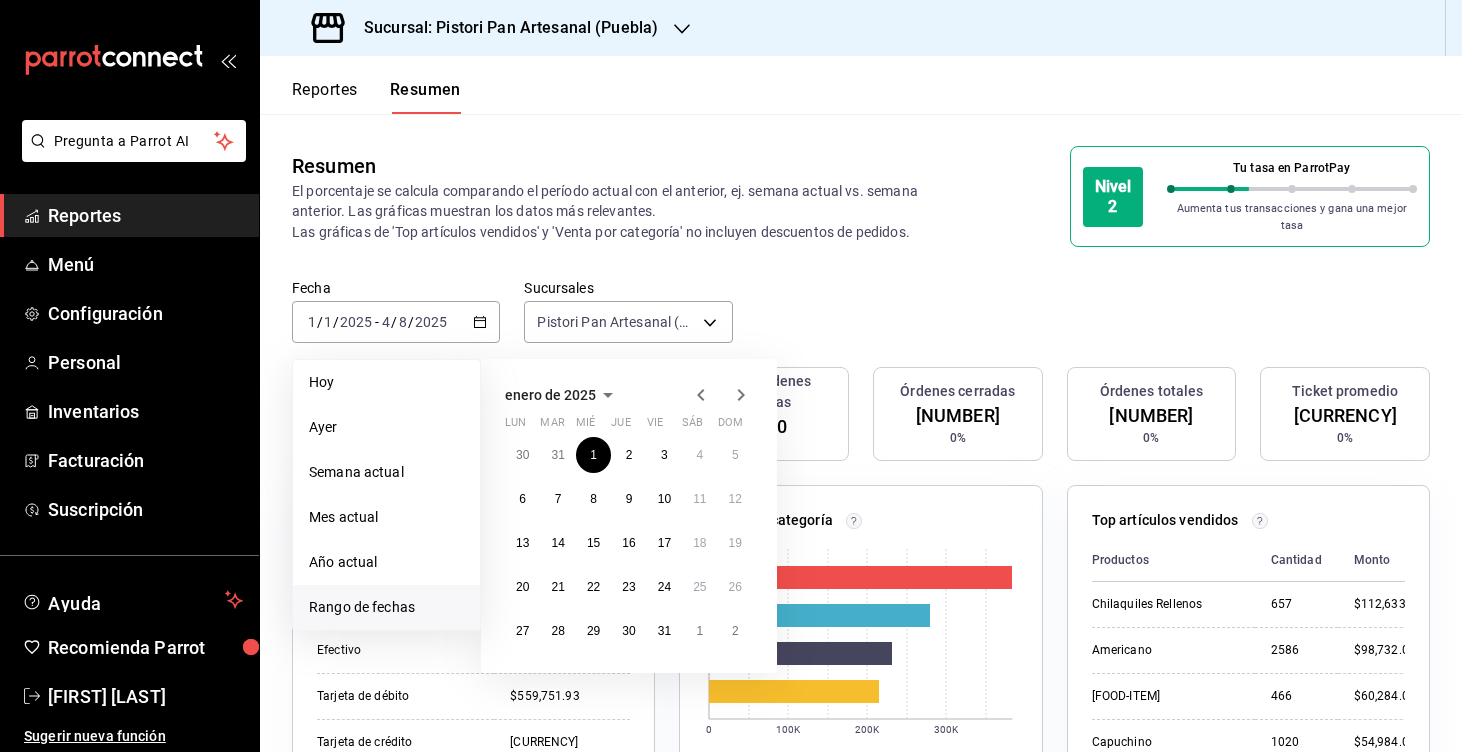 click 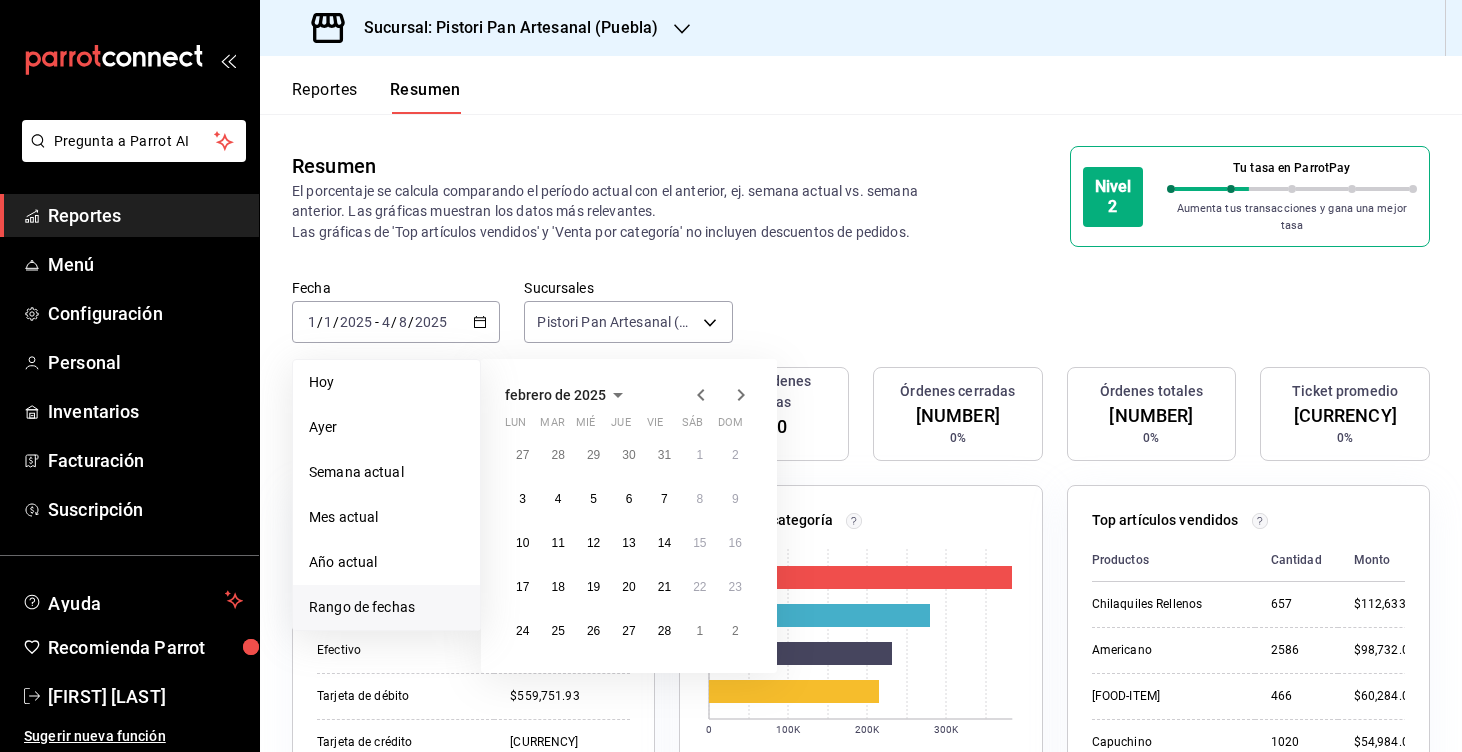 click 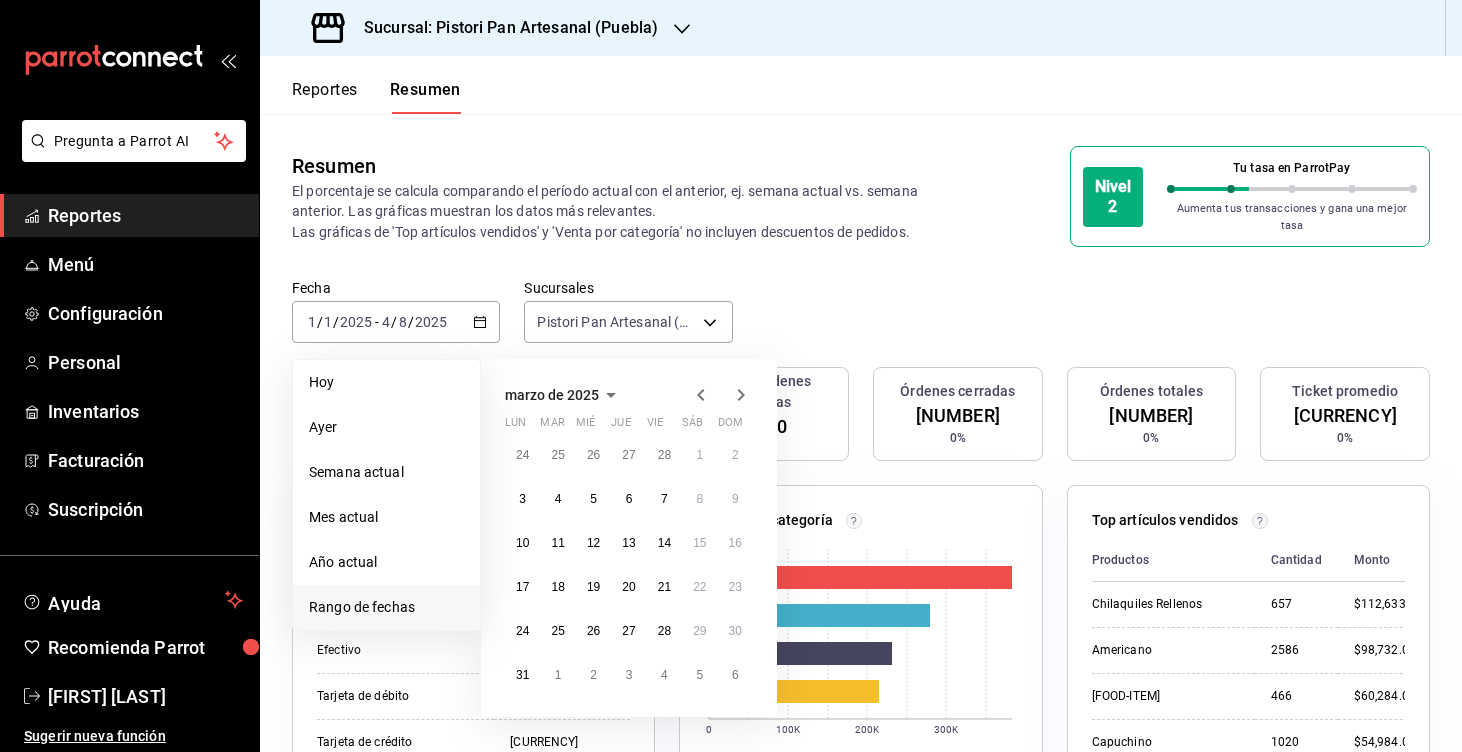 click 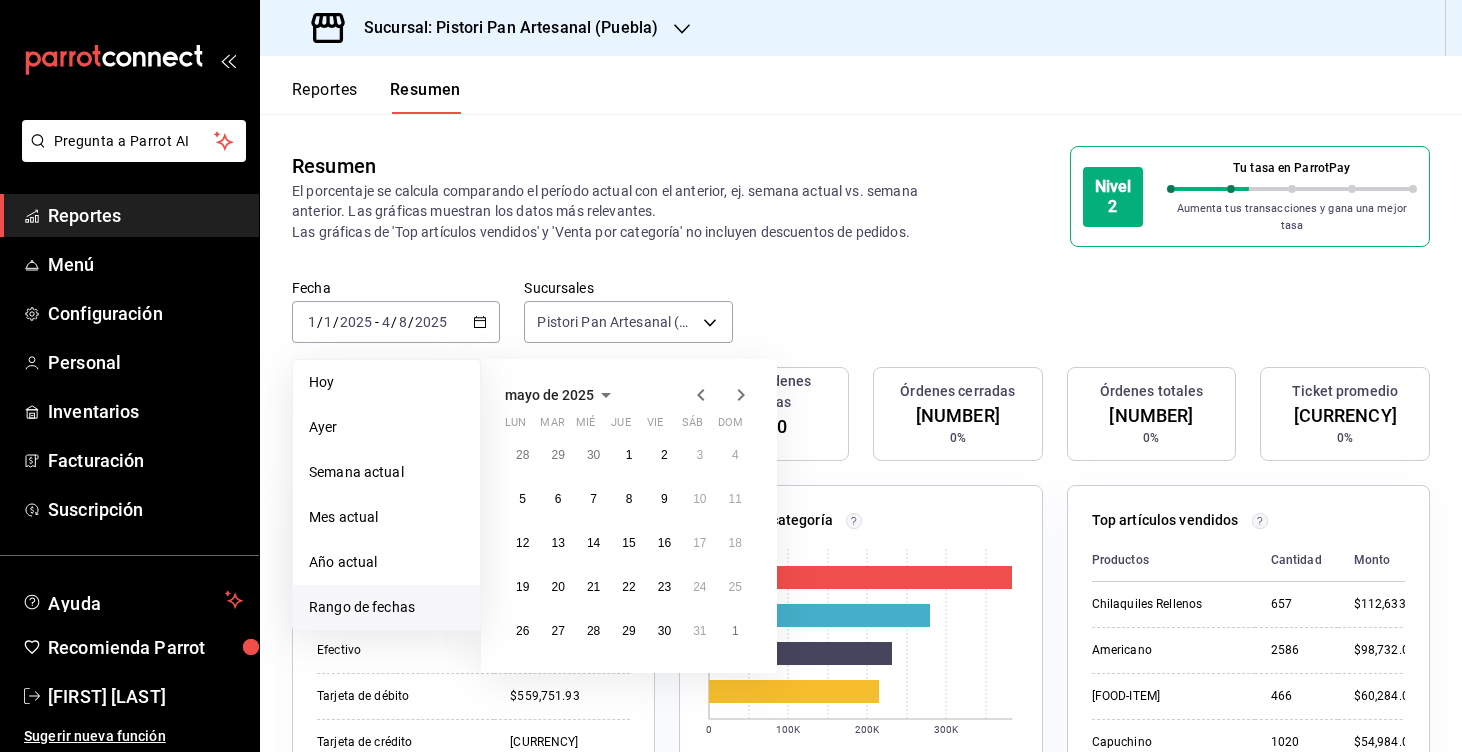 click 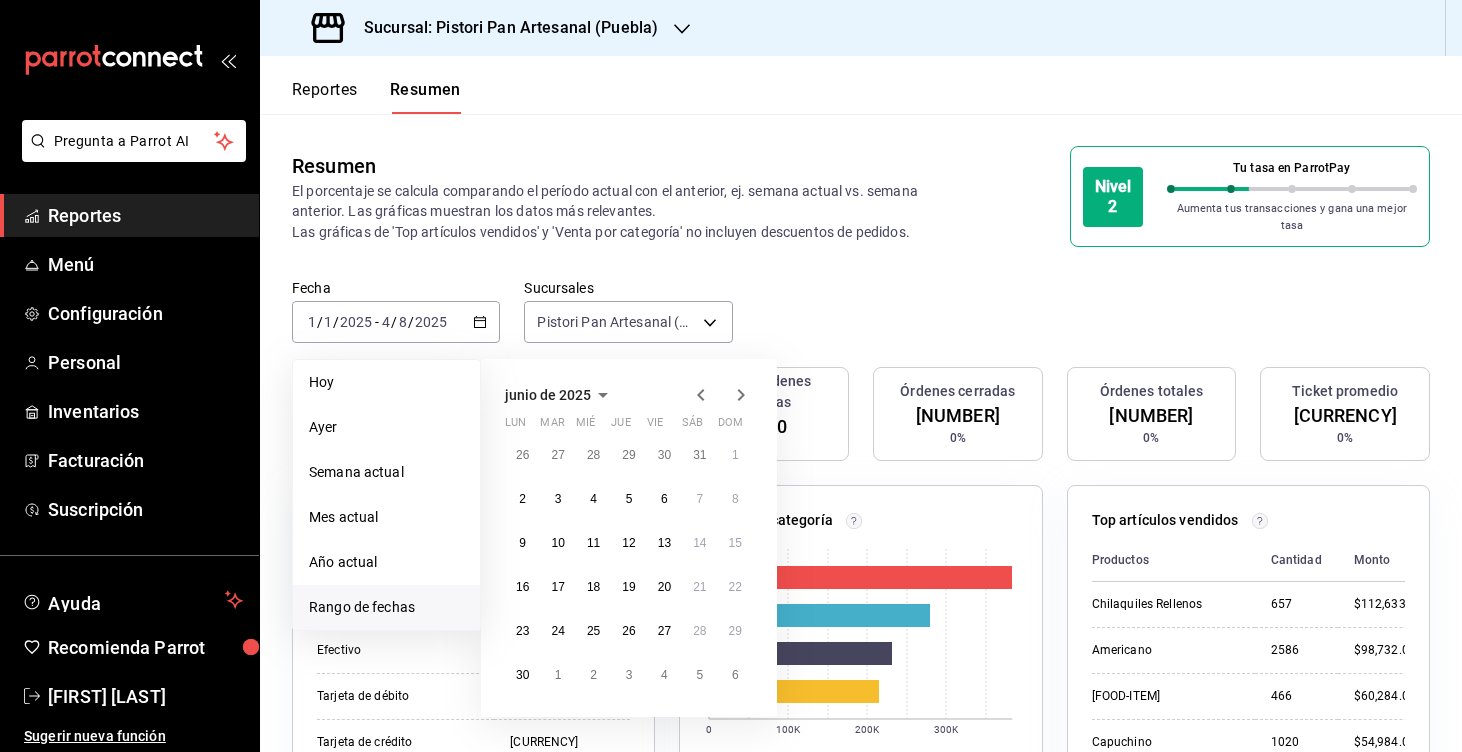 click 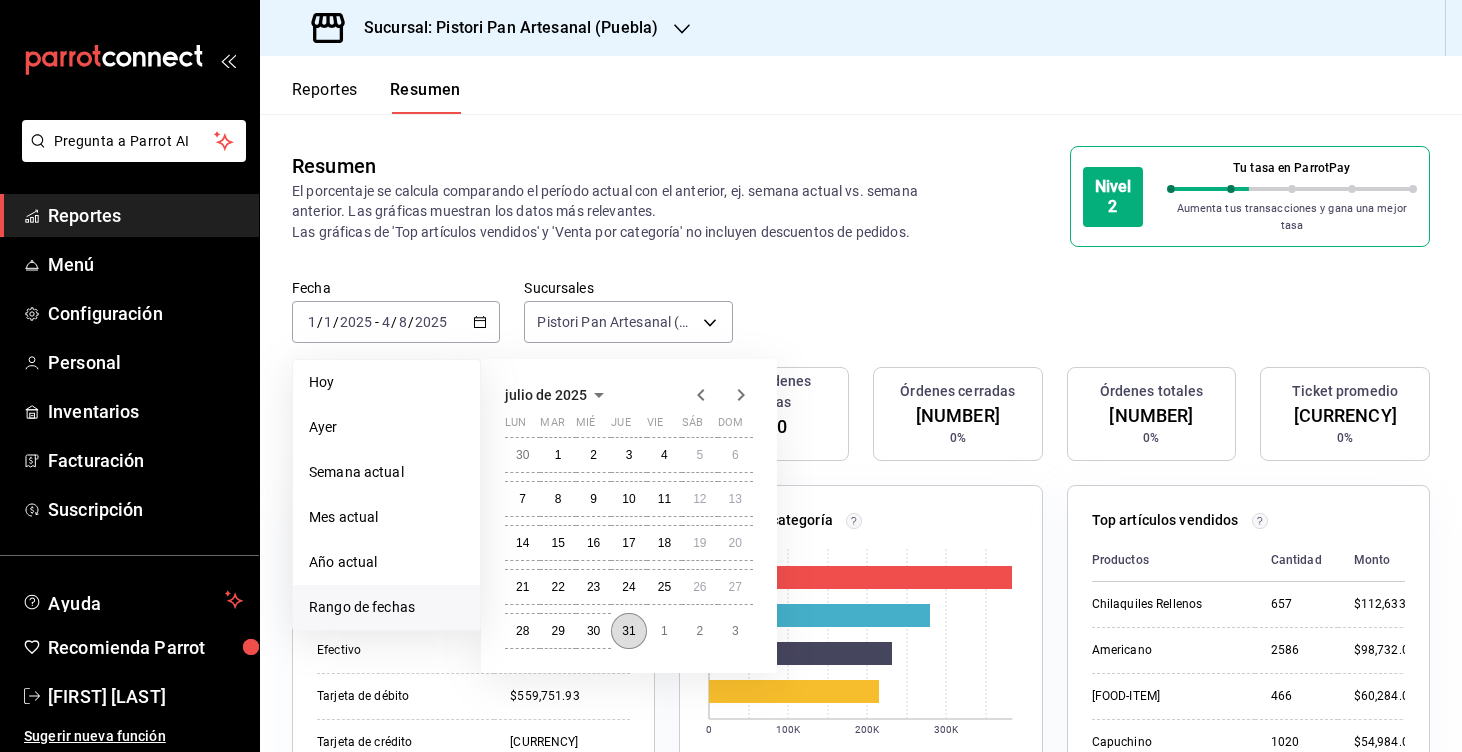 click on "31" at bounding box center (628, 631) 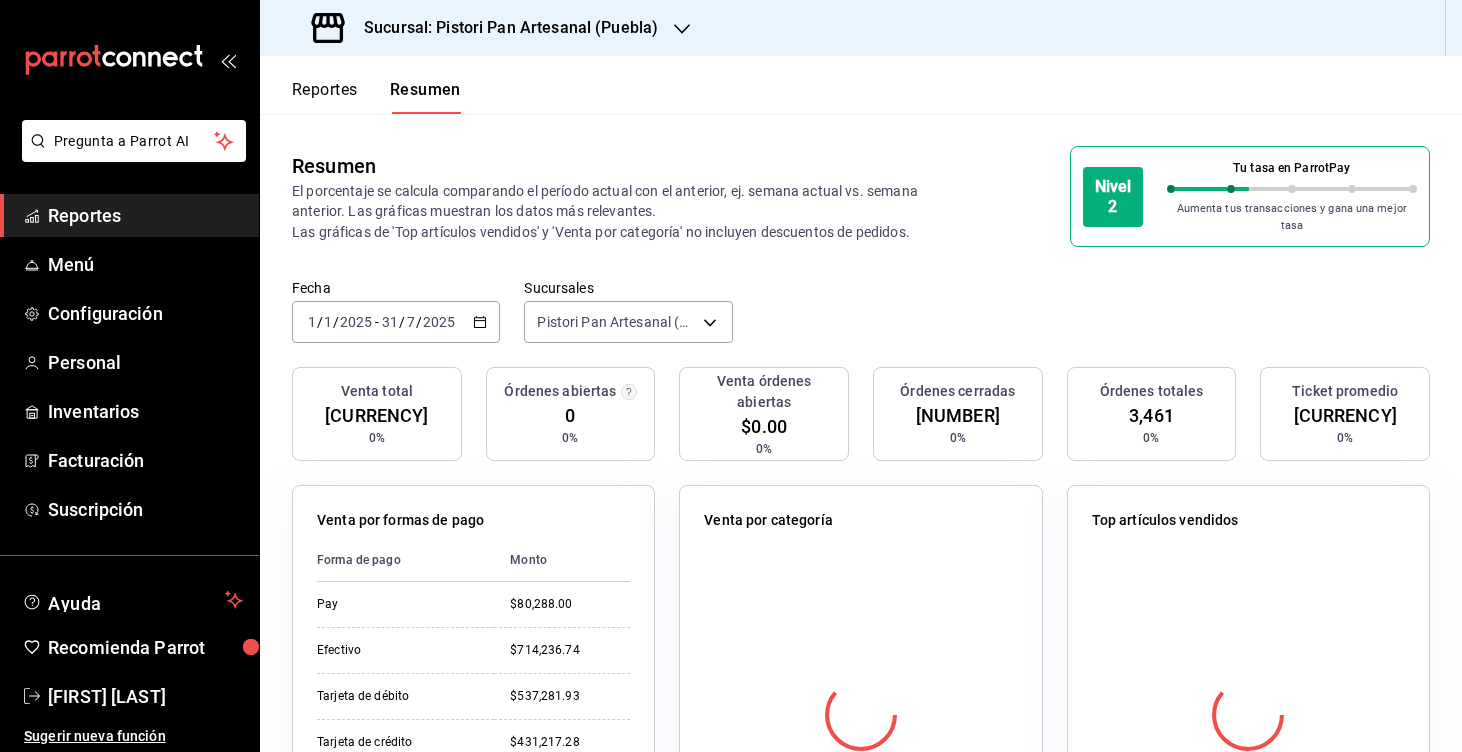 click on "Fecha [DATE] [DAY] / [MONTH] / [YEAR] - [DATE] [DAY] / [MONTH] / [YEAR] Sucursales Pistori Pan Artesanal (Puebla) [object Object]" at bounding box center [861, 323] 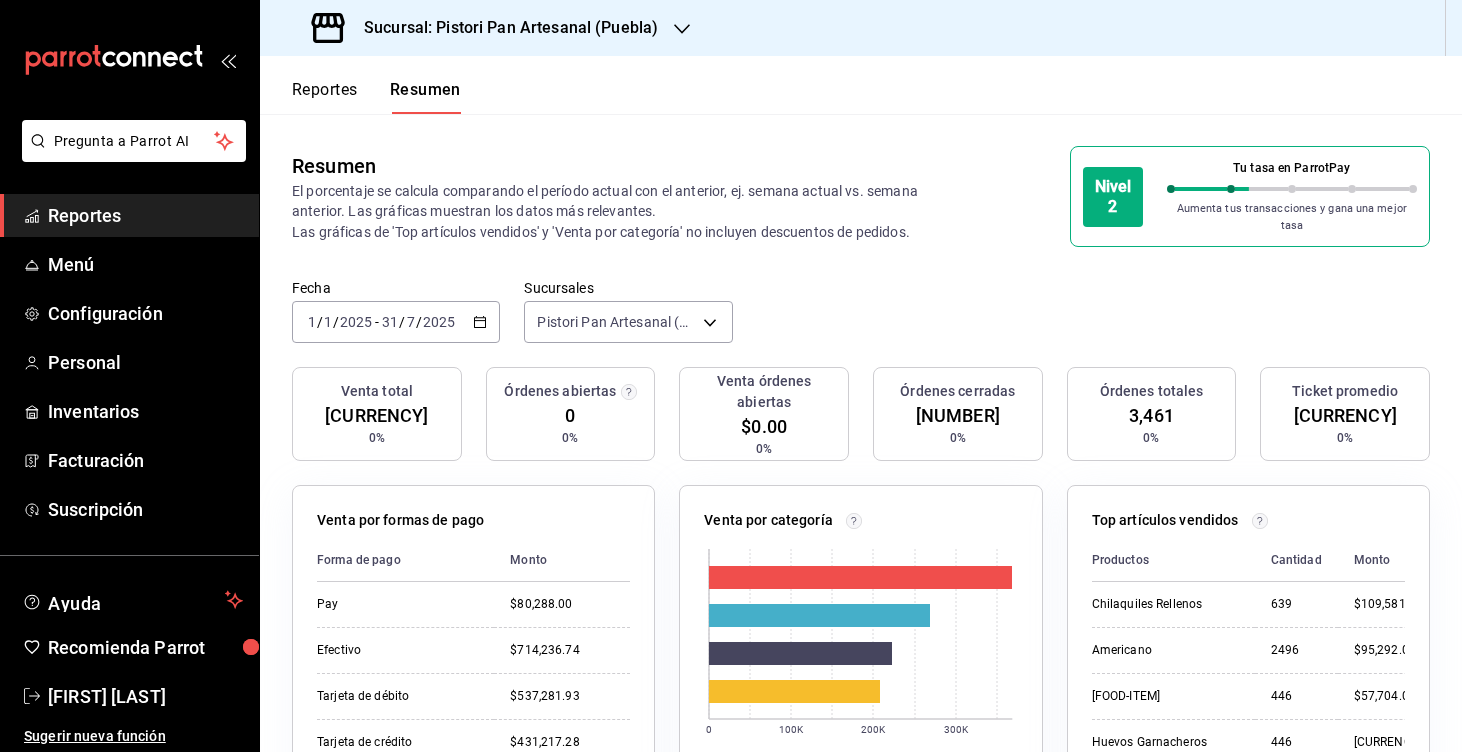 click 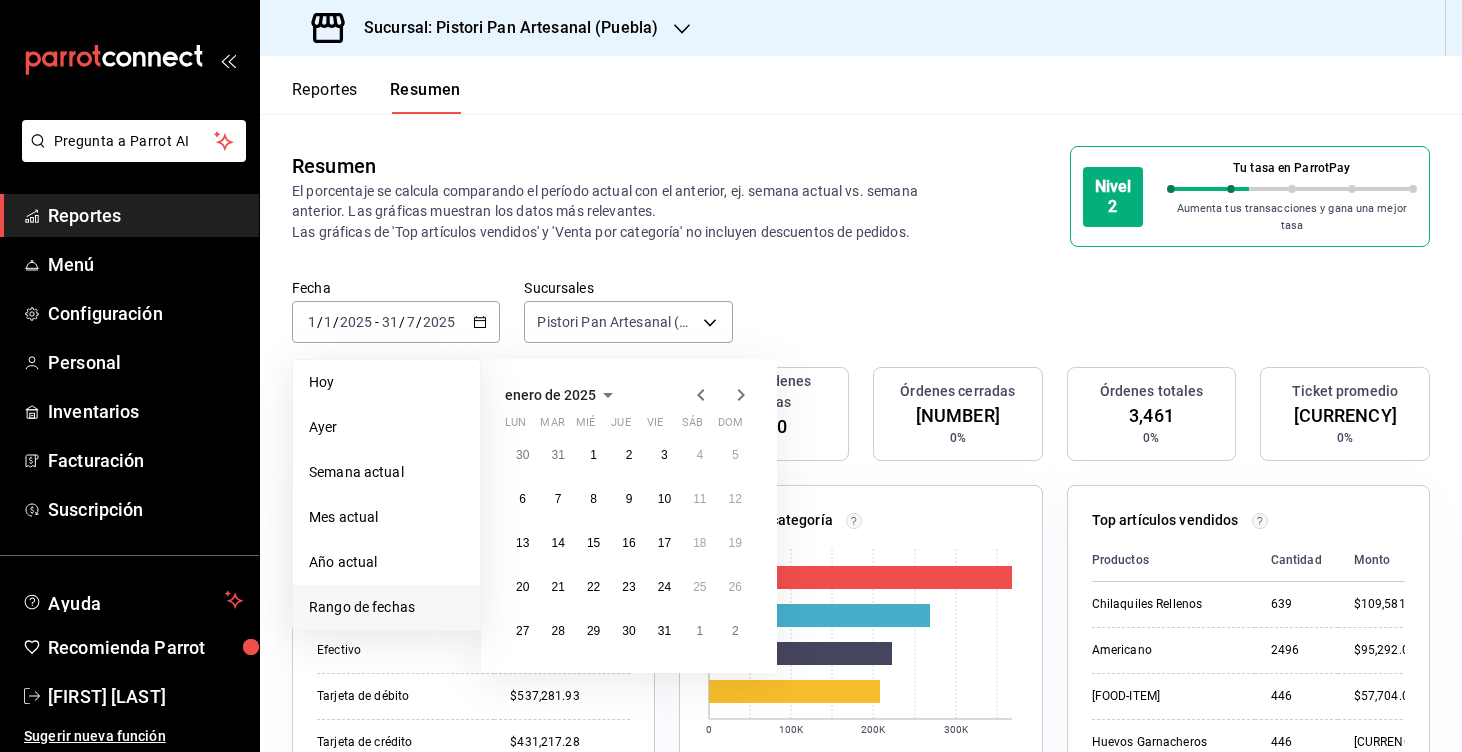 click on "enero de 2025" at bounding box center [550, 395] 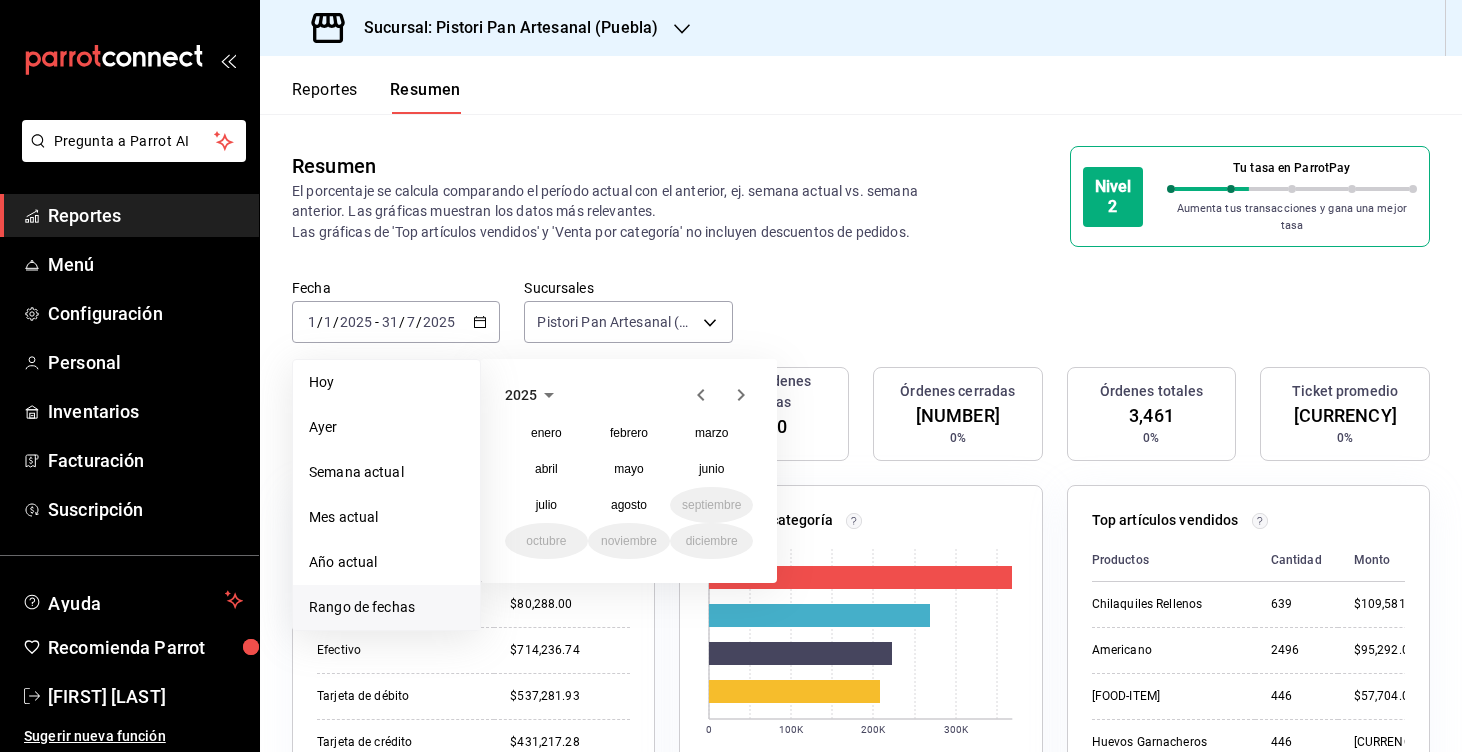 click on "Fecha [DATE] [DAY] / [MONTH] / [YEAR] - [DATE] [DAY] / [MONTH] / [YEAR] Hoy Ayer Semana actual Mes actual Año actual Rango de fechas 2025 enero febrero marzo abril mayo junio julio agosto septiembre octubre noviembre diciembre Sucursales Pistori Pan Artesanal (Puebla) [object Object]" at bounding box center (861, 323) 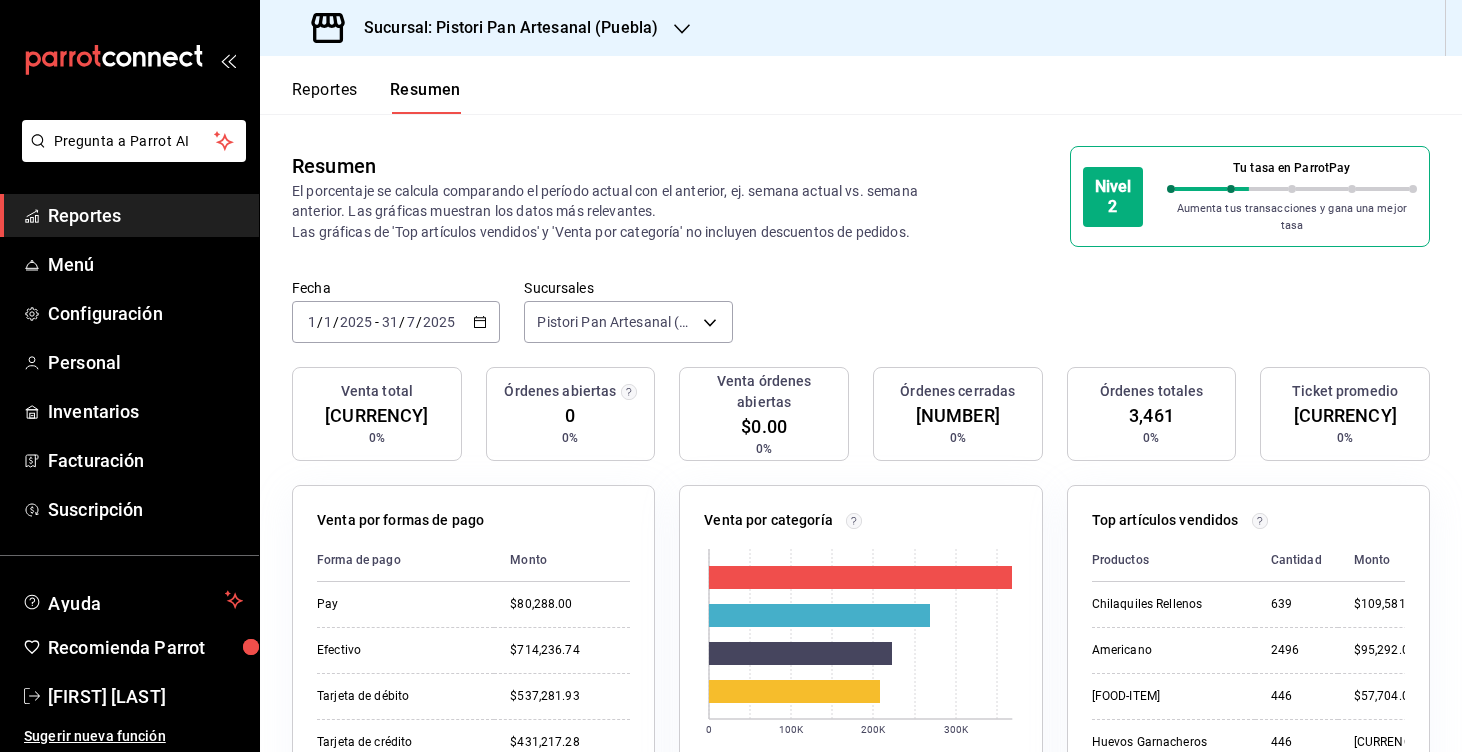 click on "[DATE] [DATE] - [DATE] [DATE]" at bounding box center [396, 322] 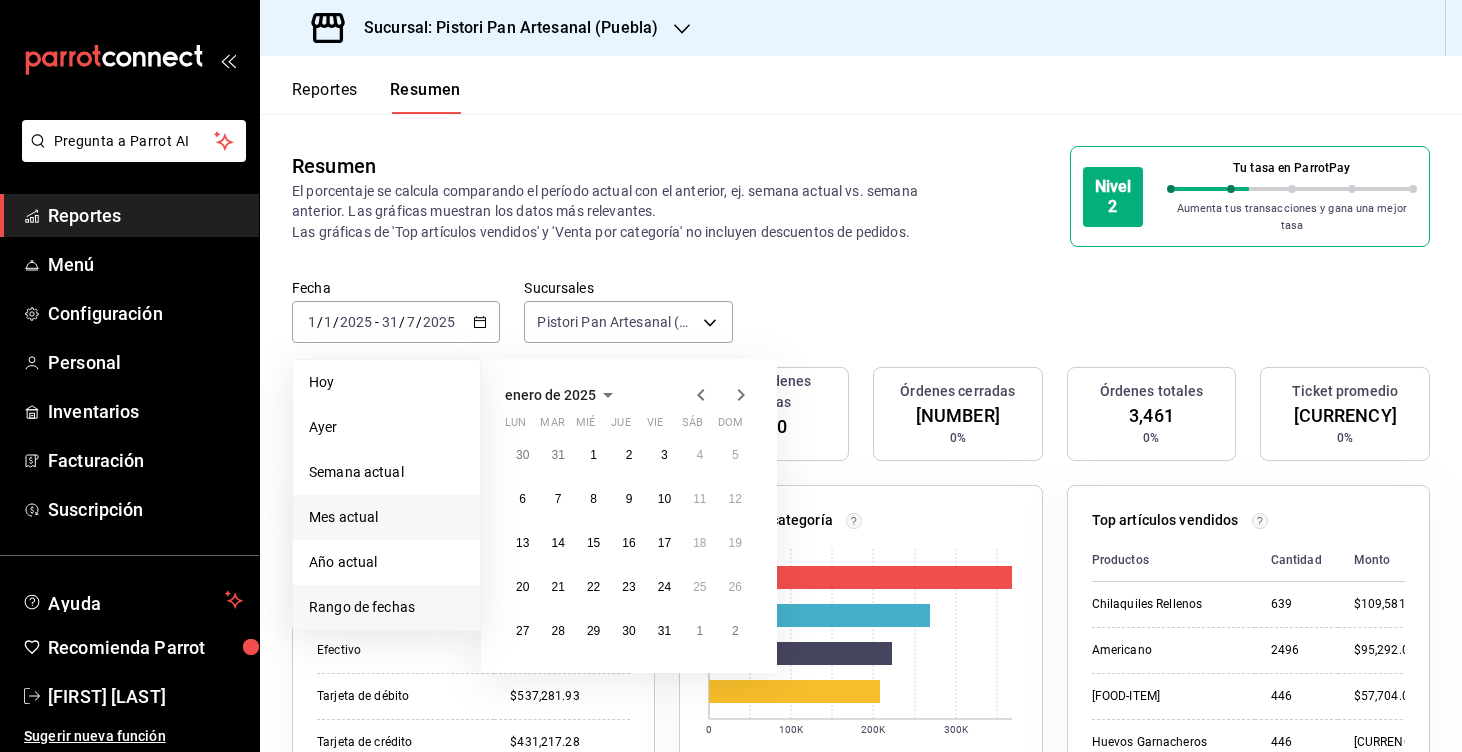 click on "Mes actual" at bounding box center (386, 517) 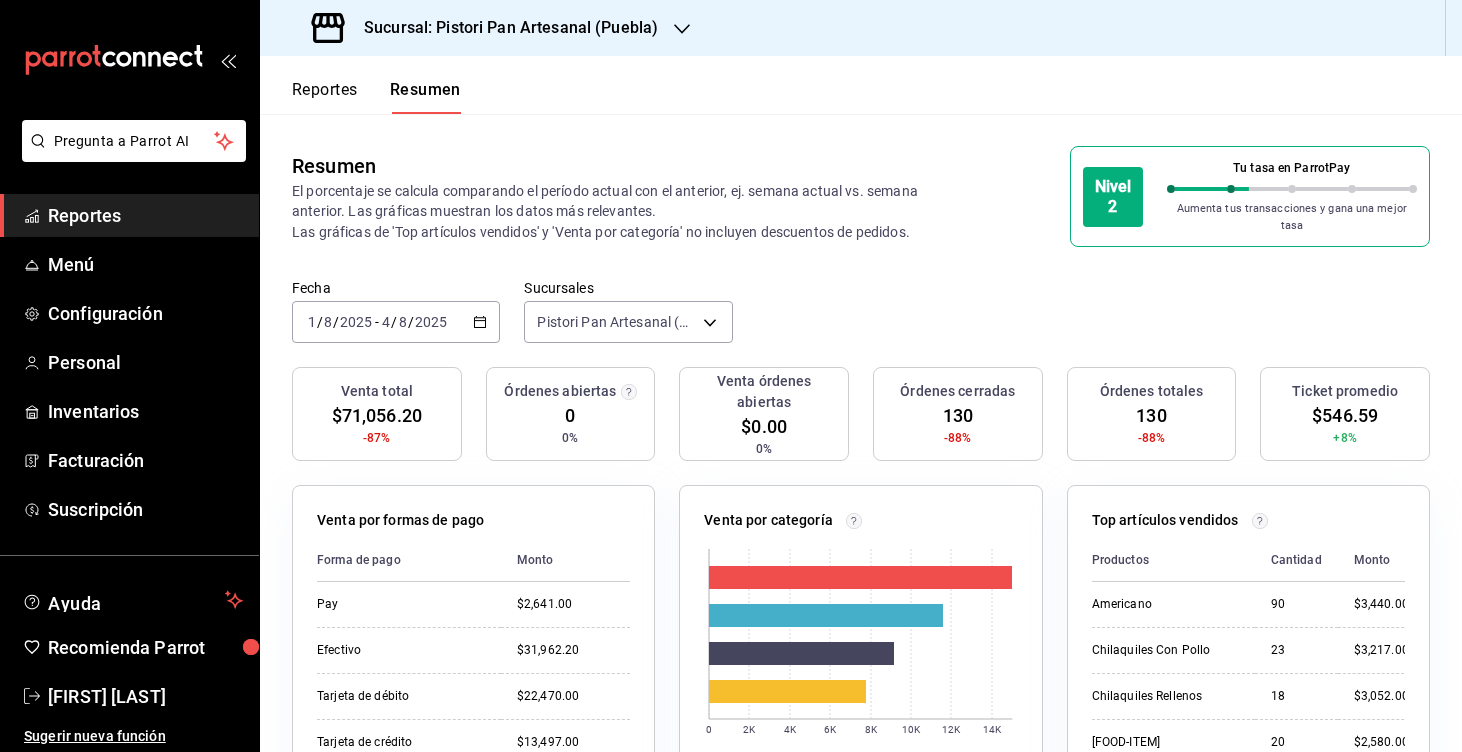 click 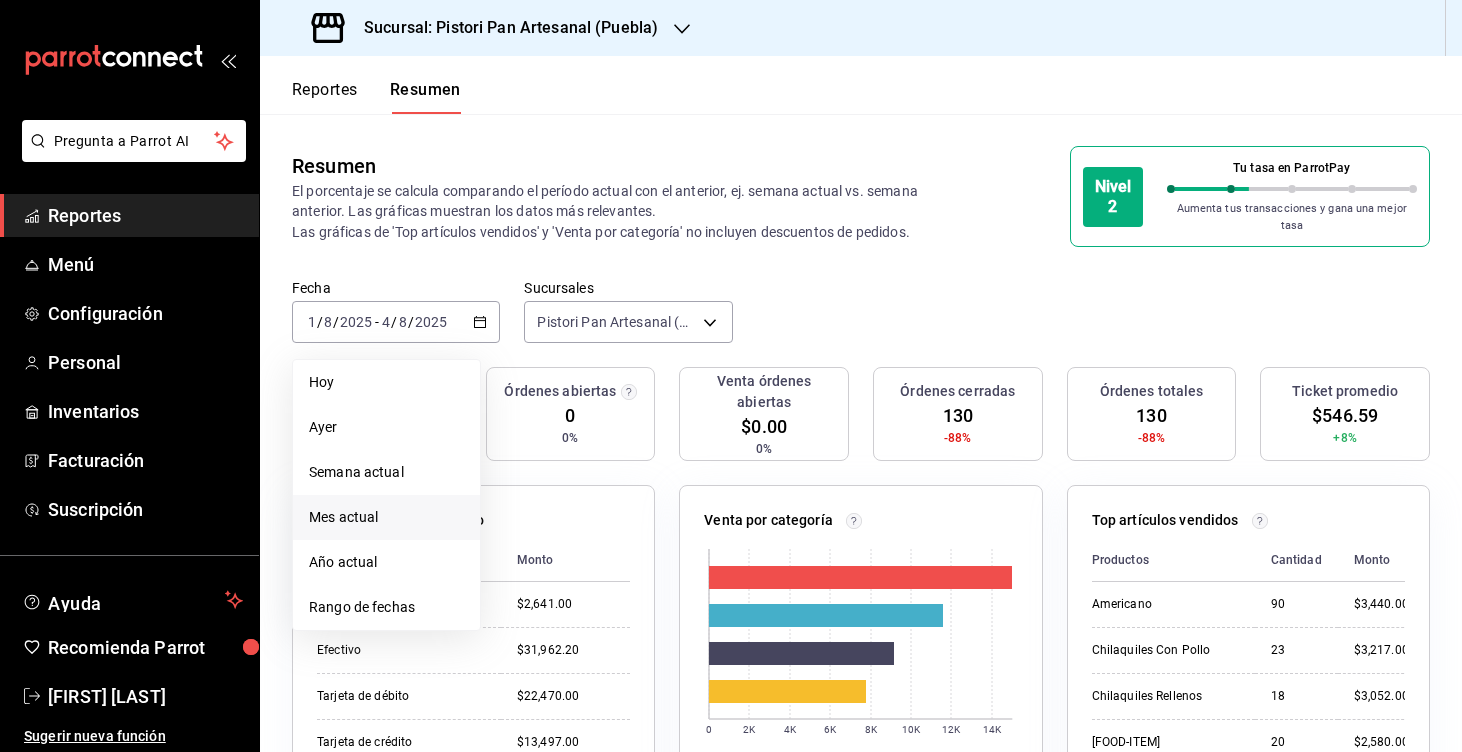 click on "Resumen El porcentaje se calcula comparando el período actual con el anterior, ej. semana actual vs. semana anterior. Las gráficas muestran los datos más relevantes.  Las gráficas de 'Top artículos vendidos' y 'Venta por categoría' no incluyen descuentos de pedidos. Nivel 2 Tu tasa en ParrotPay Aumenta tus transacciones y gana una mejor tasa" at bounding box center [861, 196] 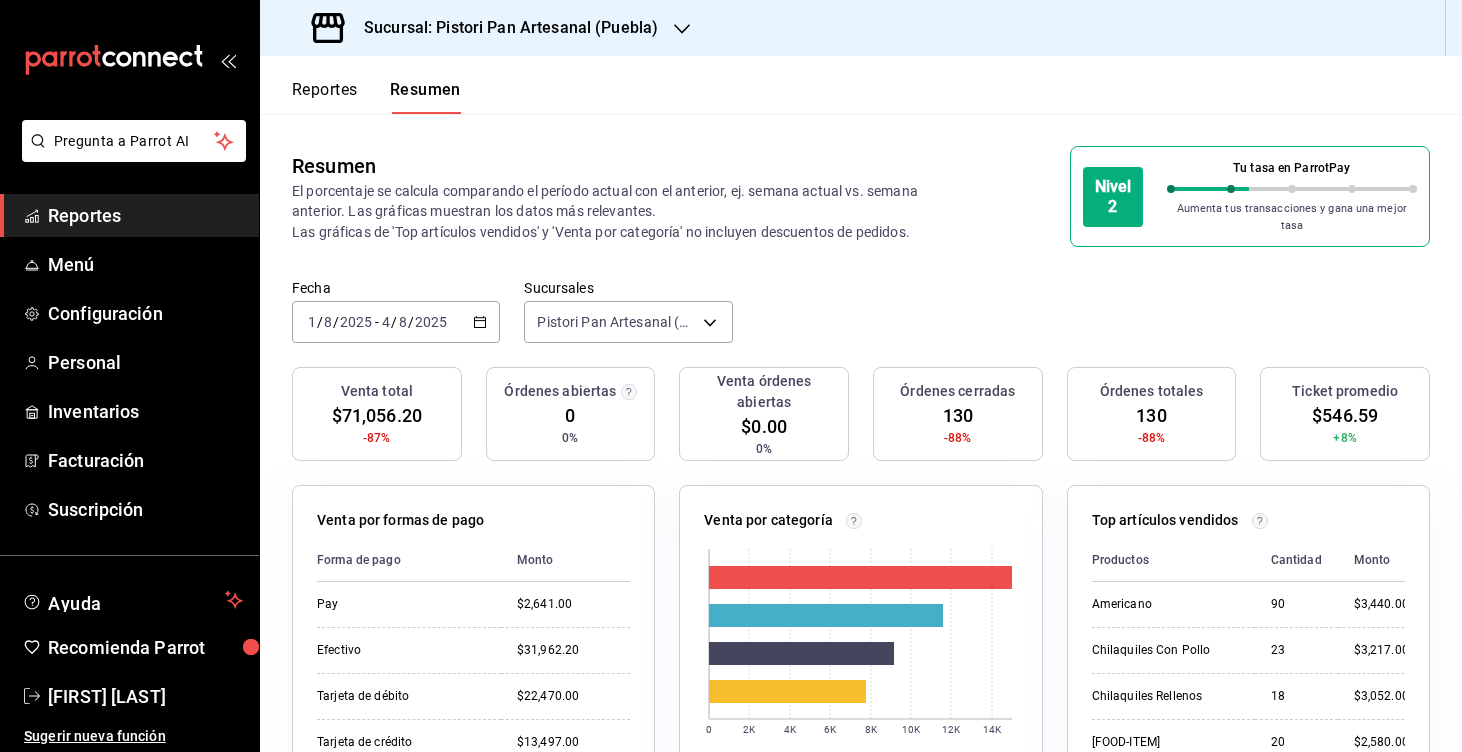 click on "/" at bounding box center [411, 322] 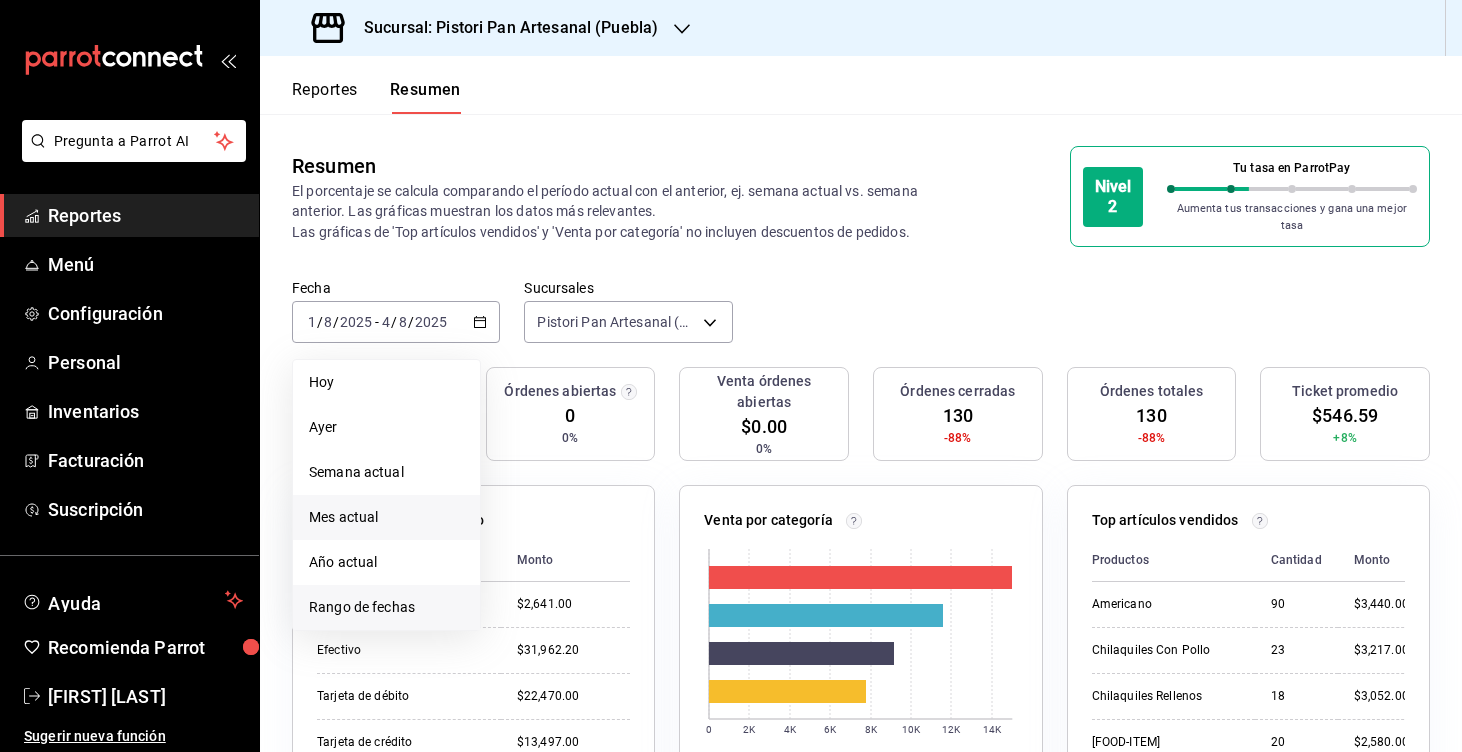 click on "Rango de fechas" at bounding box center (386, 607) 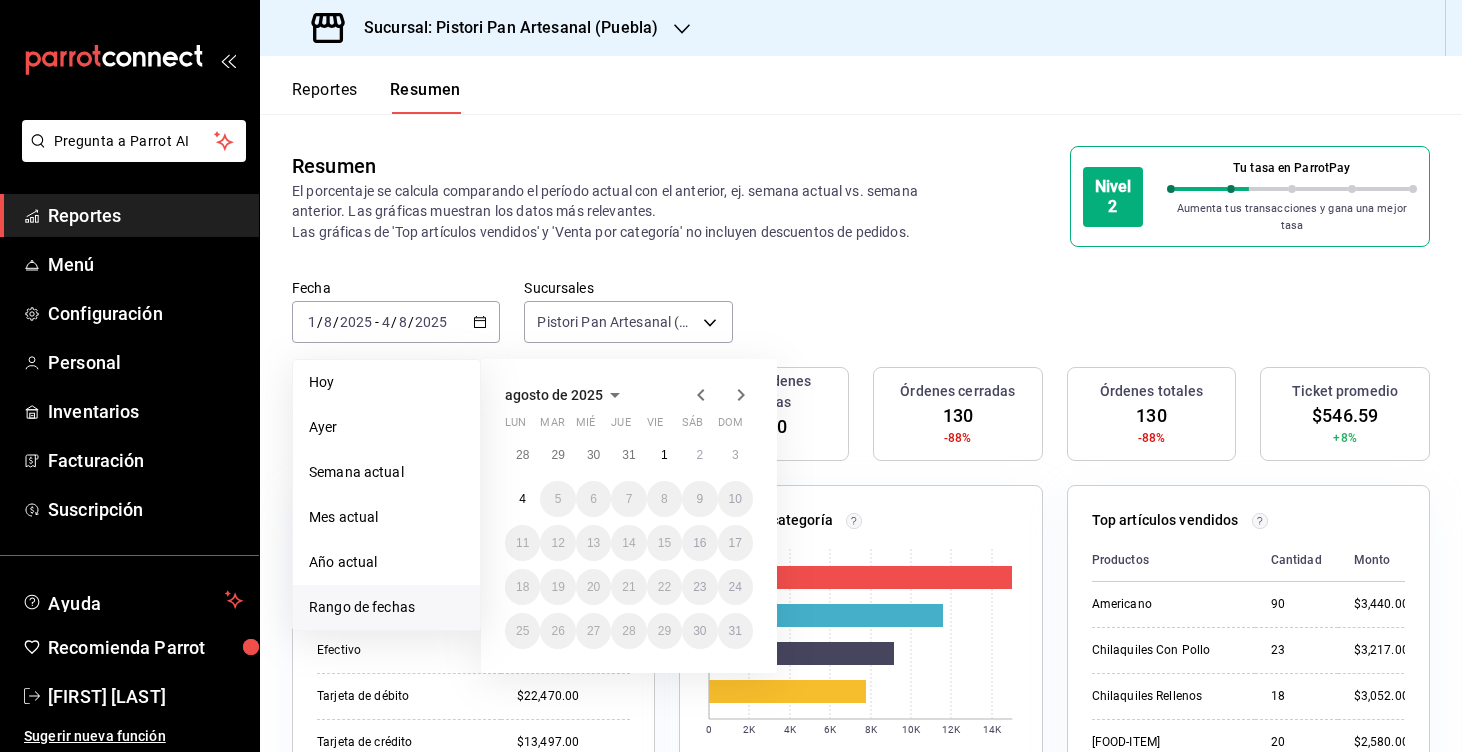 click 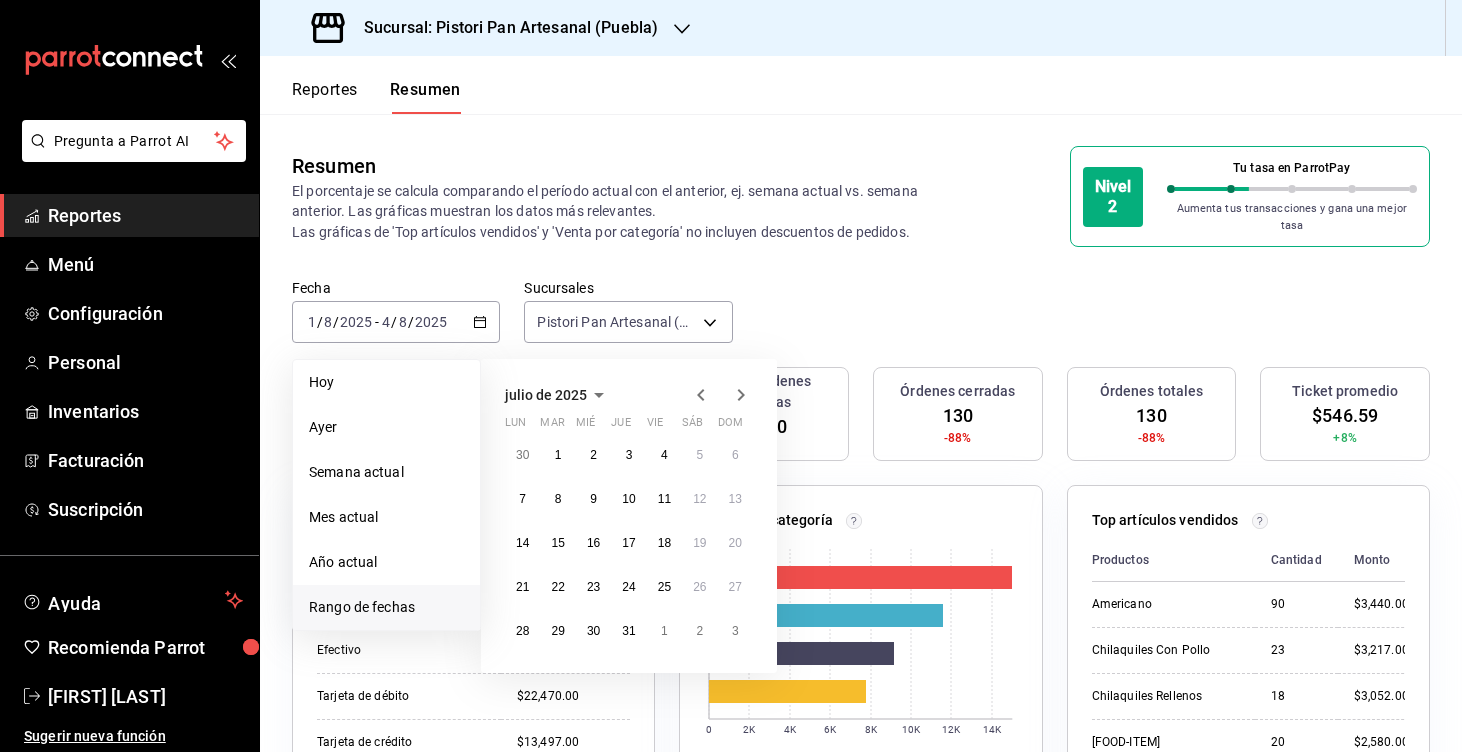 click 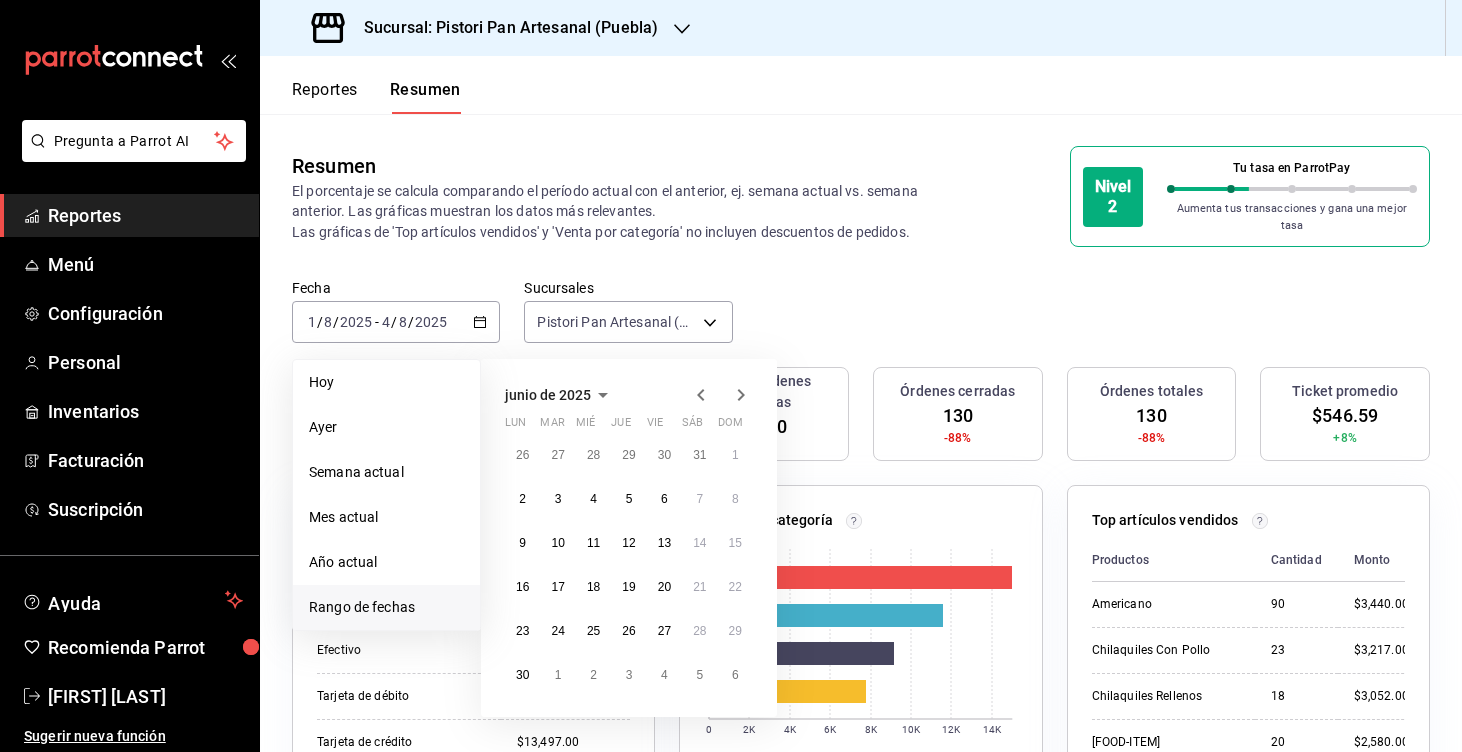click 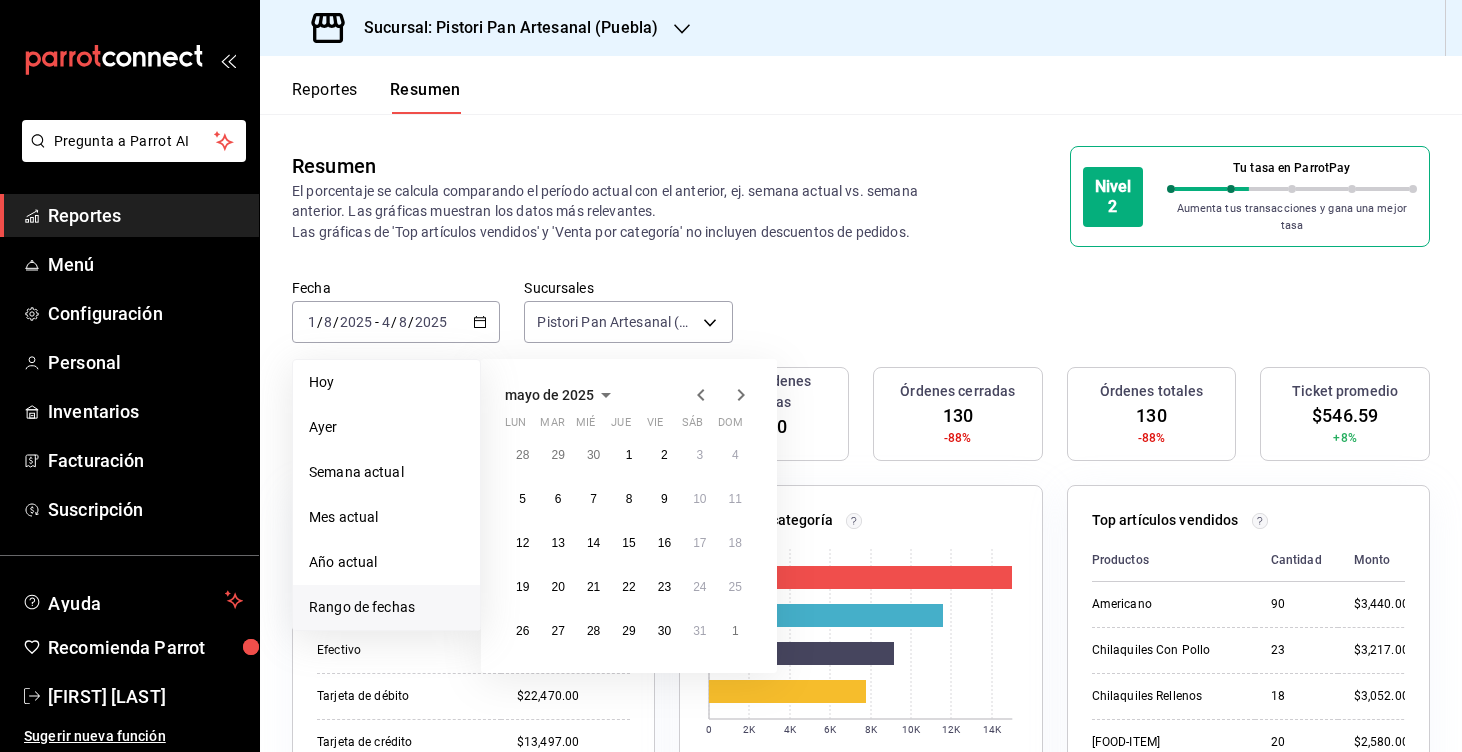 click 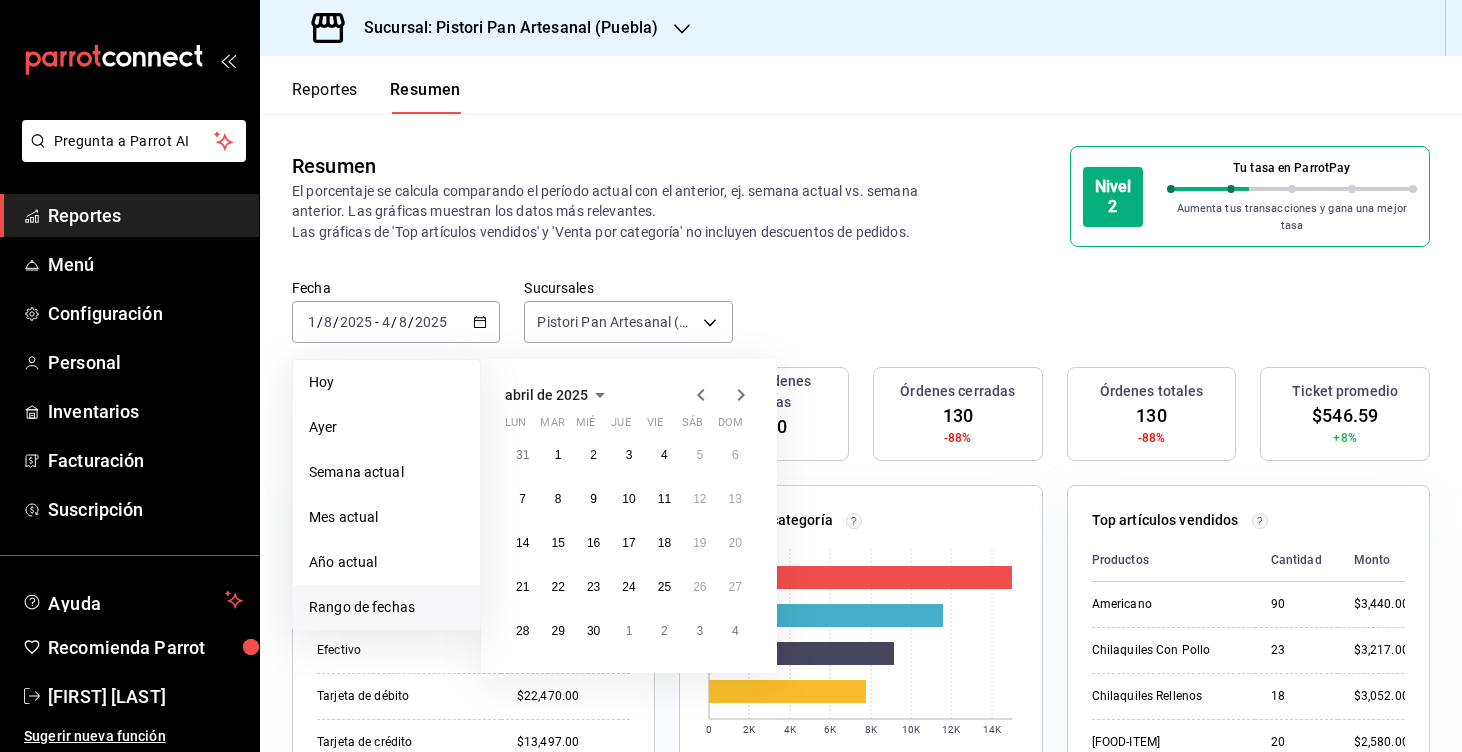 click 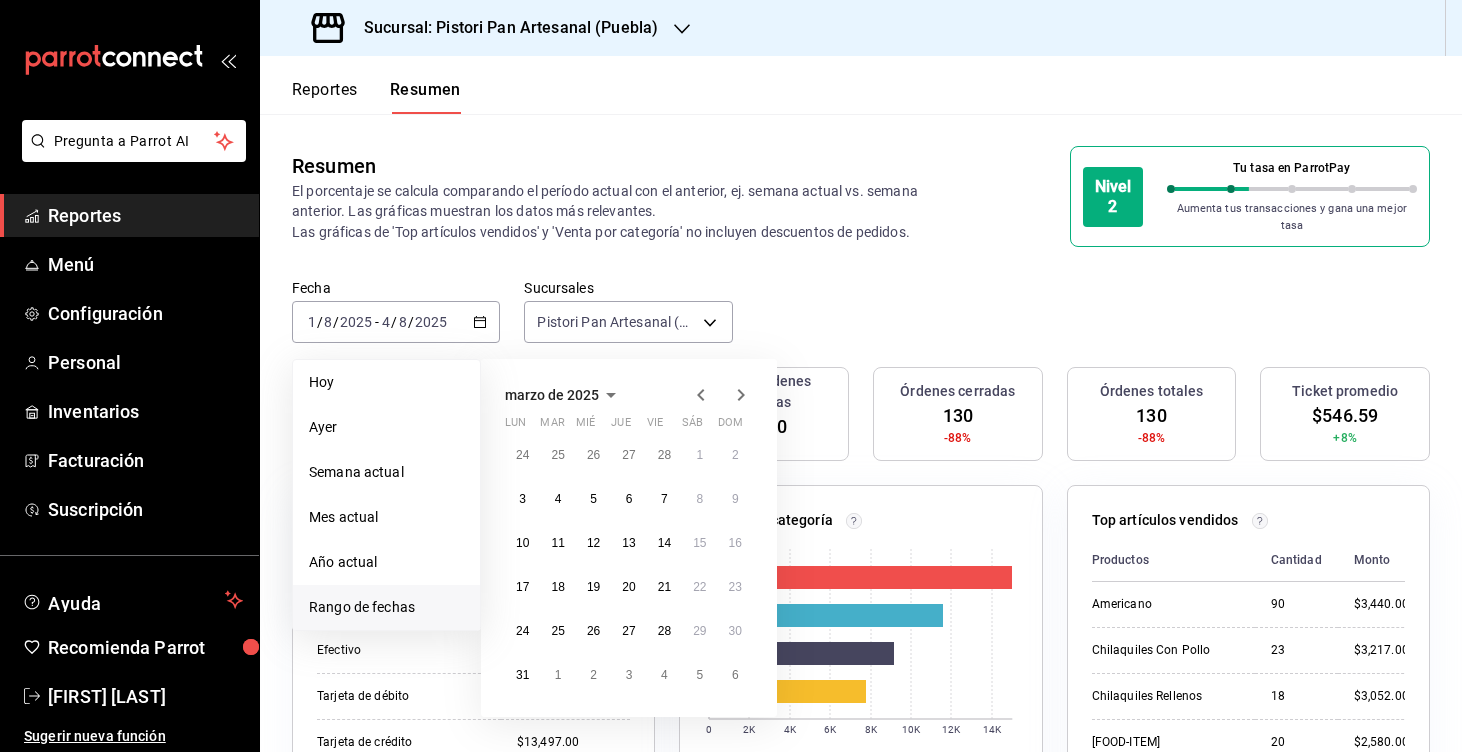 click 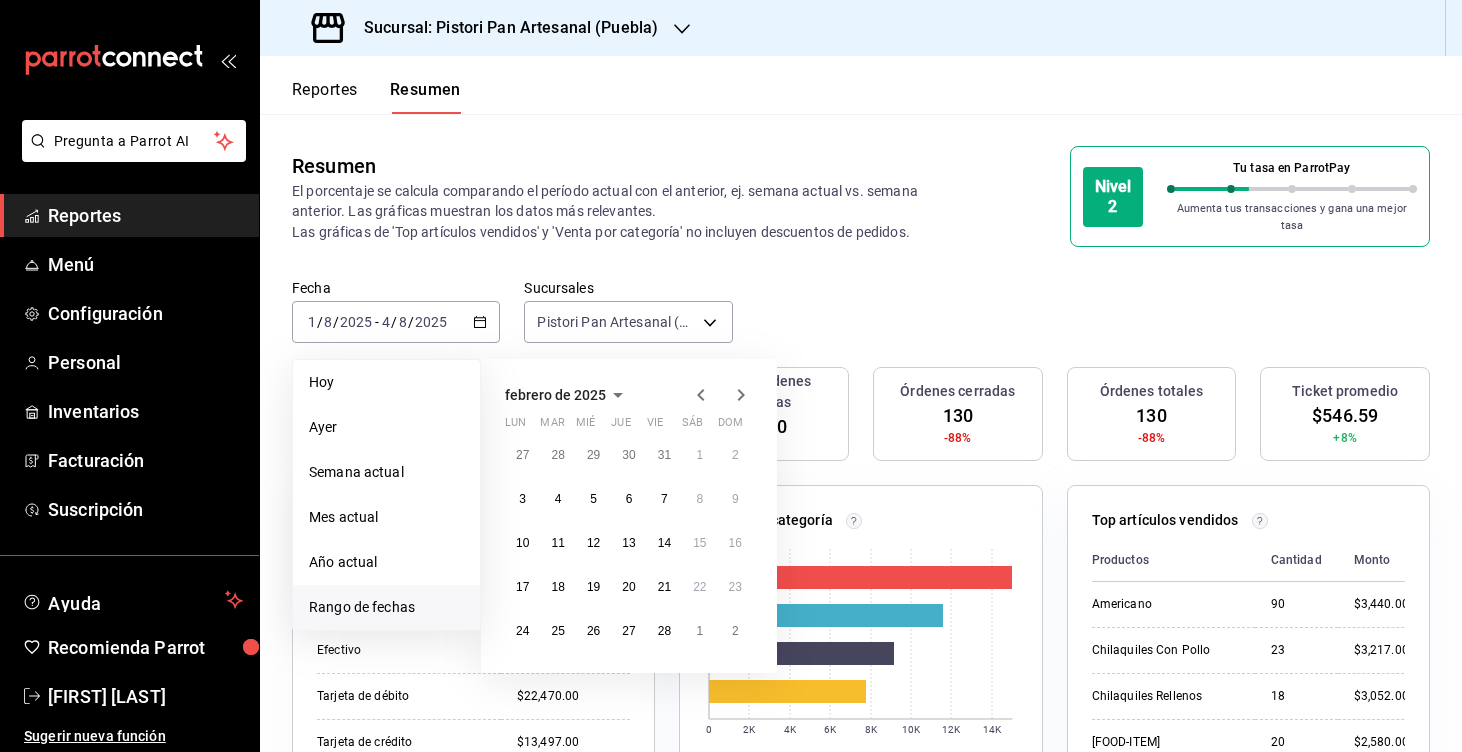 click 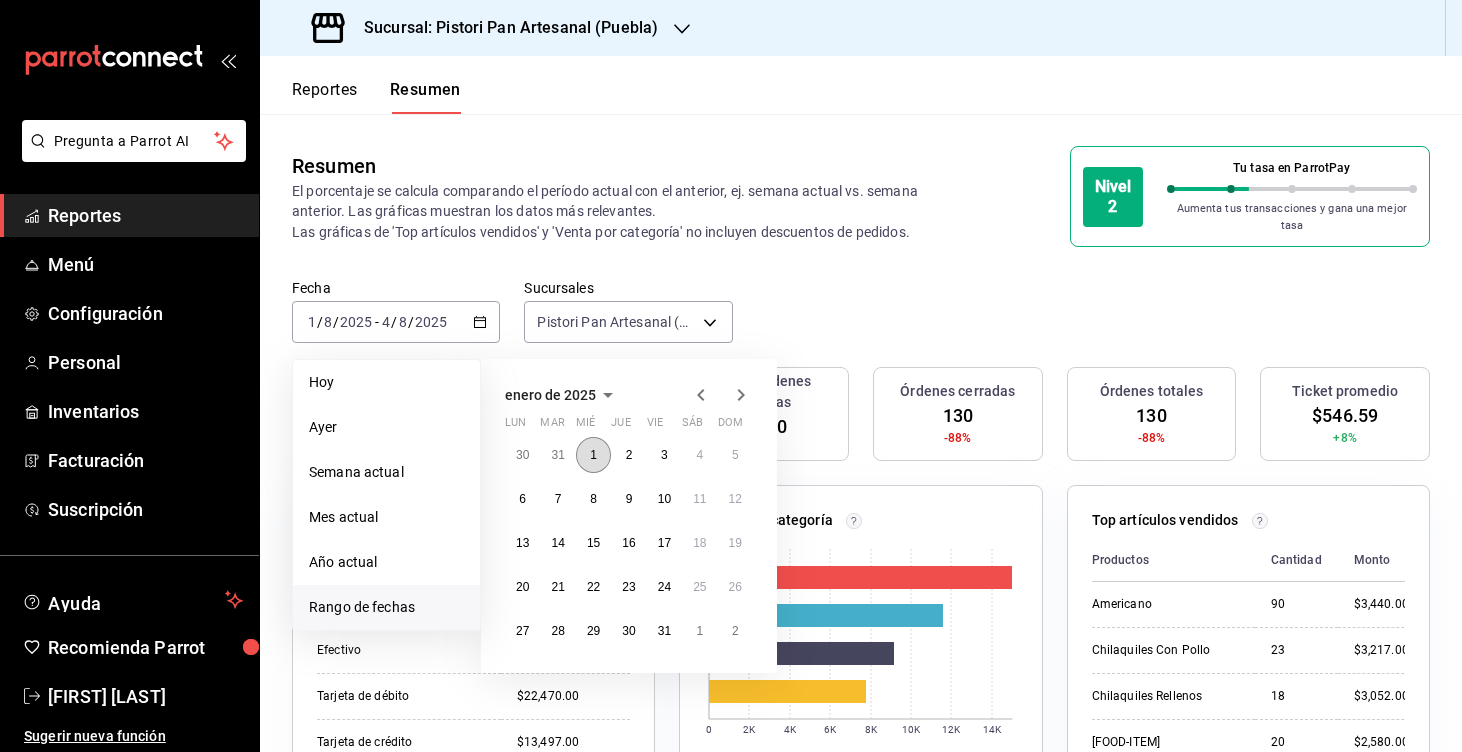 click on "1" at bounding box center (593, 455) 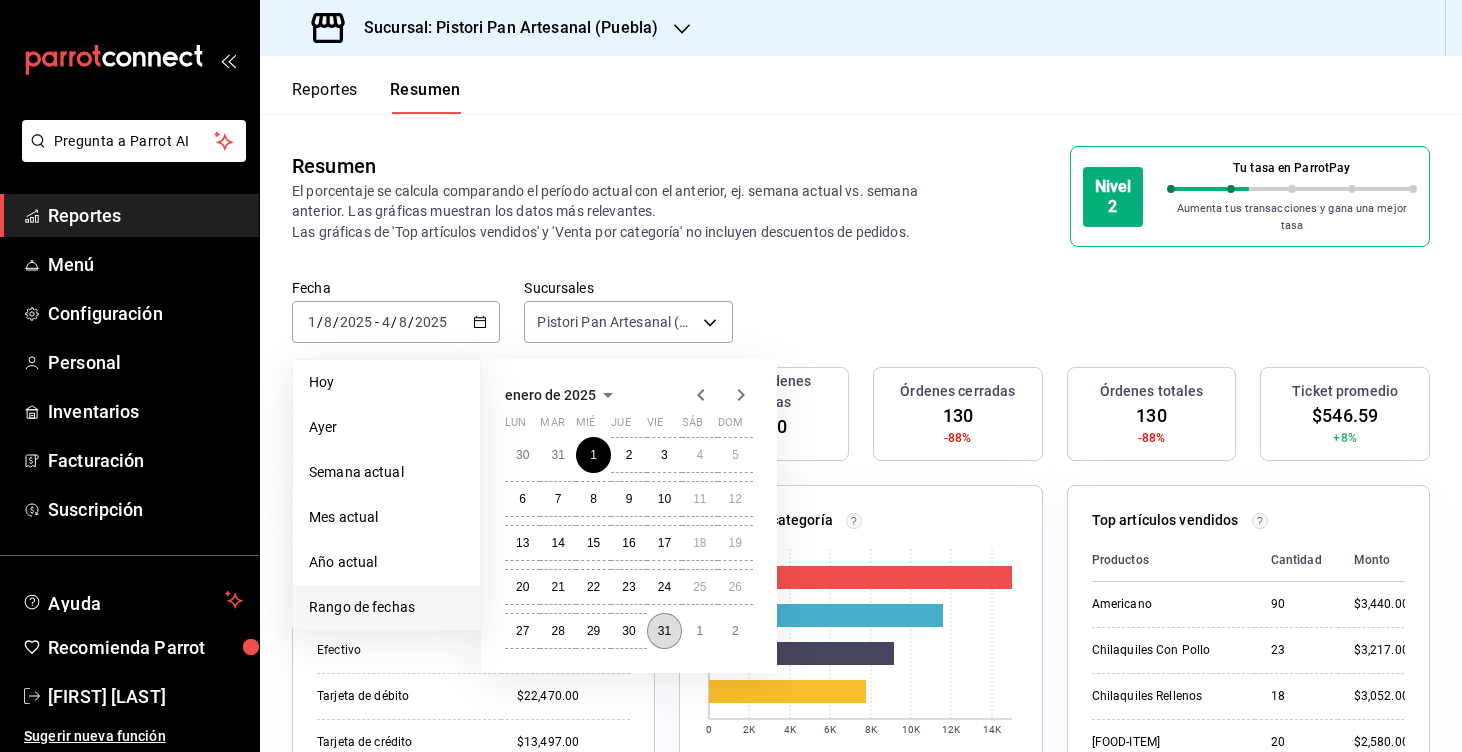 click on "31" at bounding box center [664, 631] 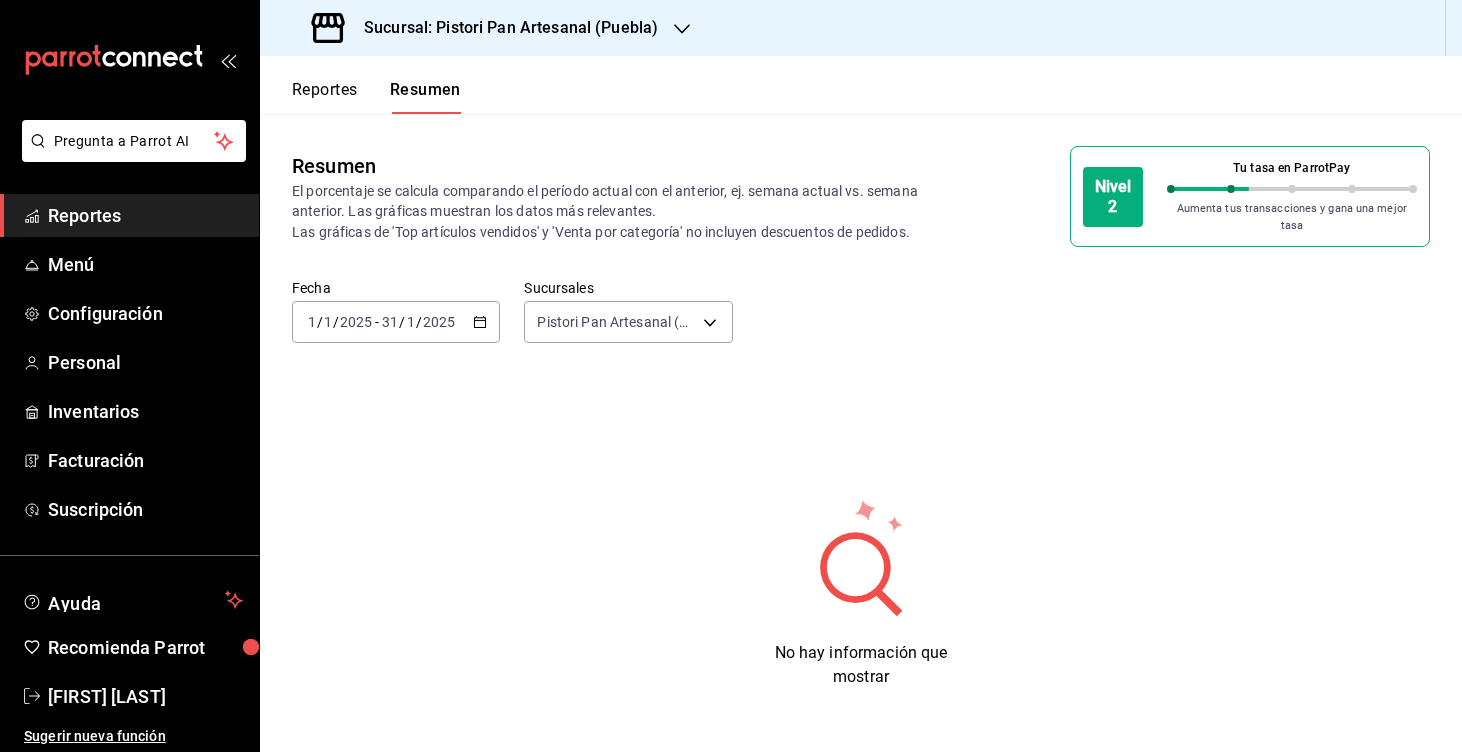 click on "[DATE] [DAY] / [MONTH] / [YEAR] - [DATE] [DAY] / [MONTH] / [YEAR]" at bounding box center [396, 322] 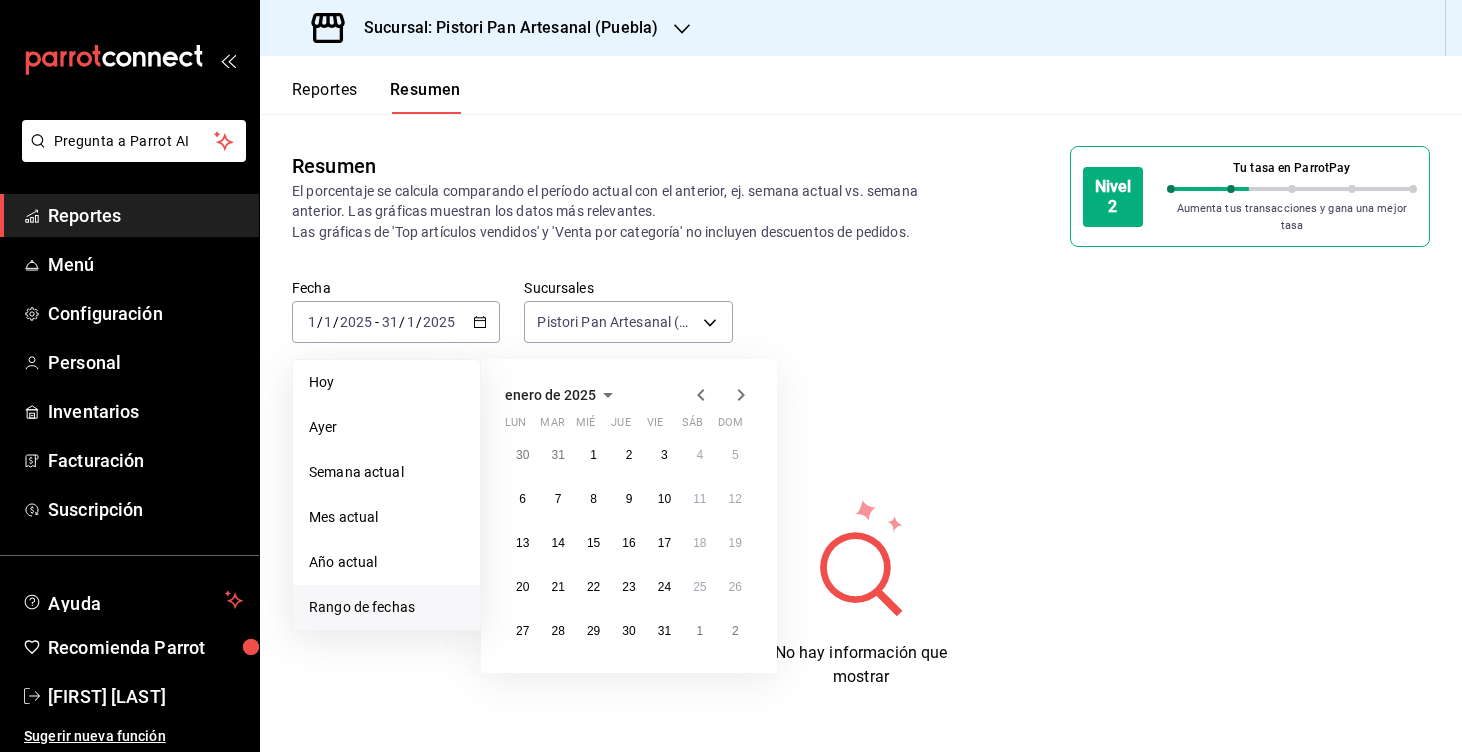 click 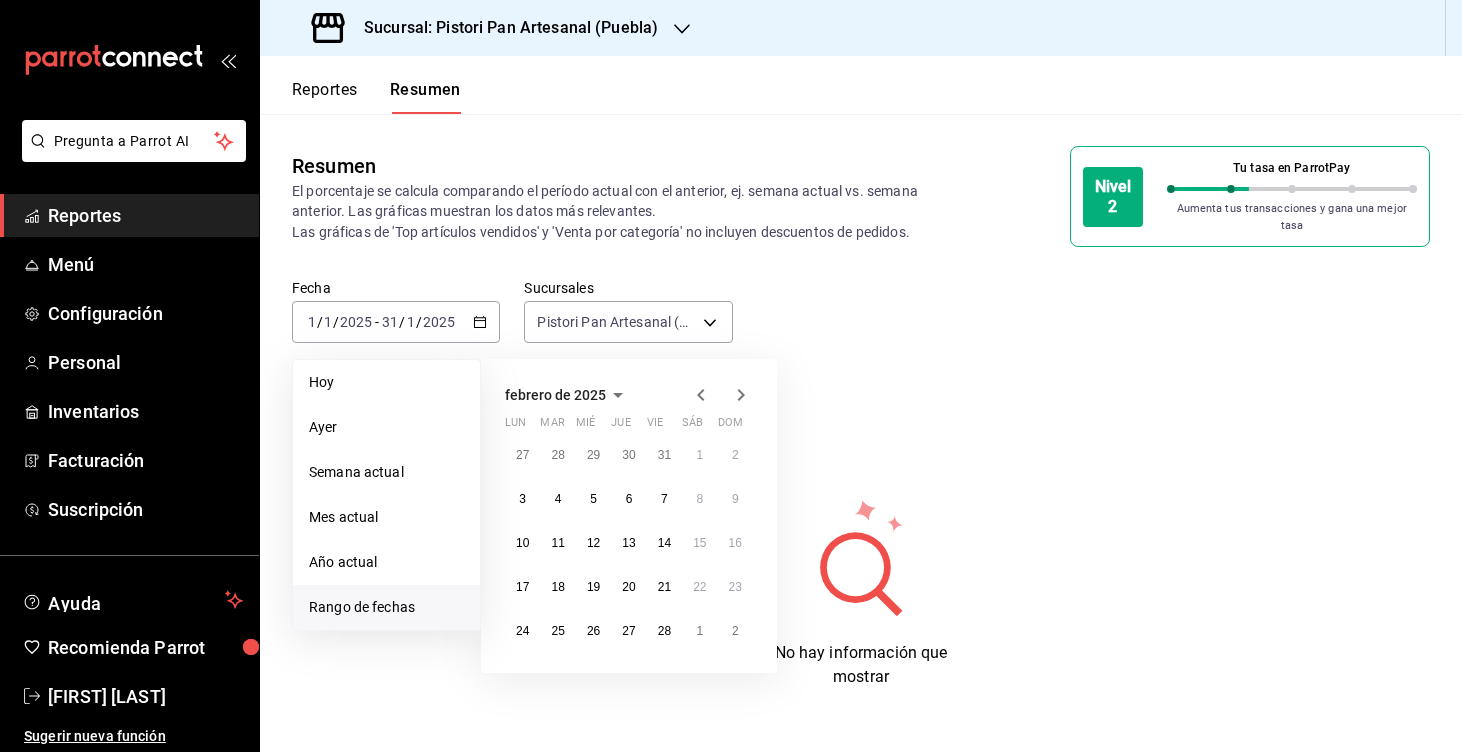 click 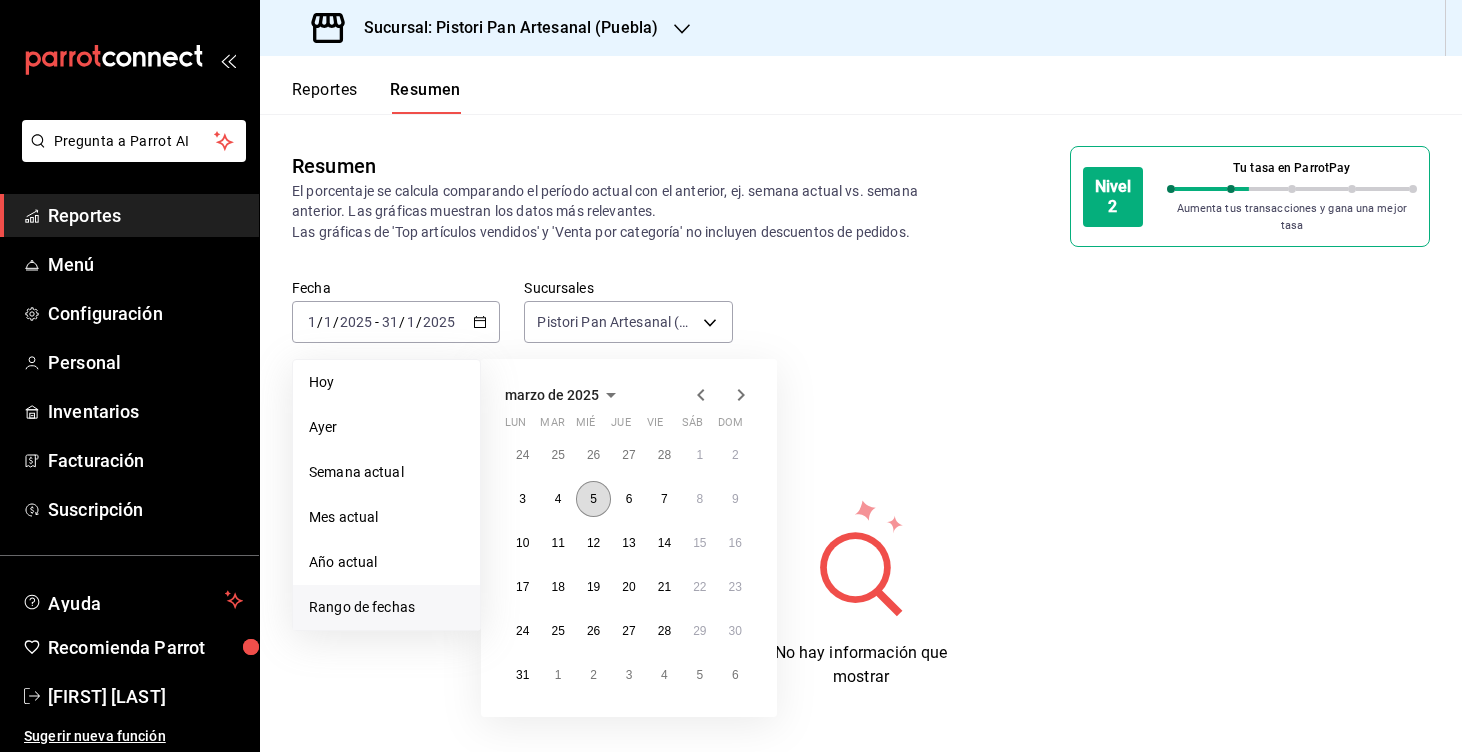 click on "5" at bounding box center [593, 499] 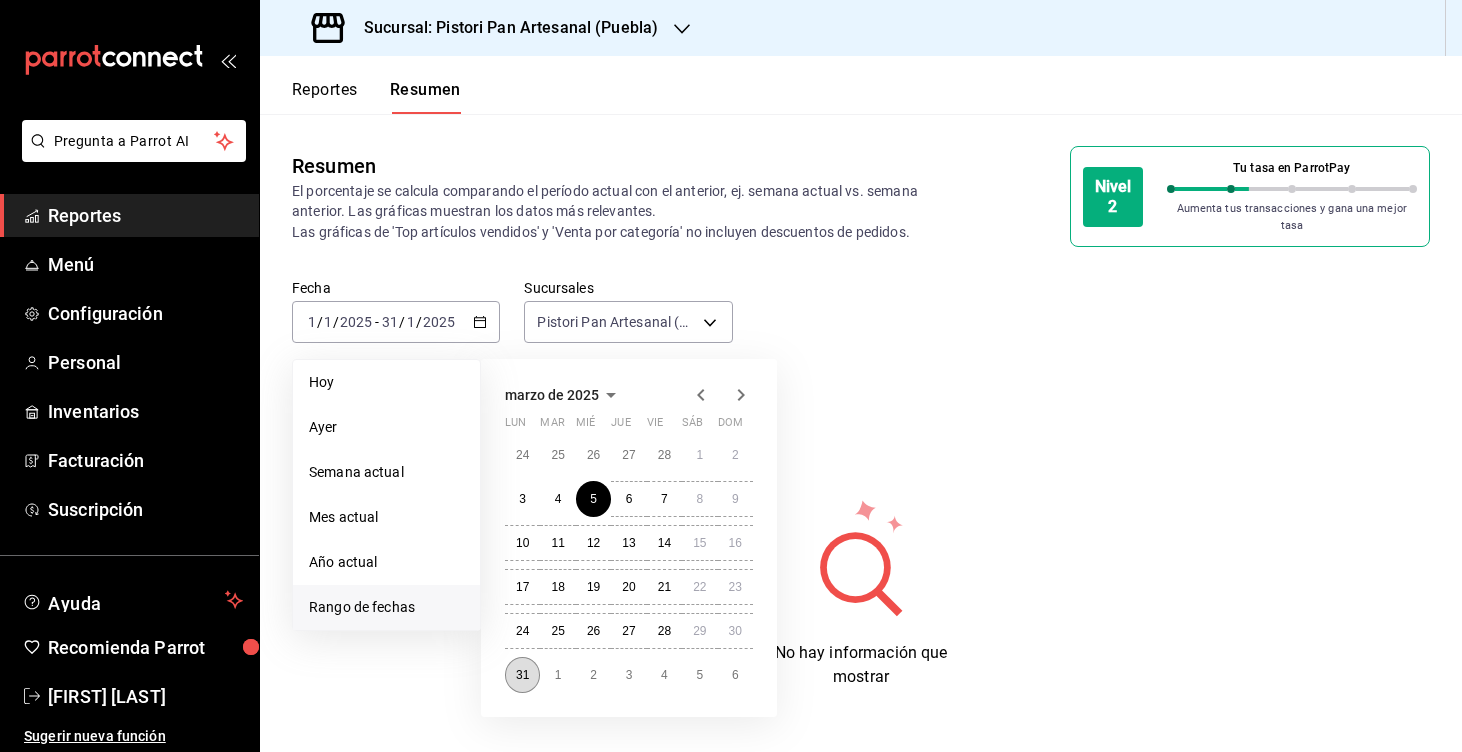 click on "31" at bounding box center (522, 675) 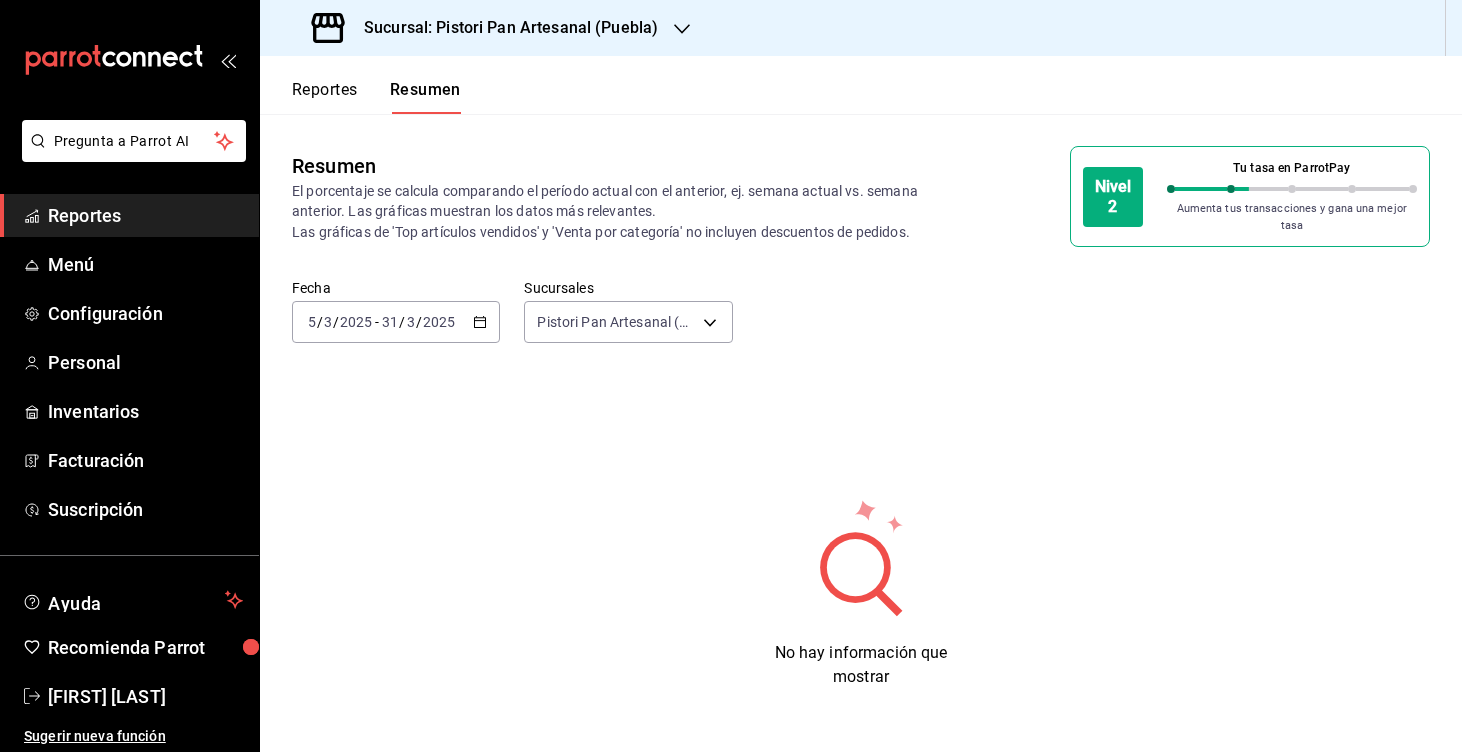 click 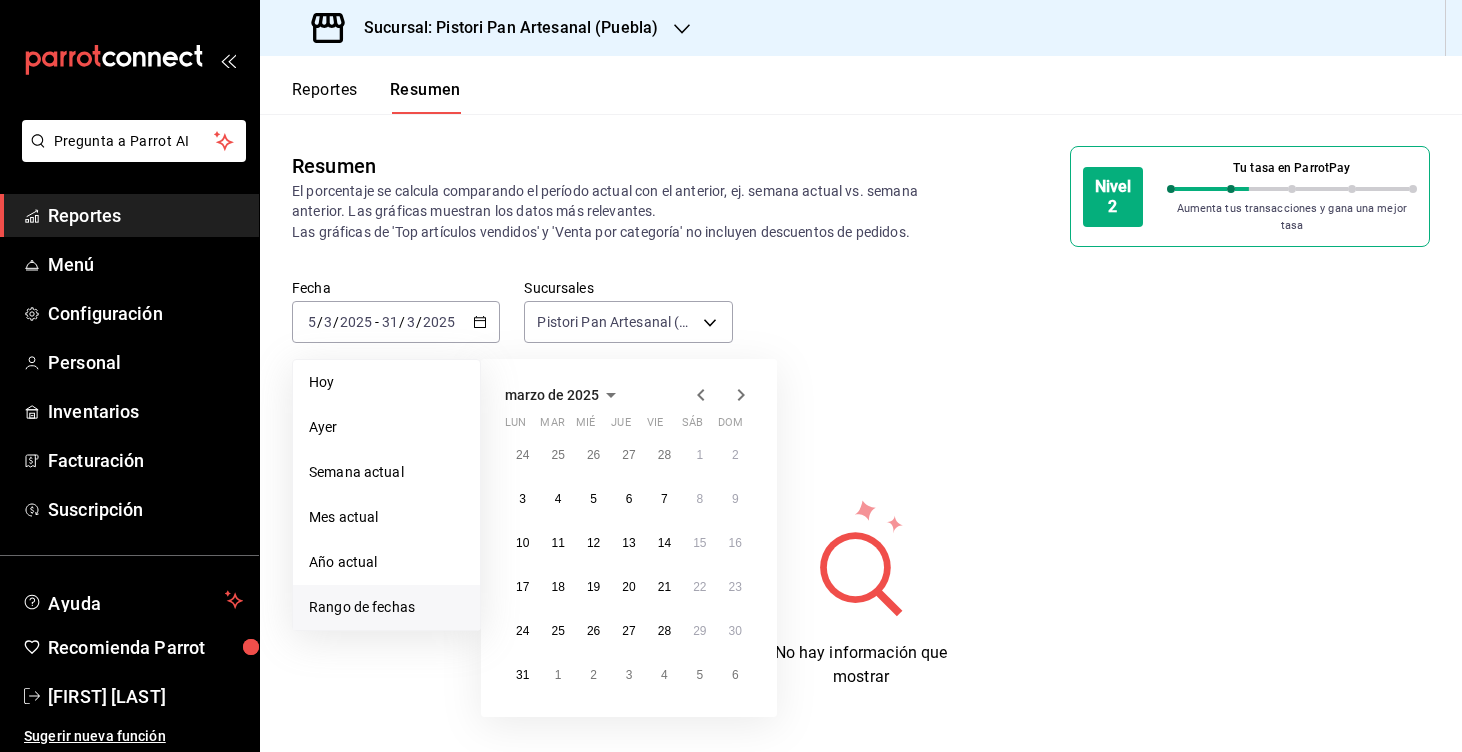 click 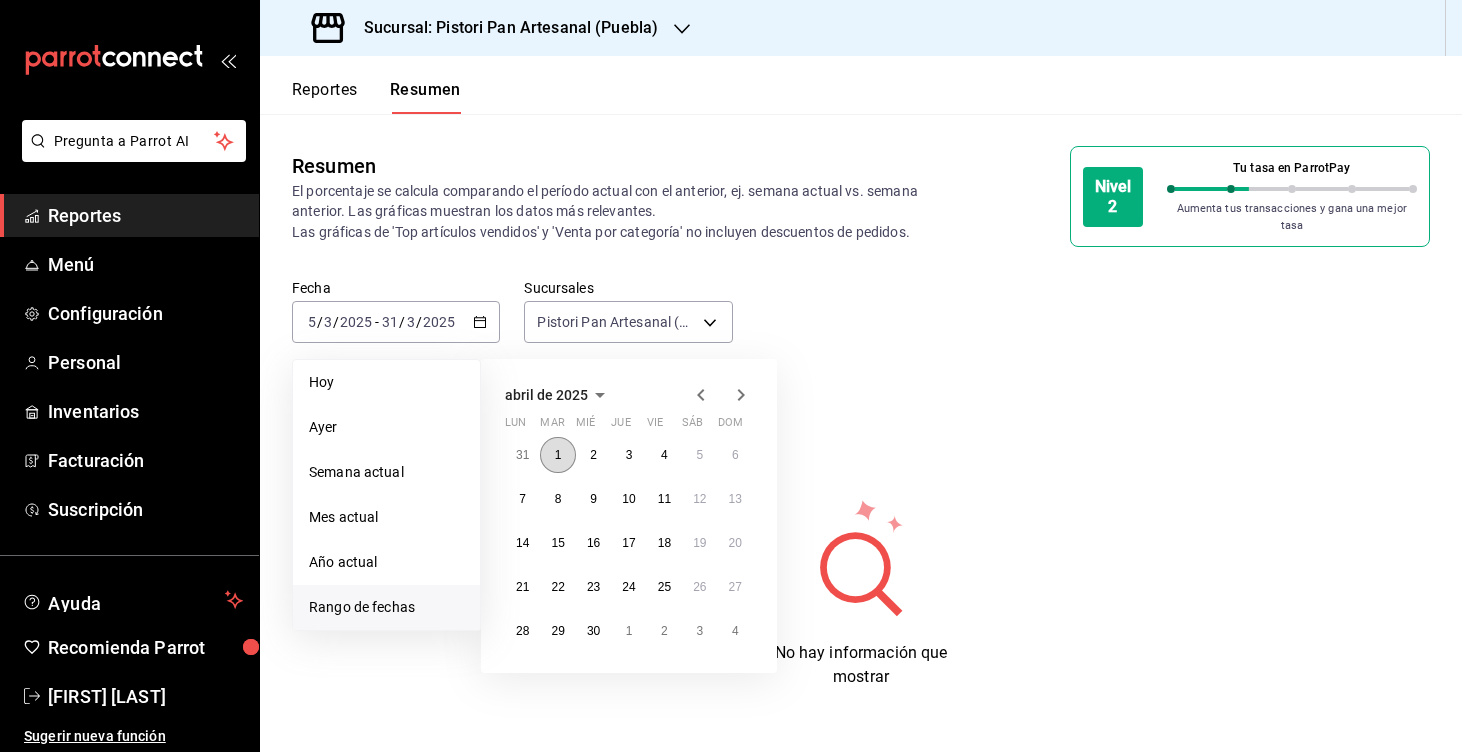 click on "1" at bounding box center (557, 455) 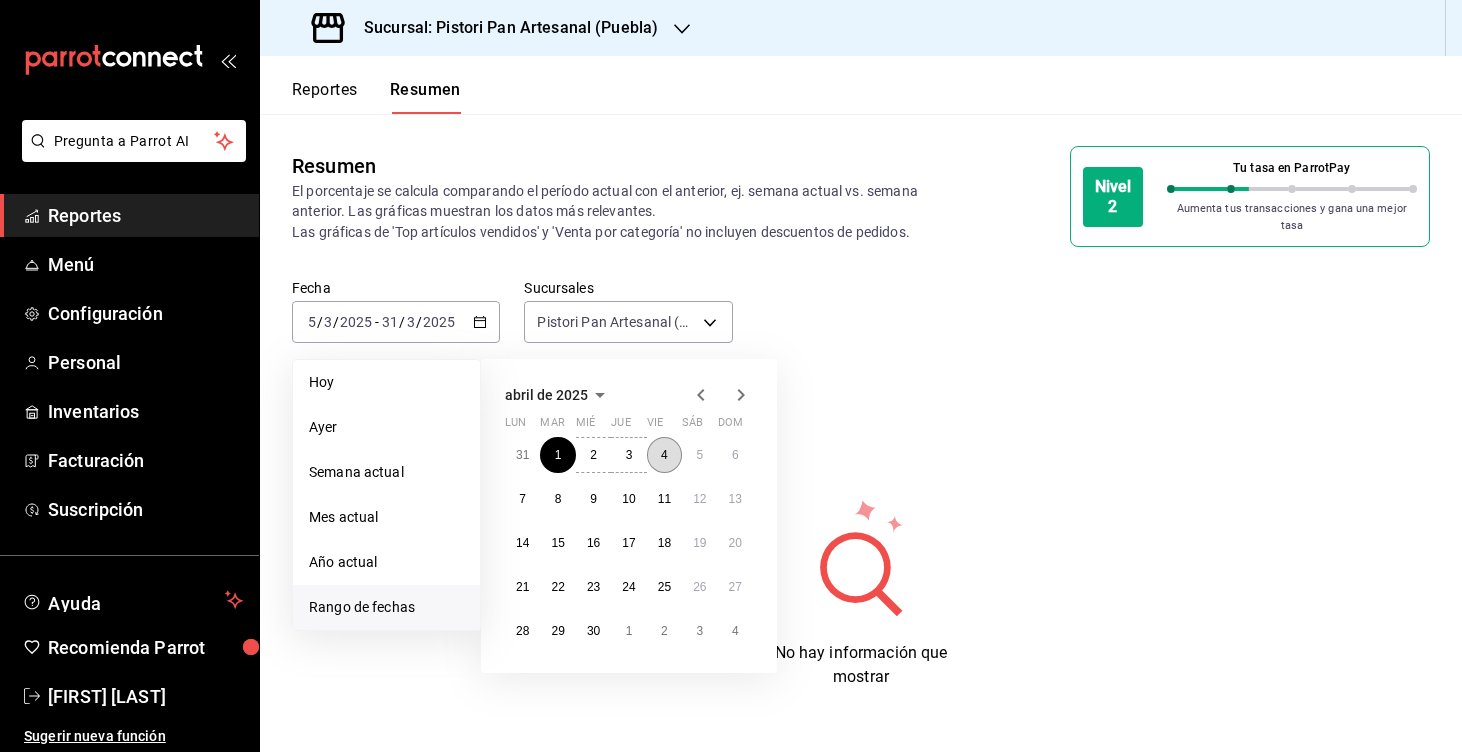 click on "4" at bounding box center (664, 455) 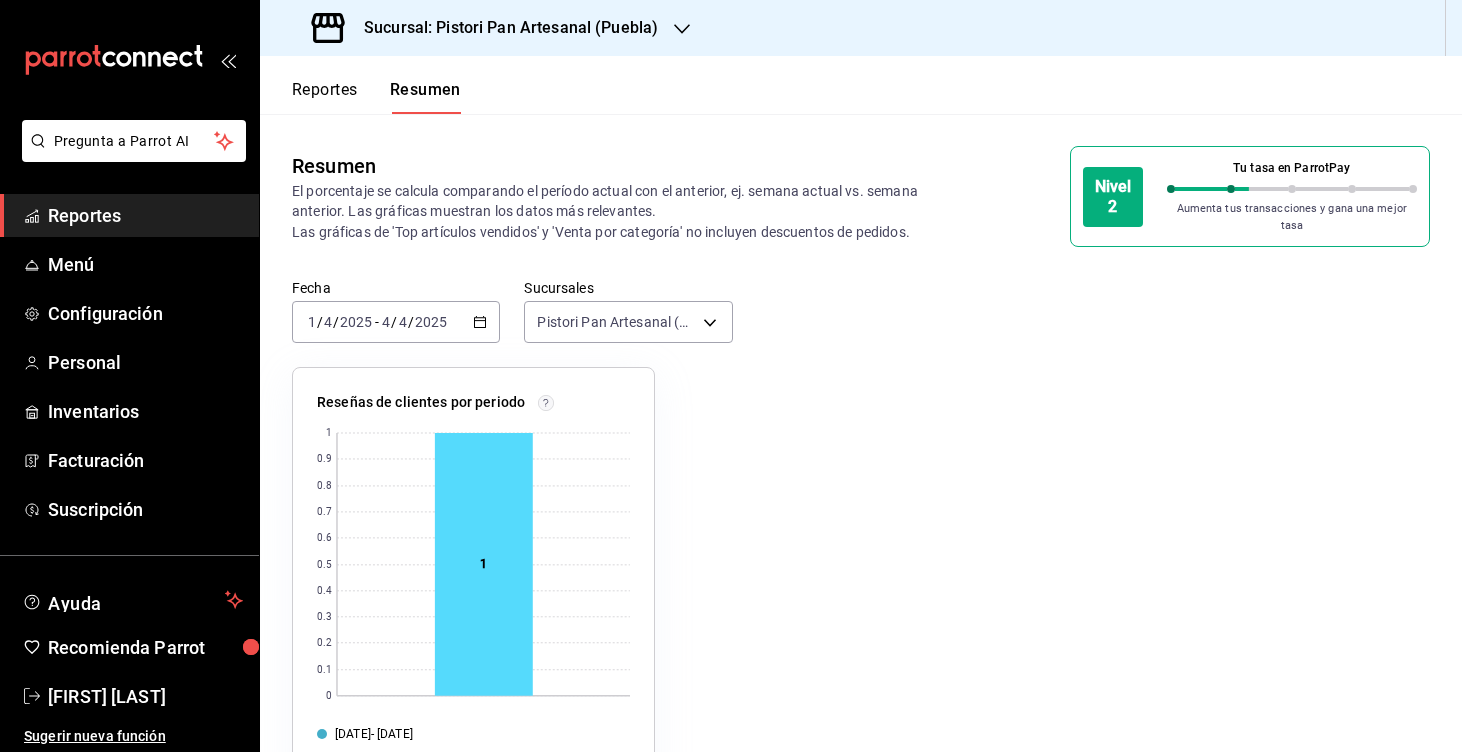 scroll, scrollTop: 0, scrollLeft: 0, axis: both 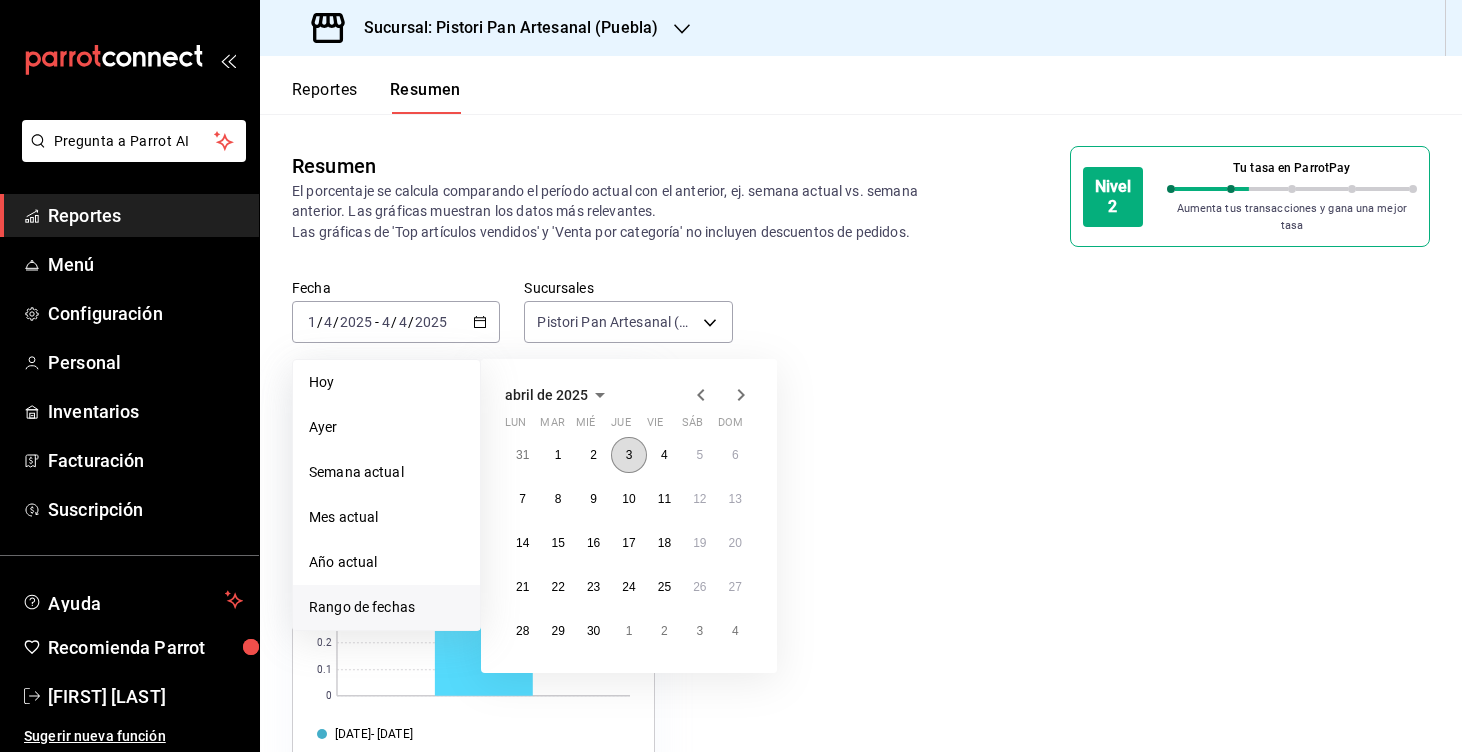 click on "3" at bounding box center (629, 455) 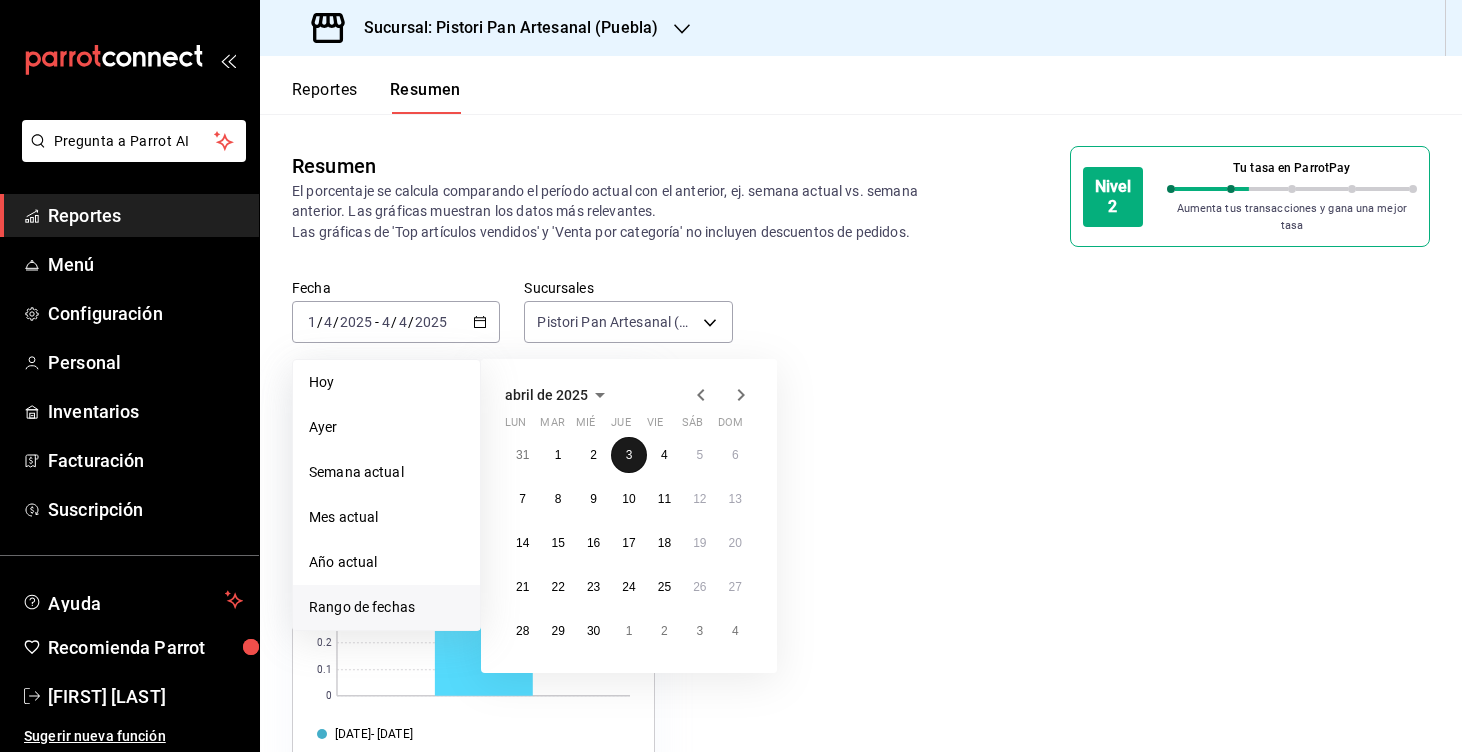 click on "3" at bounding box center [629, 455] 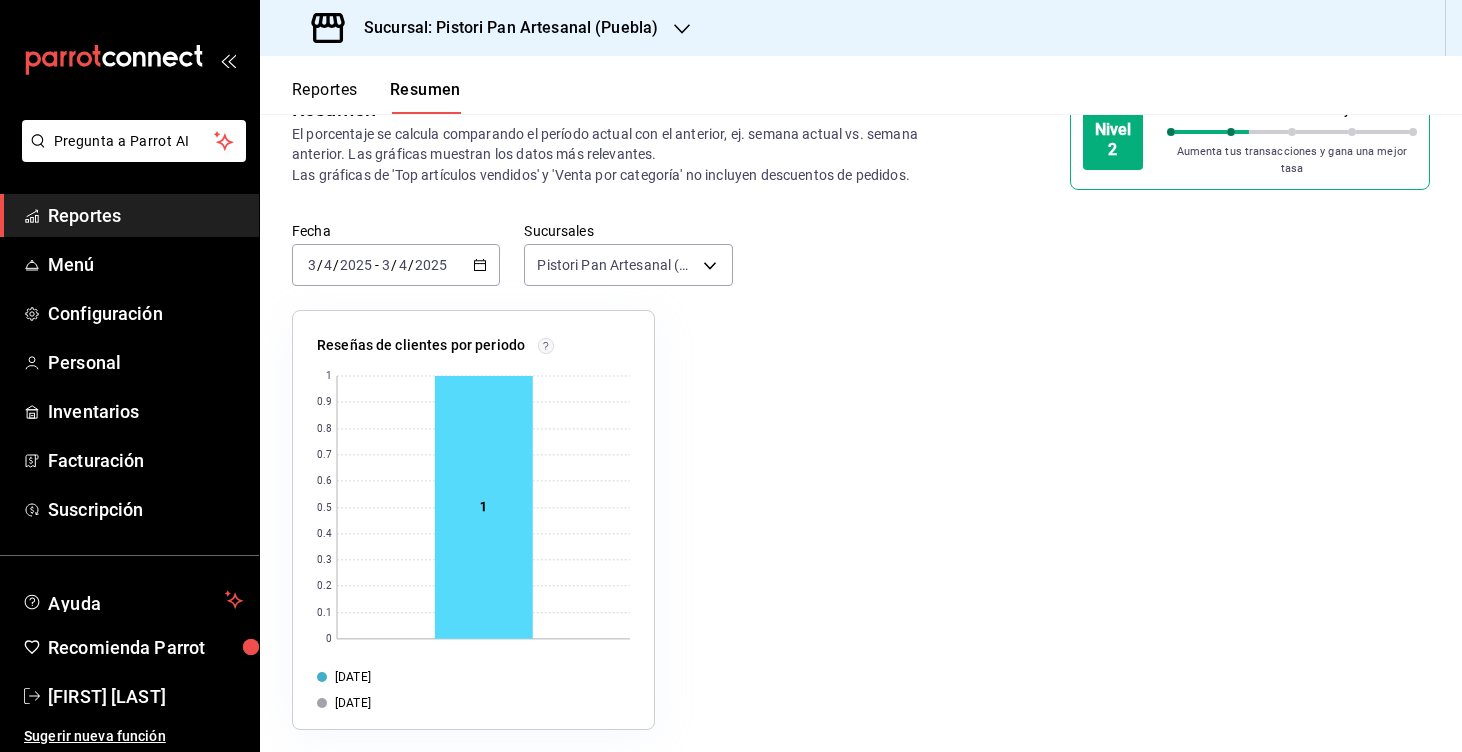 scroll, scrollTop: 56, scrollLeft: 0, axis: vertical 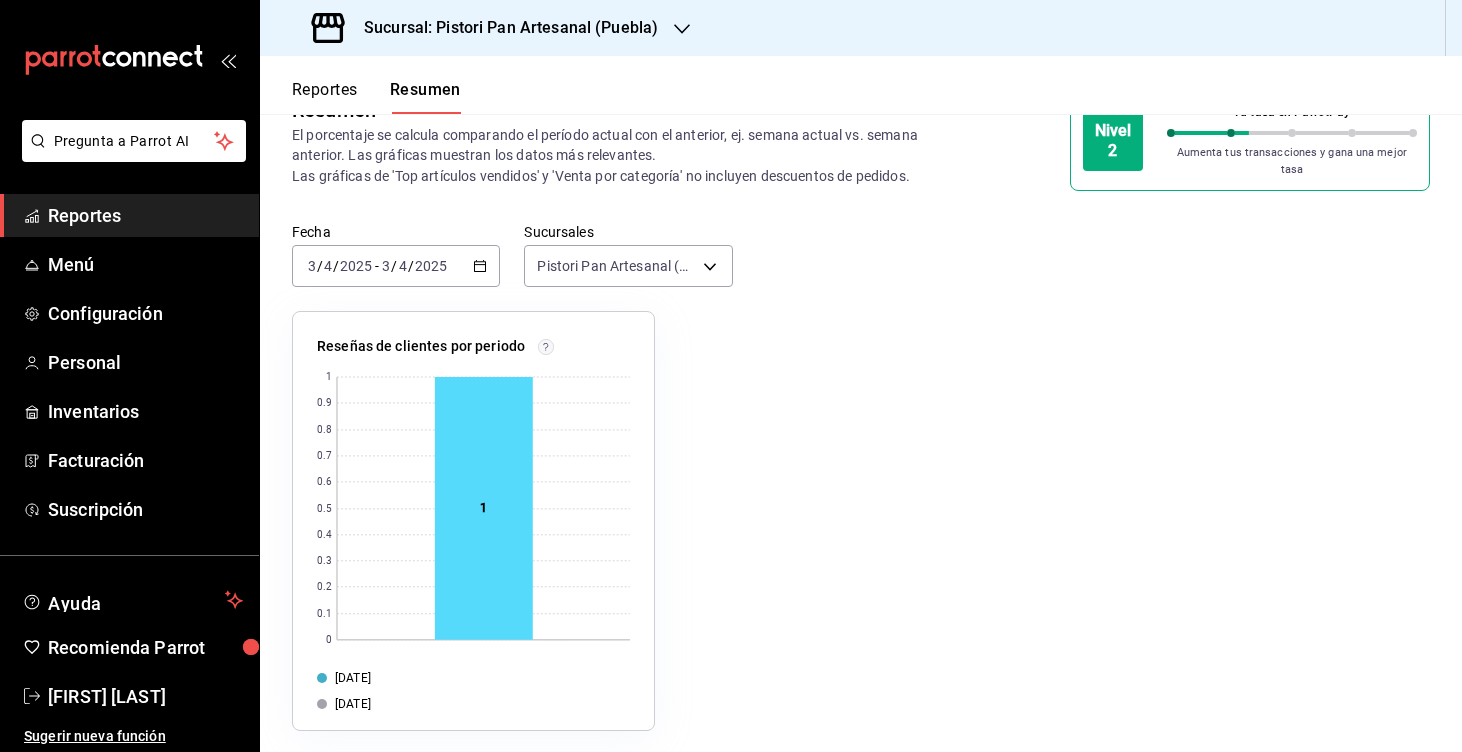 click 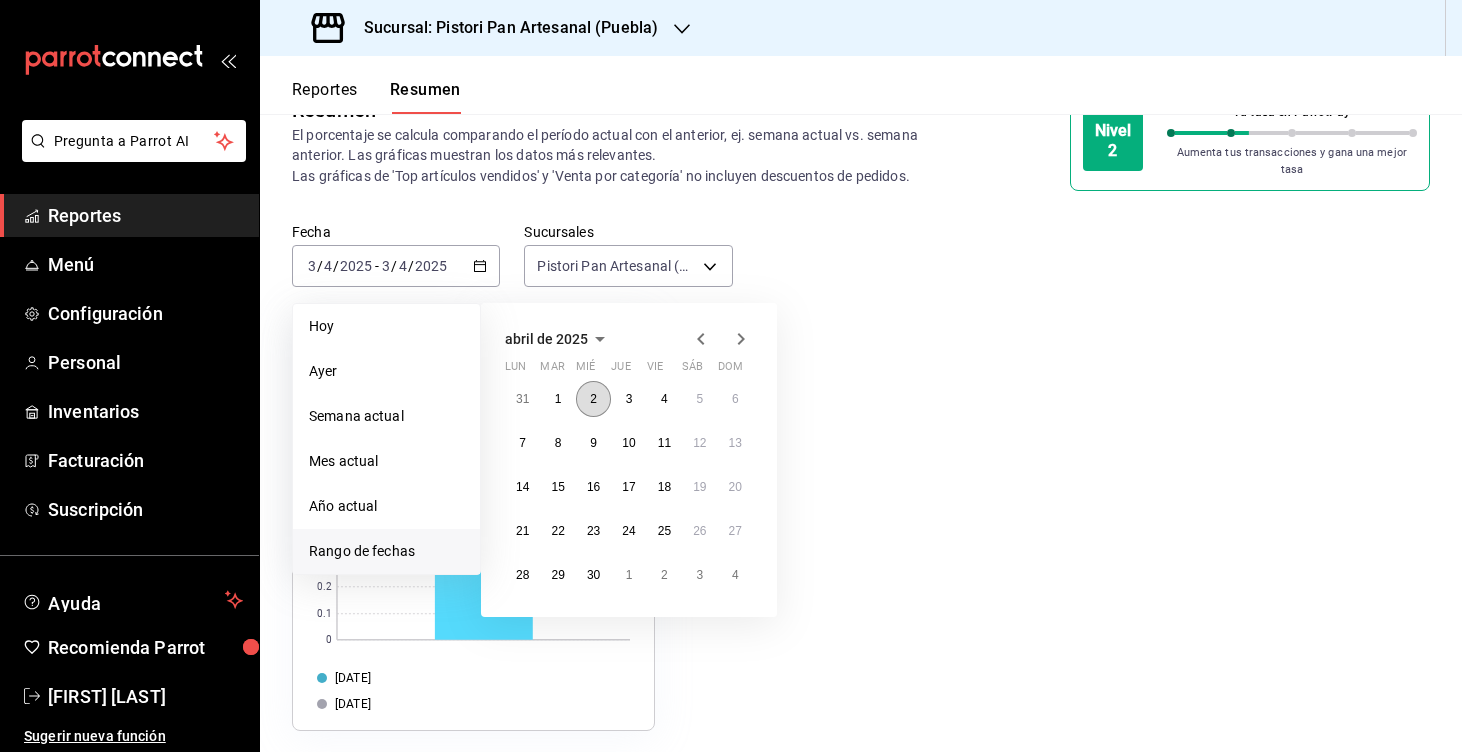 click on "2" at bounding box center (593, 399) 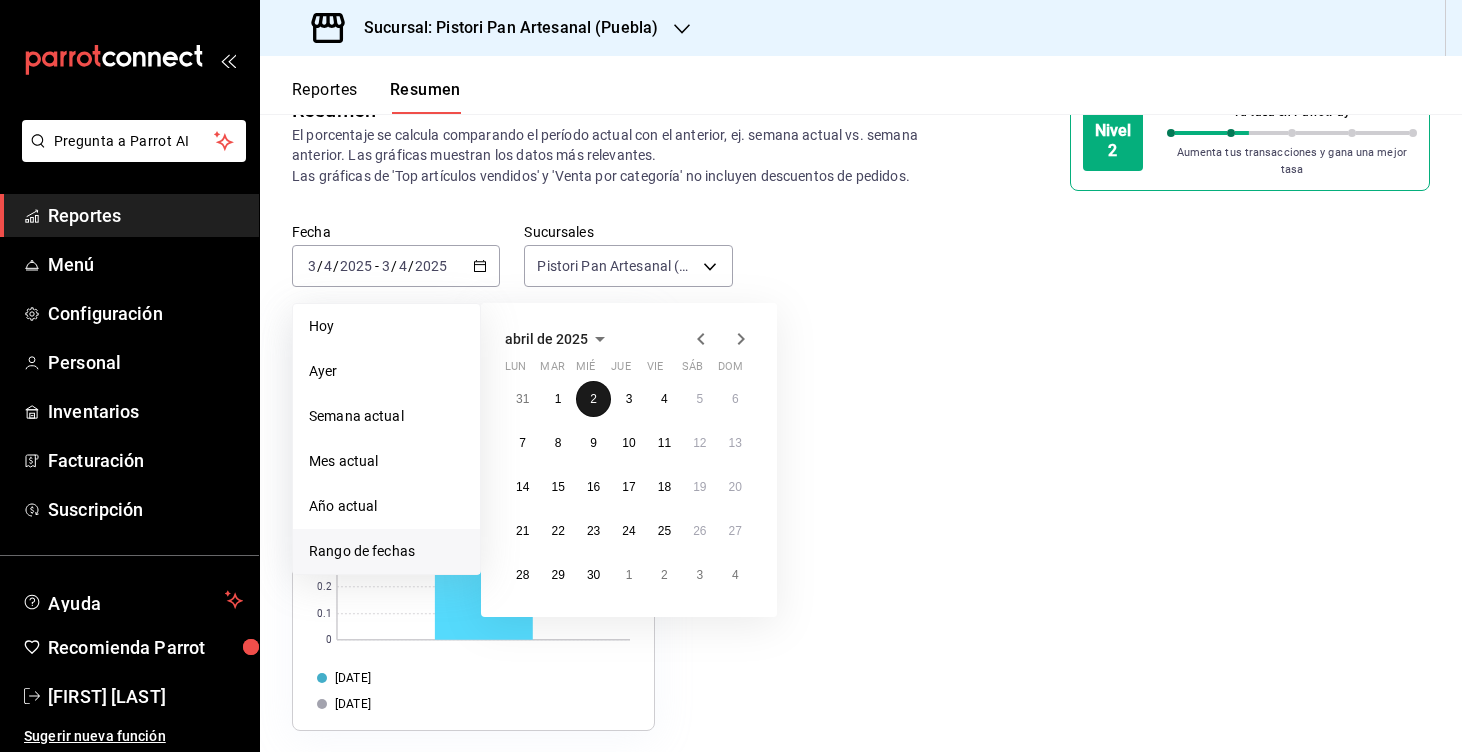 click on "2" at bounding box center (593, 399) 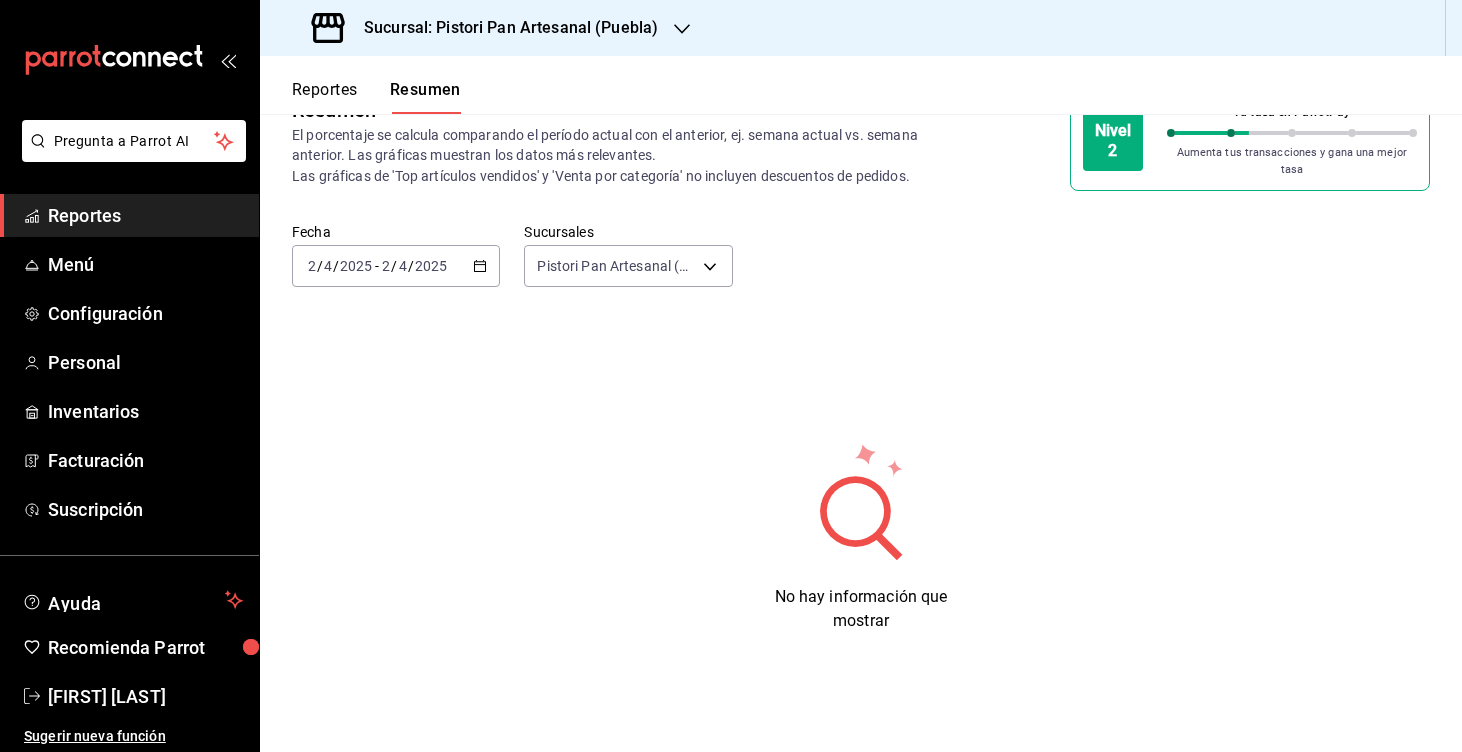 click on "[DATE] [DAY] / [MONTH] / [YEAR] - [DATE] [DAY] / [MONTH] / [YEAR]" at bounding box center (396, 266) 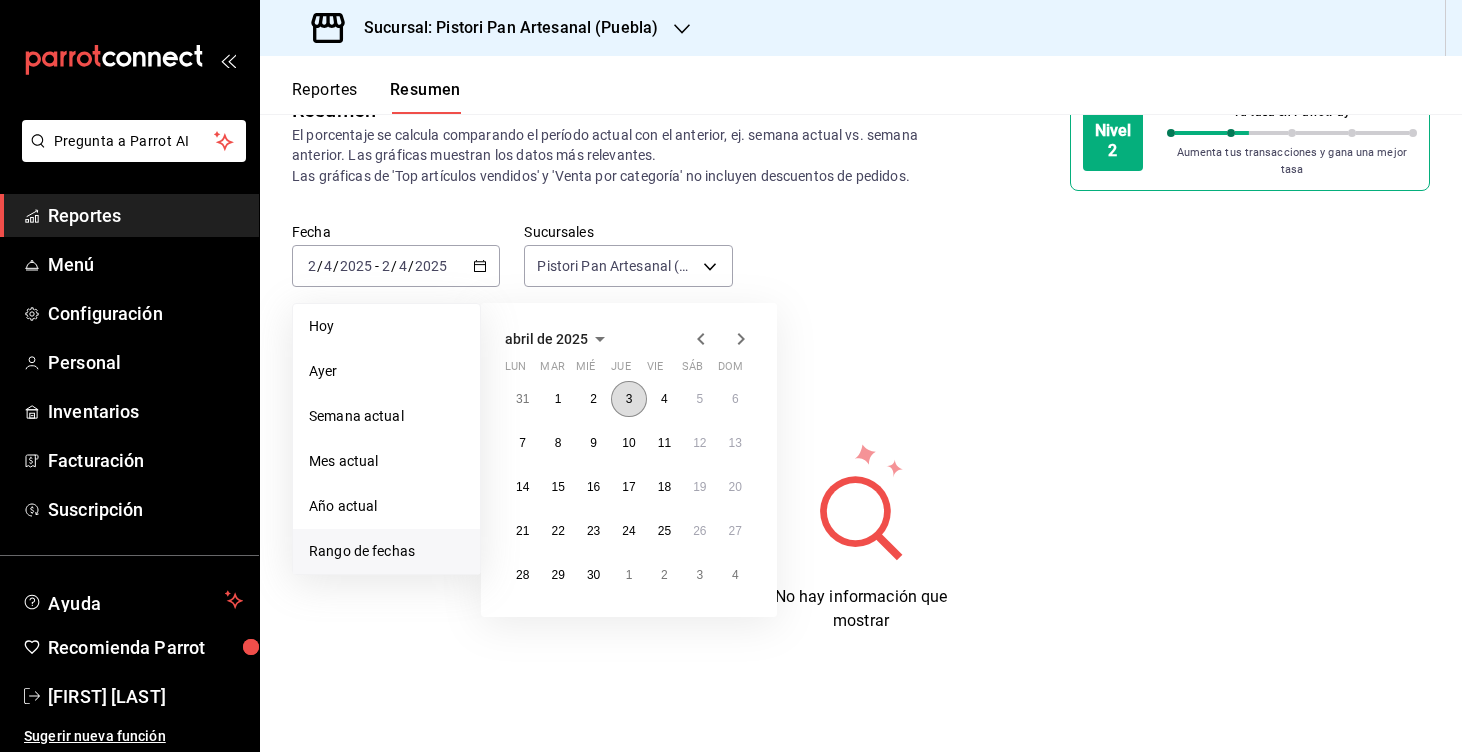 click on "3" at bounding box center (628, 399) 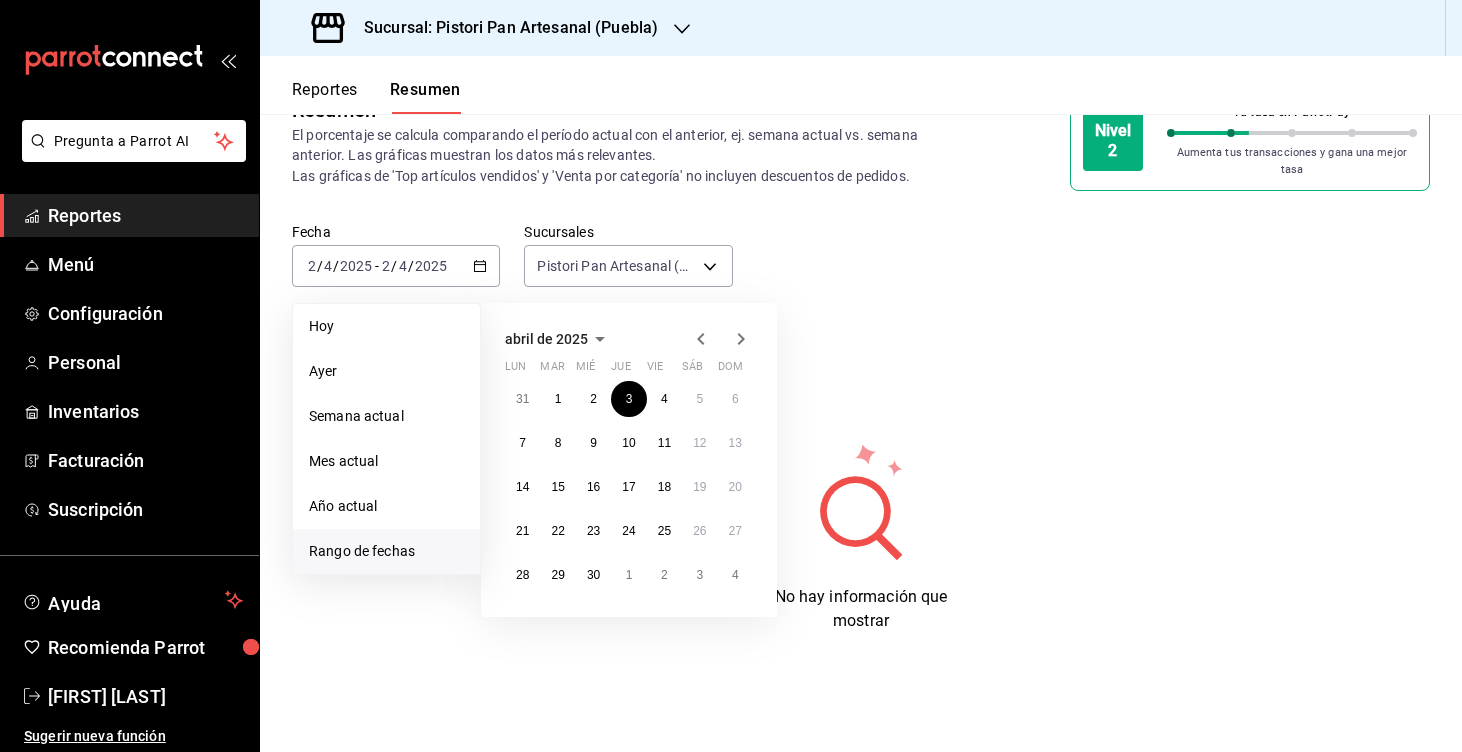 click 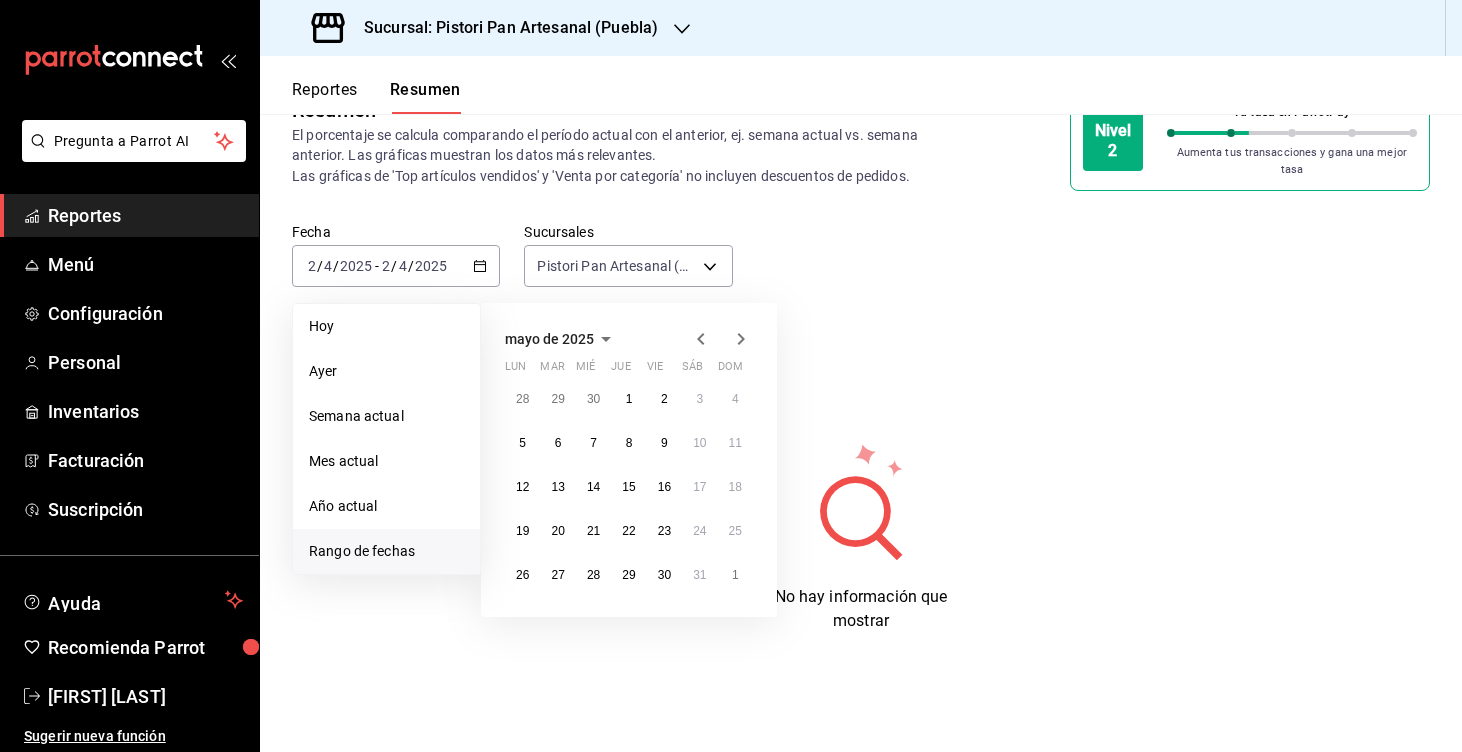 click 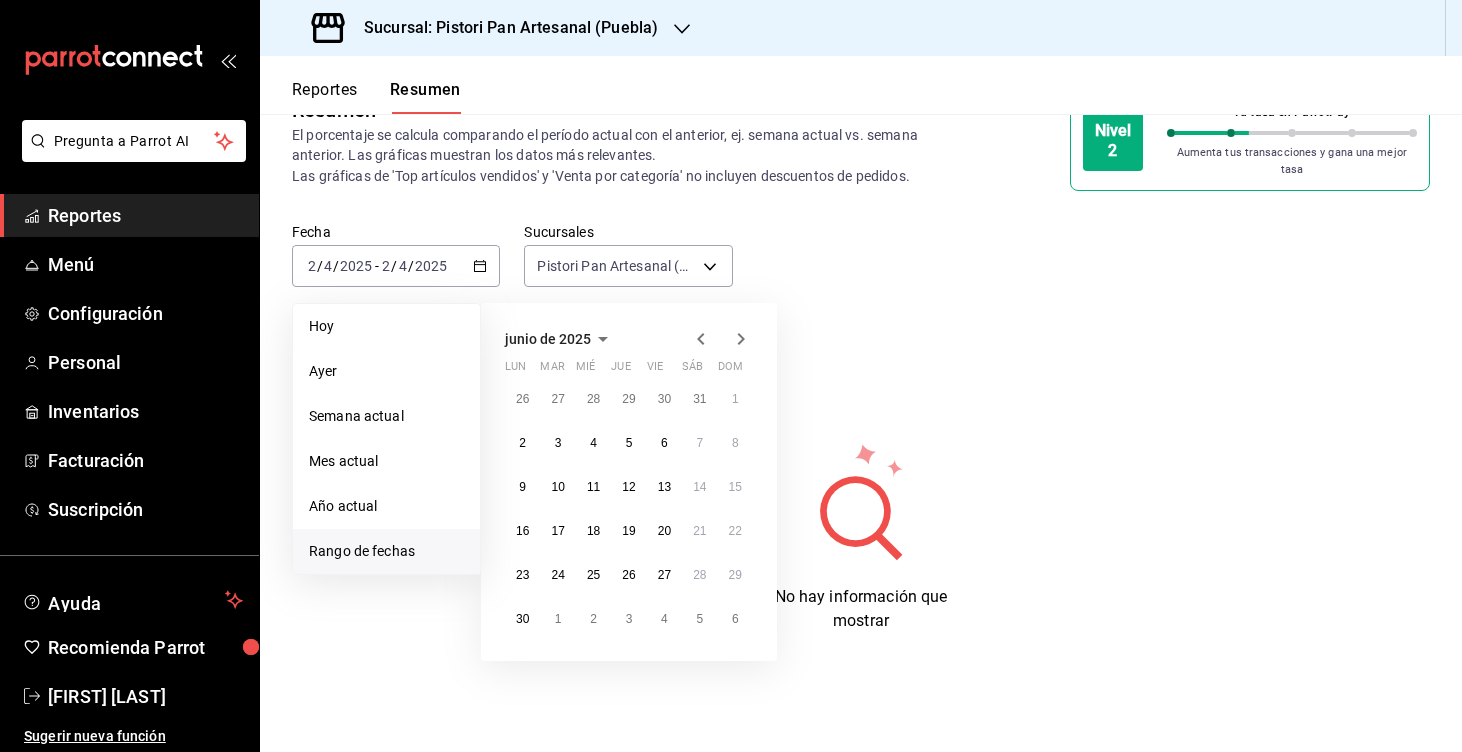 click 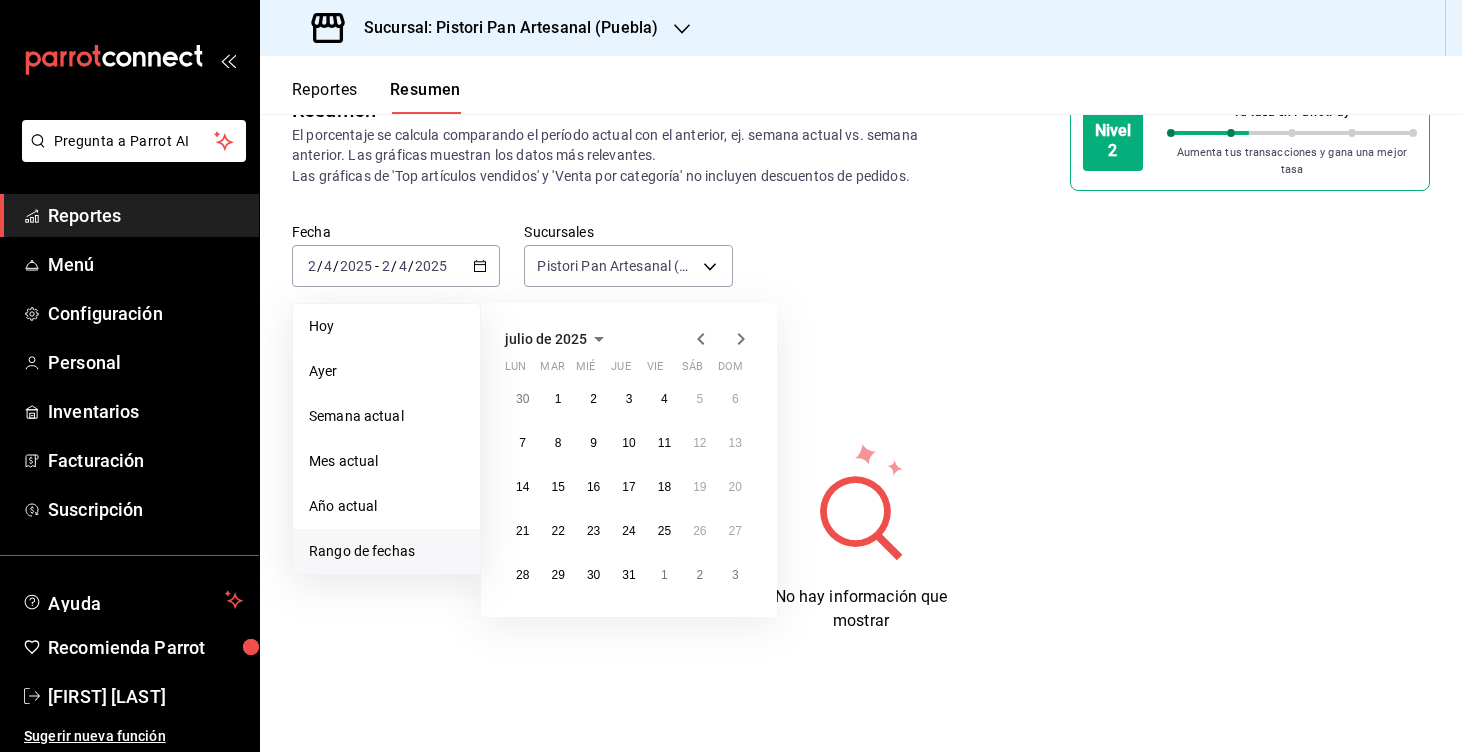 click 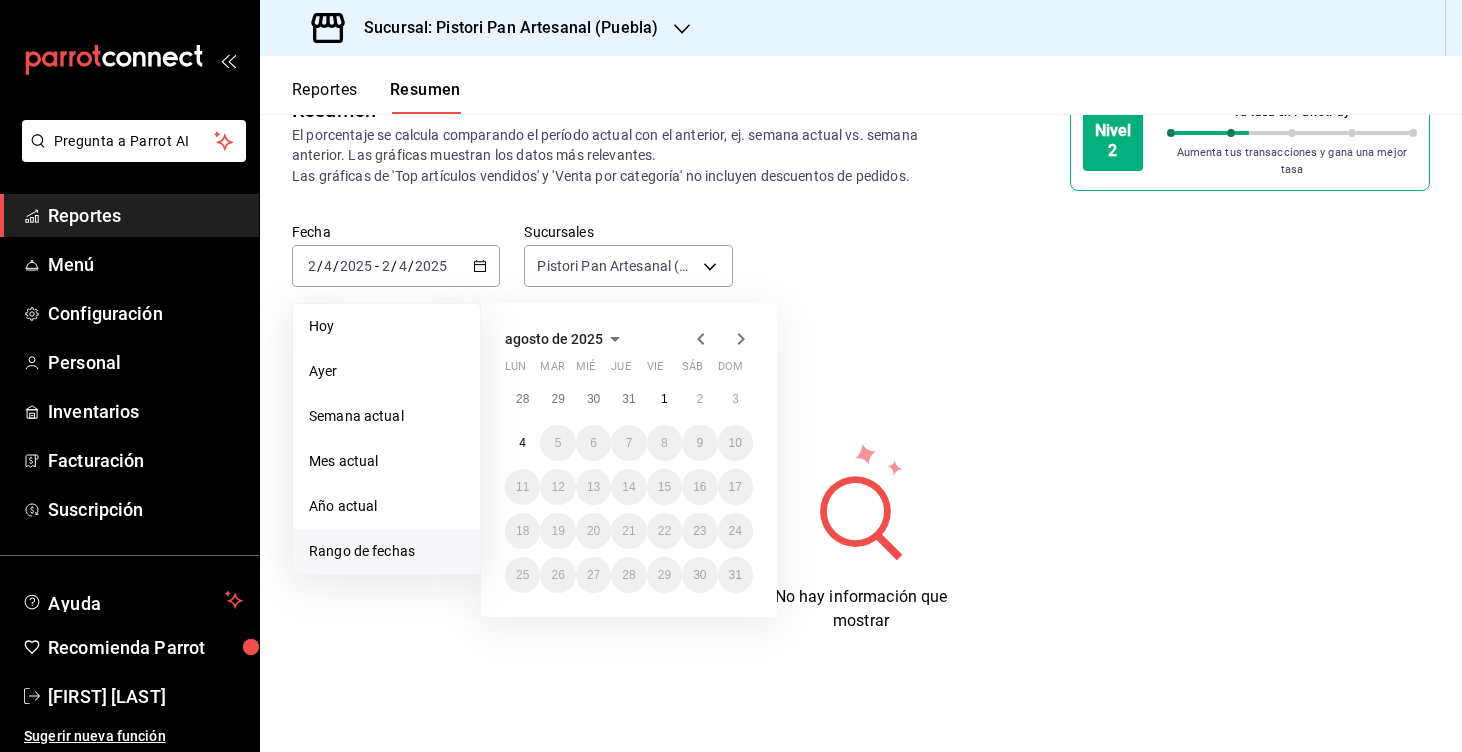 click 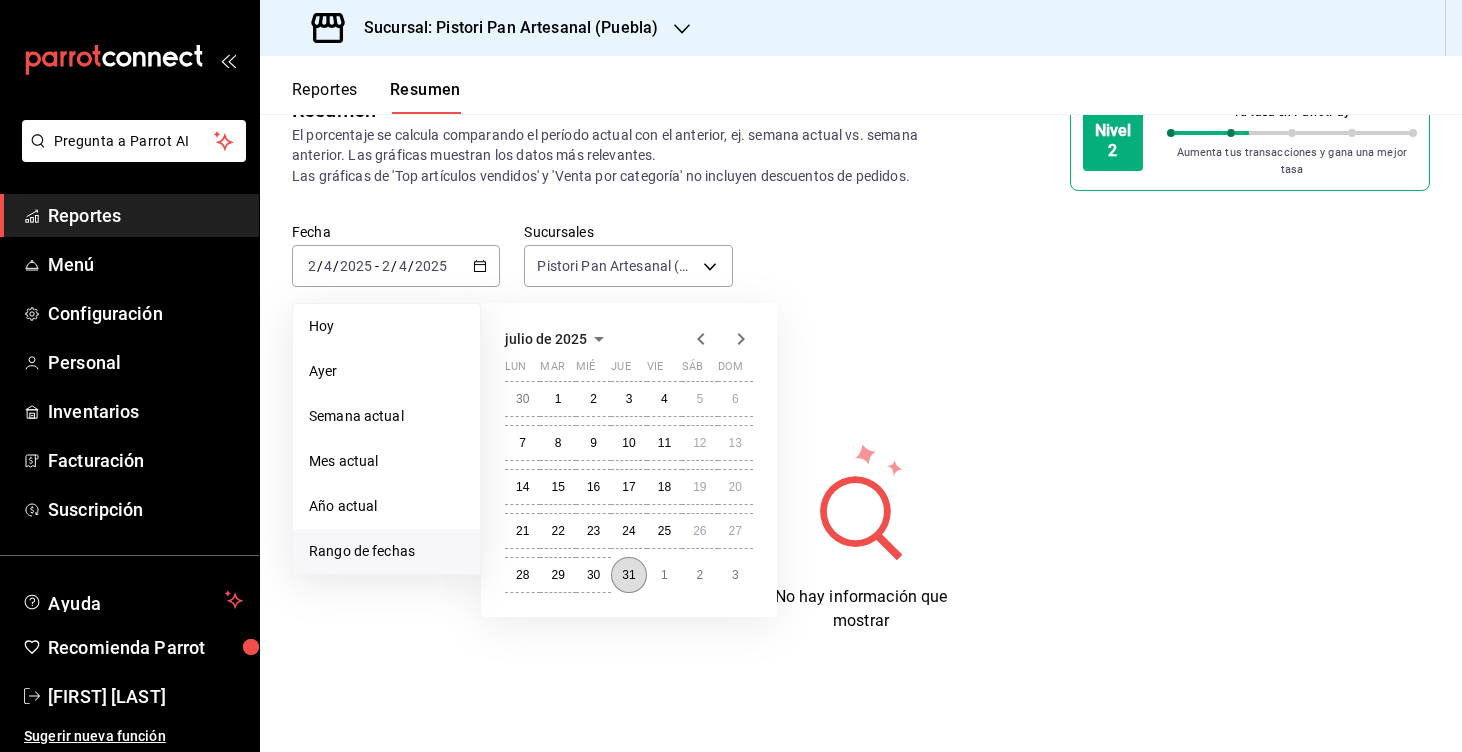 click on "31" at bounding box center (628, 575) 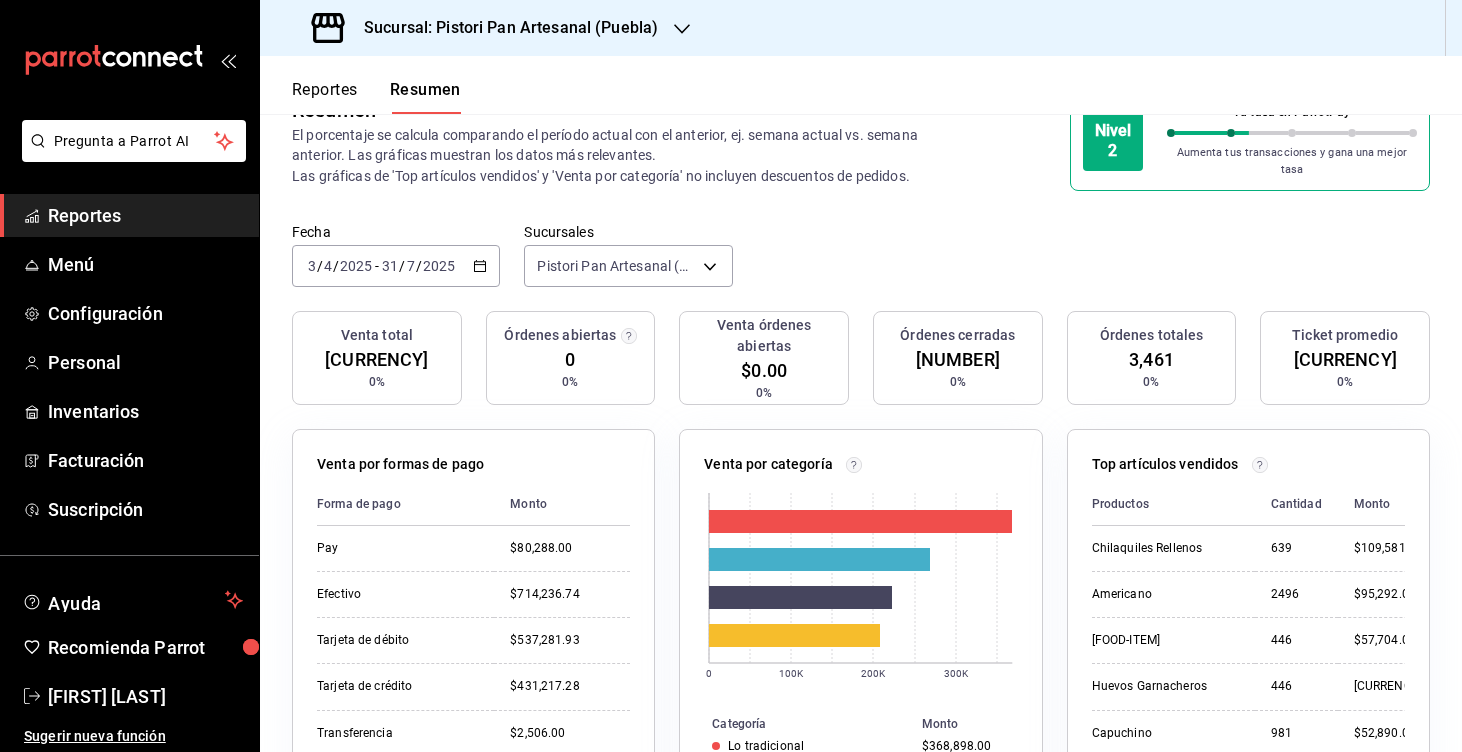 click 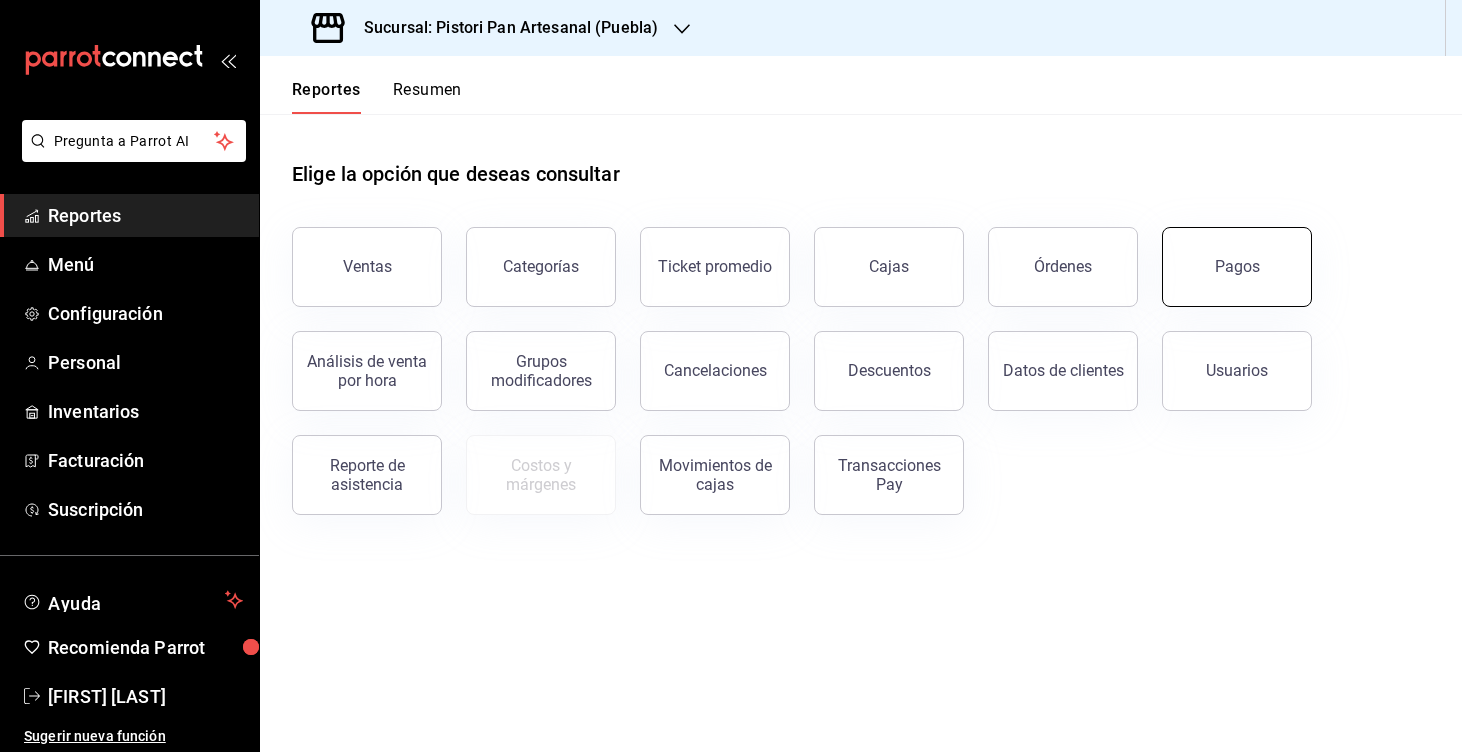 click on "Pagos" at bounding box center [1237, 267] 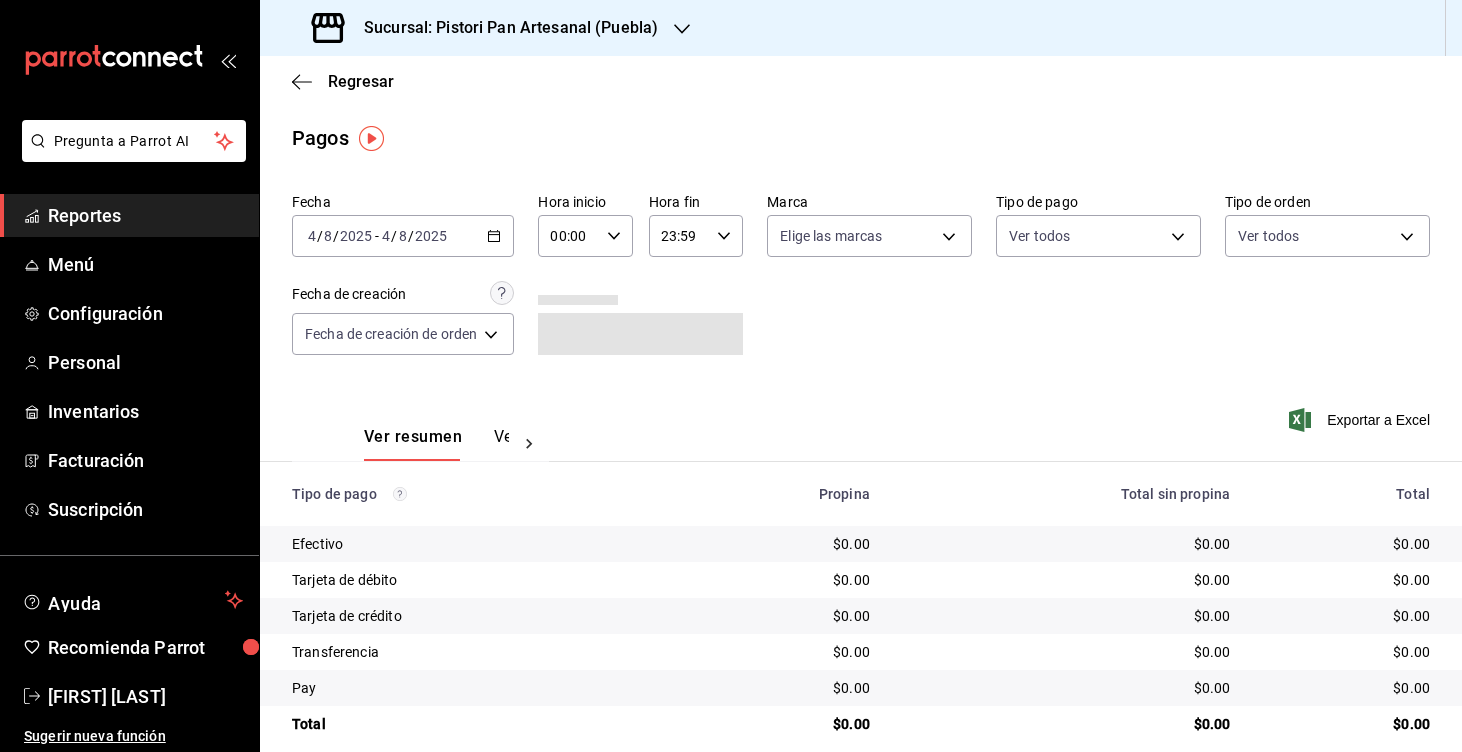 click 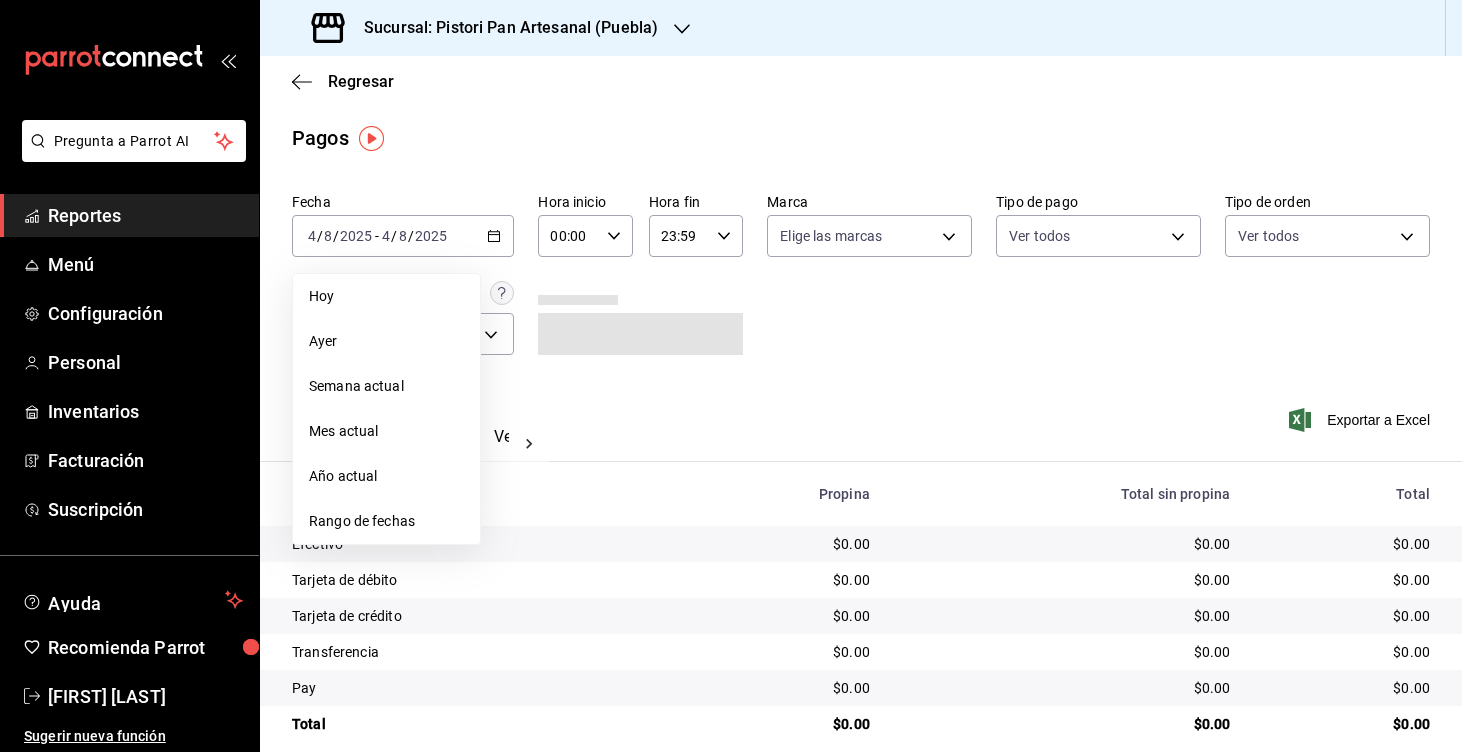 click on "Ver resumen Ver pagos Exportar a Excel" at bounding box center [861, 432] 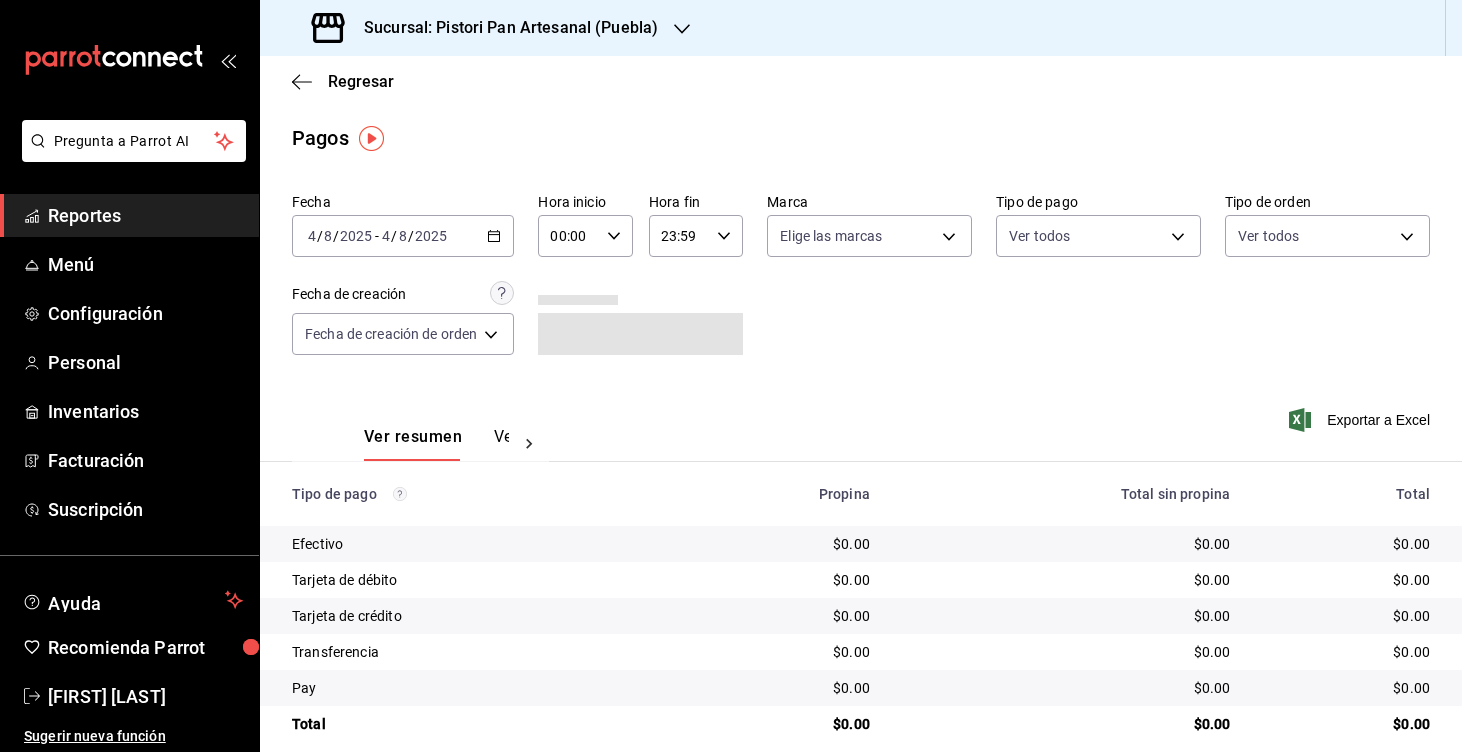 click 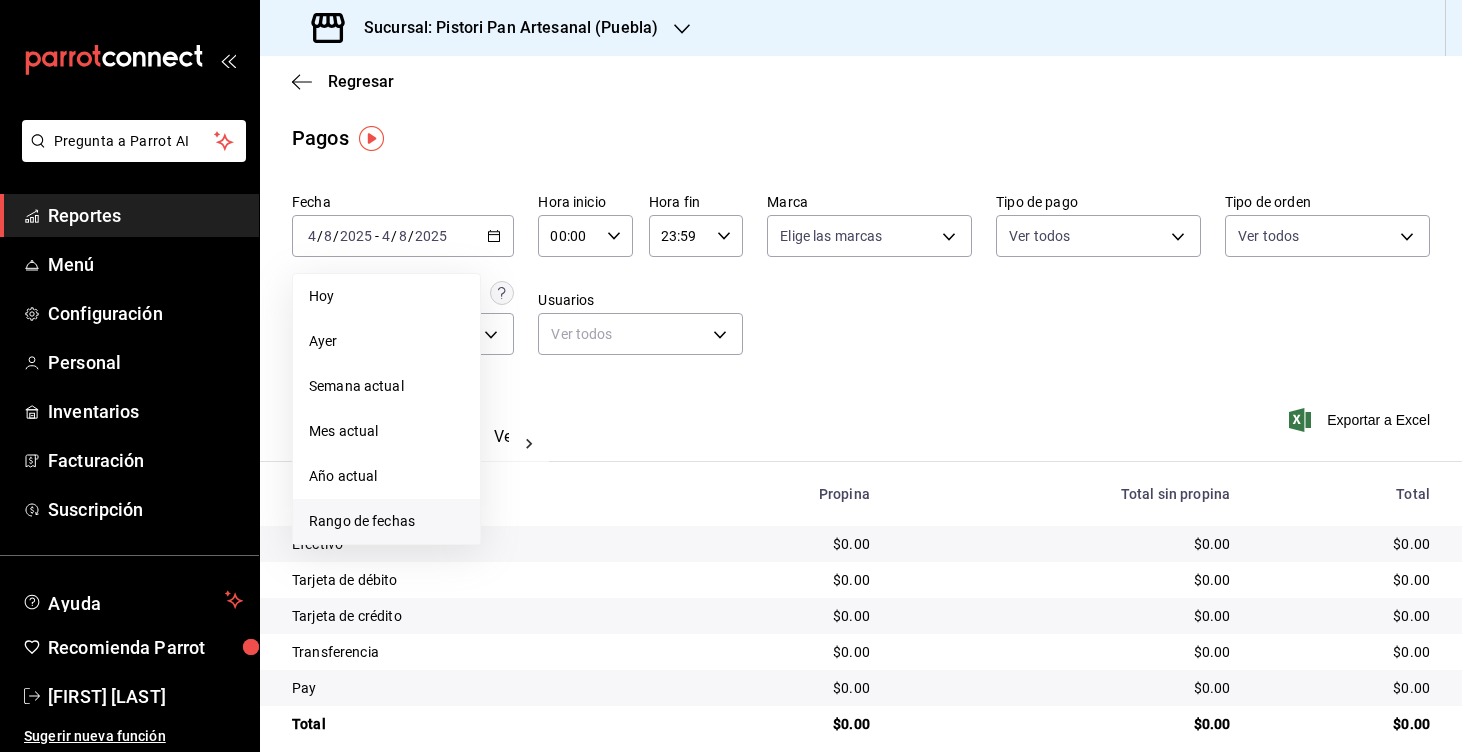 click on "Rango de fechas" at bounding box center [386, 521] 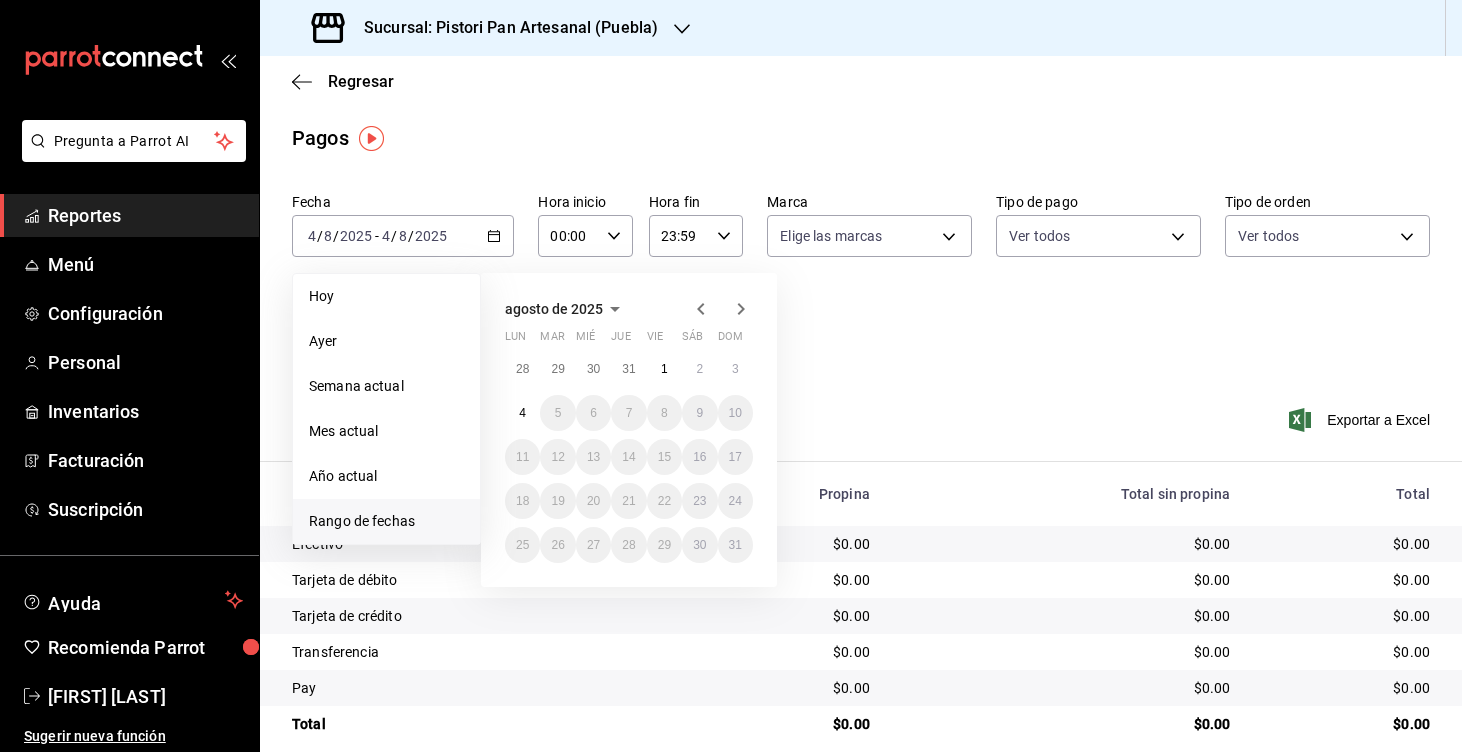 click 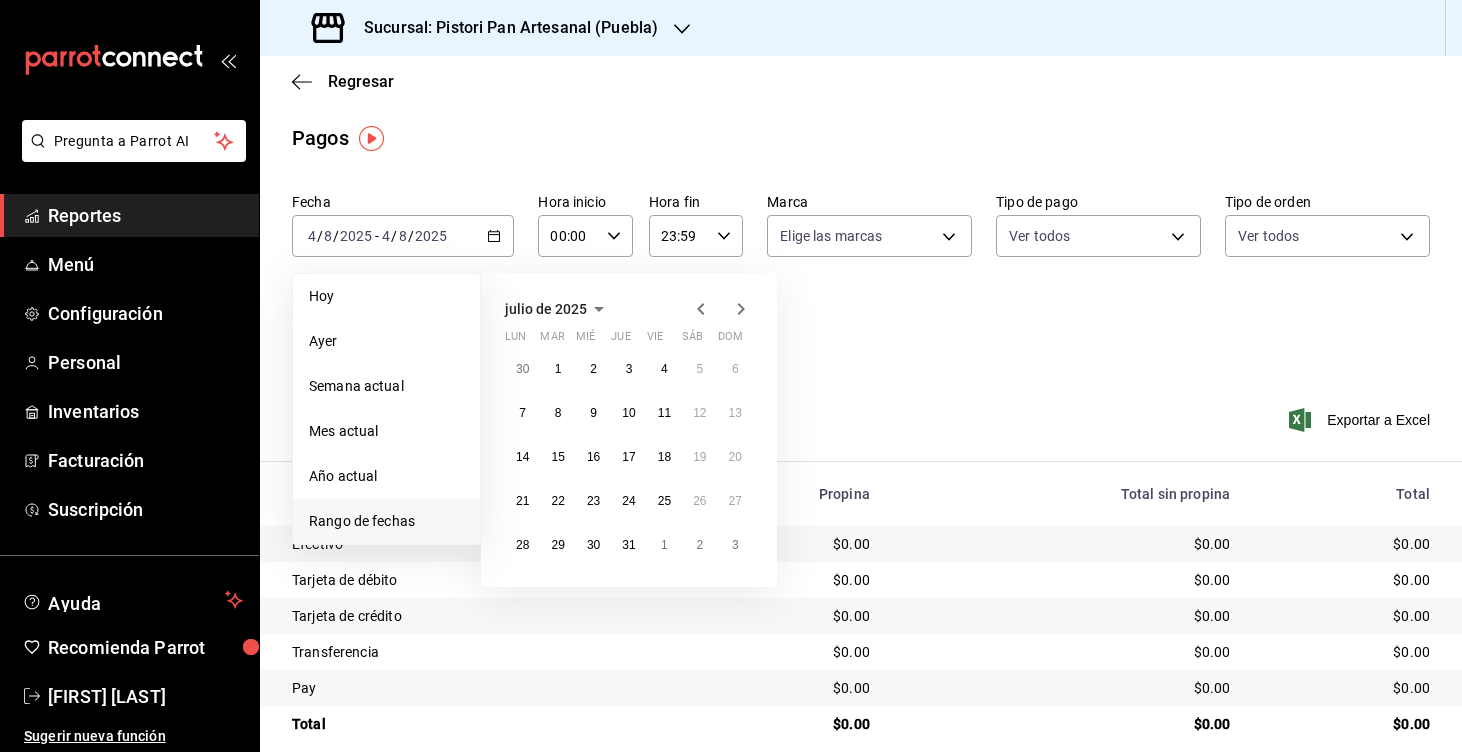 click 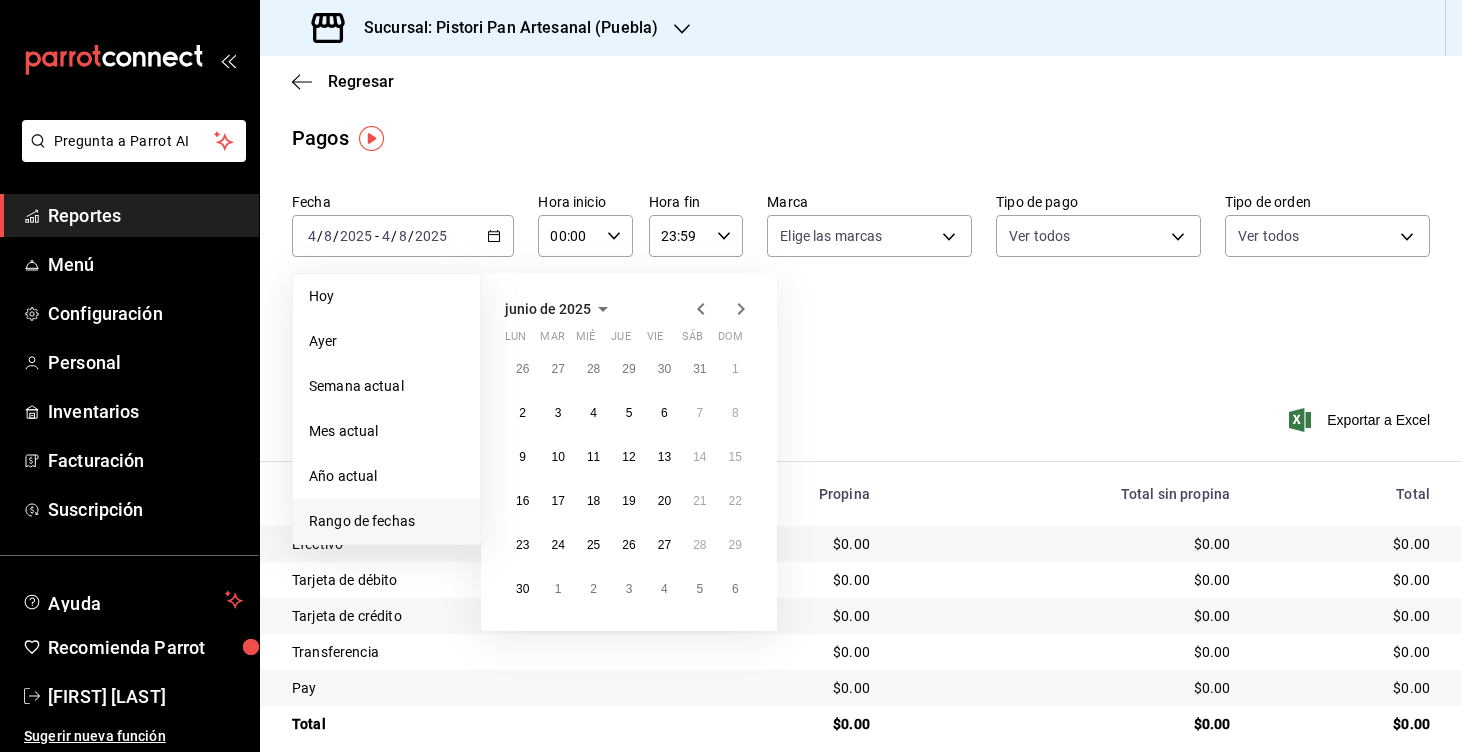 click 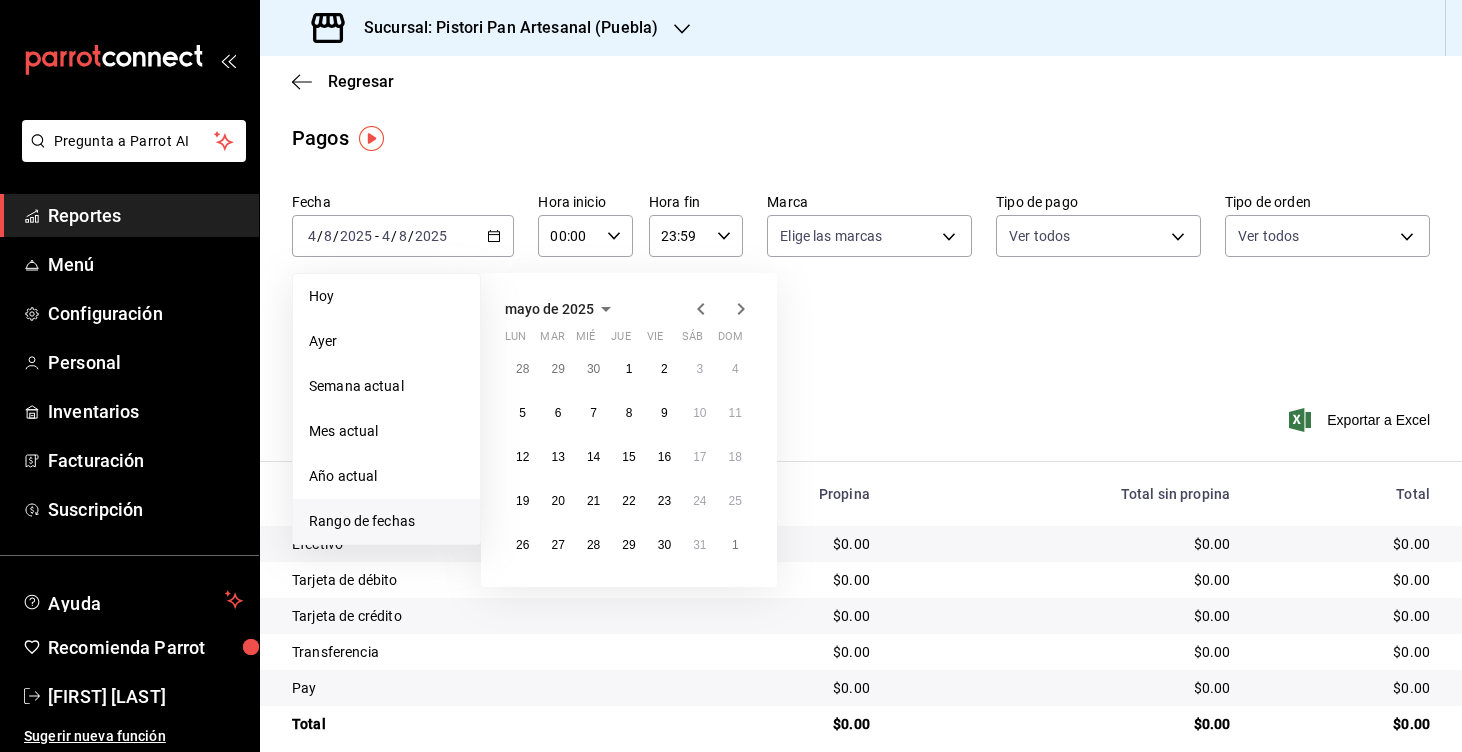 click 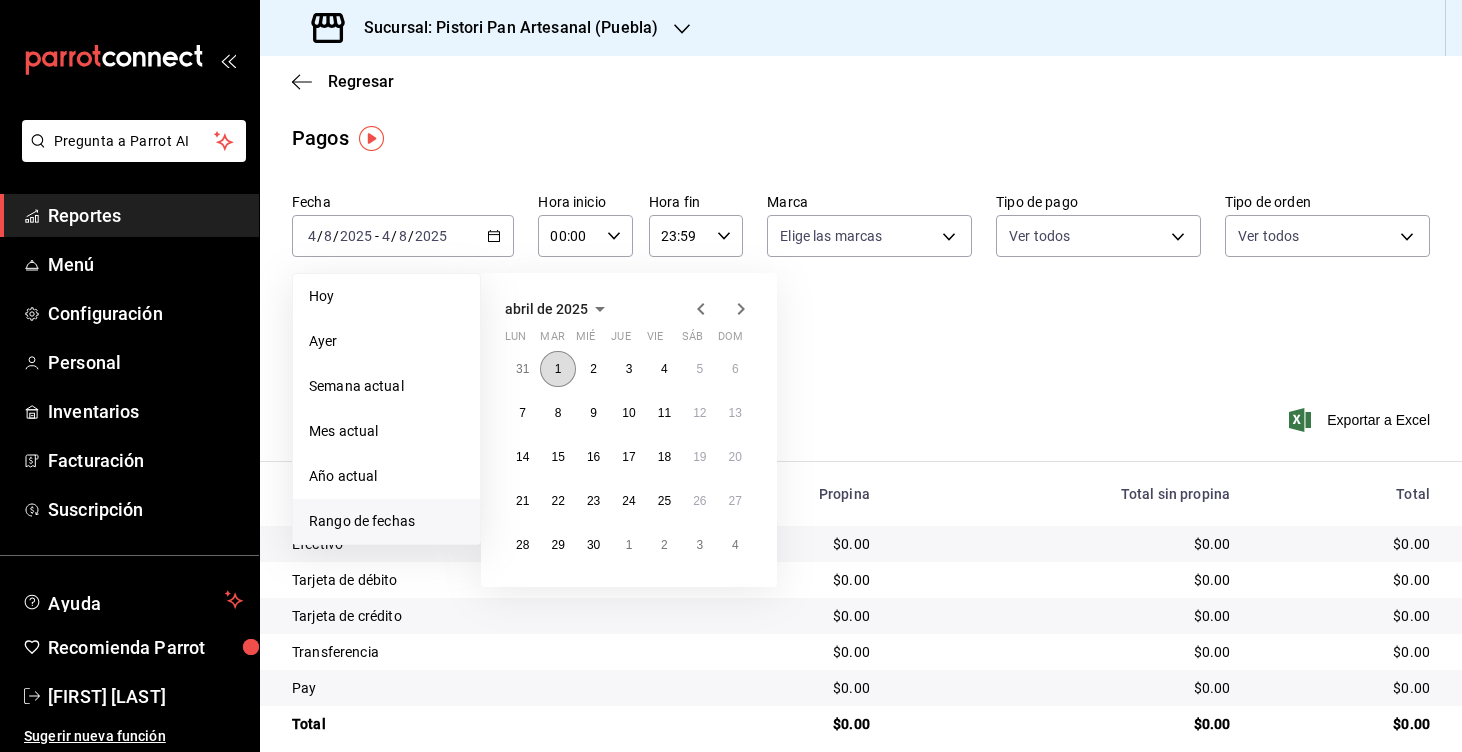 click on "1" at bounding box center (558, 369) 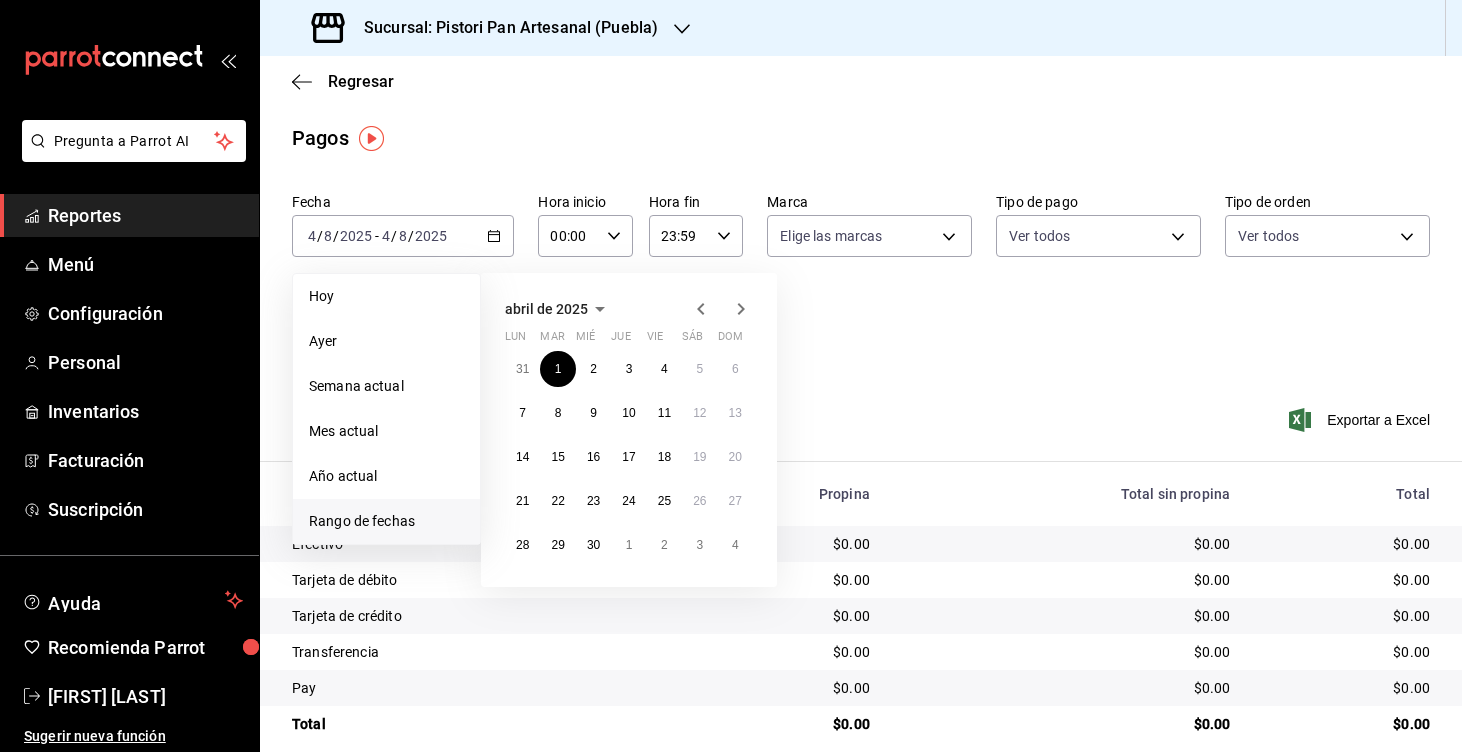 click 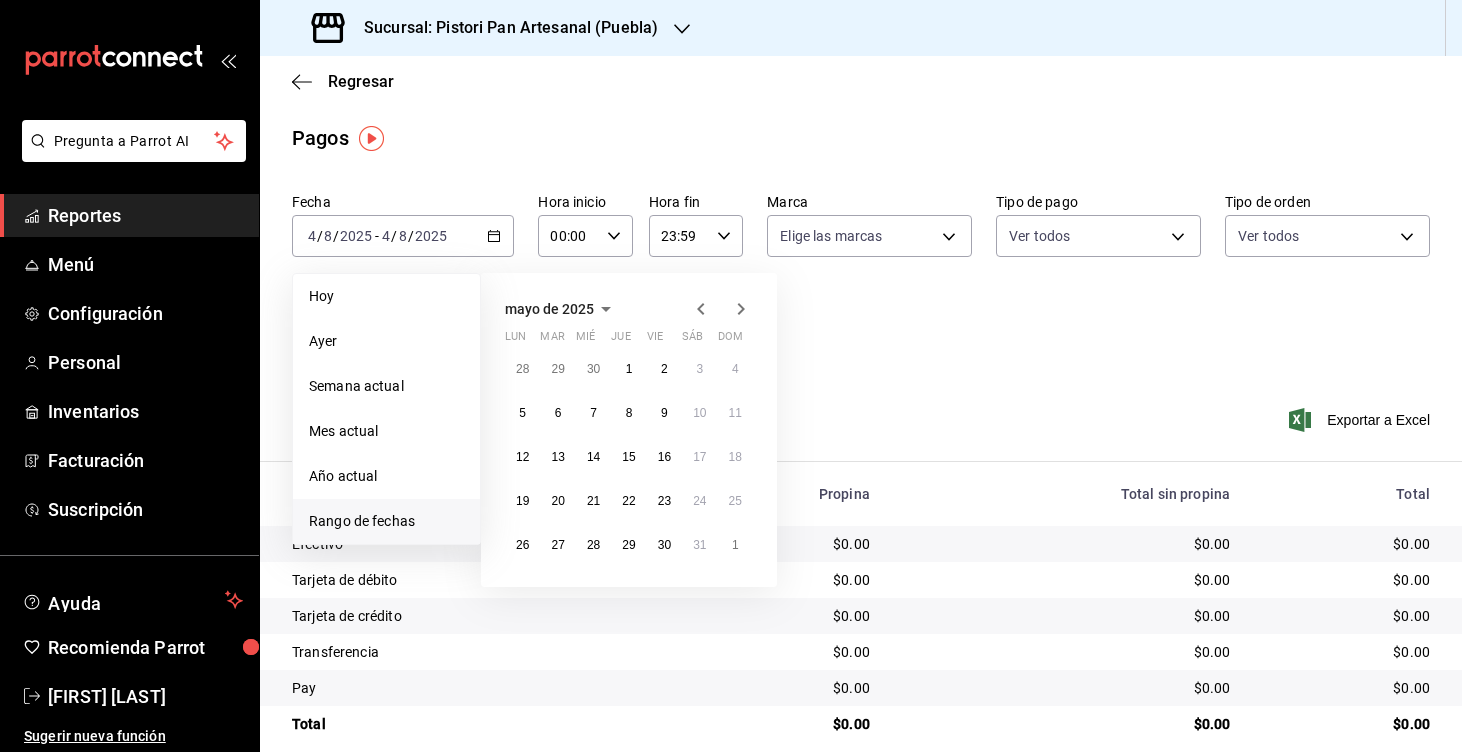 click 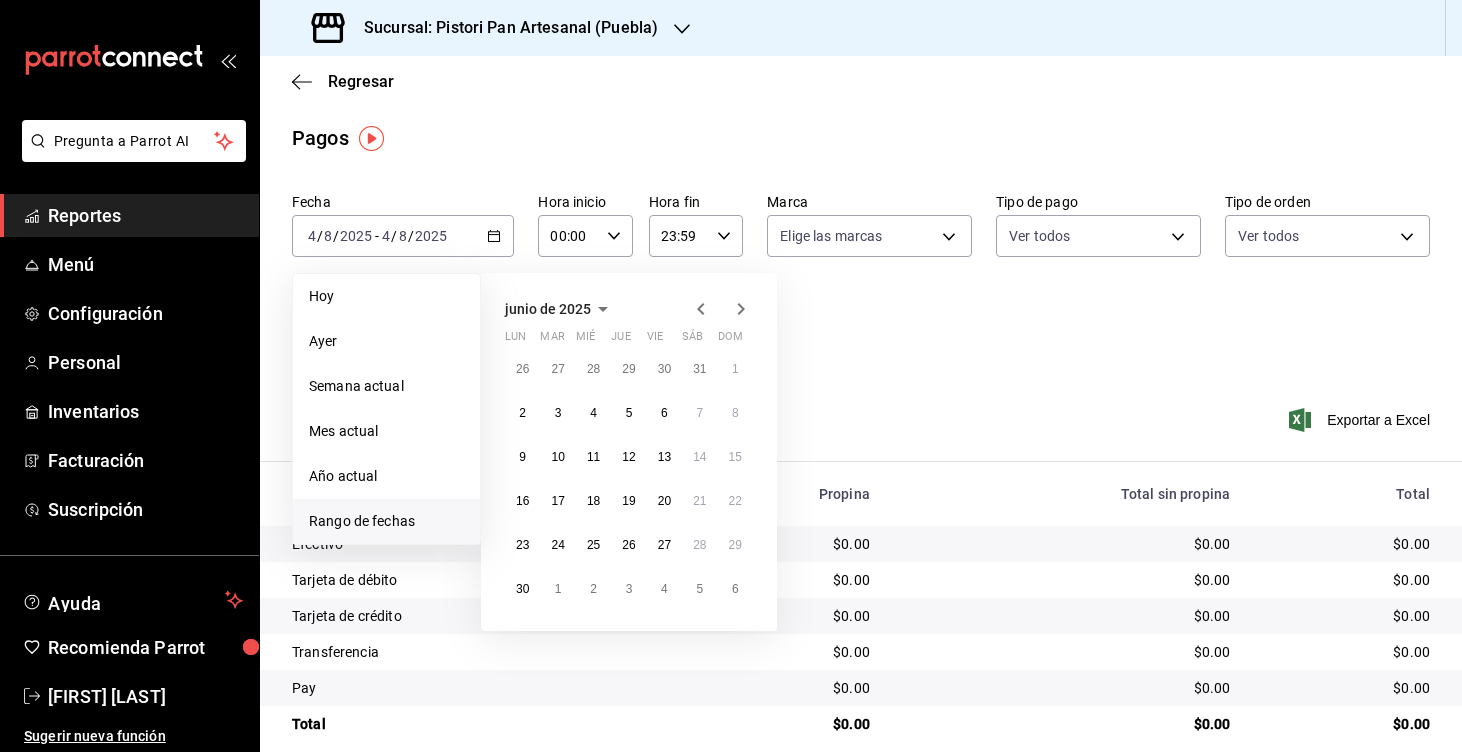 click 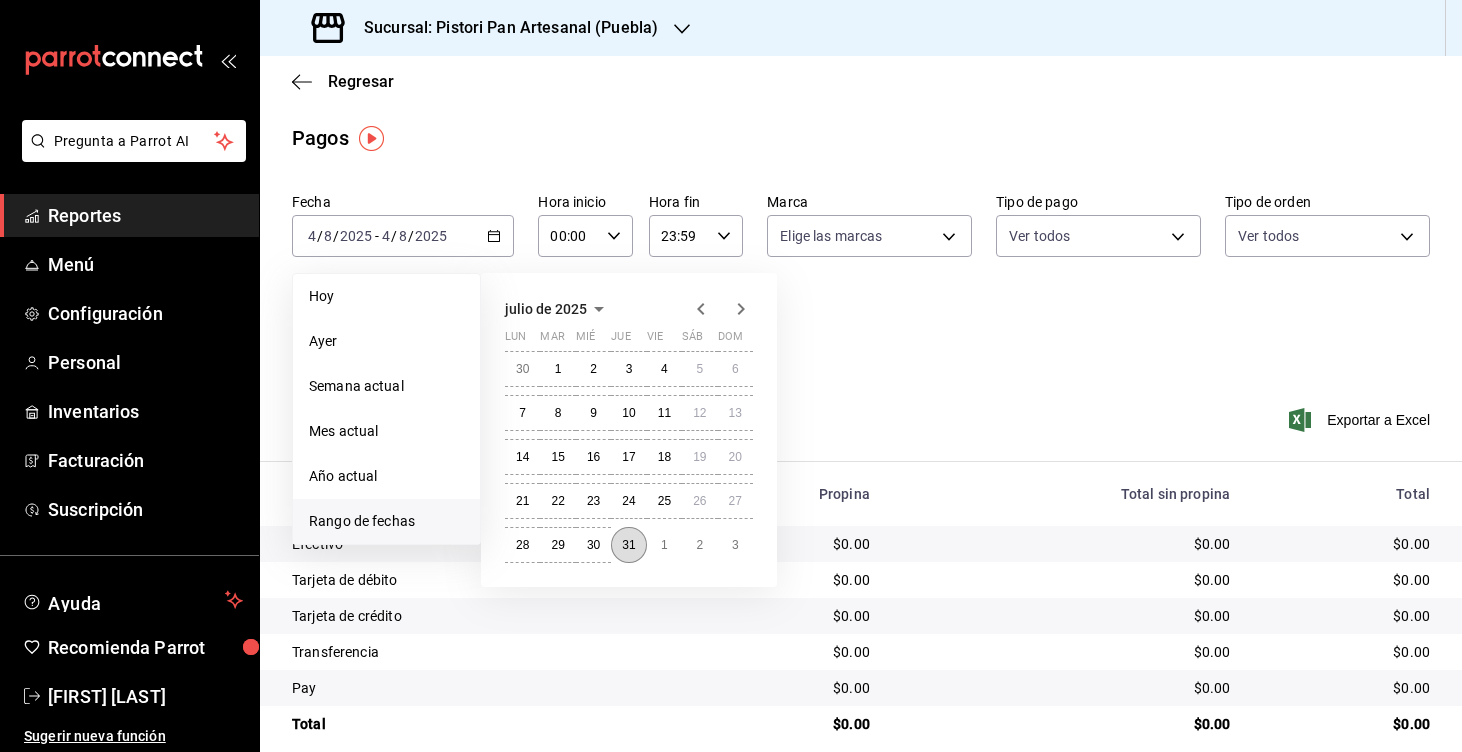 click on "31" at bounding box center [628, 545] 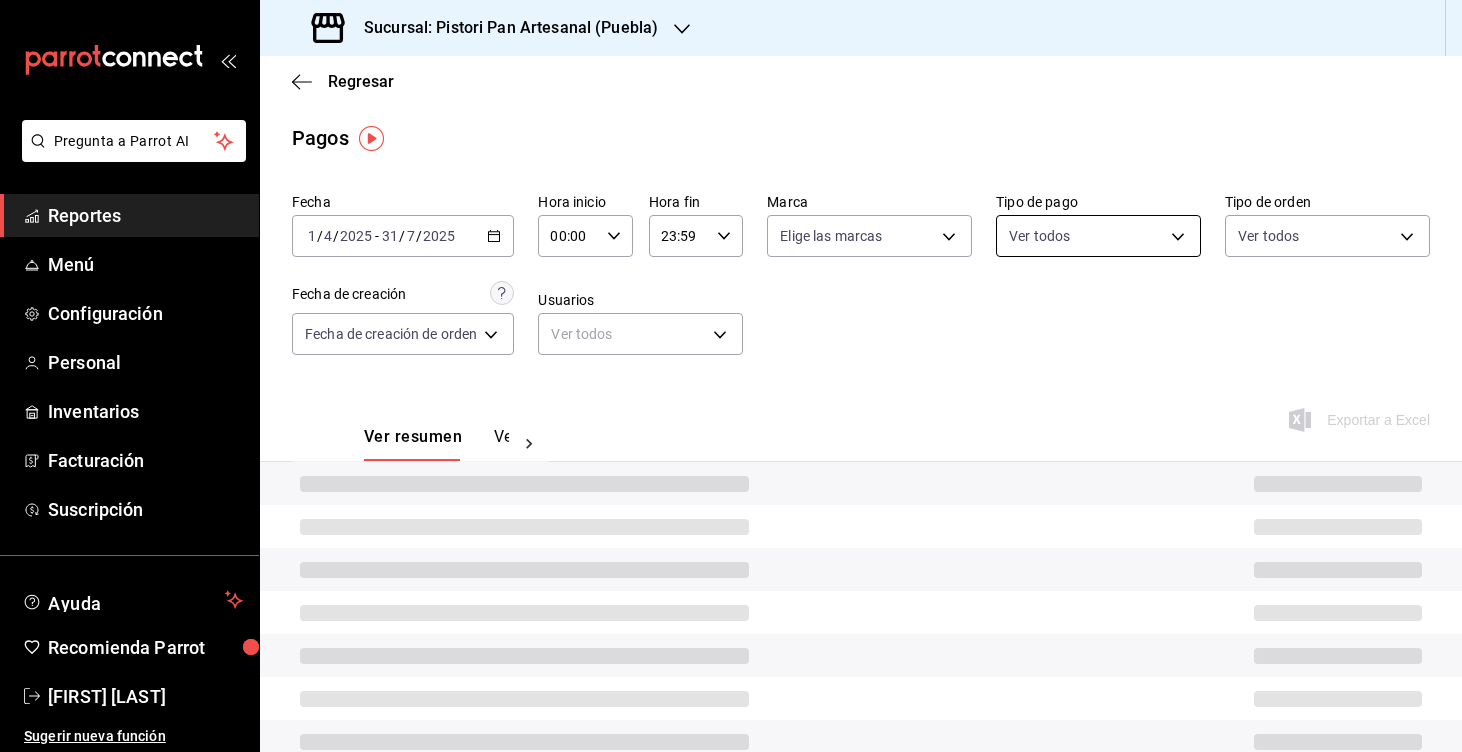 click on "Pregunta a Parrot AI Reportes   Menú   Configuración   Personal   Inventarios   Facturación   Suscripción   Ayuda Recomienda Parrot   [FIRST] [LAST]   Sugerir nueva función   Sucursal: Pistori Pan Artesanal ([CITY]) Regresar Pagos Fecha [DATE] [DATE] - [DATE] [DATE] Hora inicio 00:00 Hora inicio Hora fin 23:59 Hora fin Marca Elige las marcas Tipo de pago Ver todos Tipo de orden Ver todos Fecha de creación   Fecha de creación de orden ORDER Usuarios Ver todos null Ver resumen Ver pagos Exportar a Excel Pregunta a Parrot AI Reportes   Menú   Configuración   Personal   Inventarios   Facturación   Suscripción   Ayuda Recomienda Parrot   [FIRST] [LAST]   Sugerir nueva función   GANA 1 MES GRATIS EN TU SUSCRIPCIÓN AQUÍ ¿Recuerdas cómo empezó tu restaurante?
Hoy puedes ayudar a un colega a tener el mismo cambio que tú viviste.
Recomienda Parrot directamente desde tu Portal Administrador.
Es fácil y rápido.
🎁 Por cada restaurante que se una, ganas 1 mes gratis. Ir a video" at bounding box center (731, 376) 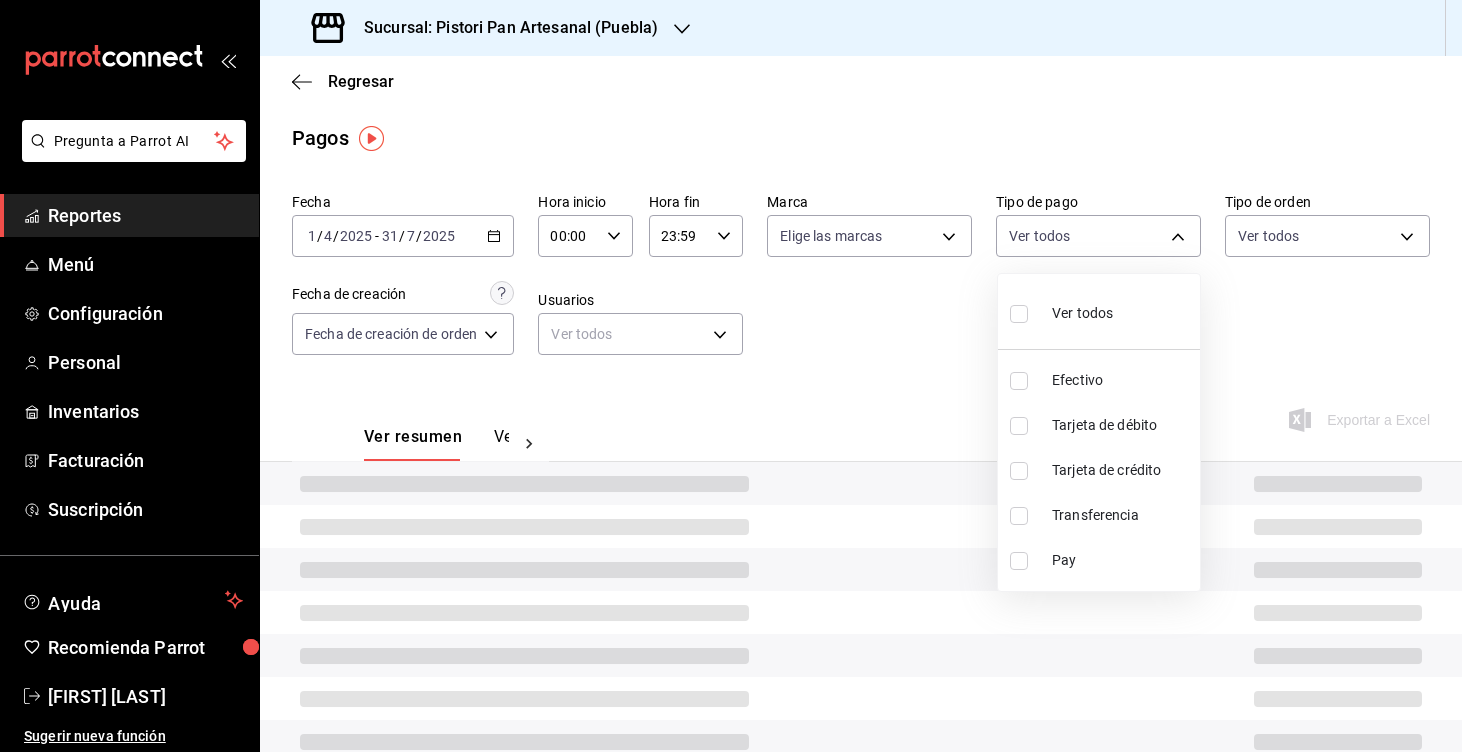 click at bounding box center (1019, 426) 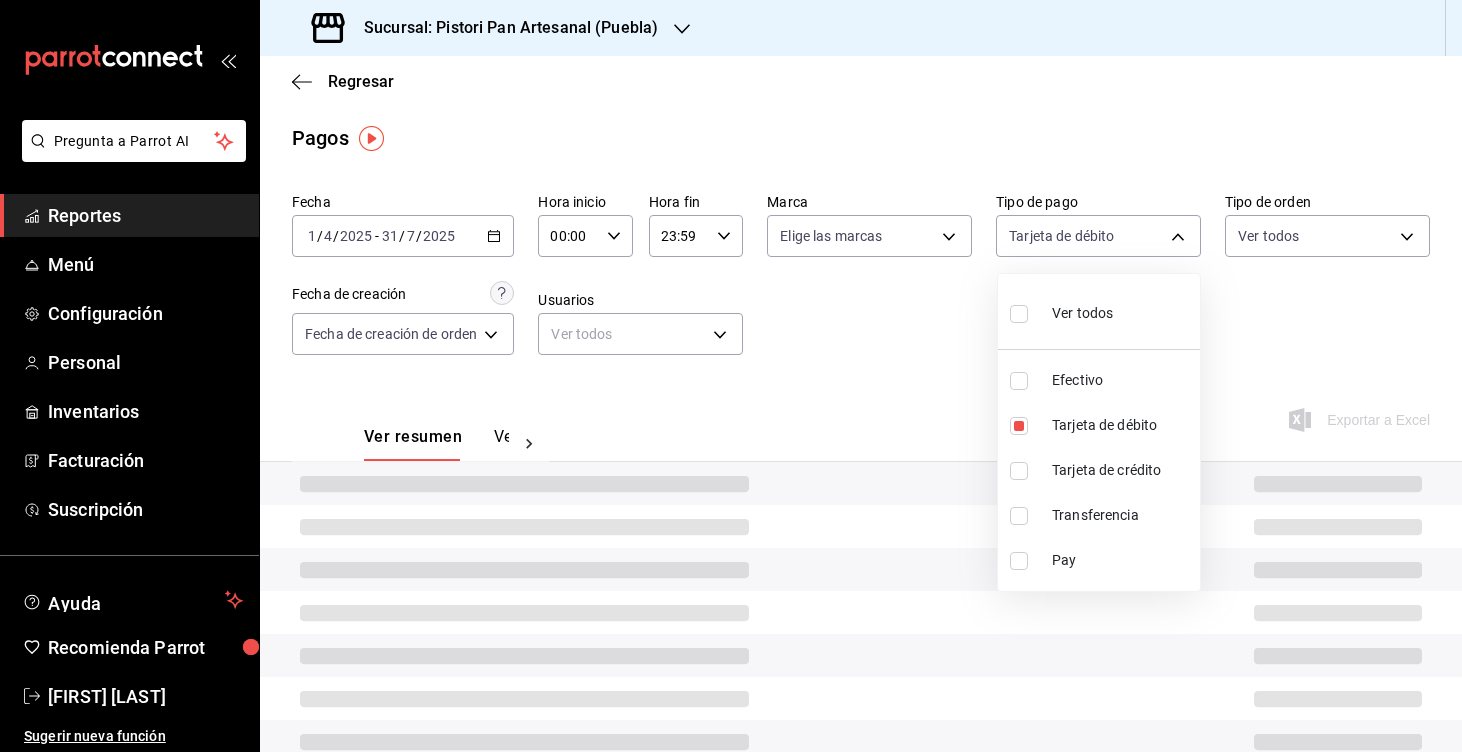 click at bounding box center (1019, 471) 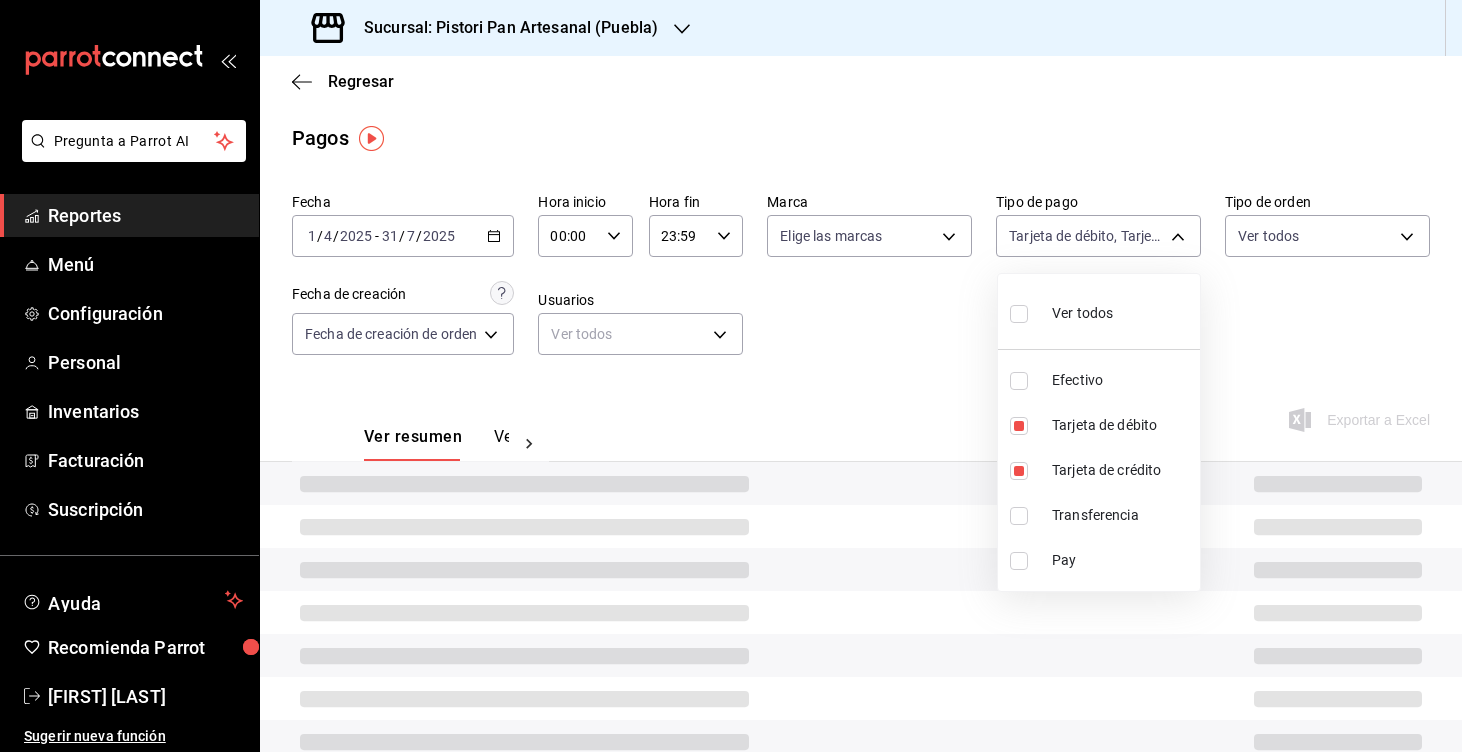 click at bounding box center [731, 376] 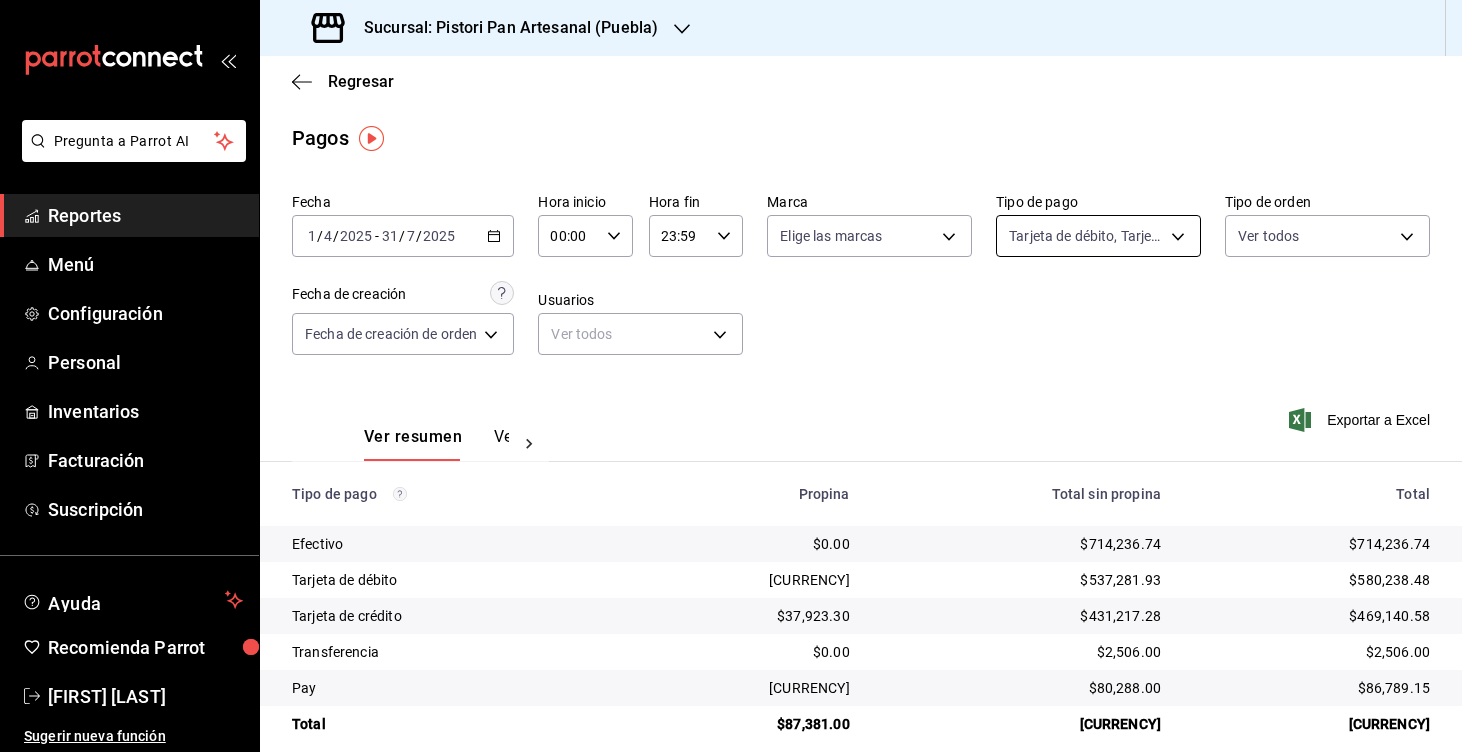 click on "Pregunta a Parrot AI Reportes   Menú   Configuración   Personal   Inventarios   Facturación   Suscripción   Ayuda Recomienda Parrot   [FIRST] [LAST]   Sugerir nueva función   Sucursal: Pistori Pan Artesanal (Puebla) Regresar Pagos Fecha [DATE] [DAY] / [MONTH] / [YEAR] - [DATE] [DAY] / [MONTH] / [YEAR] Hora inicio 00:00 Hora inicio Hora fin 23:59 Hora fin Marca Elige las marcas Tipo de pago Tarjeta de débito, Tarjeta de crédito [UUID], [UUID] Tipo de orden Ver todos Fecha de creación   Fecha de creación de orden ORDER Usuarios Ver todos null Ver resumen Ver pagos Exportar a Excel Tipo de pago   Propina Total sin propina Total Efectivo $0.00 $714,236.74 $714,236.74 Tarjeta de débito $42,956.55 $537,281.93 $580,238.48 Tarjeta de crédito $37,923.30 $431,217.28 $469,140.58 Transferencia $0.00 $2,506.00 $2,506.00 Pay $6,501.15 $80,288.00 $86,789.15 Total $87,381.00 $1,765,529.95 $1,852,910.95 Pregunta a Parrot AI Reportes   Menú   Configuración   Personal" at bounding box center (731, 376) 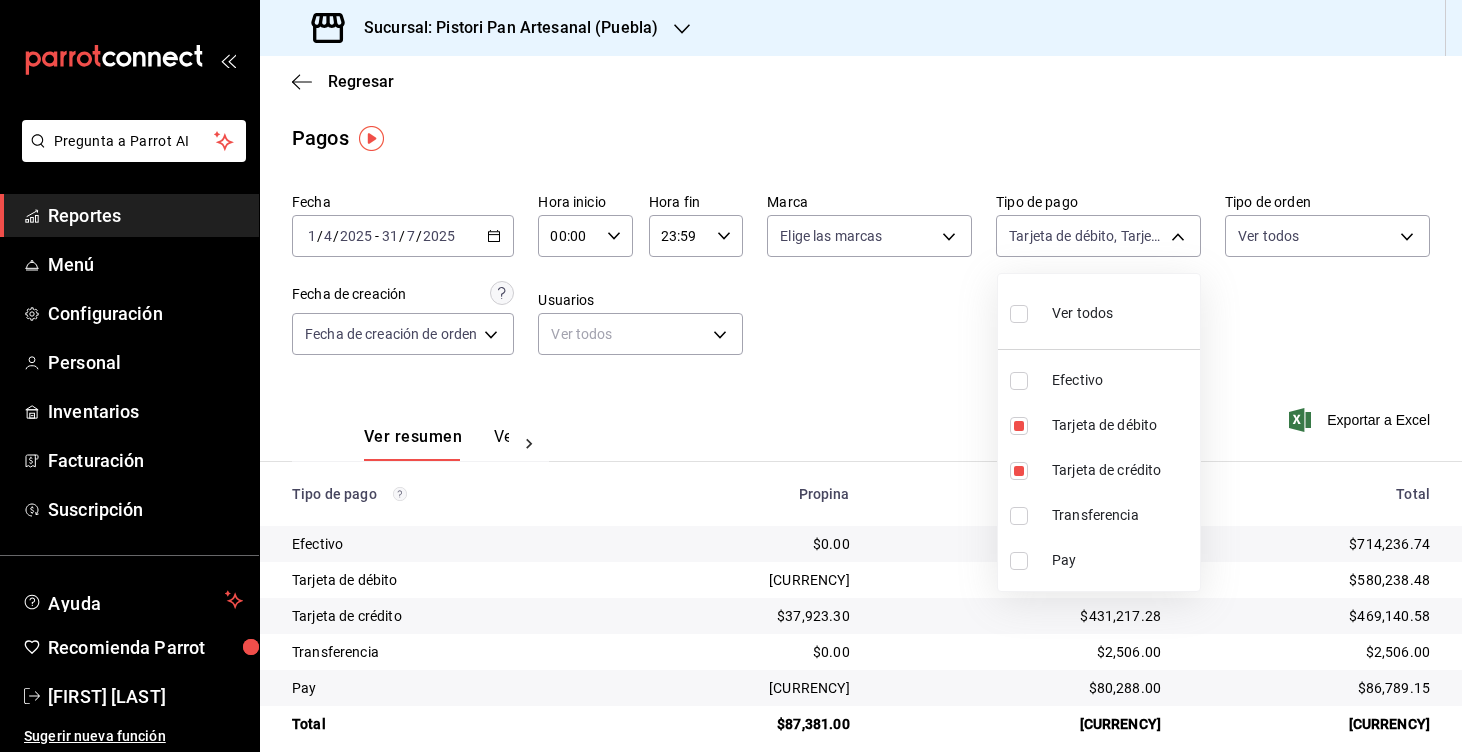click at bounding box center (1019, 516) 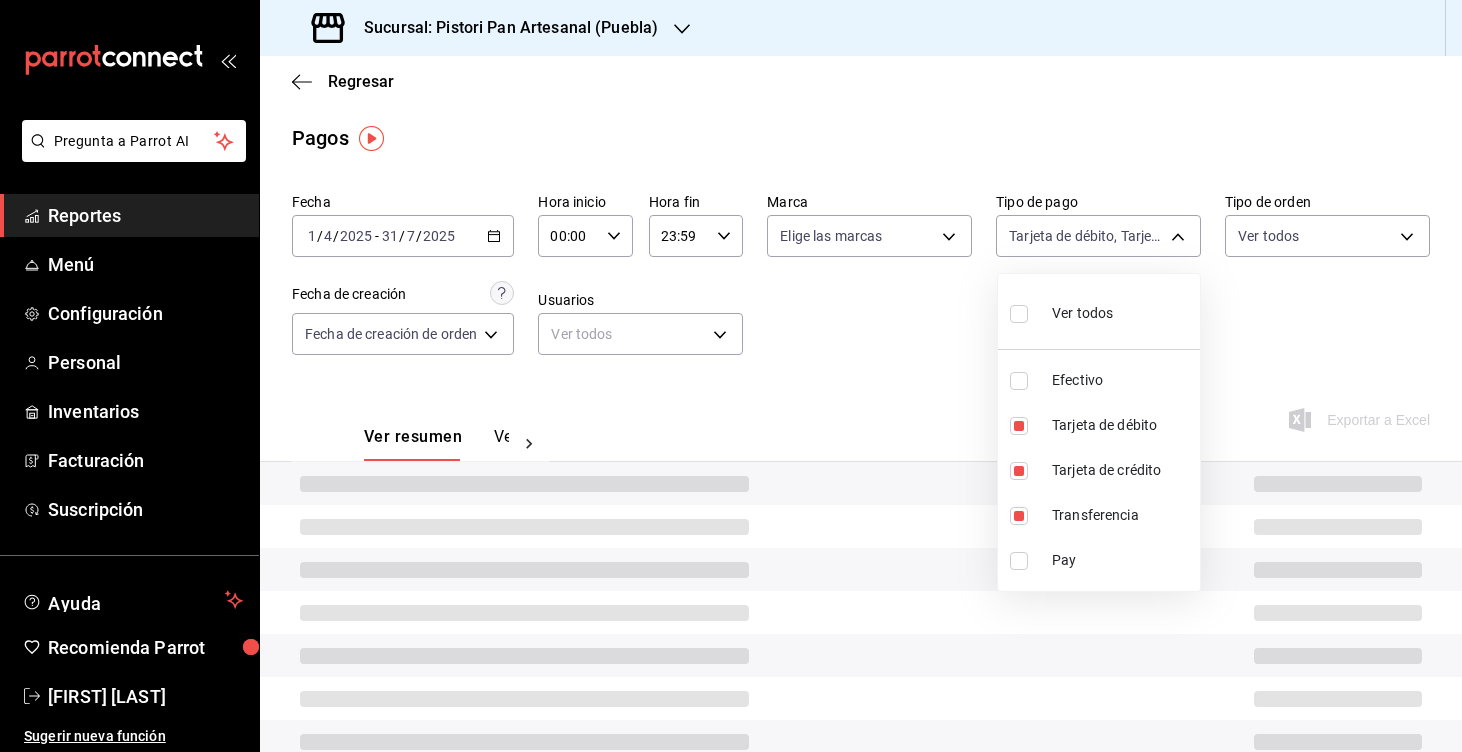 click on "Pay" at bounding box center [1099, 560] 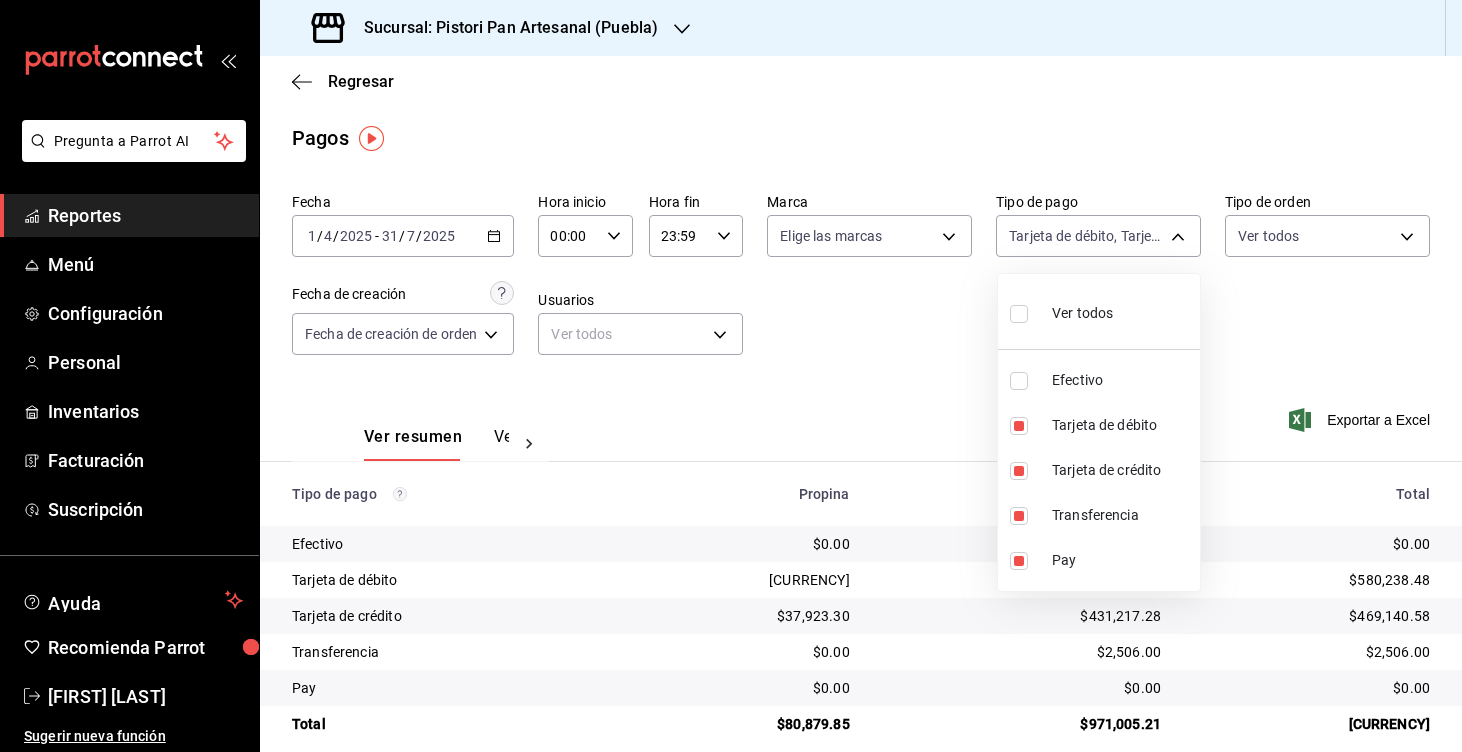 click at bounding box center (731, 376) 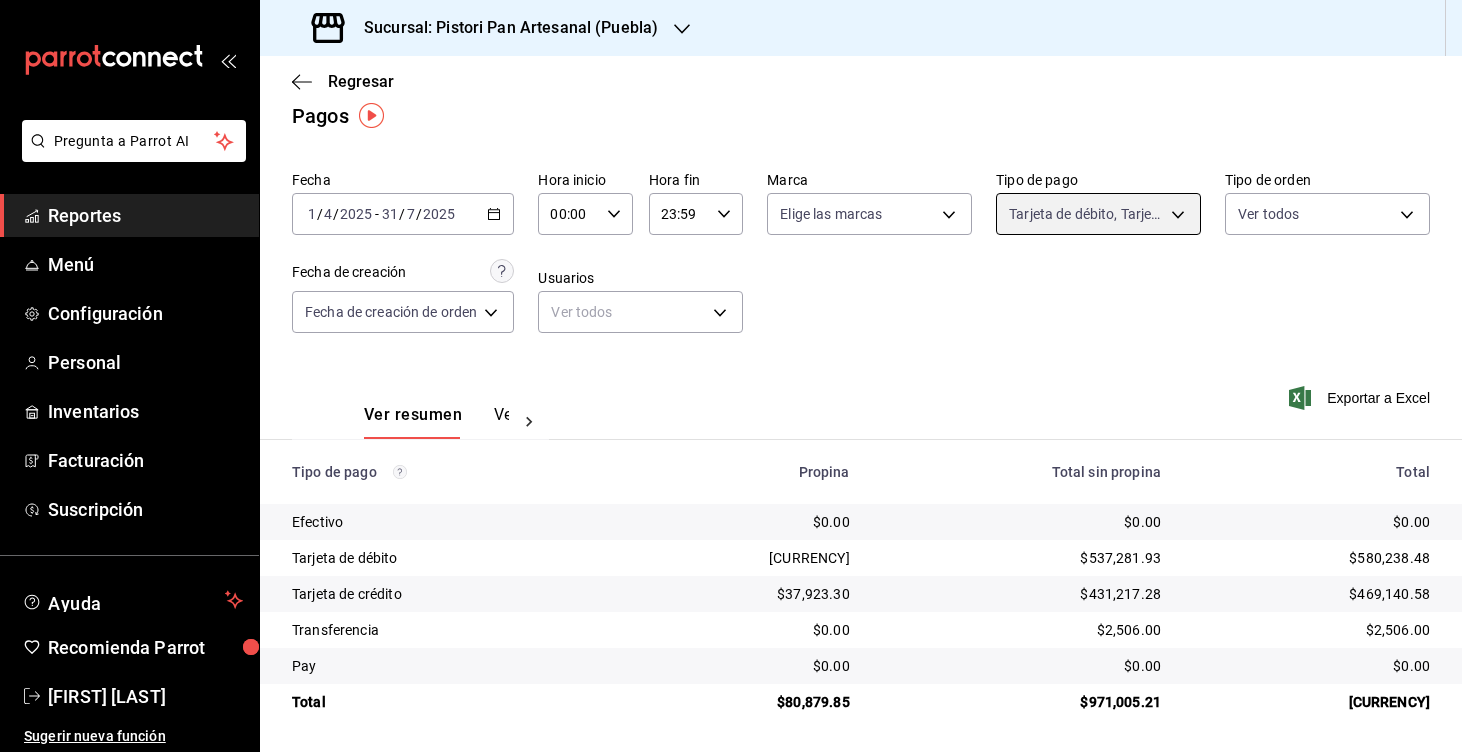 scroll, scrollTop: 22, scrollLeft: 0, axis: vertical 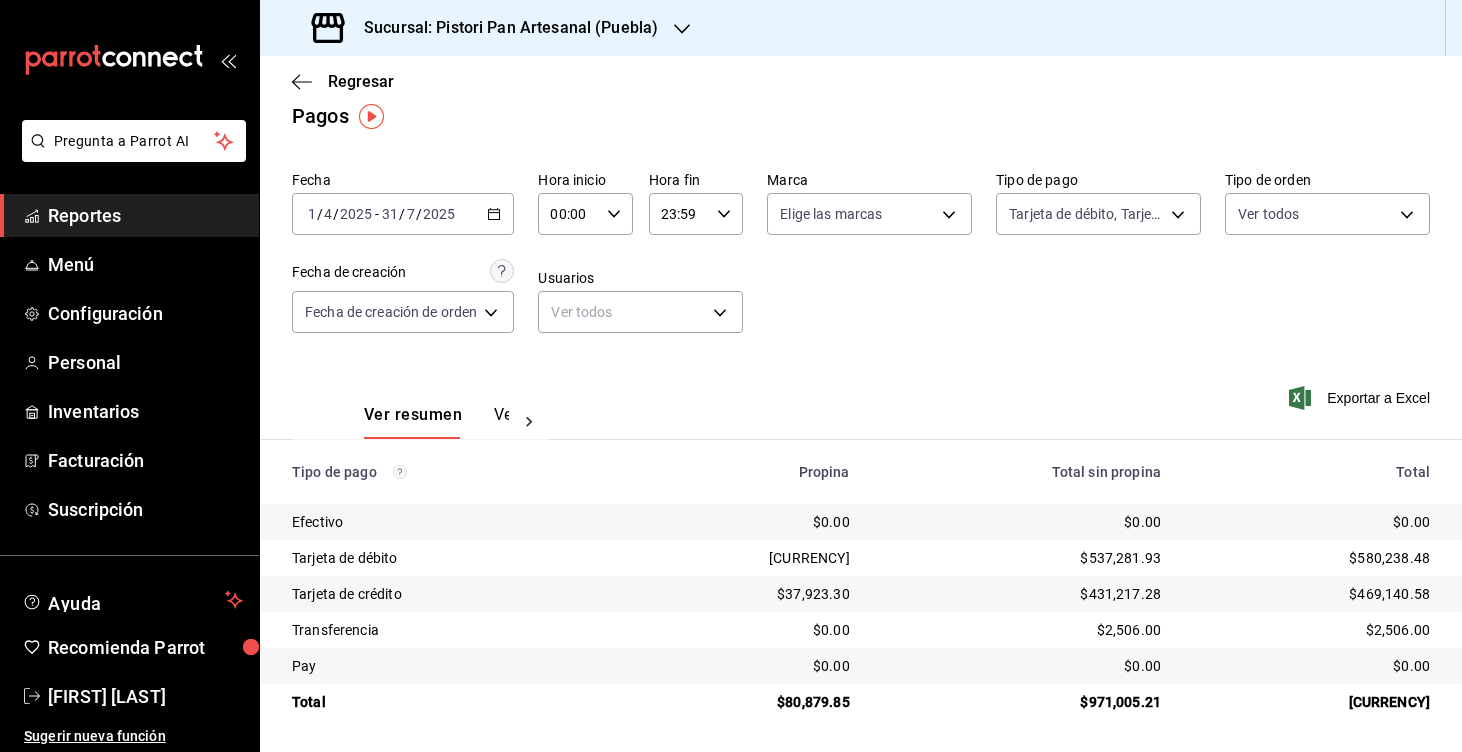 drag, startPoint x: 1432, startPoint y: 706, endPoint x: 701, endPoint y: 702, distance: 731.0109 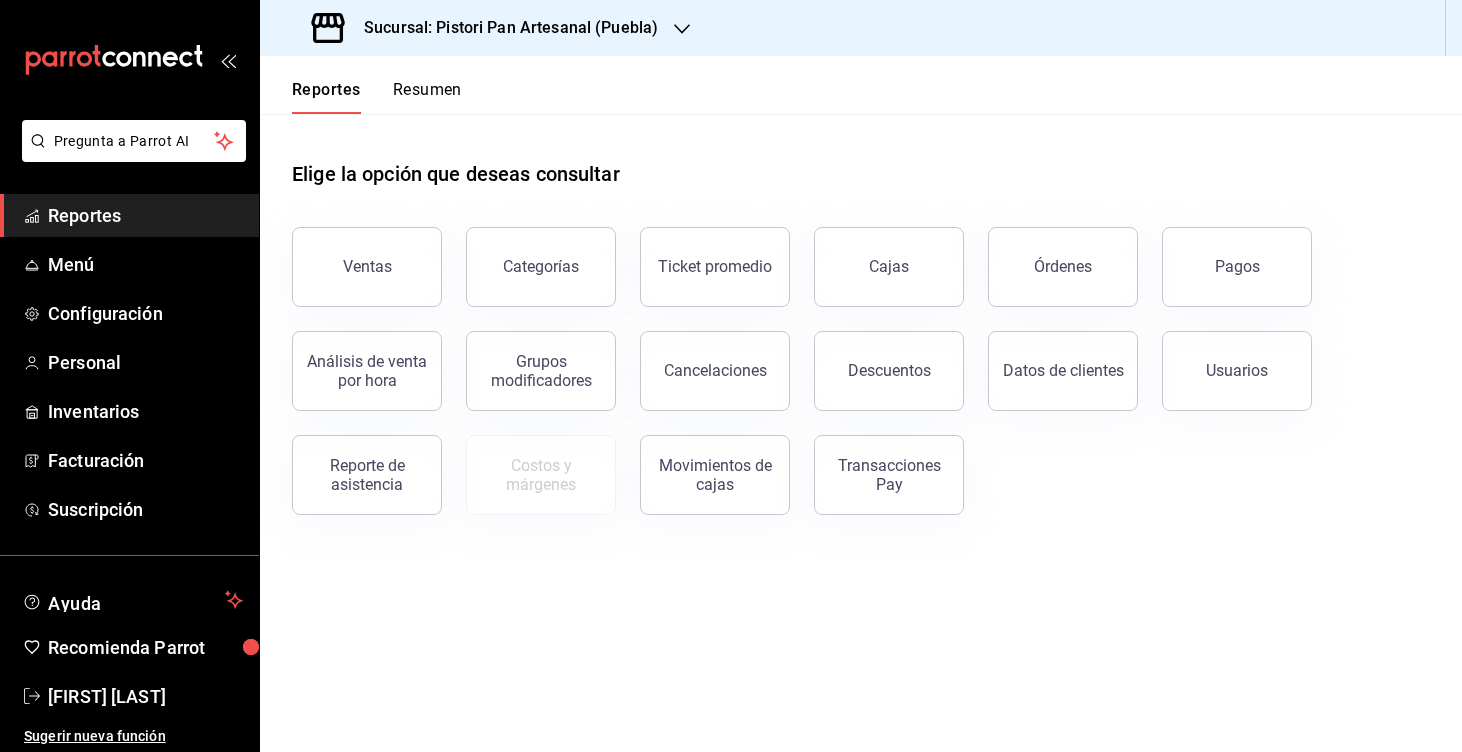 click on "Resumen" at bounding box center [427, 97] 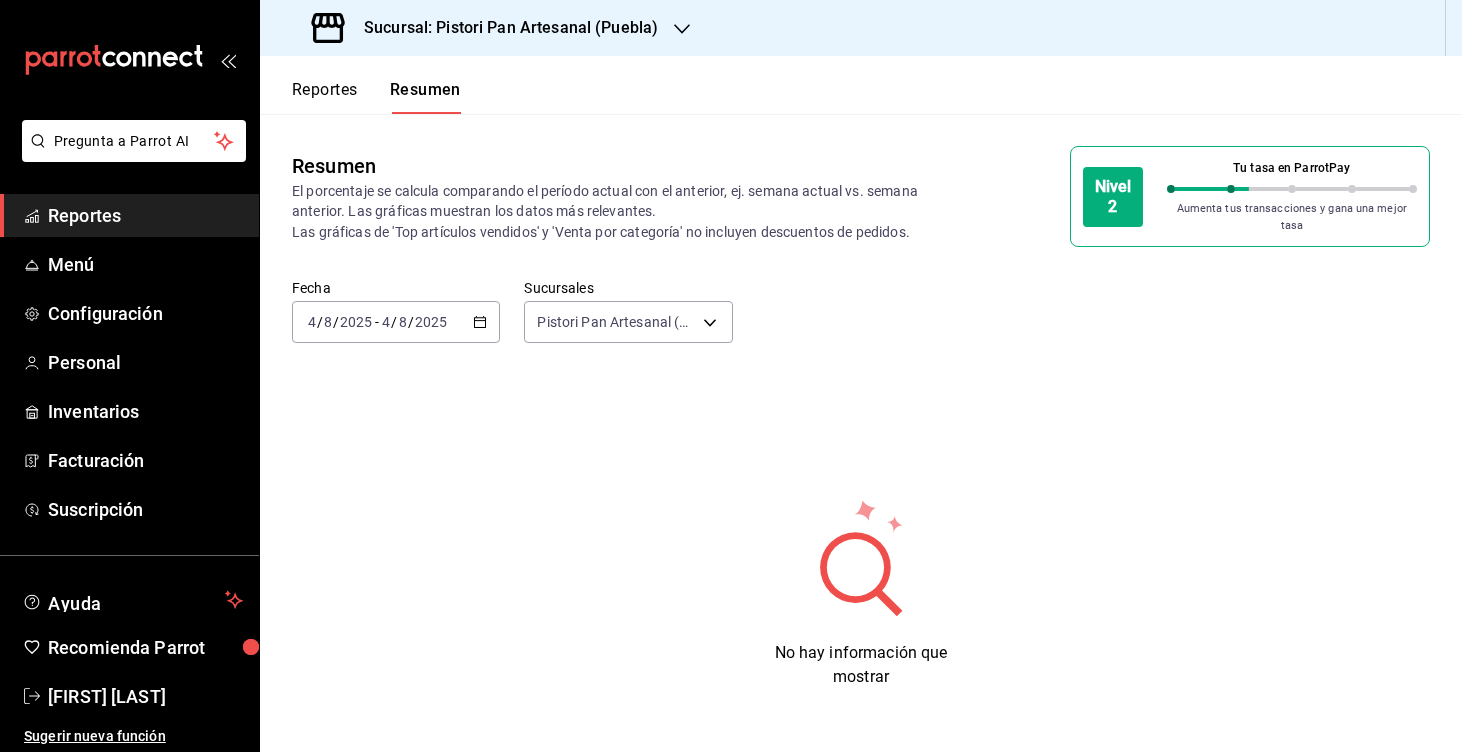 click 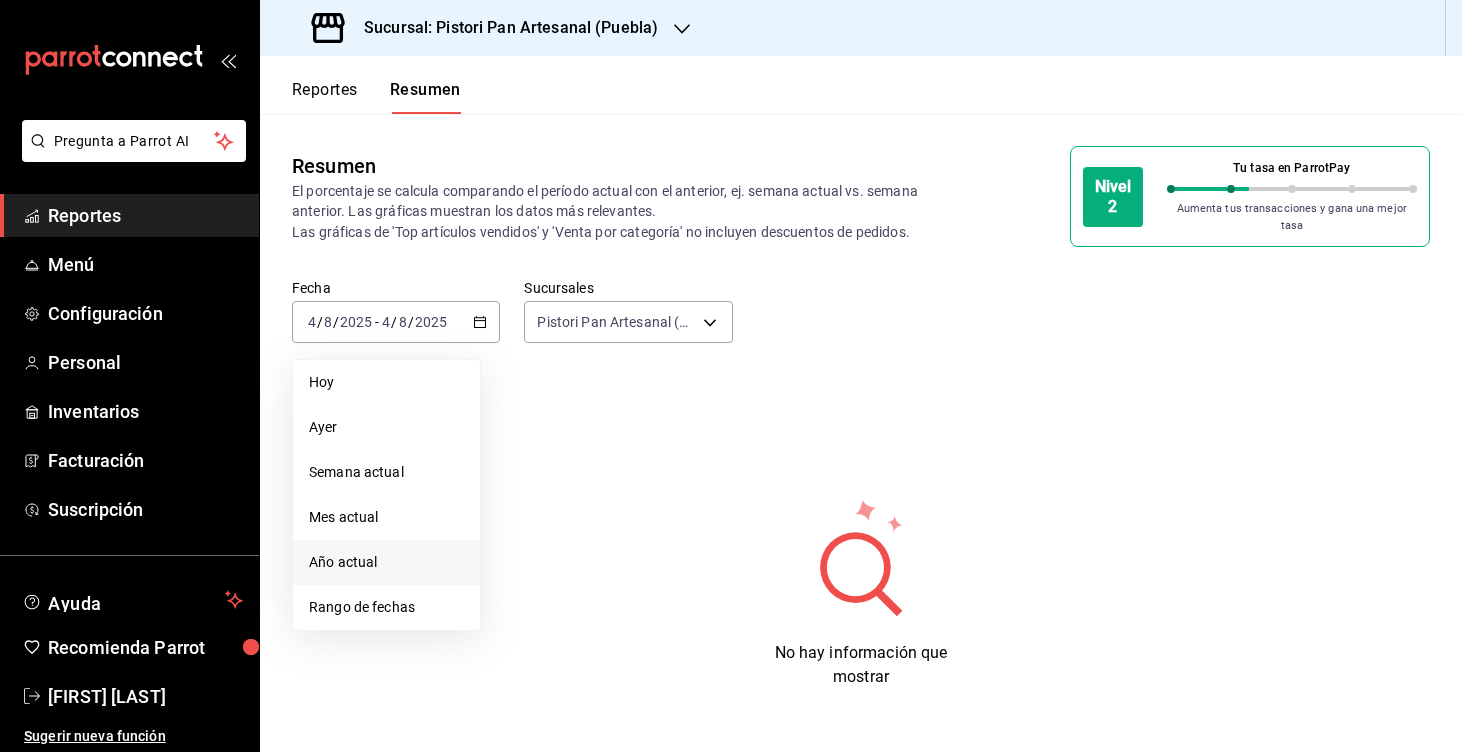 click on "Año actual" at bounding box center (386, 562) 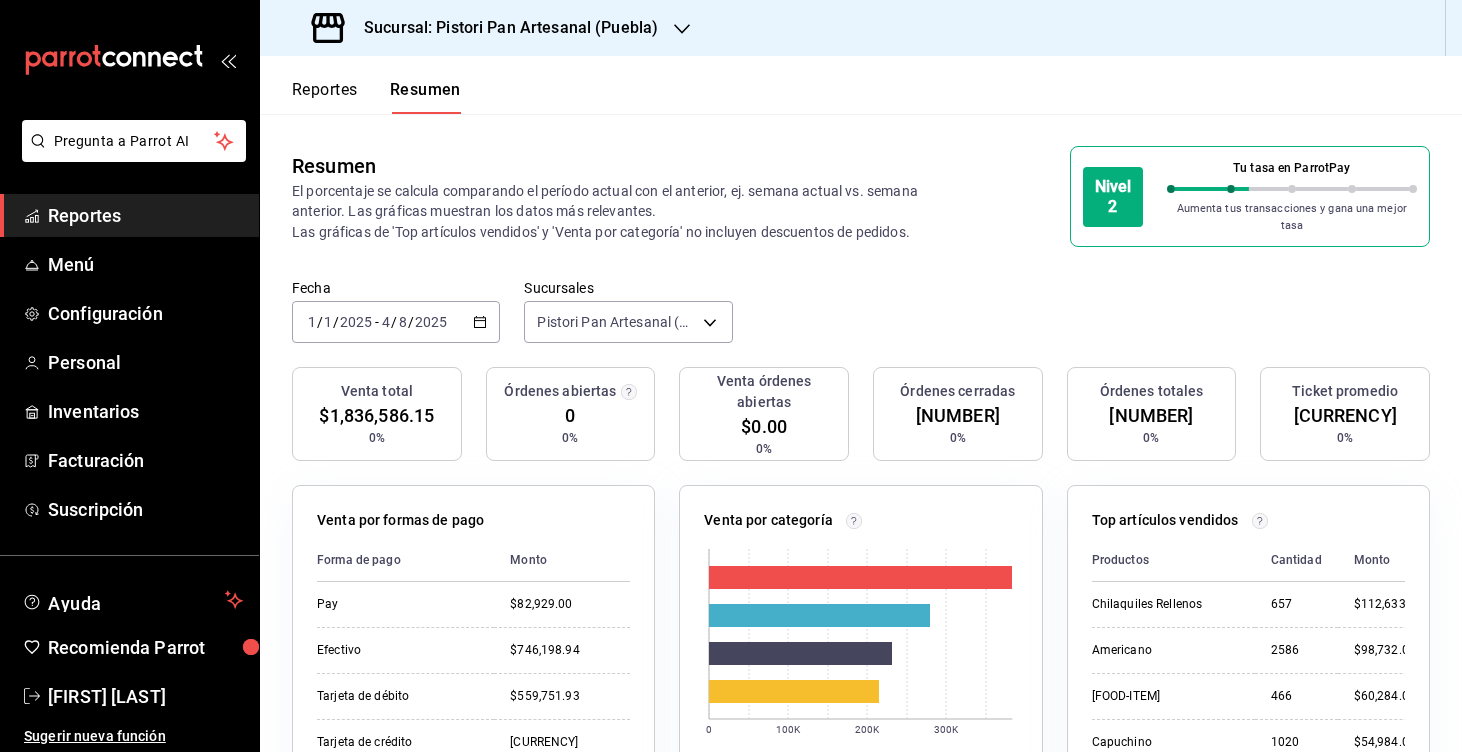 click on "[DATE] [DAY] / [MONTH] / [YEAR] - [DATE] [DAY] / [MONTH] / [YEAR]" at bounding box center (396, 322) 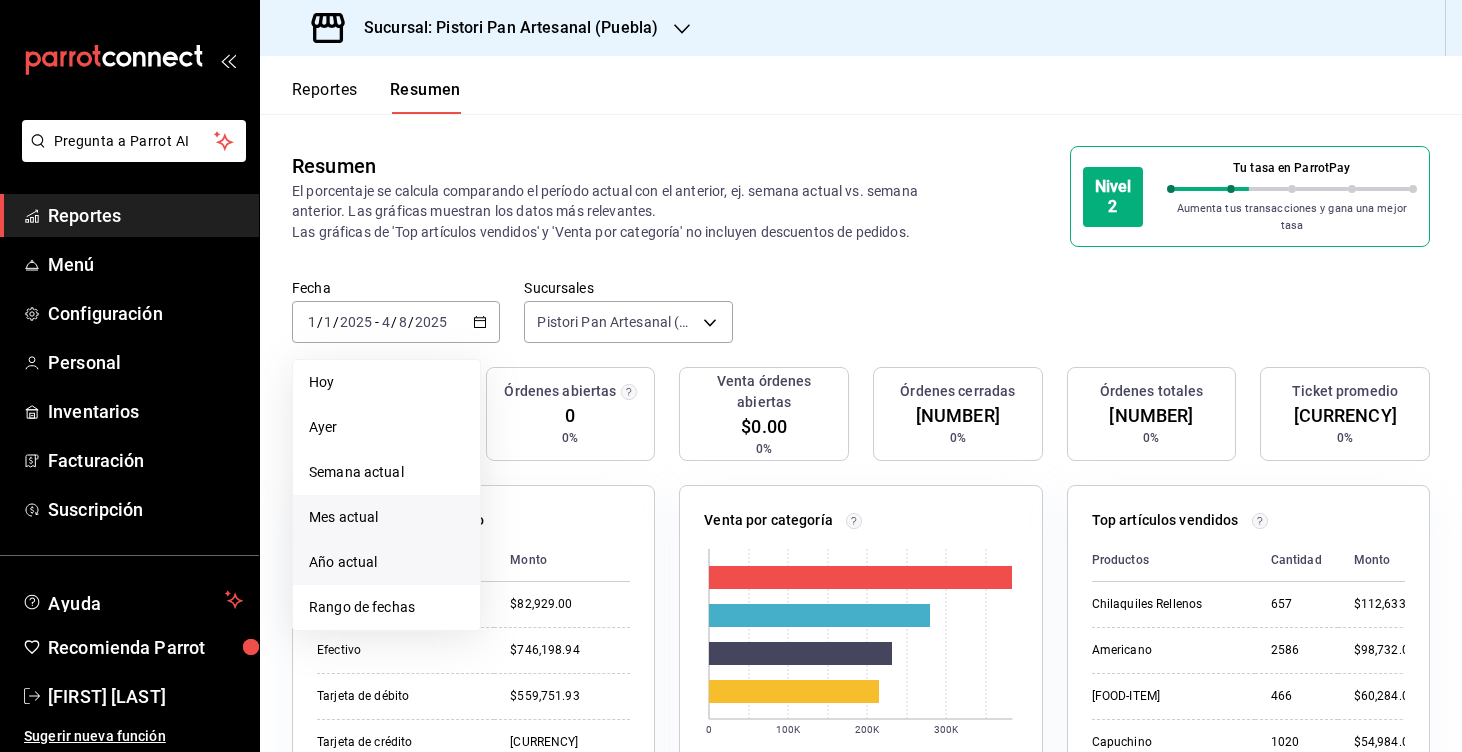 click on "Mes actual" at bounding box center [386, 517] 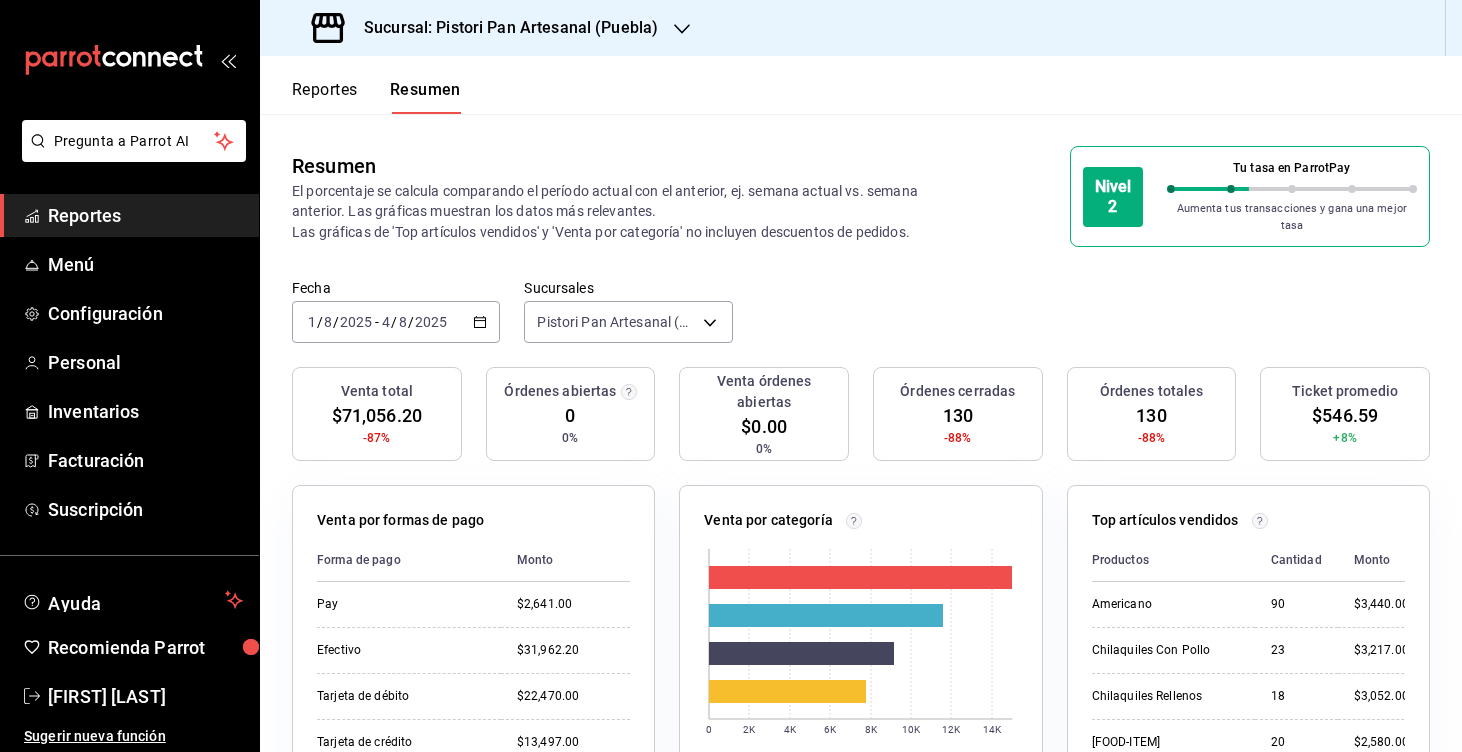 click 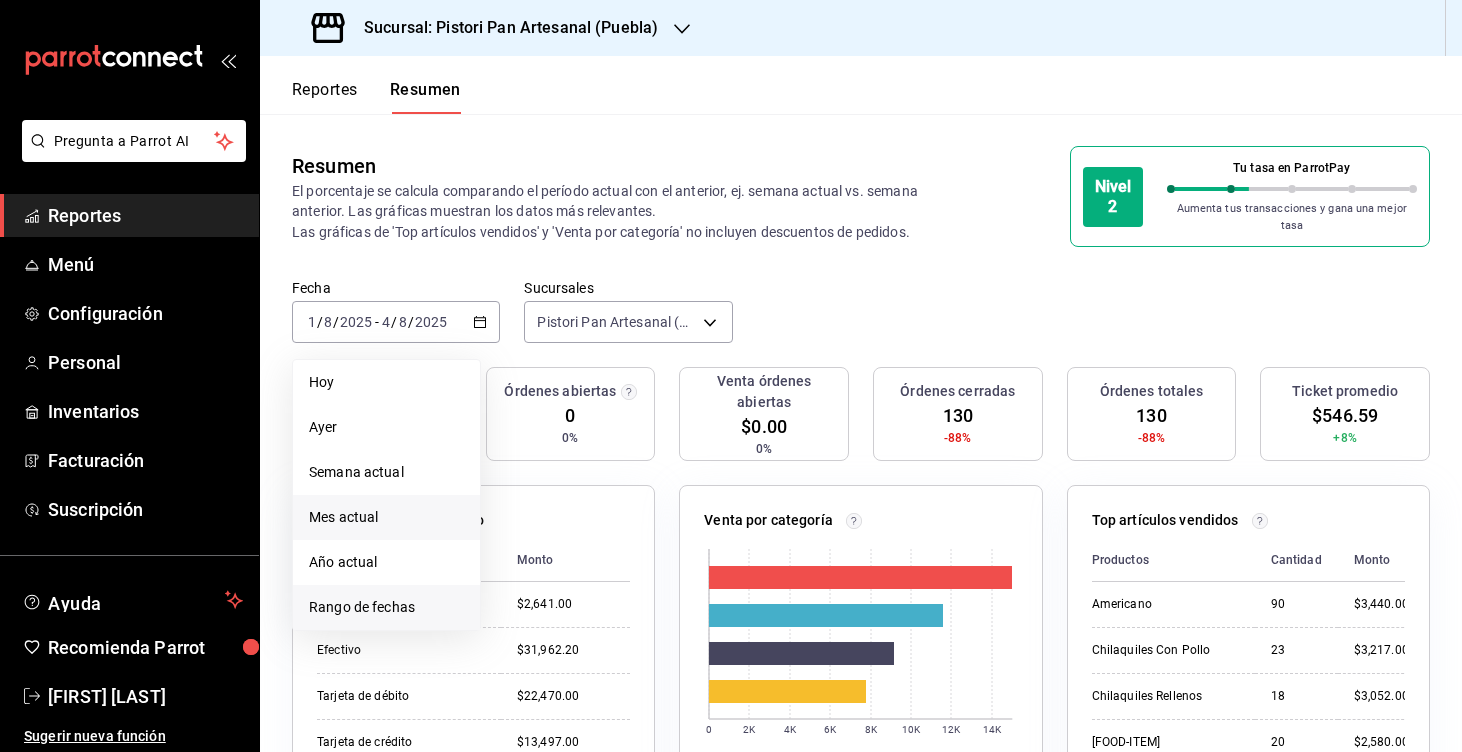 click on "Rango de fechas" at bounding box center (386, 607) 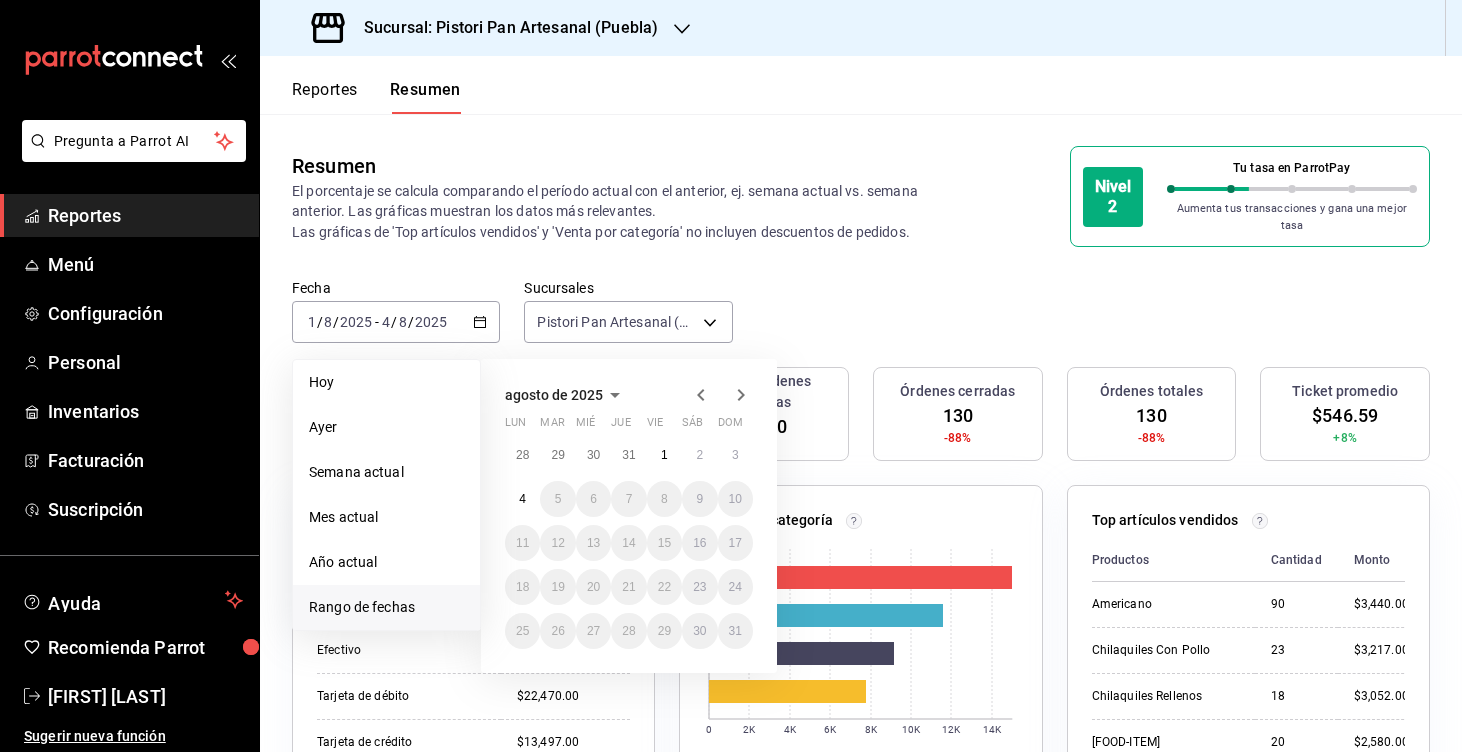 click 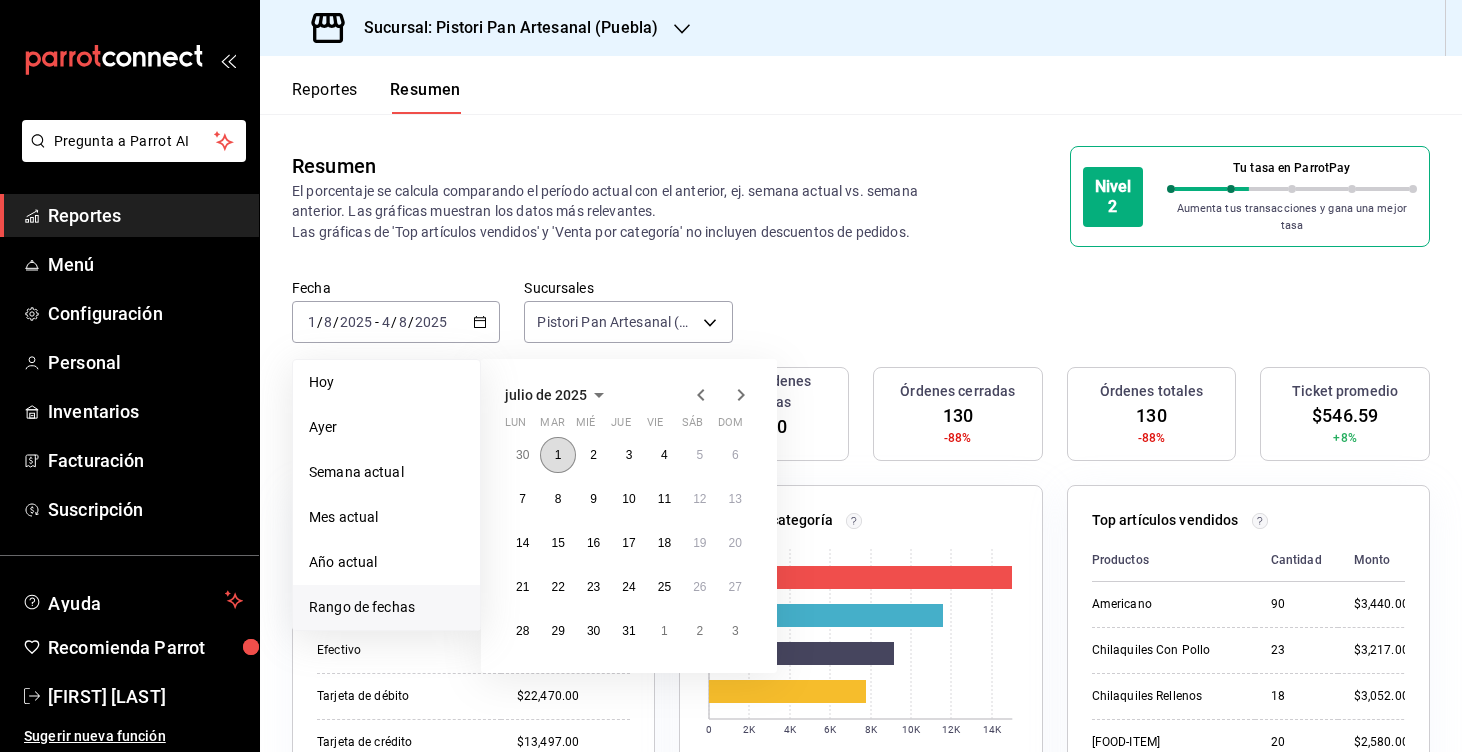 click on "1" at bounding box center [557, 455] 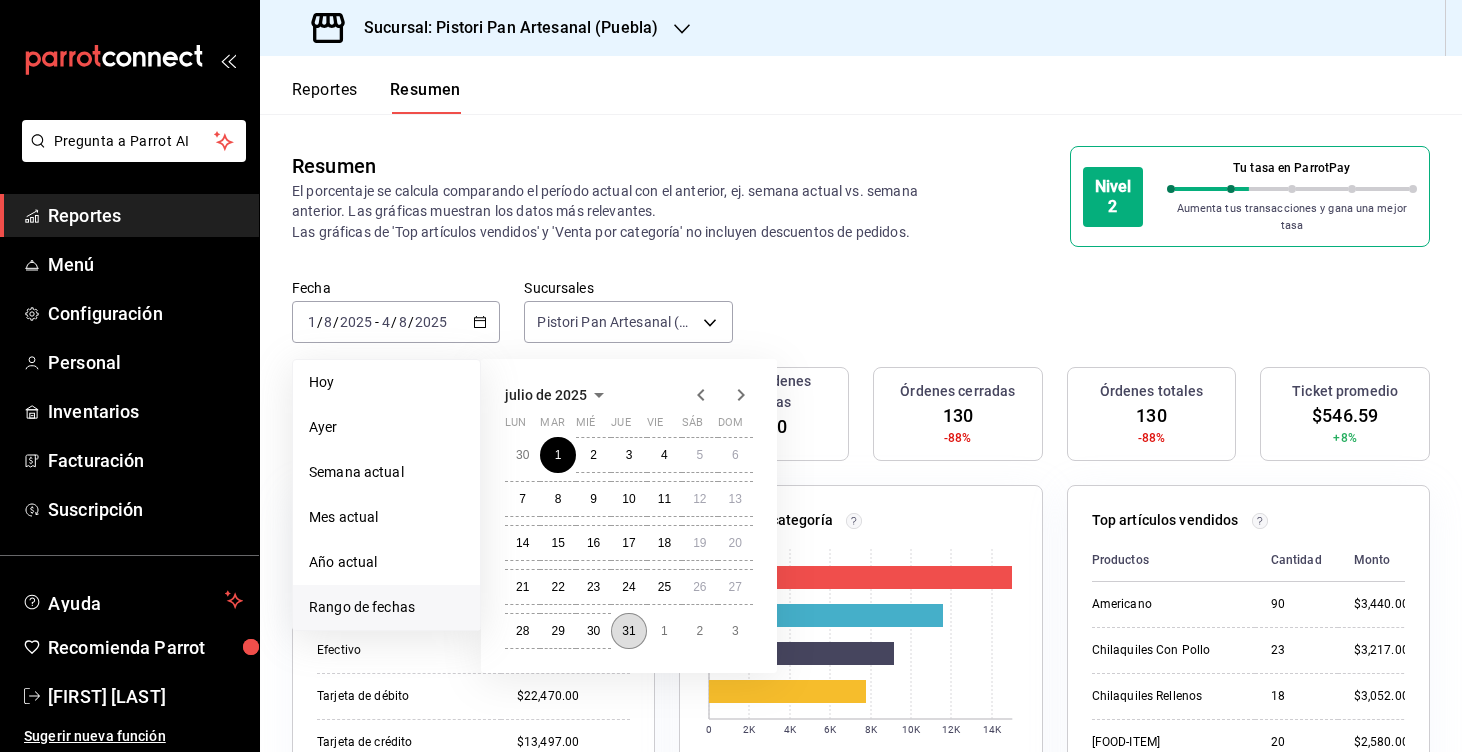 click on "31" at bounding box center (628, 631) 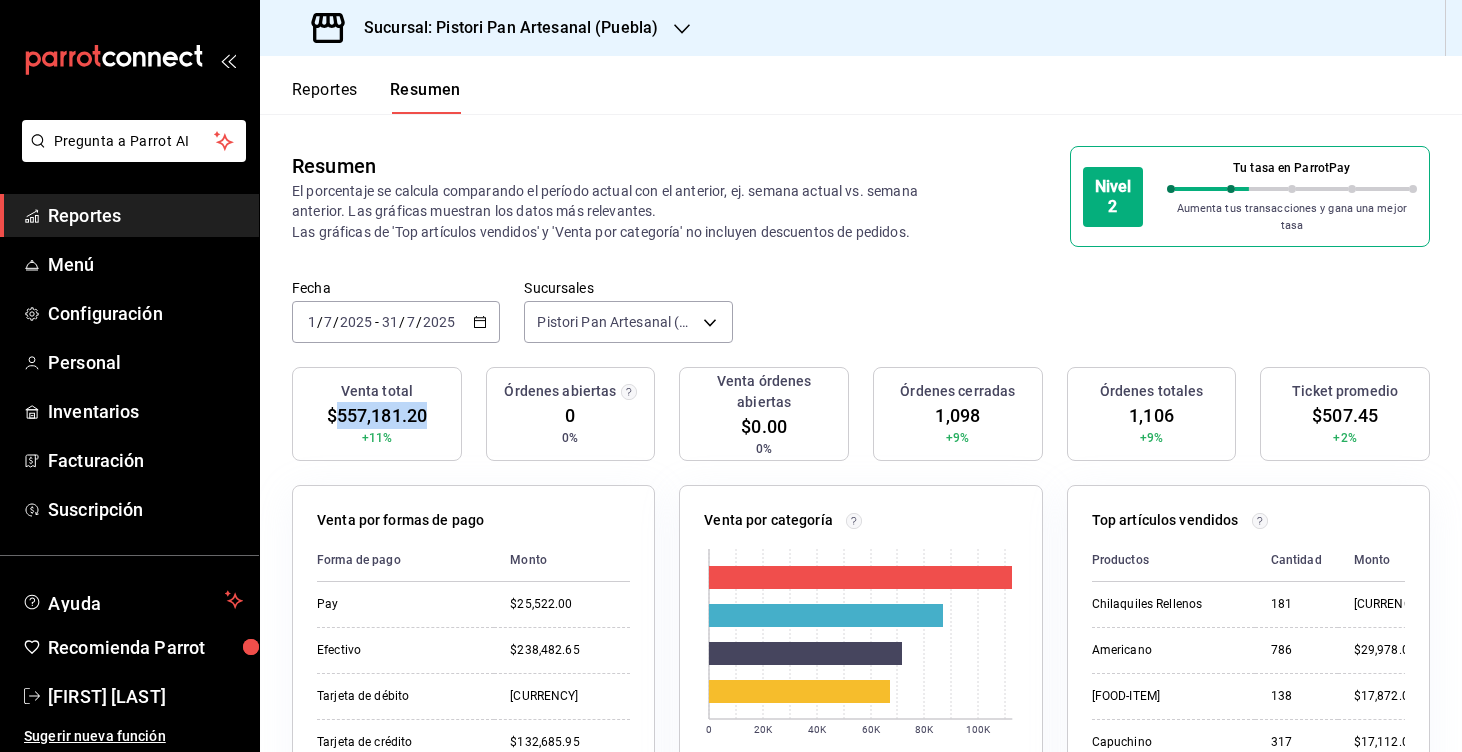 drag, startPoint x: 338, startPoint y: 406, endPoint x: 433, endPoint y: 406, distance: 95 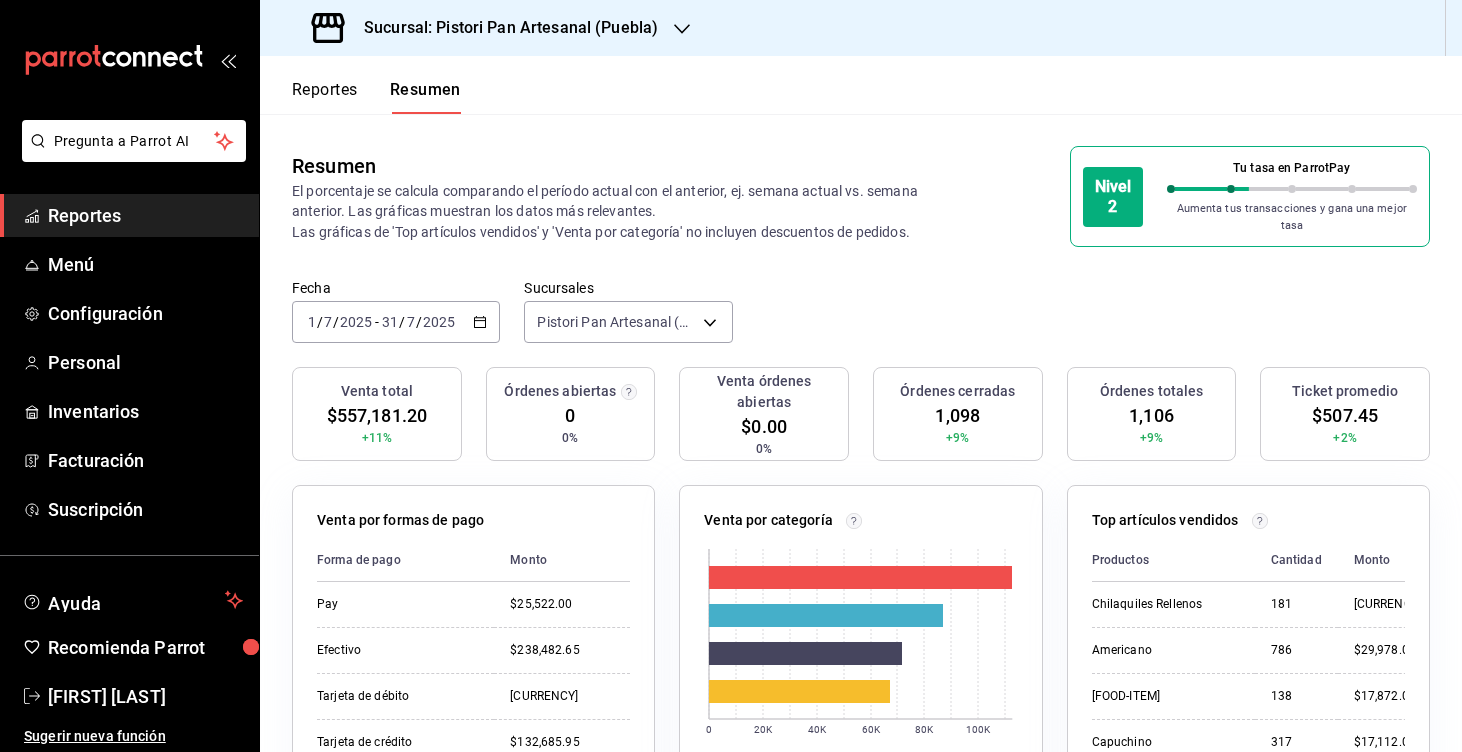 click on "Sucursal: Pistori Pan Artesanal (Puebla)" at bounding box center (503, 28) 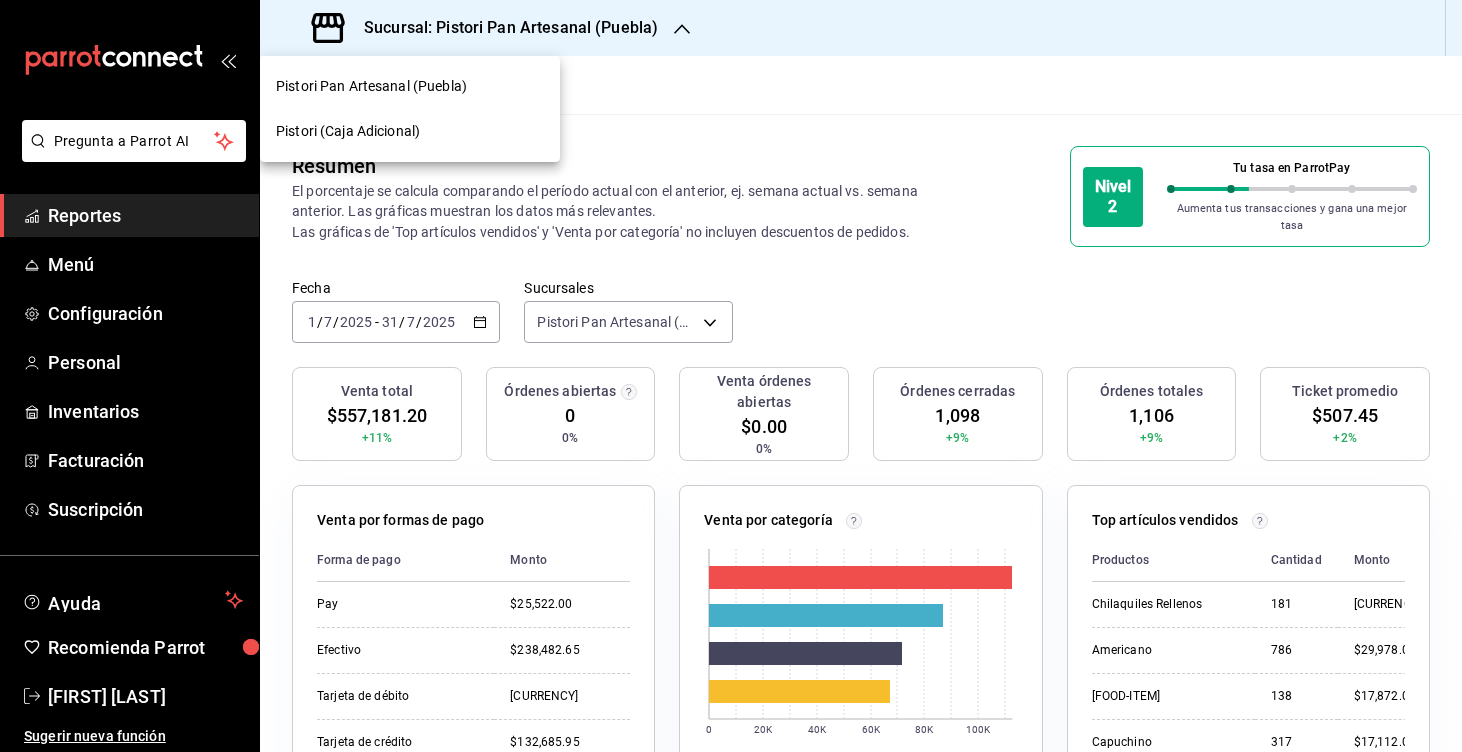 click on "Pistori (Caja Adicional)" at bounding box center [410, 131] 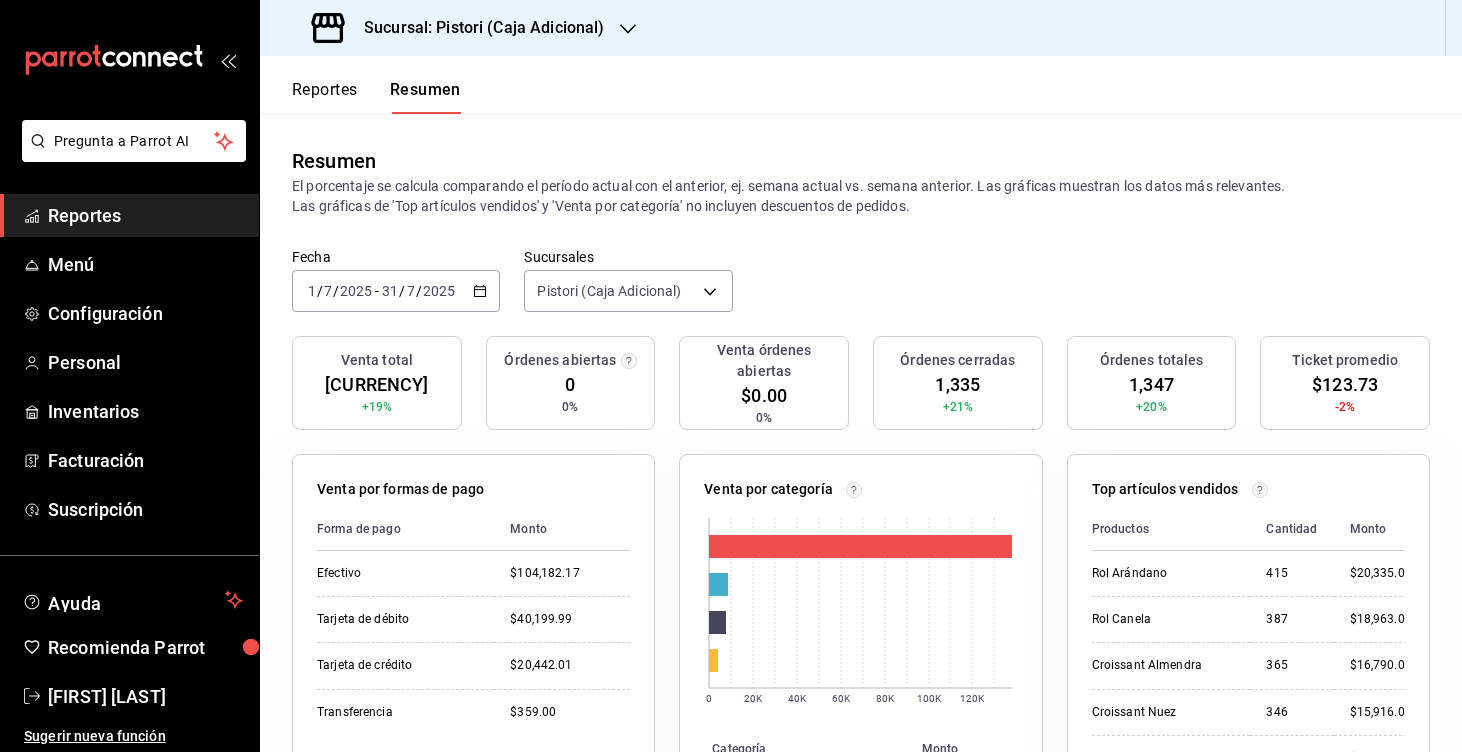 drag, startPoint x: 321, startPoint y: 391, endPoint x: 428, endPoint y: 394, distance: 107.042046 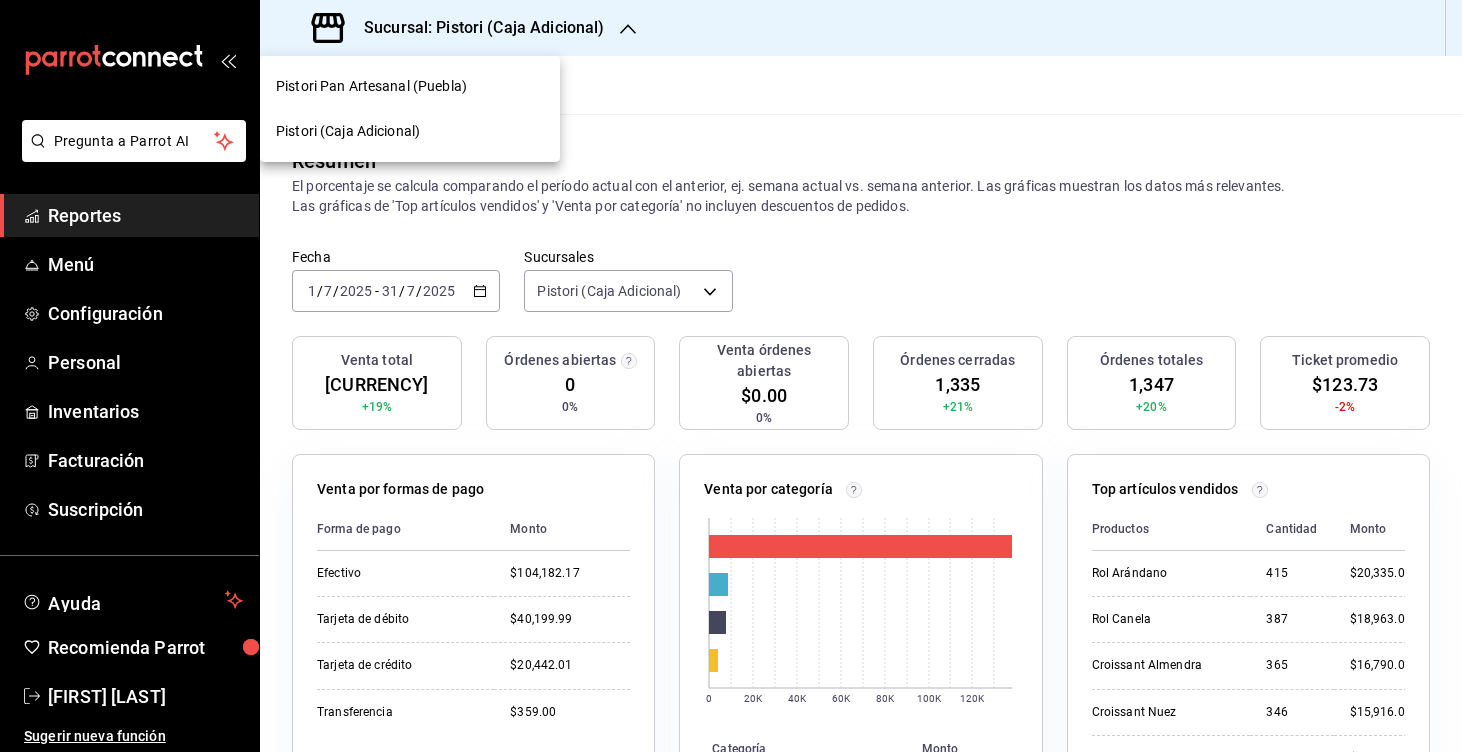 click on "Pistori (Caja Adicional)" at bounding box center (410, 131) 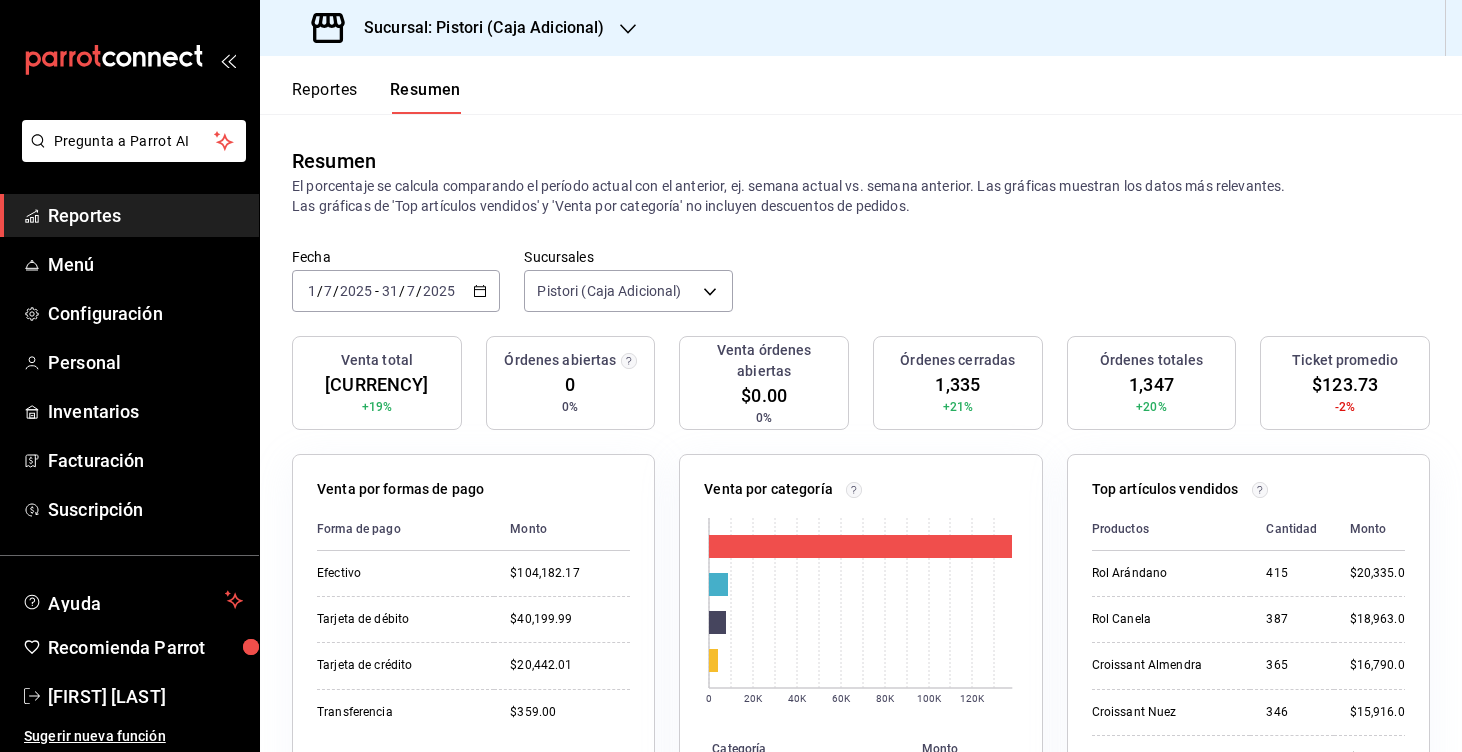 click on "Sucursal: Pistori (Caja Adicional)" at bounding box center [476, 28] 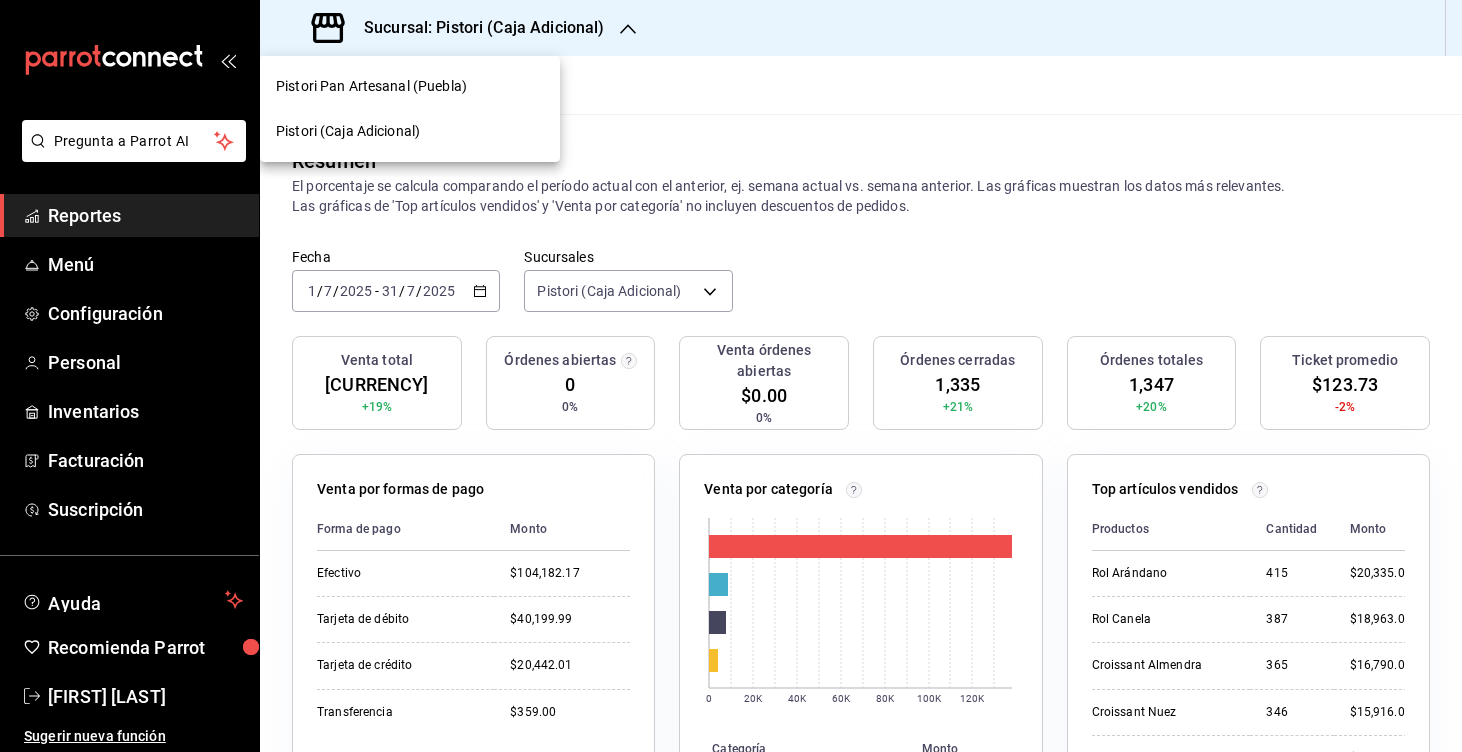 click on "Pistori Pan Artesanal (Puebla)" at bounding box center (410, 86) 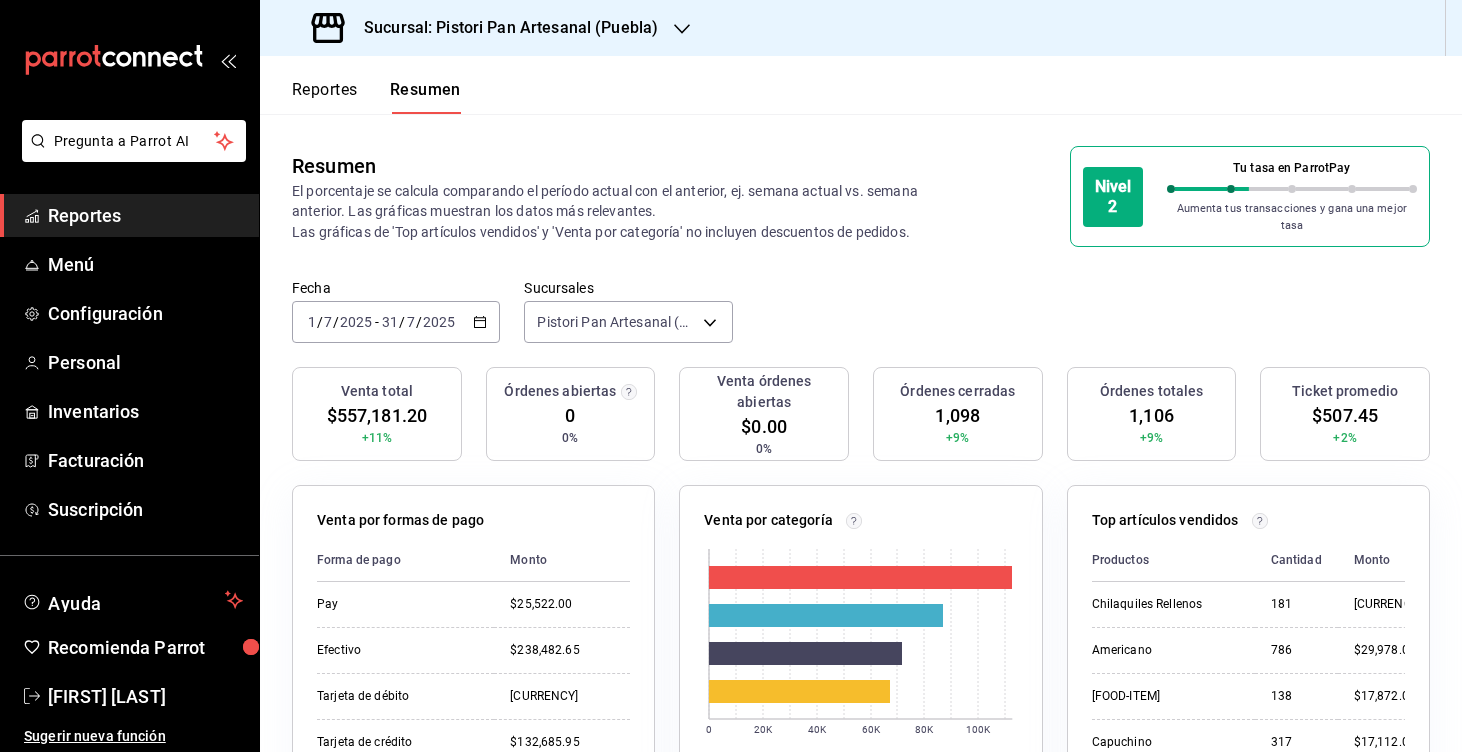scroll, scrollTop: 71, scrollLeft: 0, axis: vertical 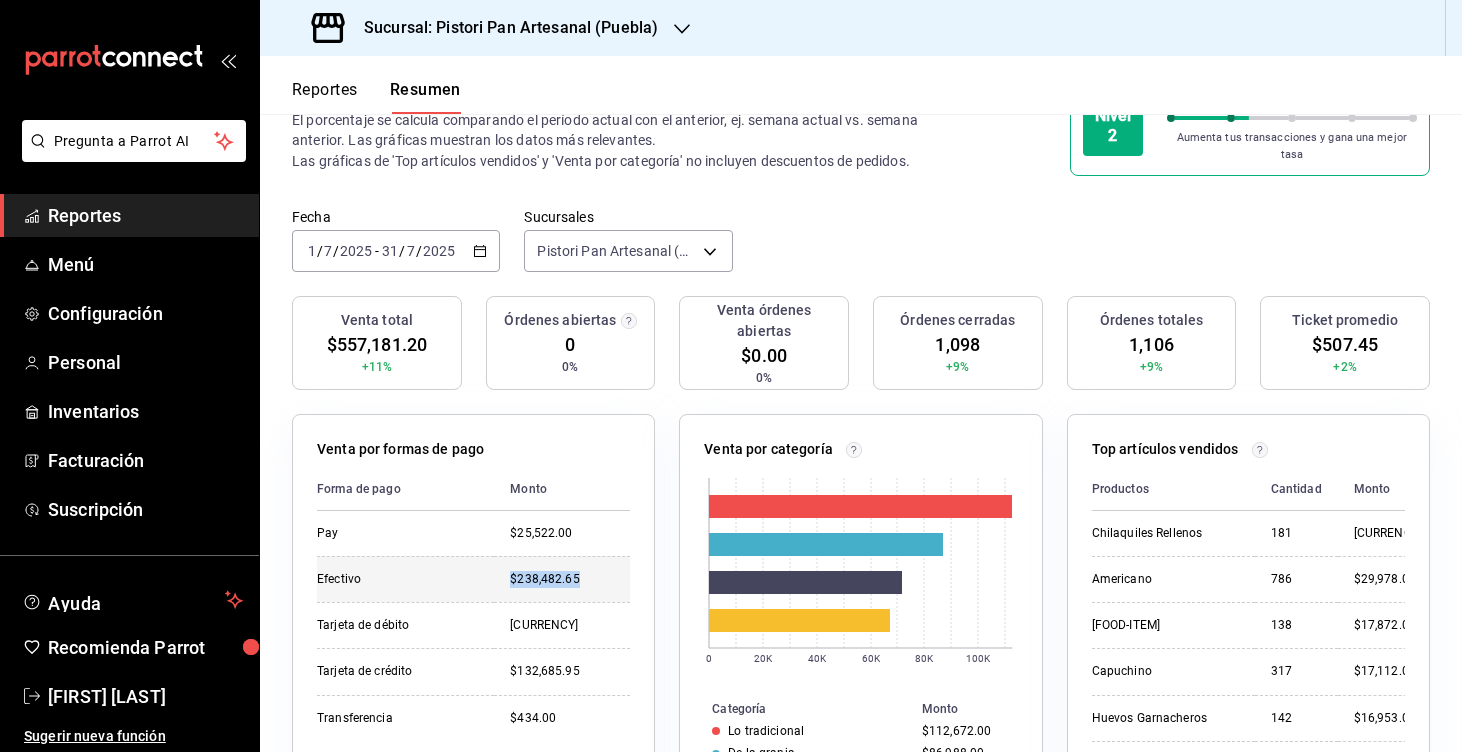 drag, startPoint x: 581, startPoint y: 567, endPoint x: 458, endPoint y: 568, distance: 123.00407 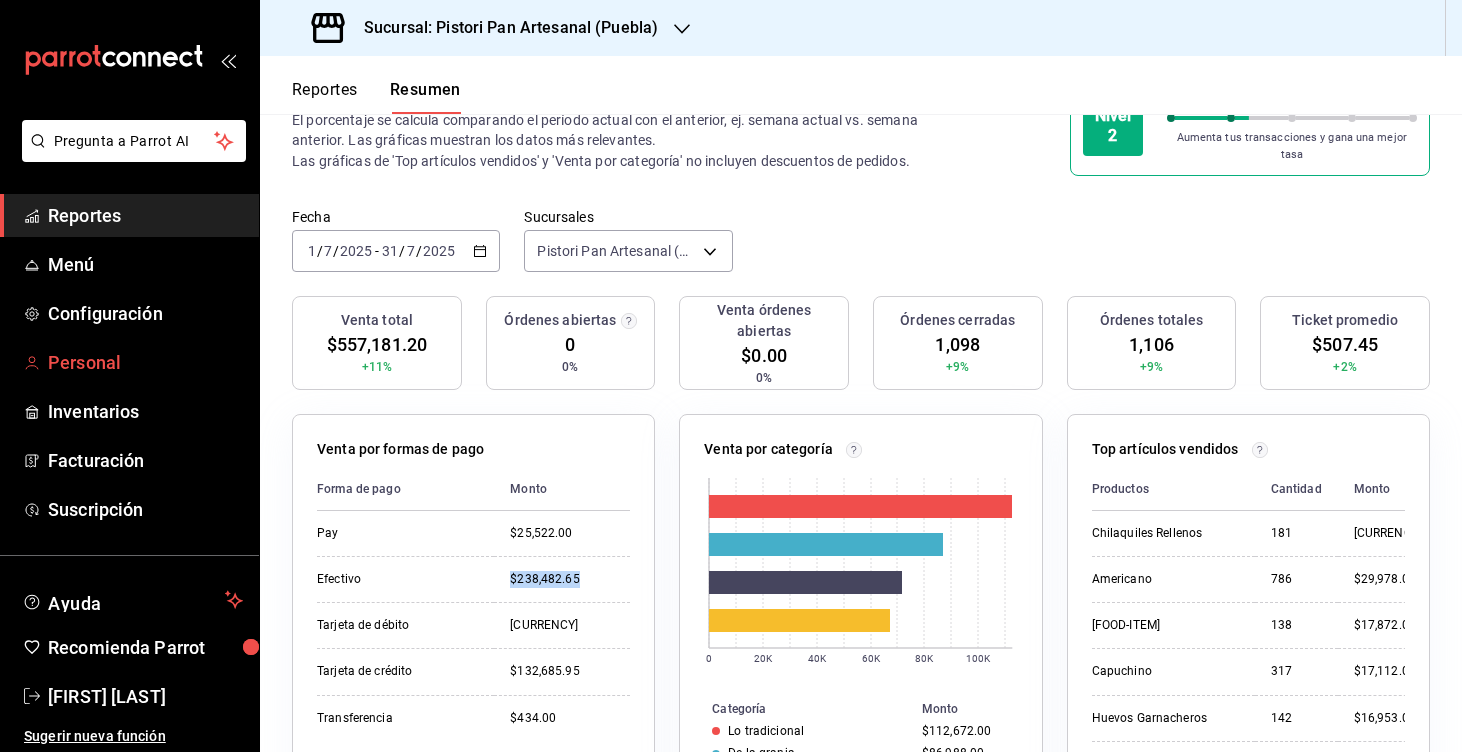 click on "Personal" at bounding box center (145, 362) 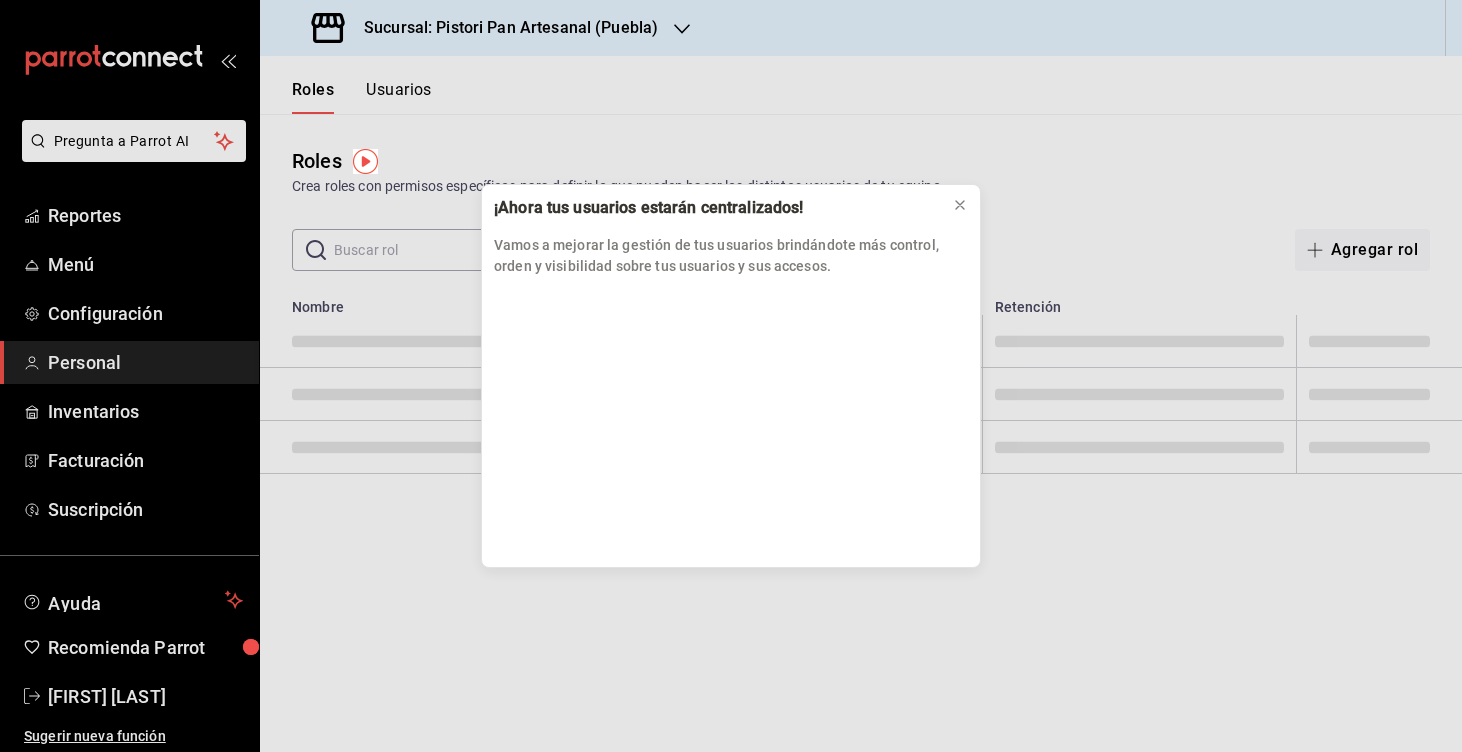 drag, startPoint x: 955, startPoint y: 205, endPoint x: 295, endPoint y: 297, distance: 666.3813 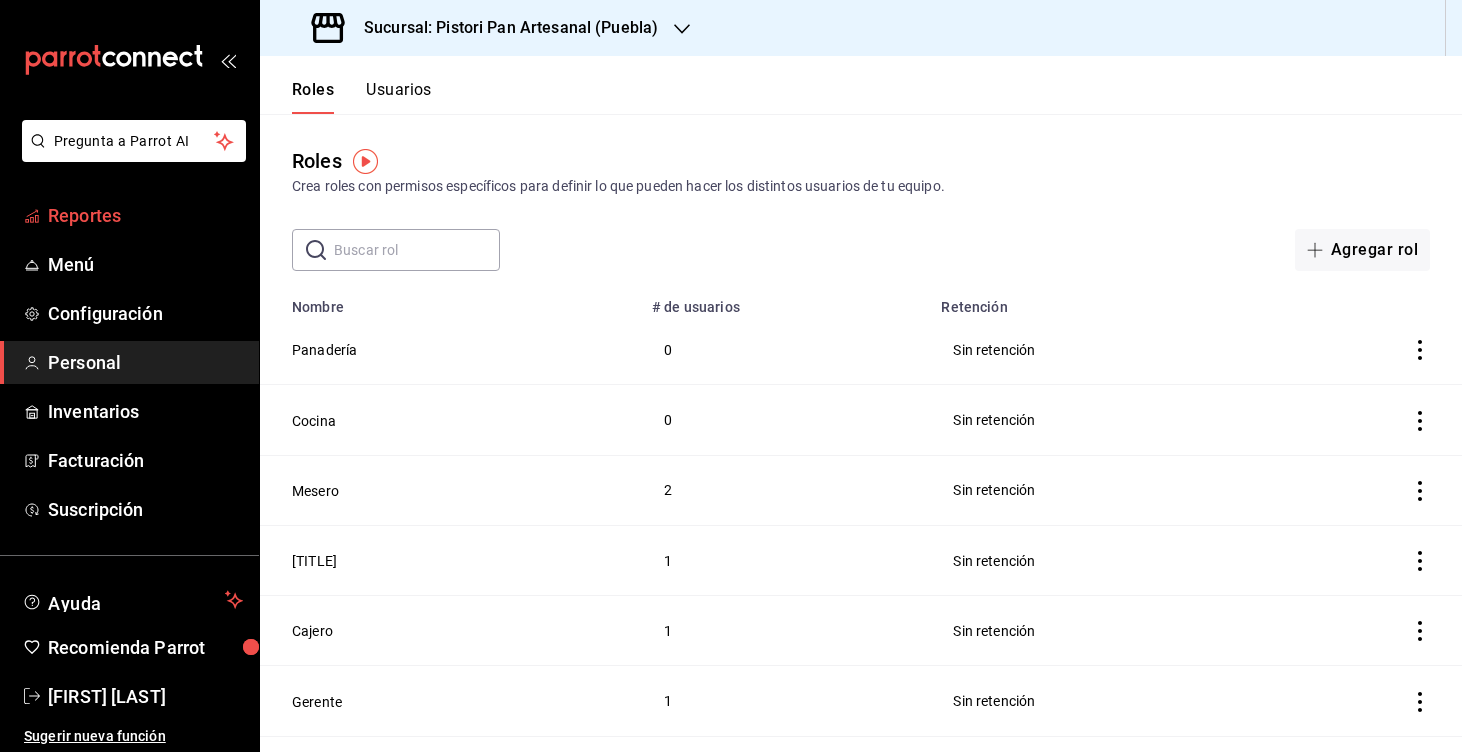click on "Reportes" at bounding box center (145, 215) 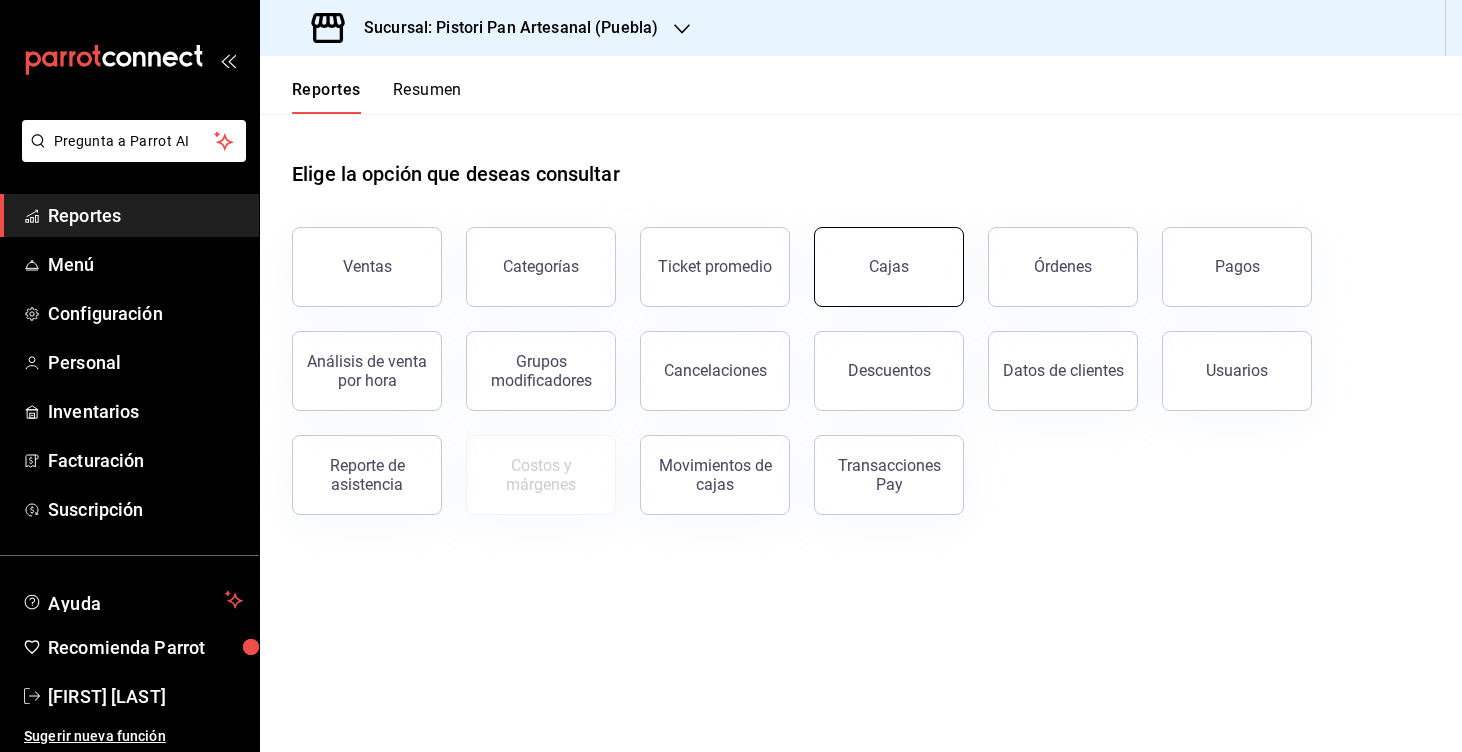 click on "Cajas" at bounding box center [889, 267] 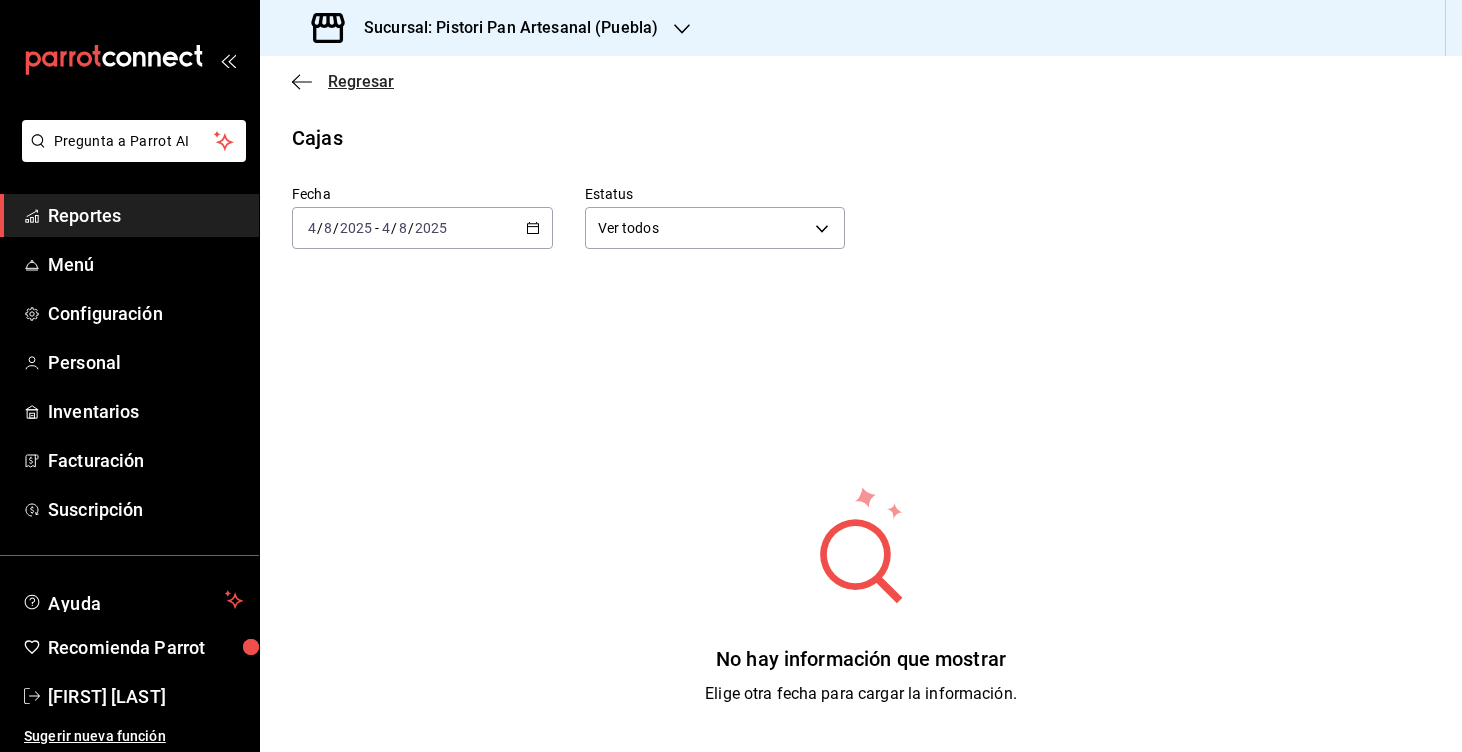 click 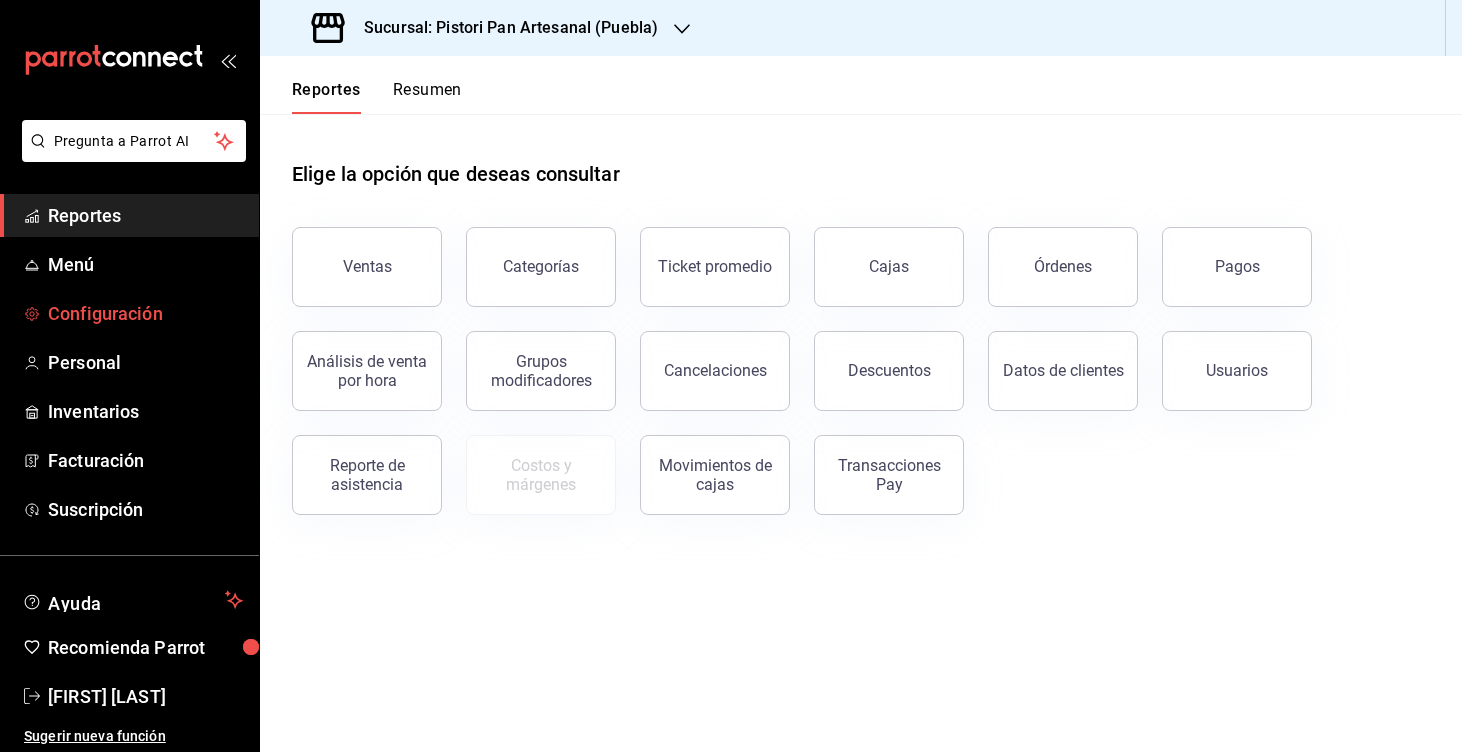 click on "Configuración" at bounding box center (145, 313) 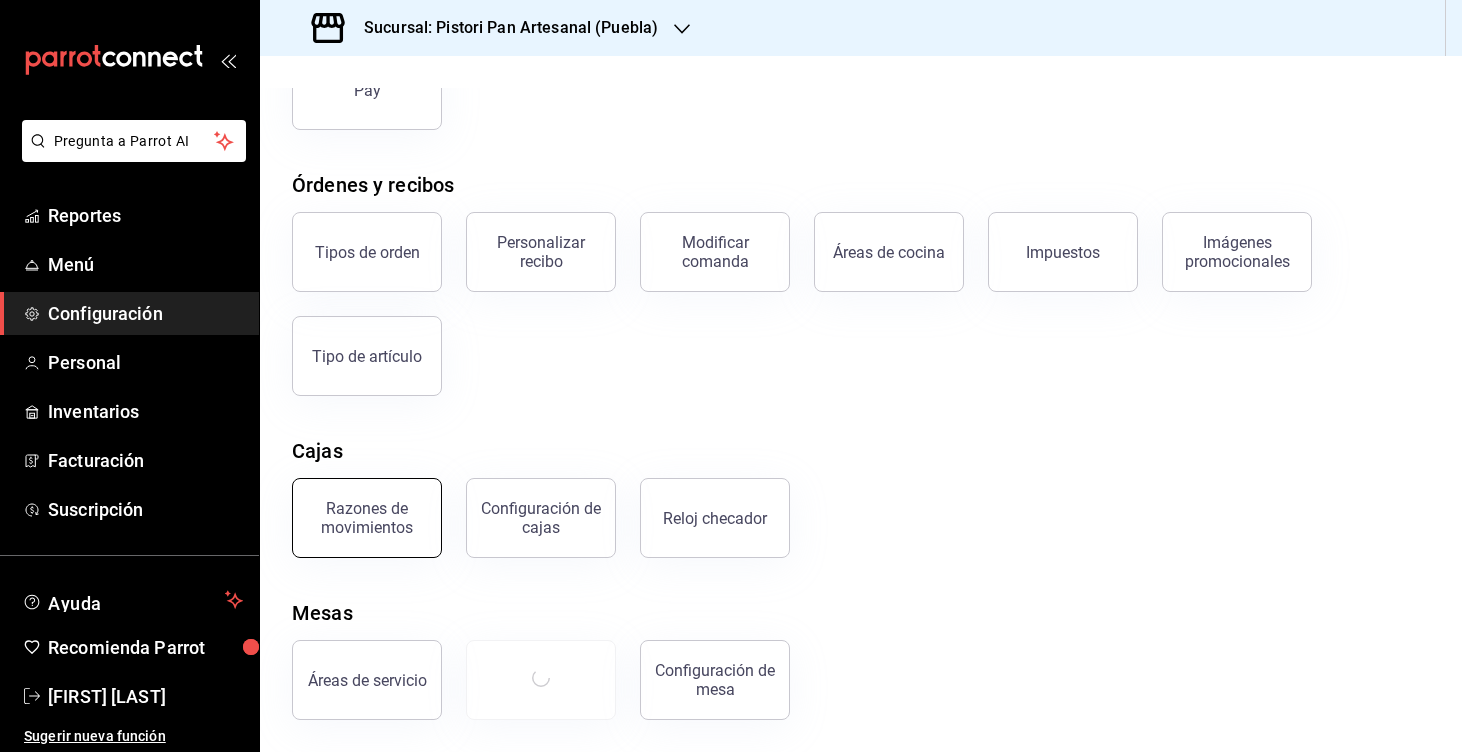 scroll, scrollTop: 262, scrollLeft: 0, axis: vertical 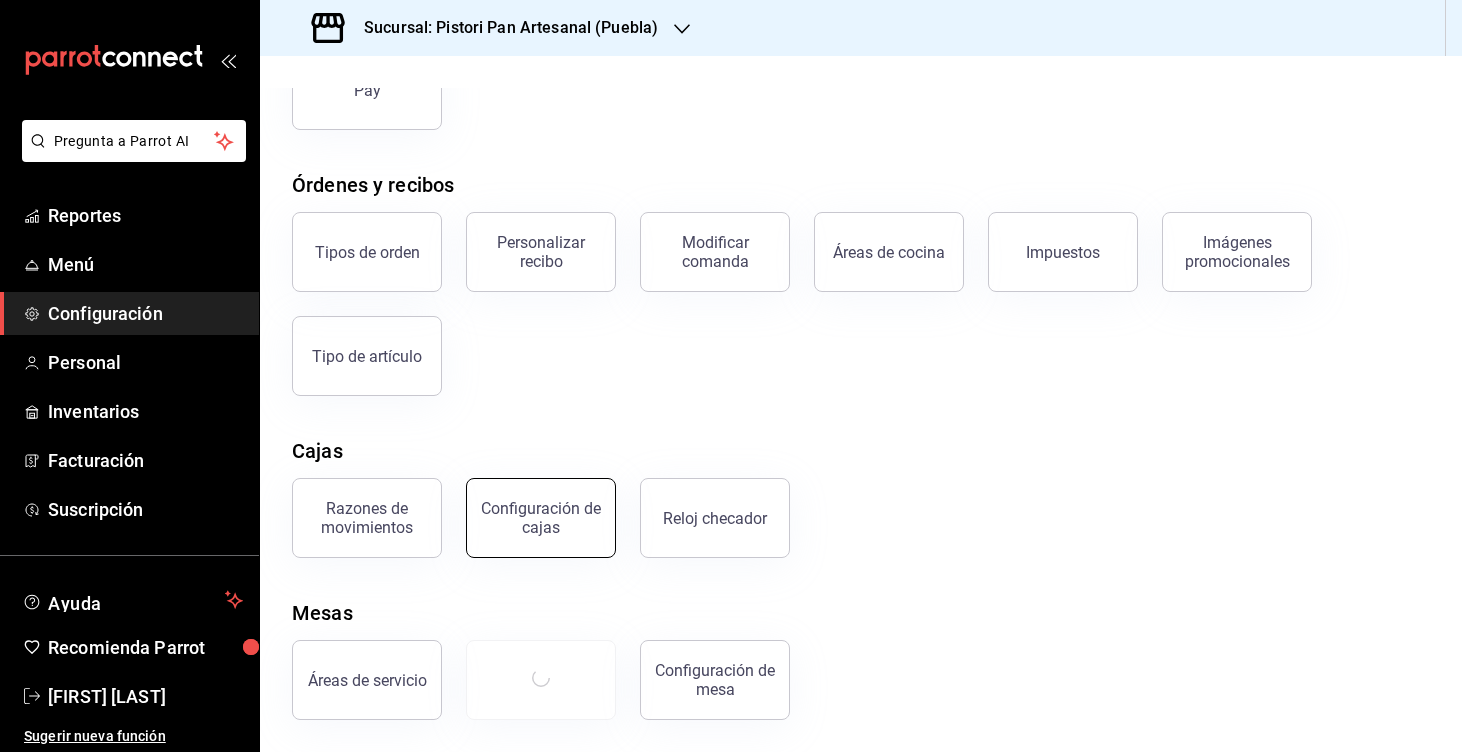 click on "Configuración de cajas" at bounding box center (541, 518) 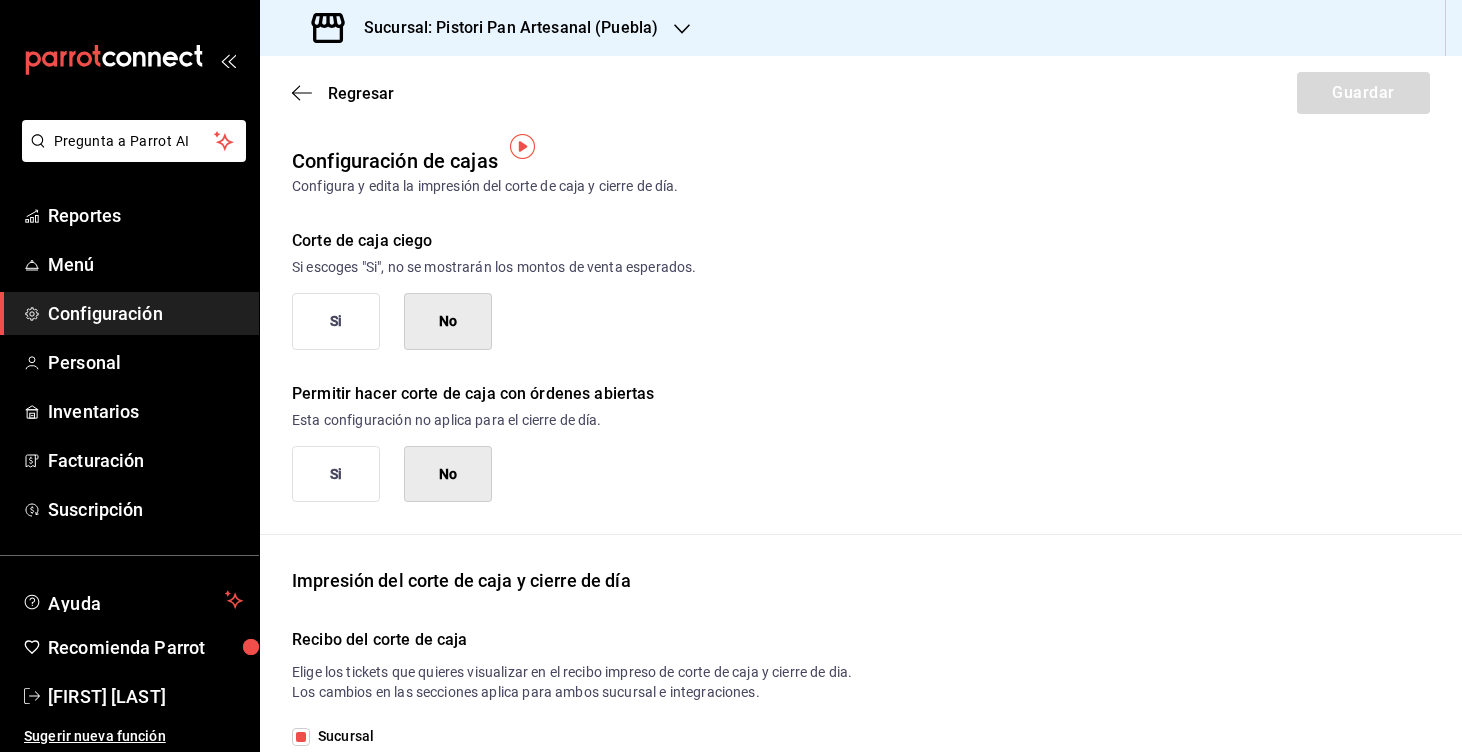scroll, scrollTop: 34, scrollLeft: 0, axis: vertical 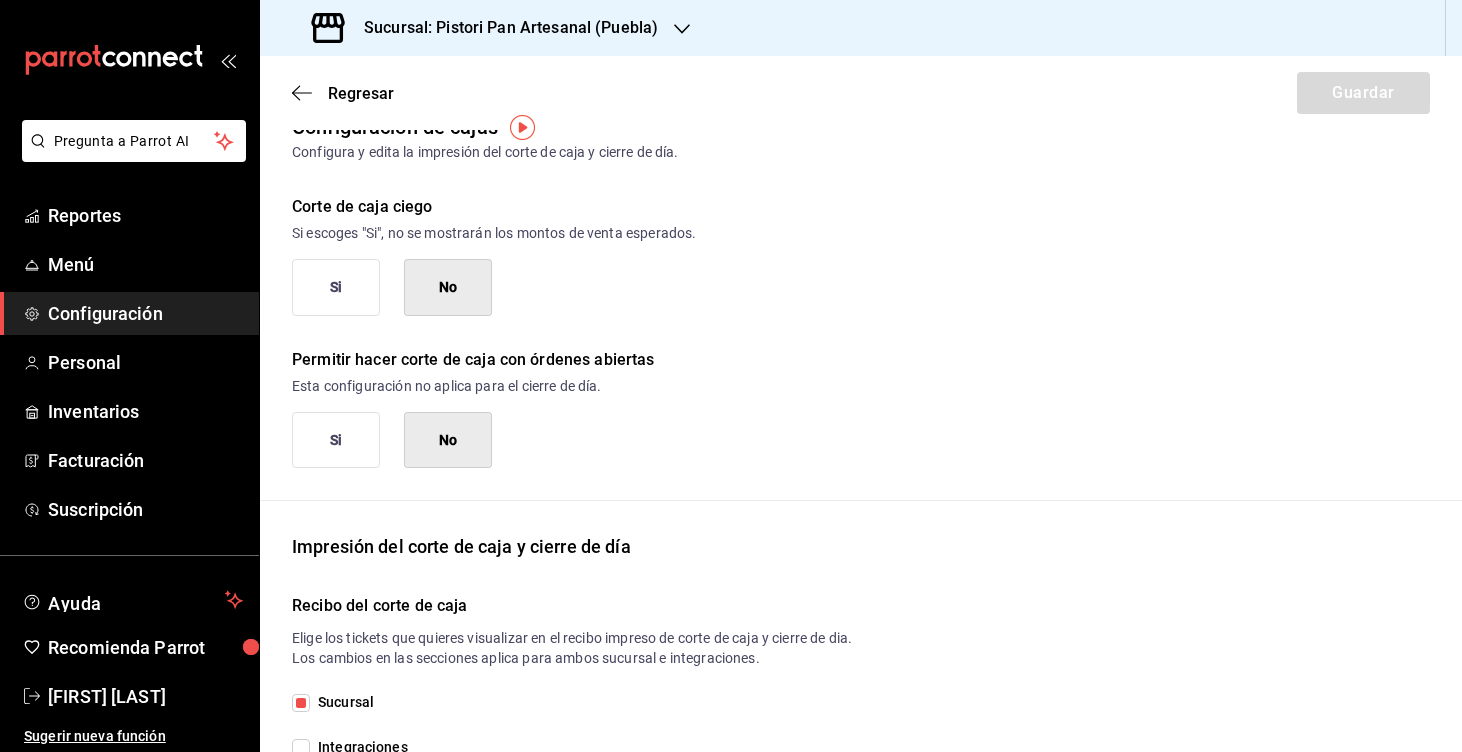 click on "Si" at bounding box center [336, 287] 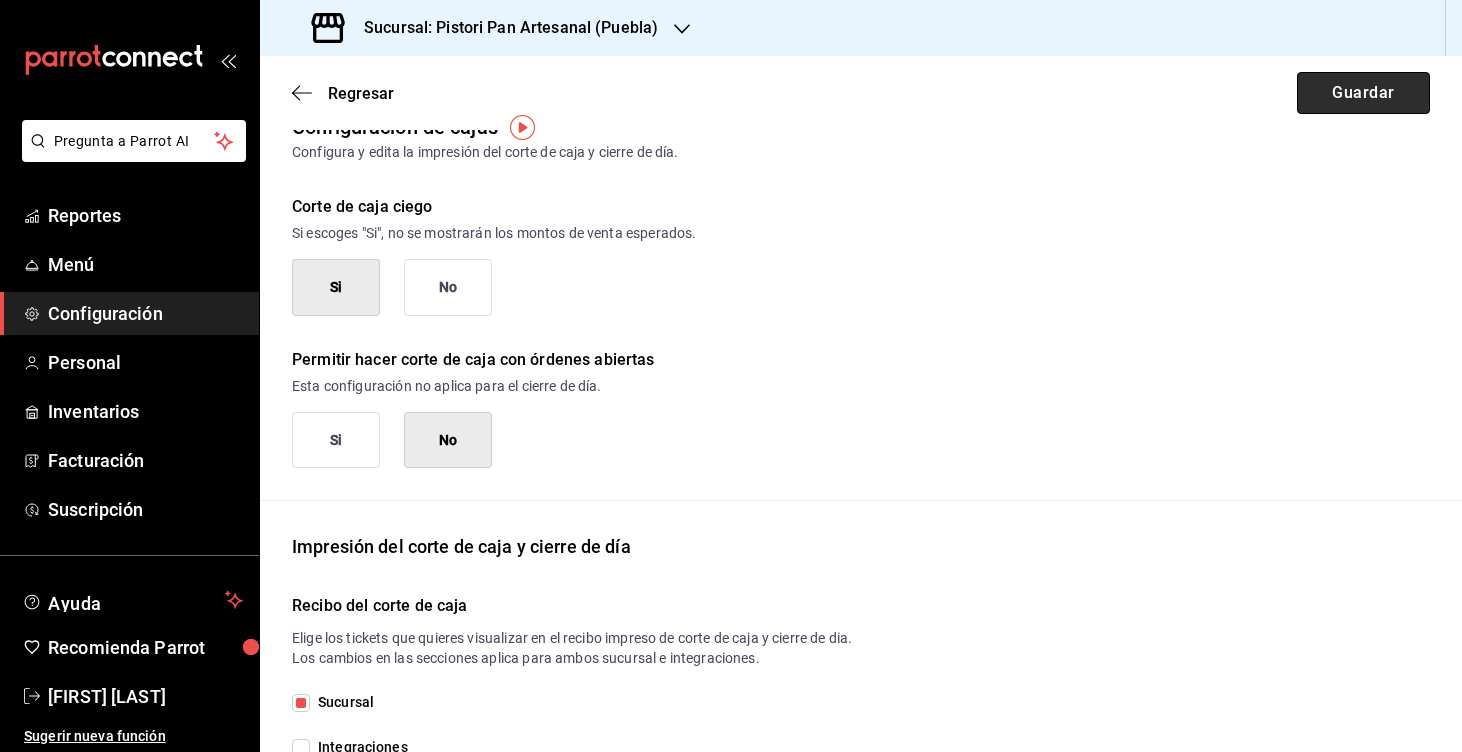 click on "Guardar" at bounding box center [1363, 93] 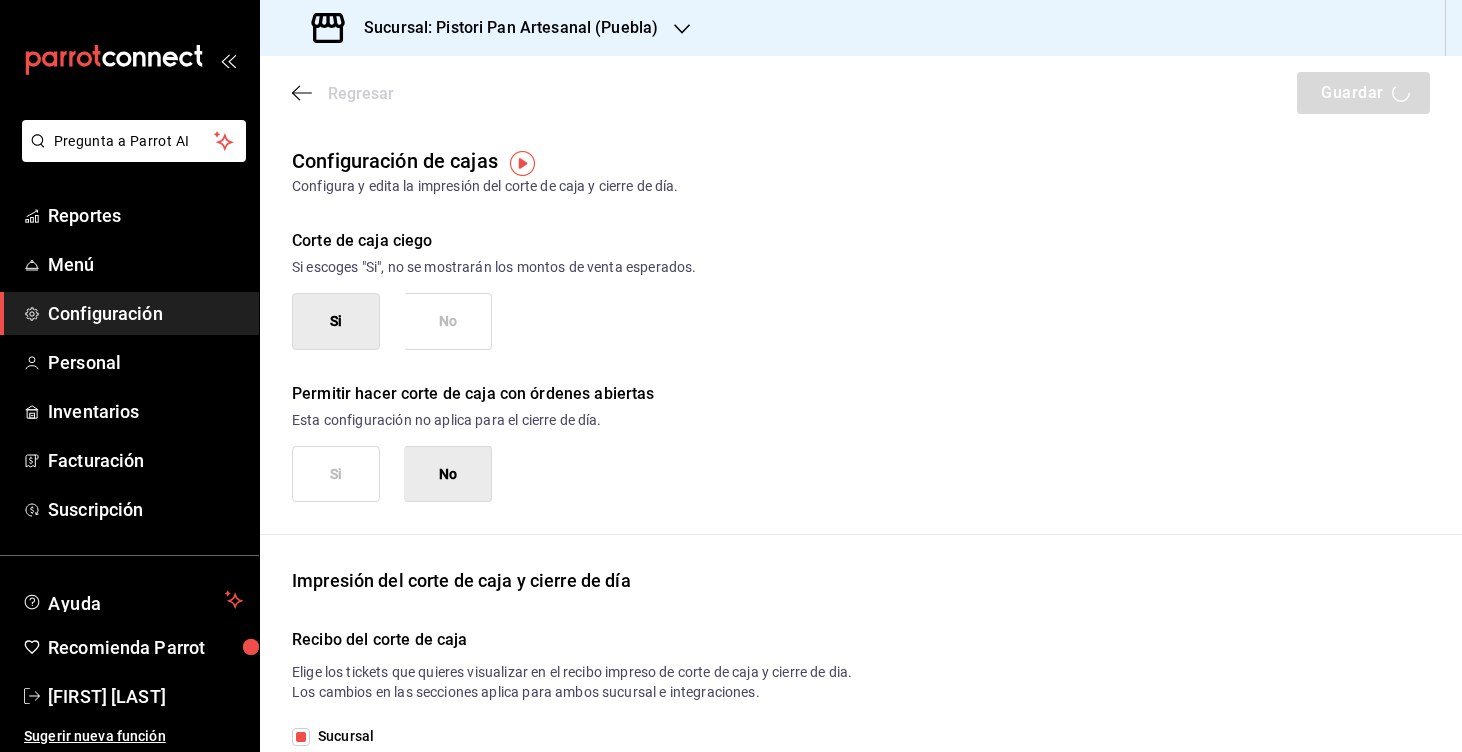 scroll, scrollTop: -1, scrollLeft: 0, axis: vertical 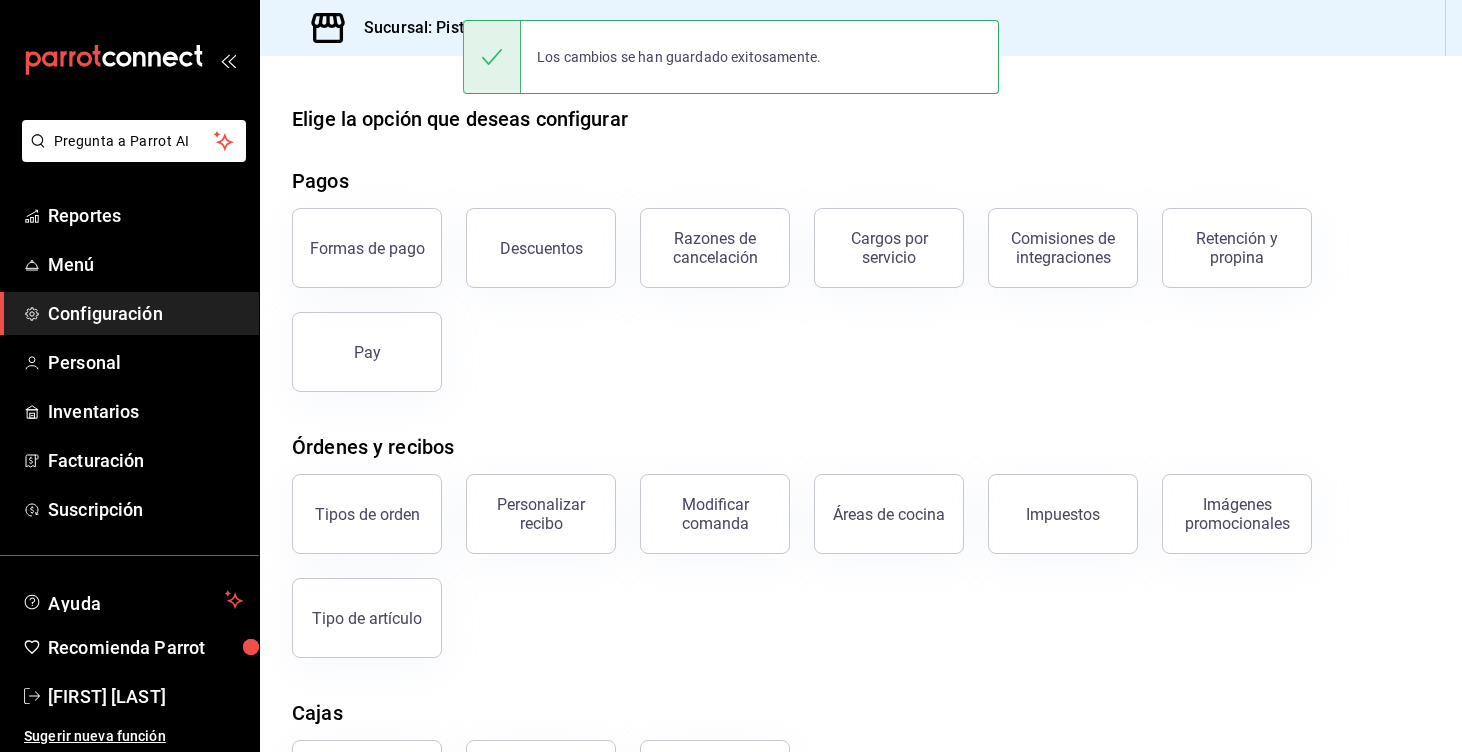 click on "Sucursal: Pistori Pan Artesanal (Puebla)" at bounding box center (503, 28) 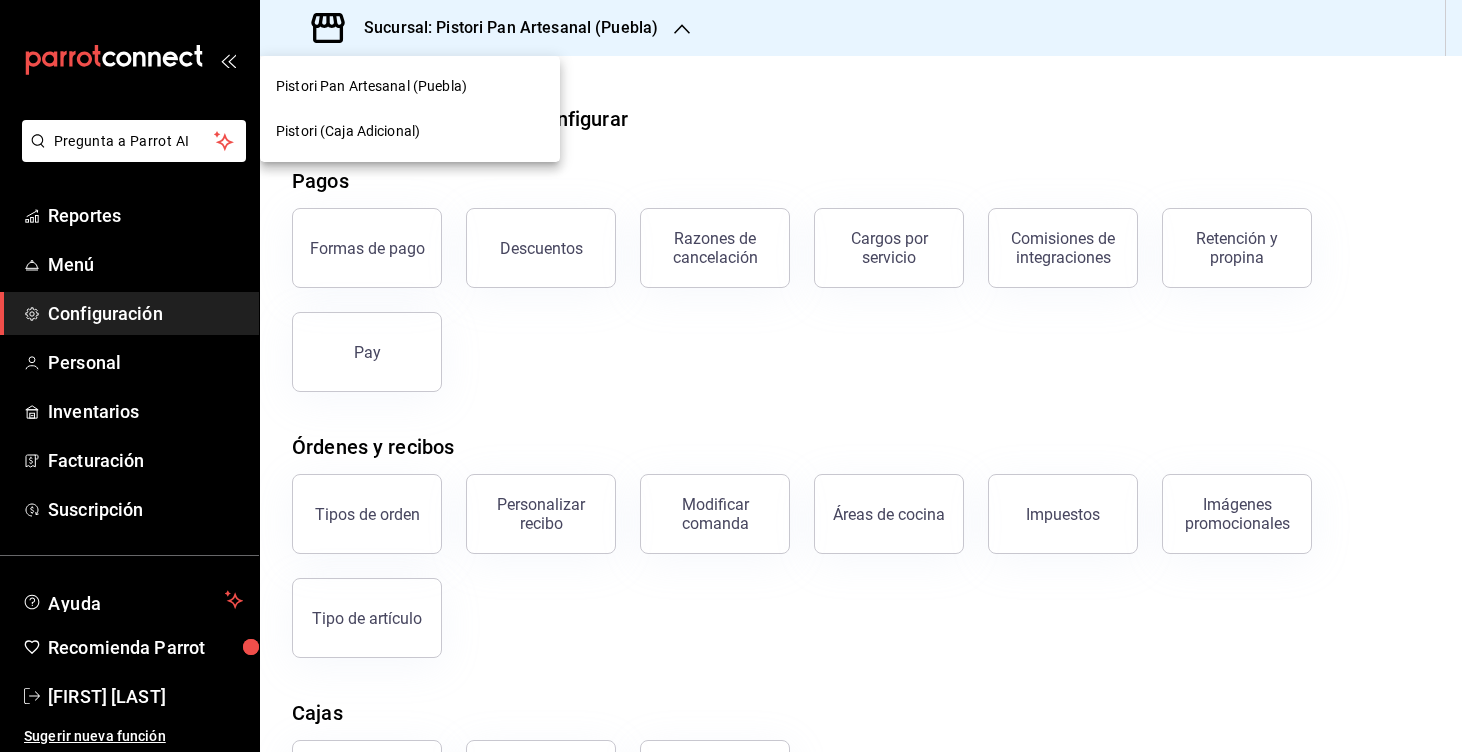 click at bounding box center [731, 376] 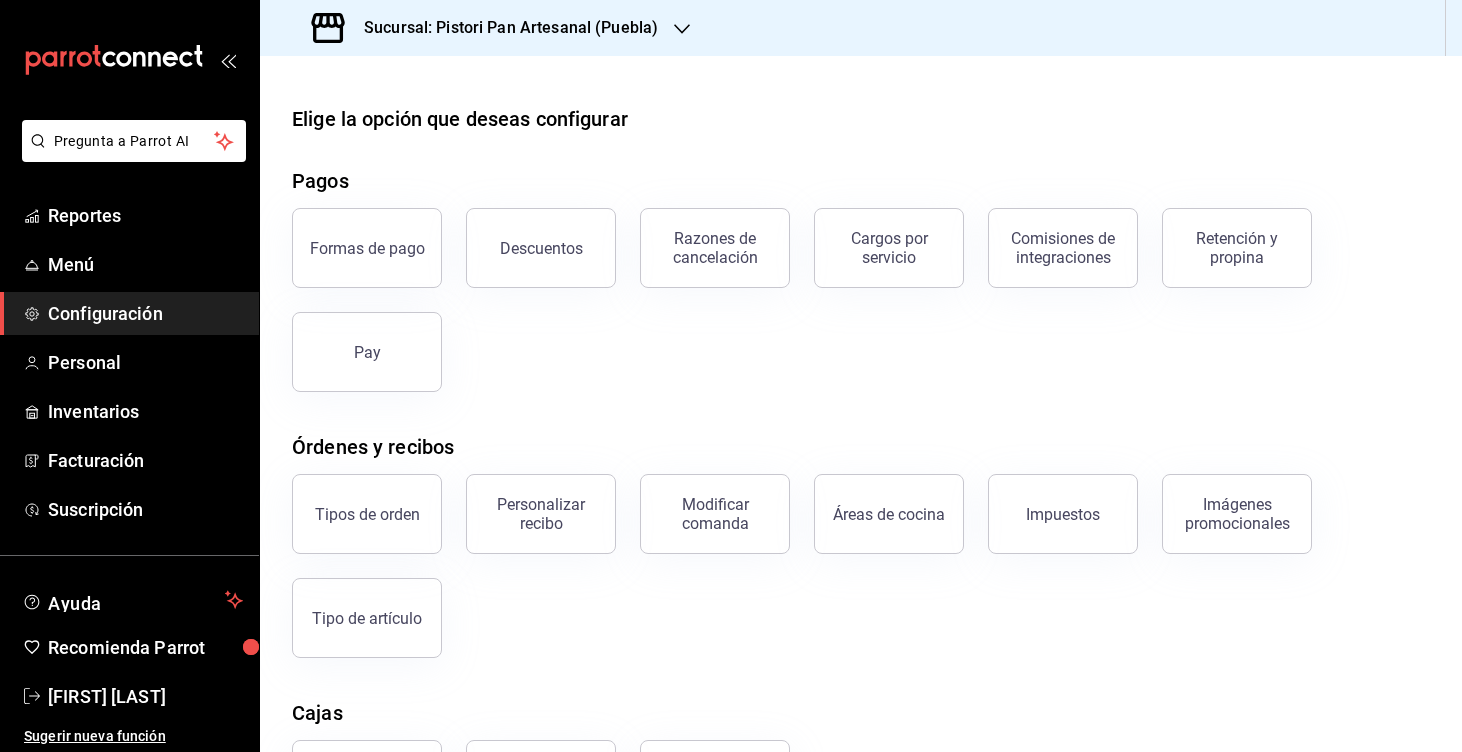 click on "Sucursal: Pistori Pan Artesanal (Puebla)" at bounding box center (503, 28) 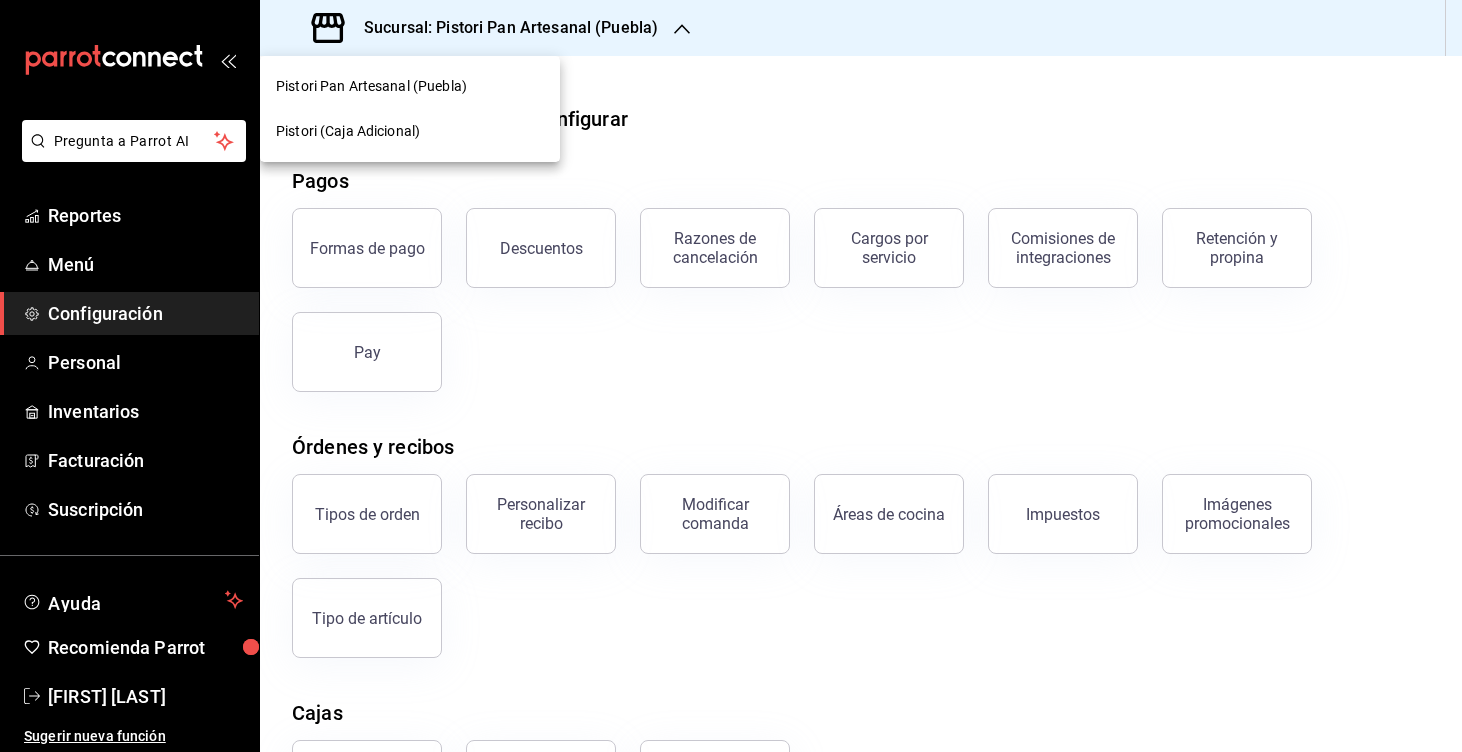 click on "Pistori (Caja Adicional)" at bounding box center (410, 131) 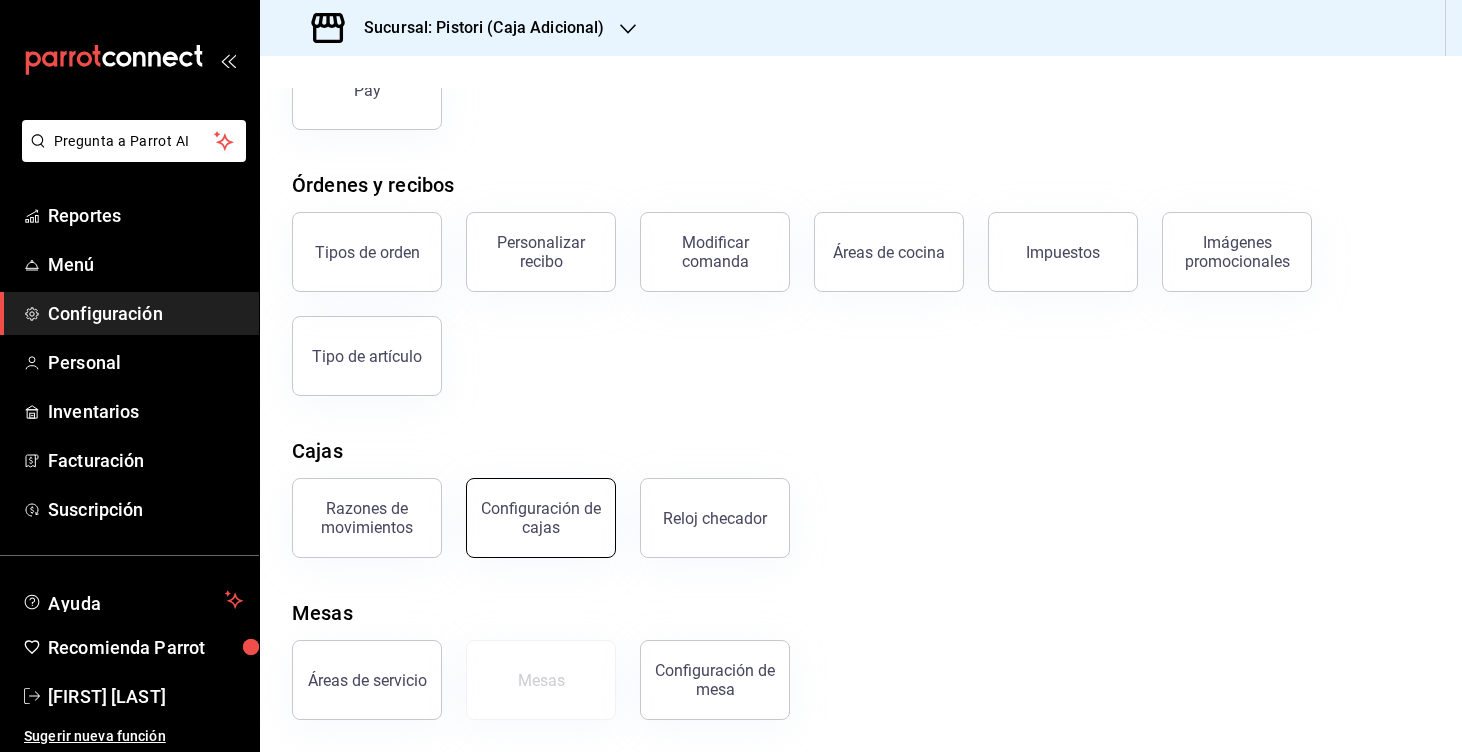 scroll, scrollTop: 262, scrollLeft: 0, axis: vertical 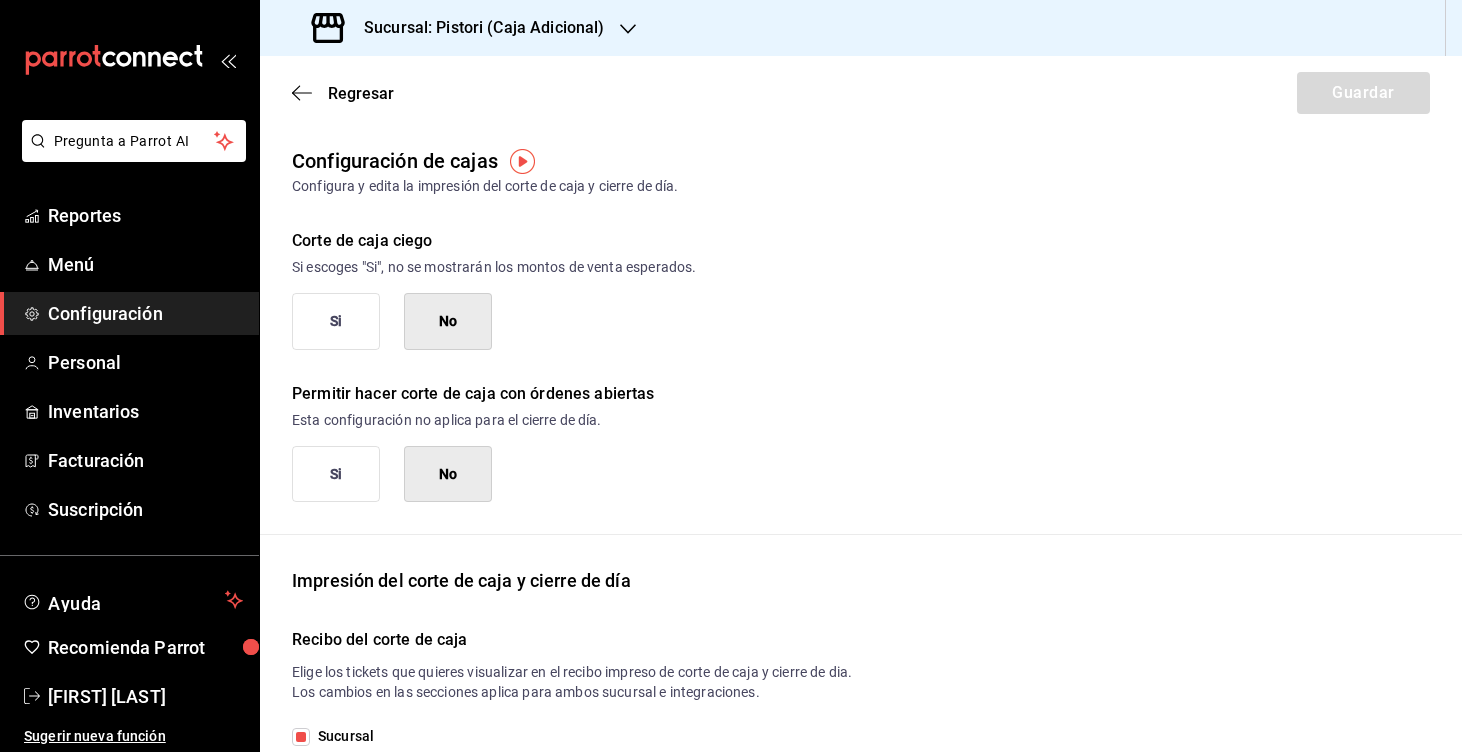 click on "Si" at bounding box center (336, 321) 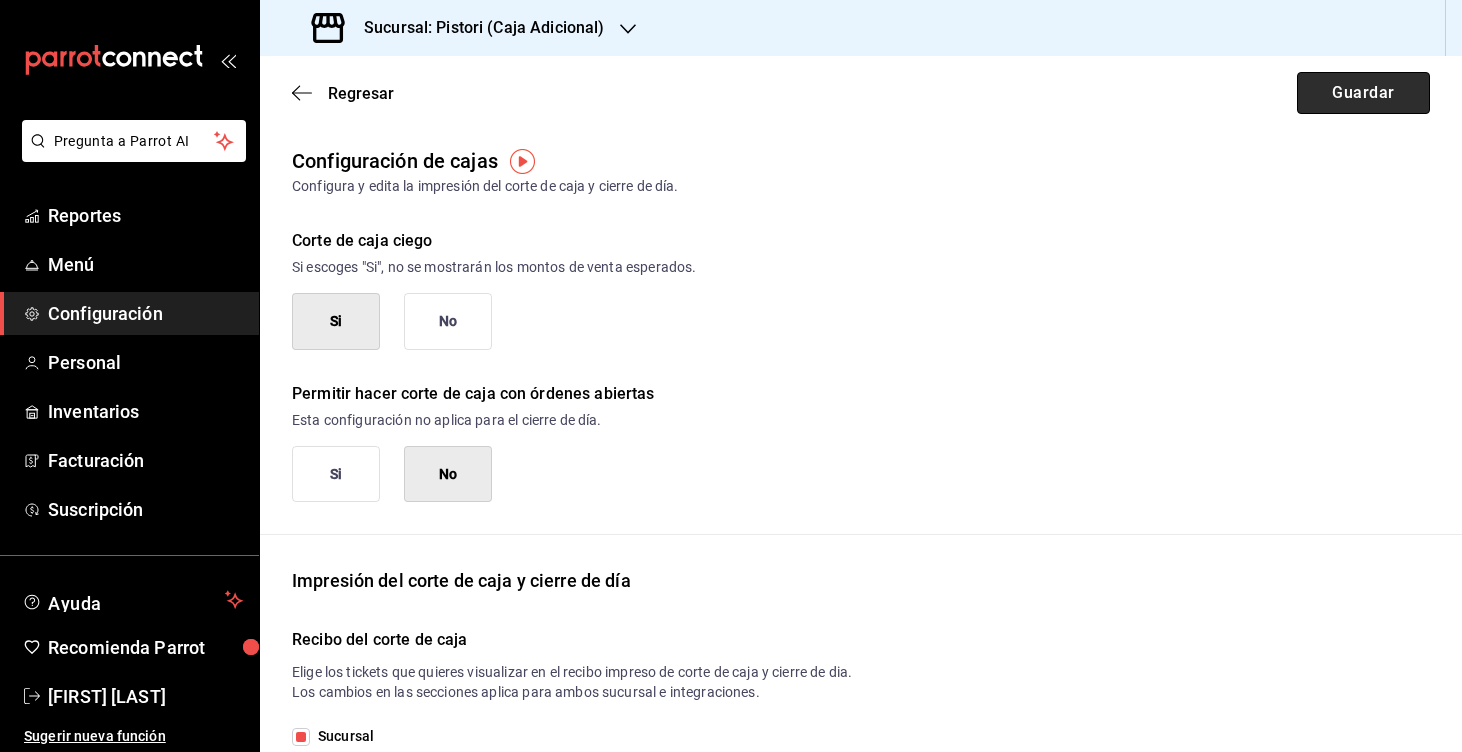 click on "Guardar" at bounding box center [1363, 93] 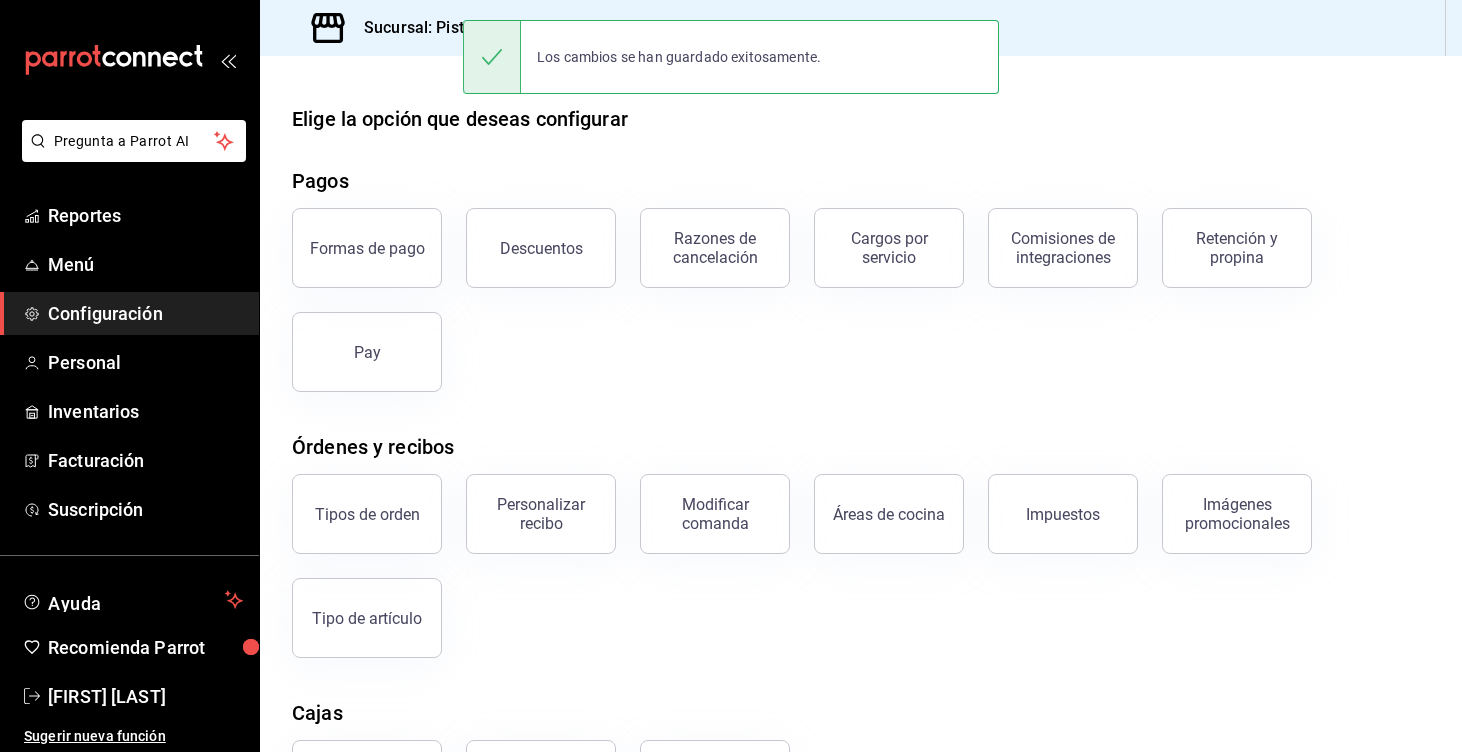 scroll, scrollTop: 0, scrollLeft: 0, axis: both 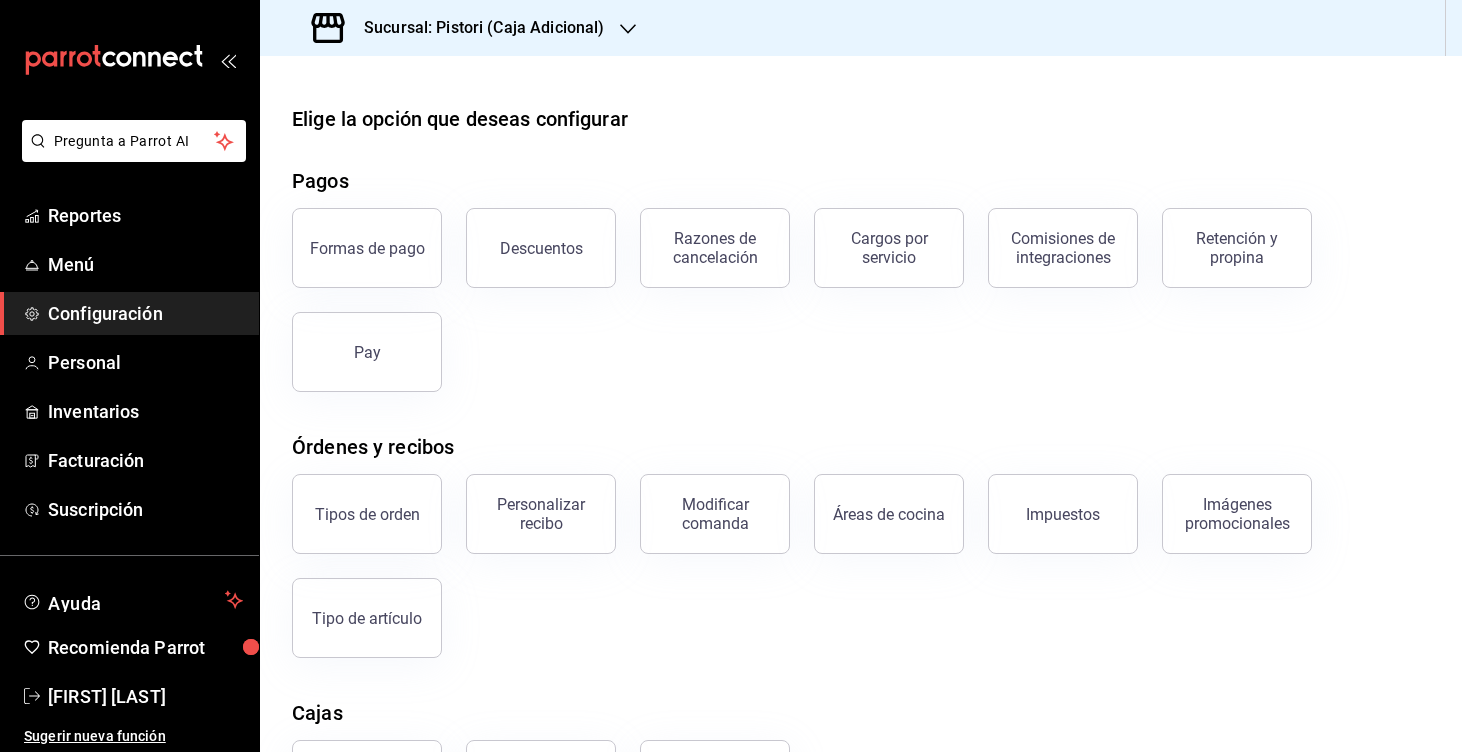 click on "Sucursal: Pistori (Caja Adicional)" at bounding box center [476, 28] 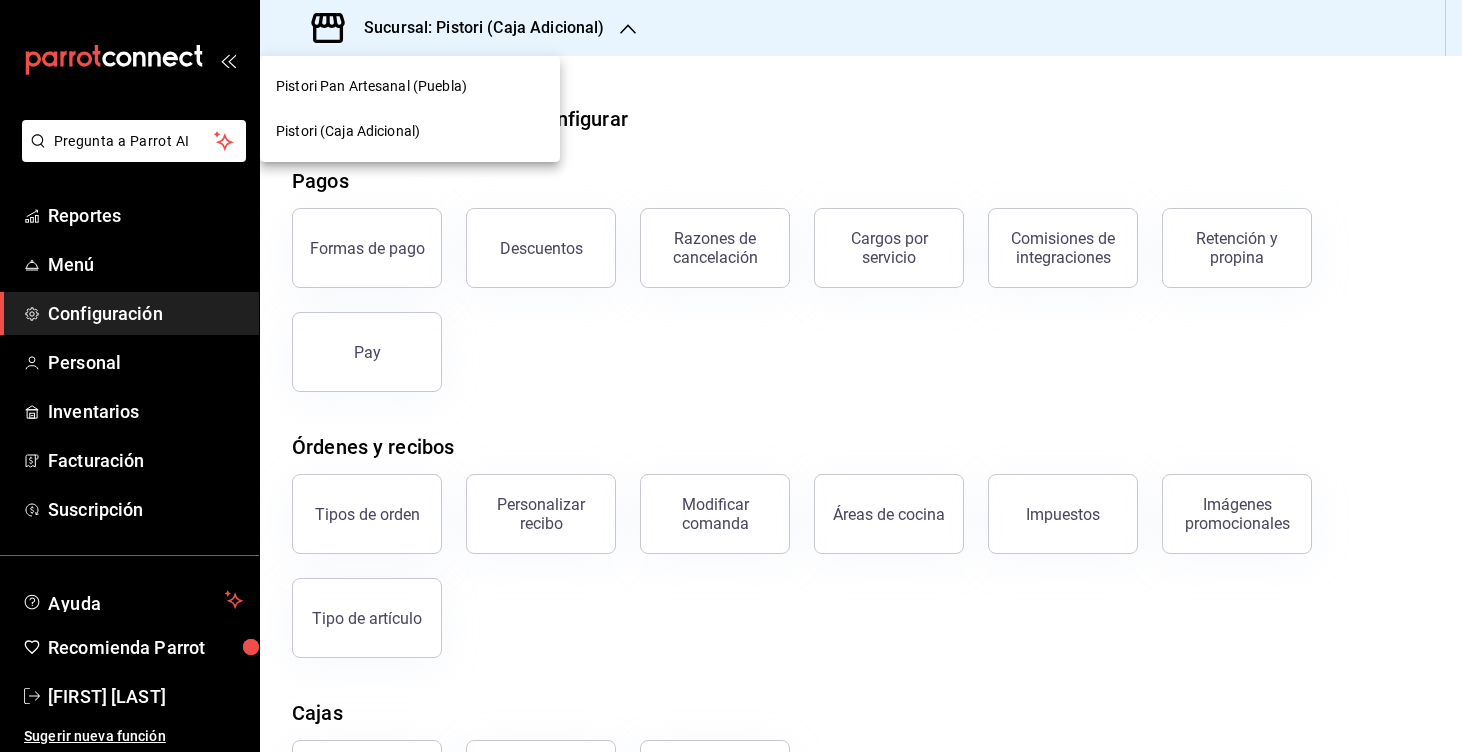click on "Pistori Pan Artesanal (Puebla)" at bounding box center (371, 86) 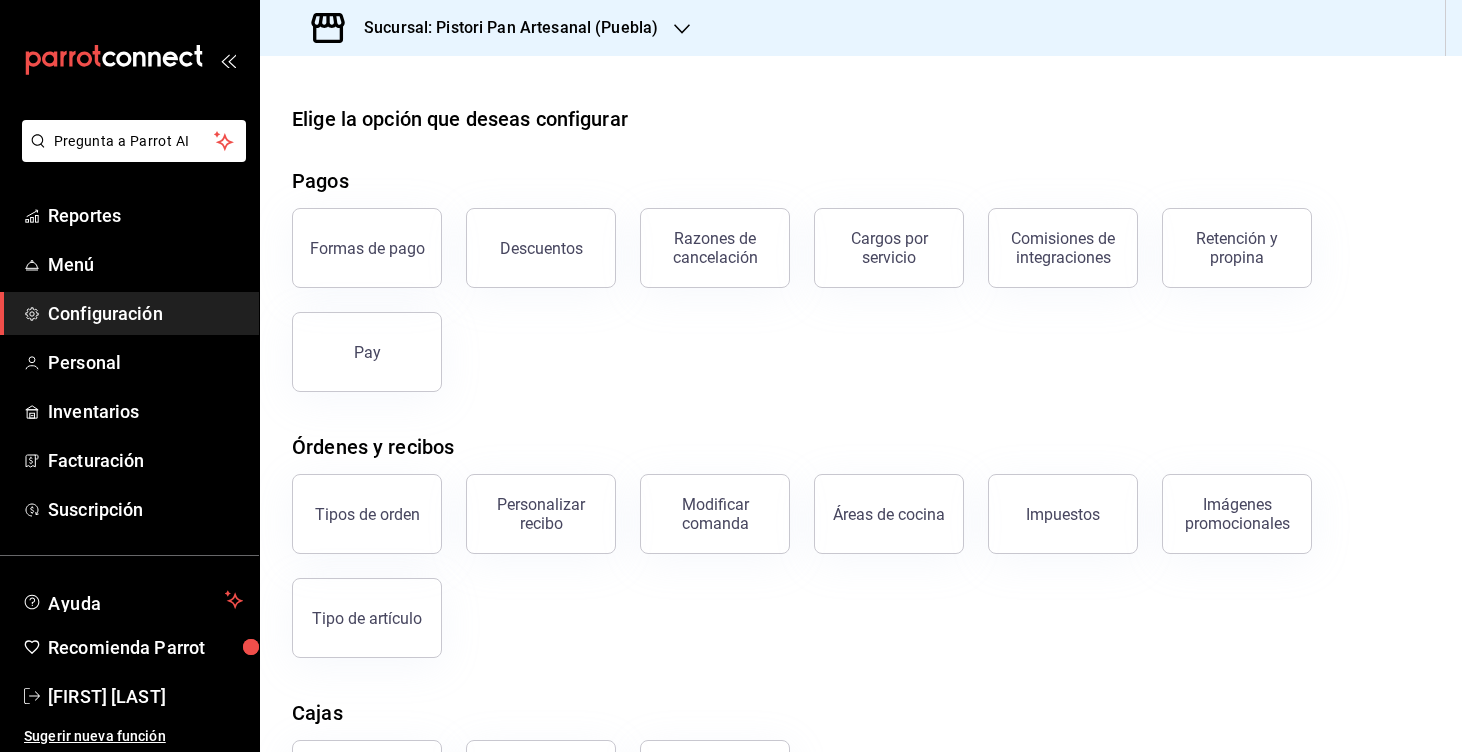 click on "Sucursal: Pistori Pan Artesanal (Puebla)" at bounding box center (487, 28) 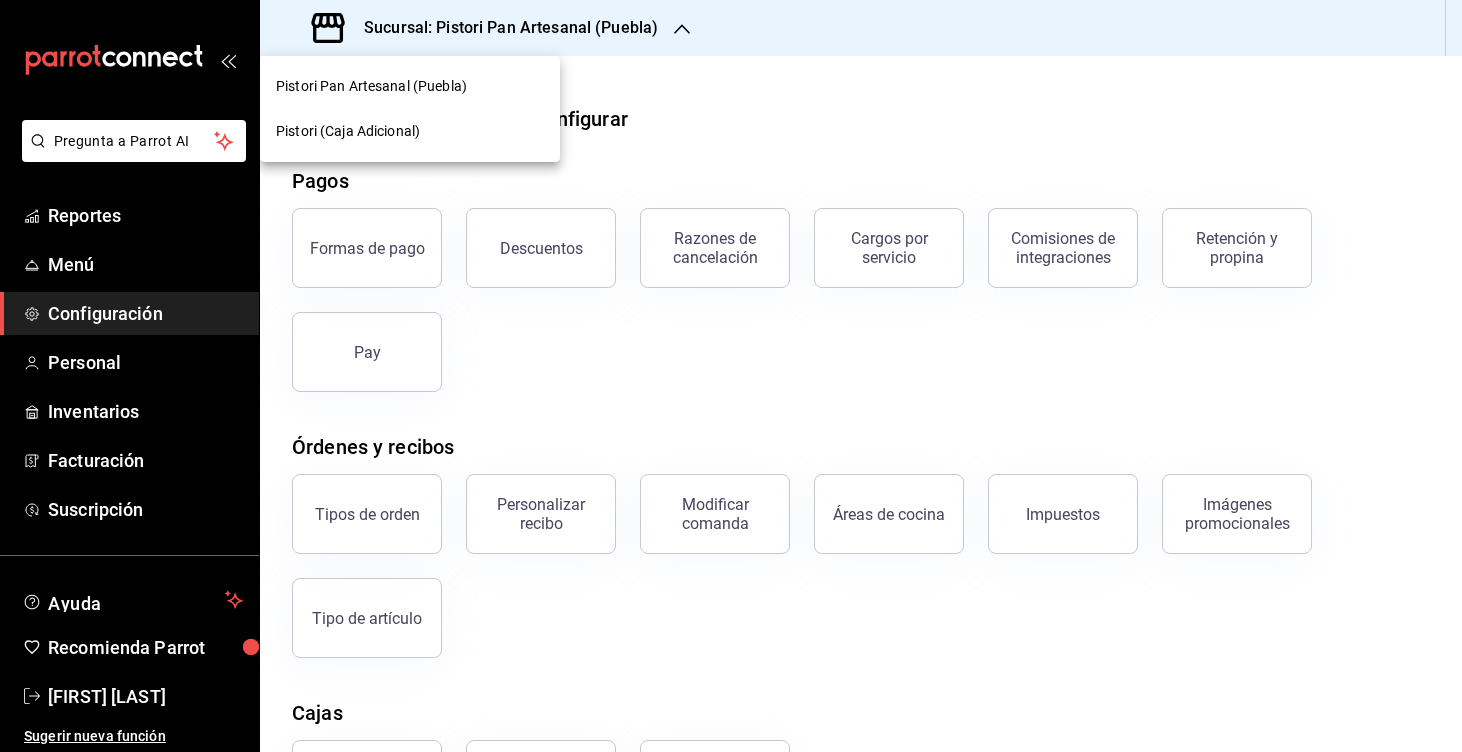 click on "Pistori Pan Artesanal (Puebla)" at bounding box center [371, 86] 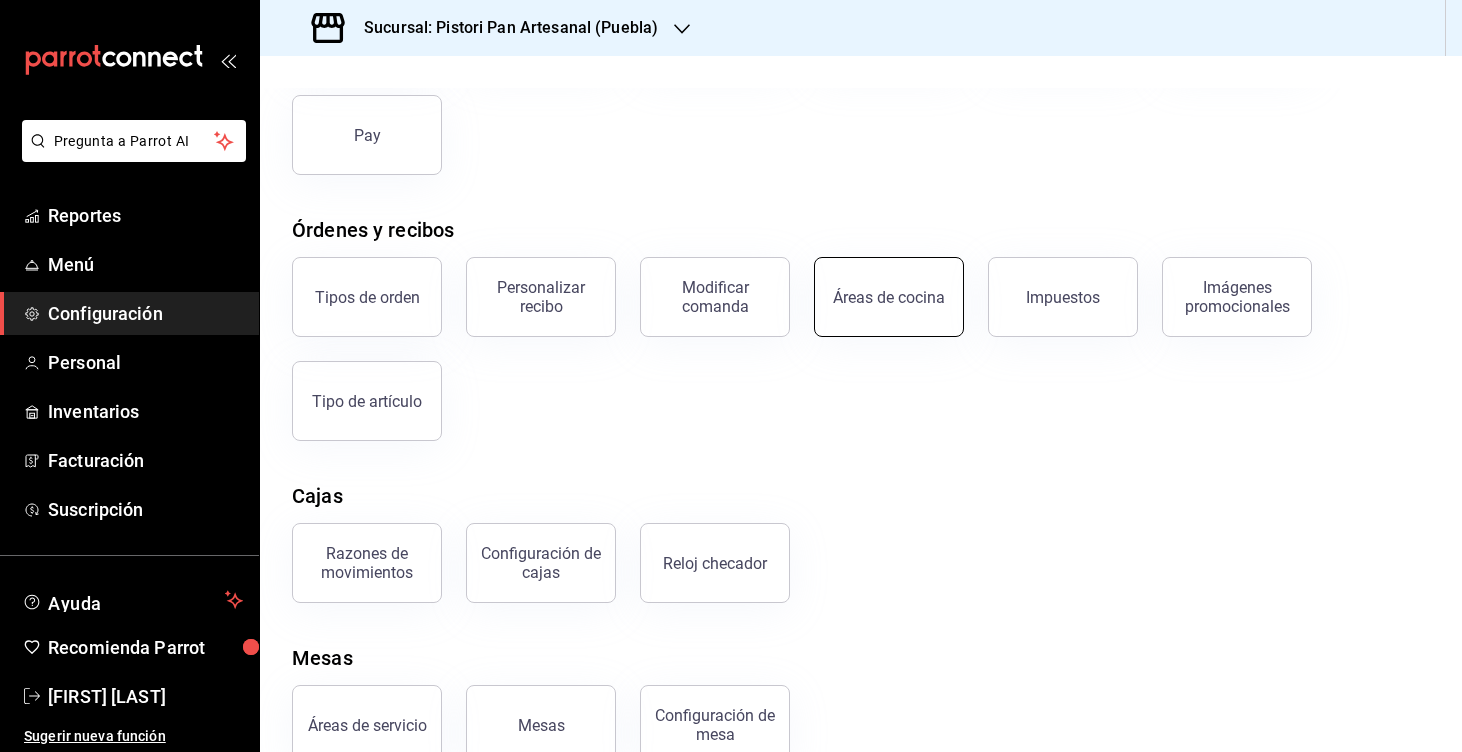 scroll, scrollTop: 220, scrollLeft: 0, axis: vertical 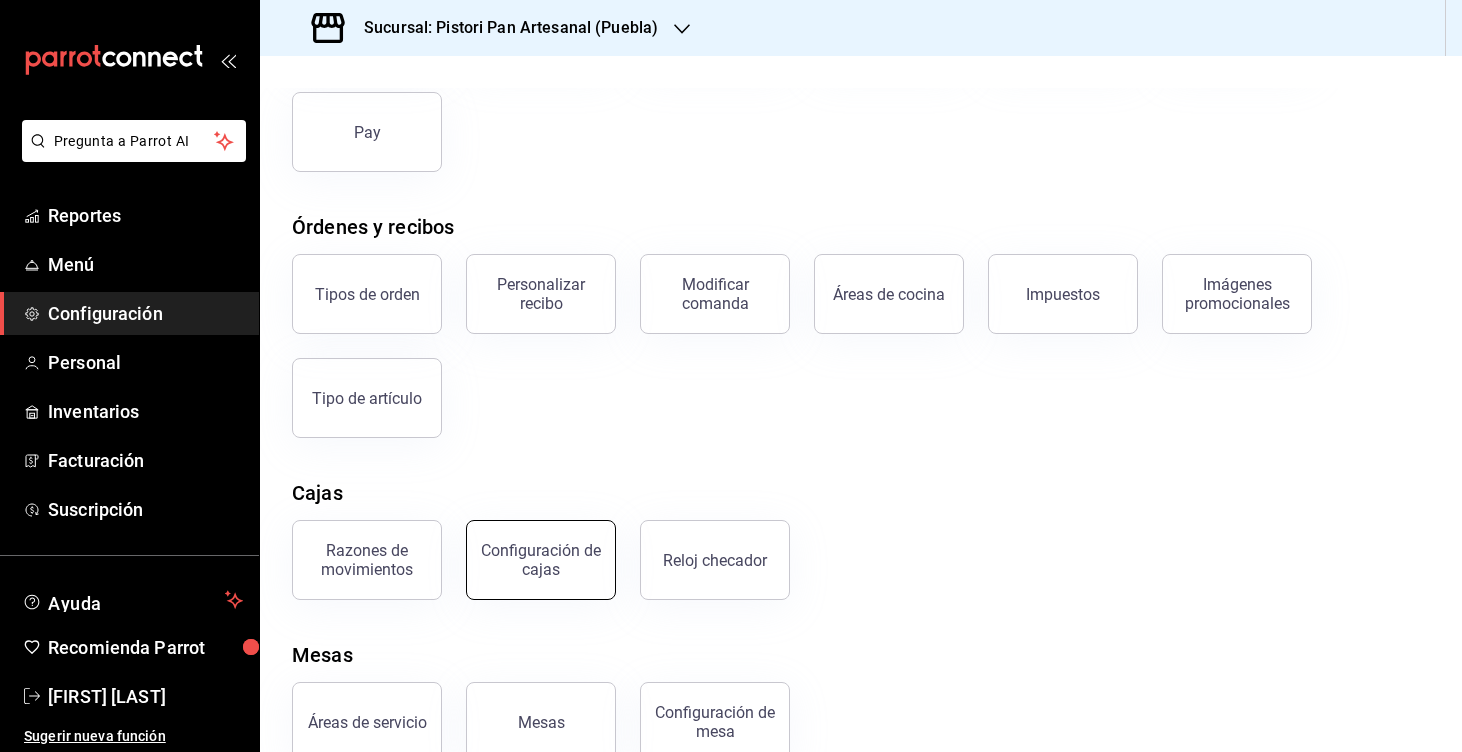 click on "Configuración de cajas" at bounding box center [541, 560] 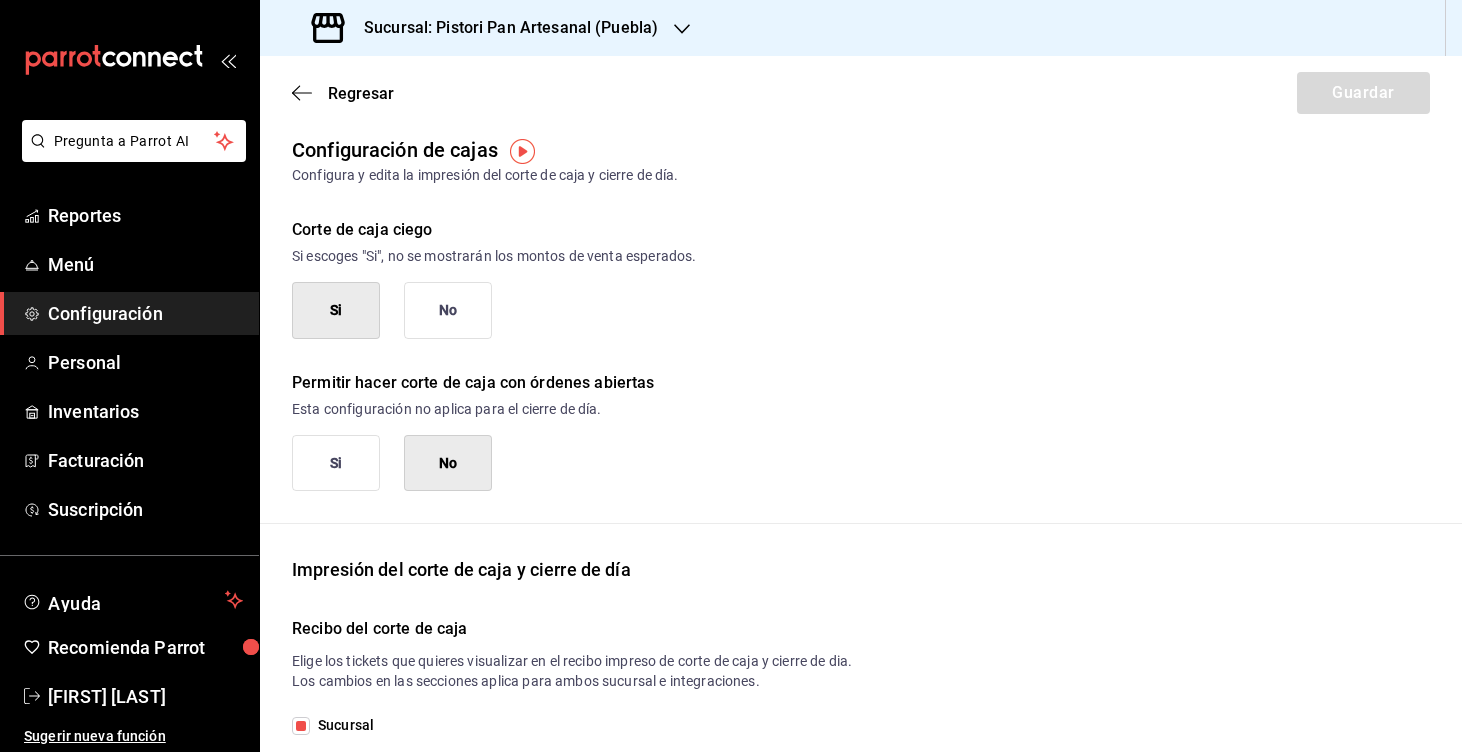 scroll, scrollTop: 2, scrollLeft: 0, axis: vertical 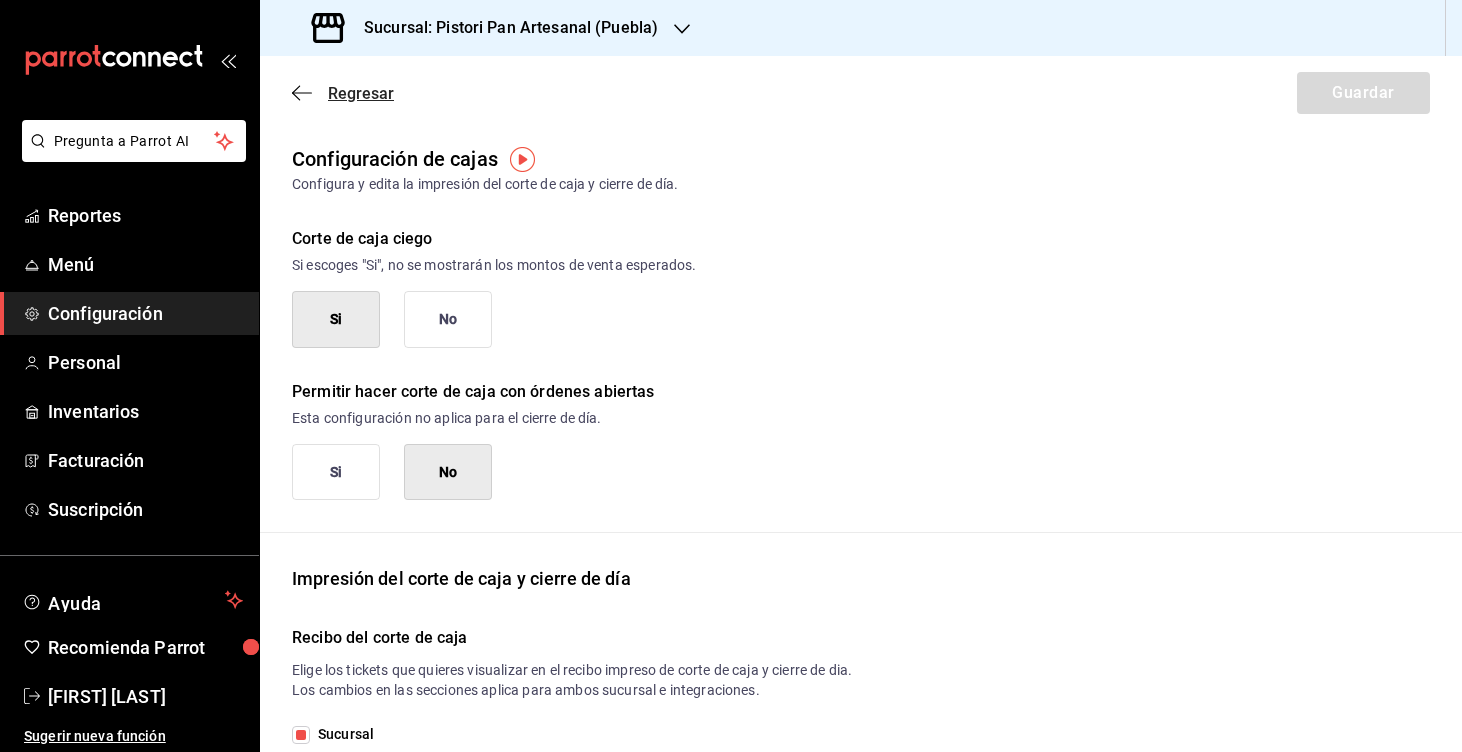 click 